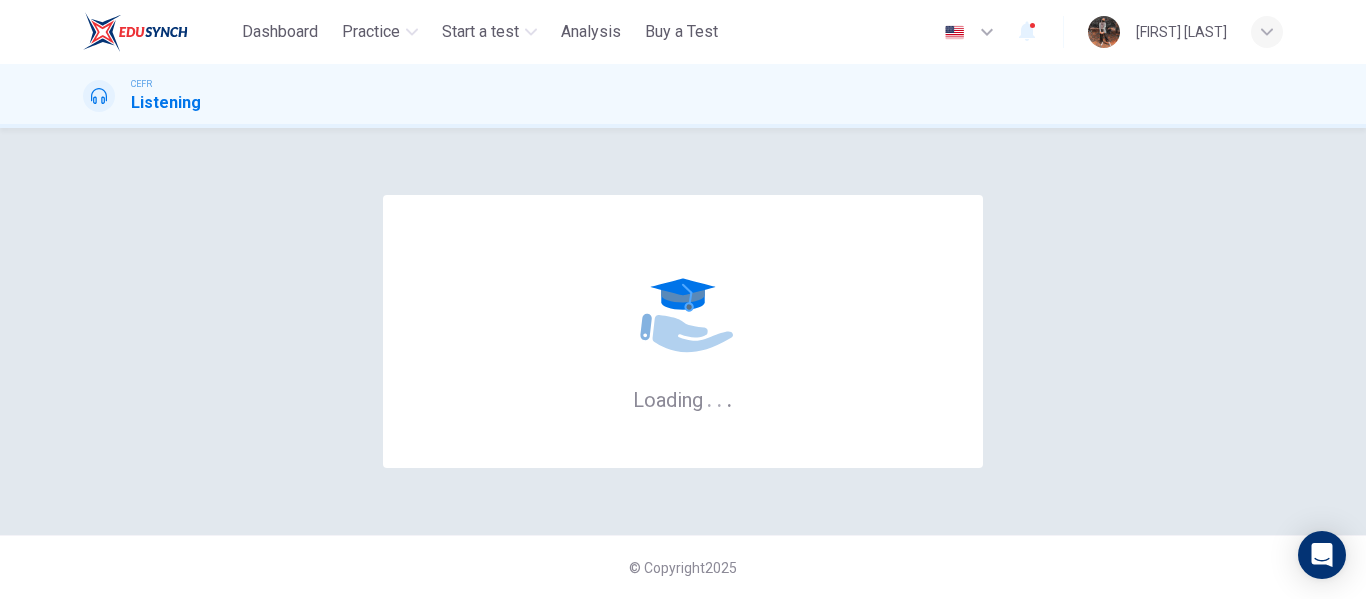 scroll, scrollTop: 0, scrollLeft: 0, axis: both 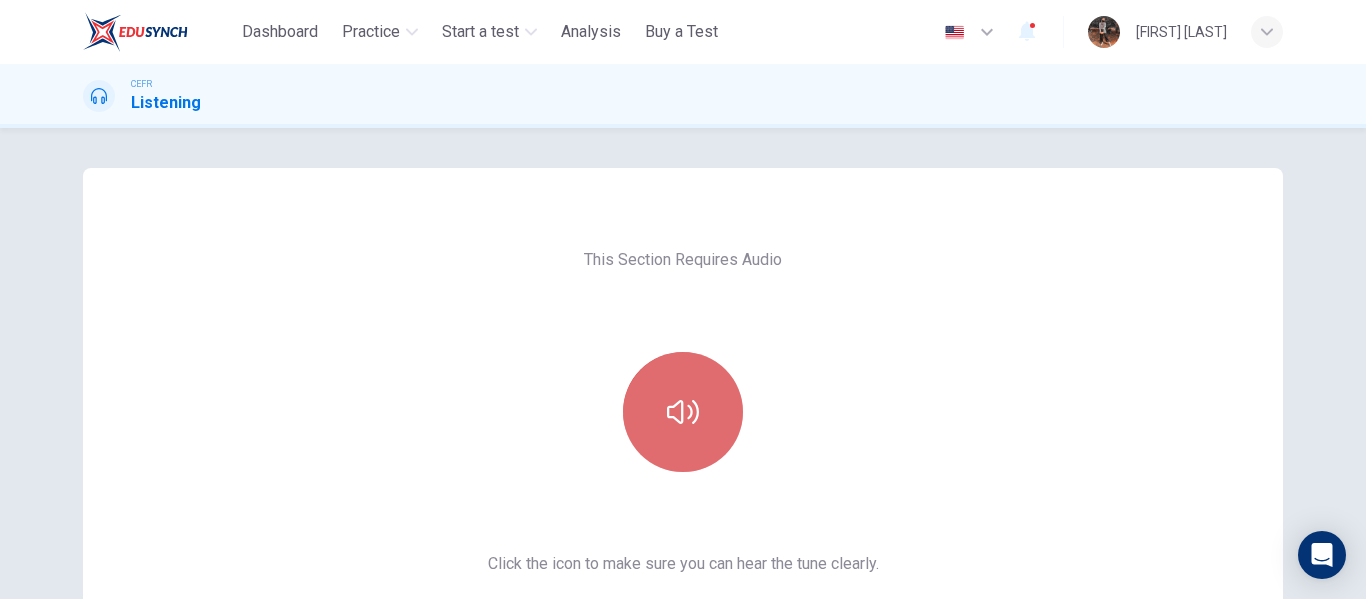 click at bounding box center [683, 412] 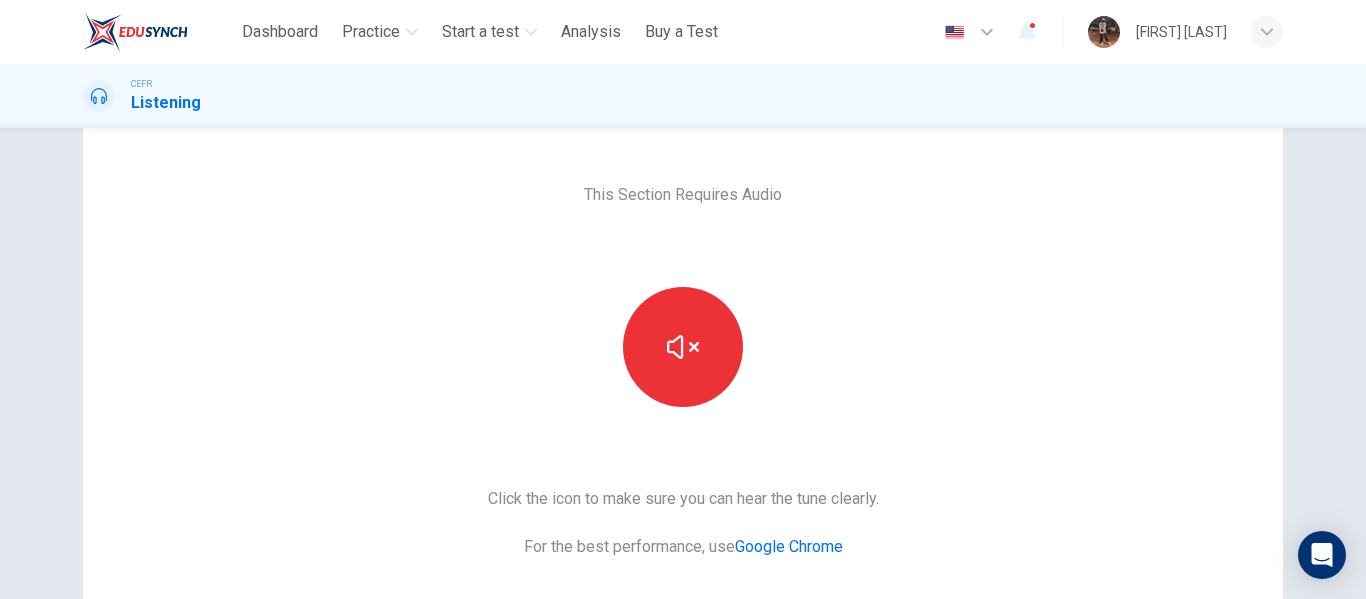 scroll, scrollTop: 100, scrollLeft: 0, axis: vertical 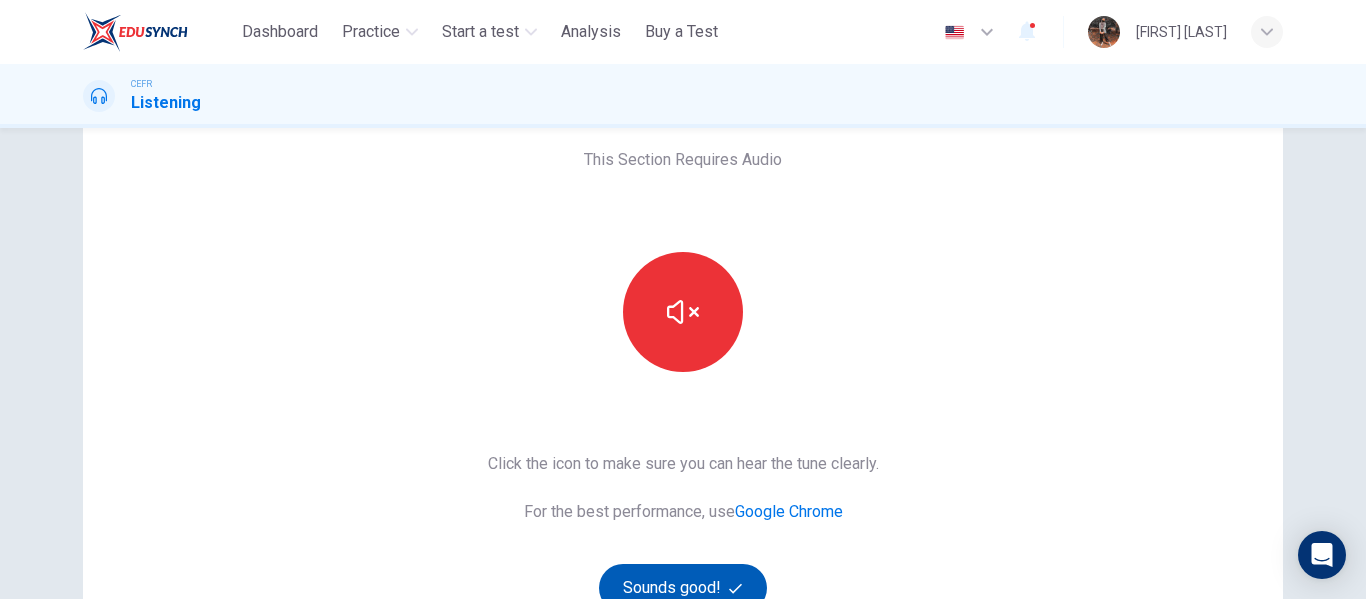 click on "Sounds good!" at bounding box center [683, 588] 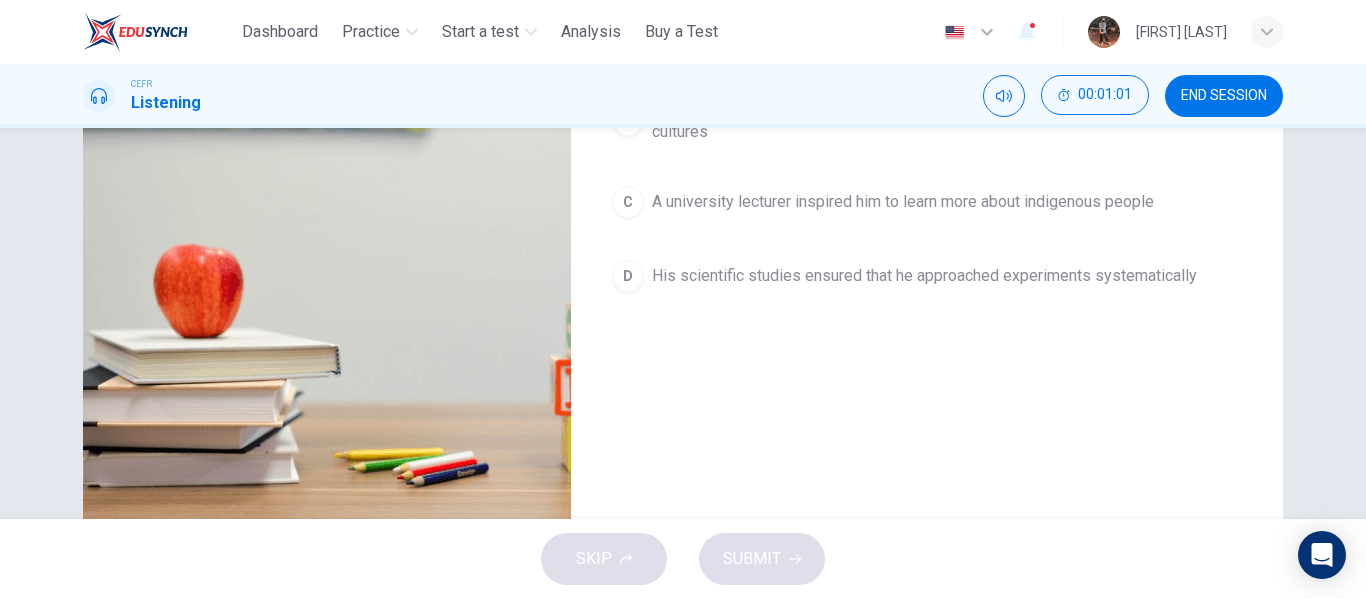 scroll, scrollTop: 384, scrollLeft: 0, axis: vertical 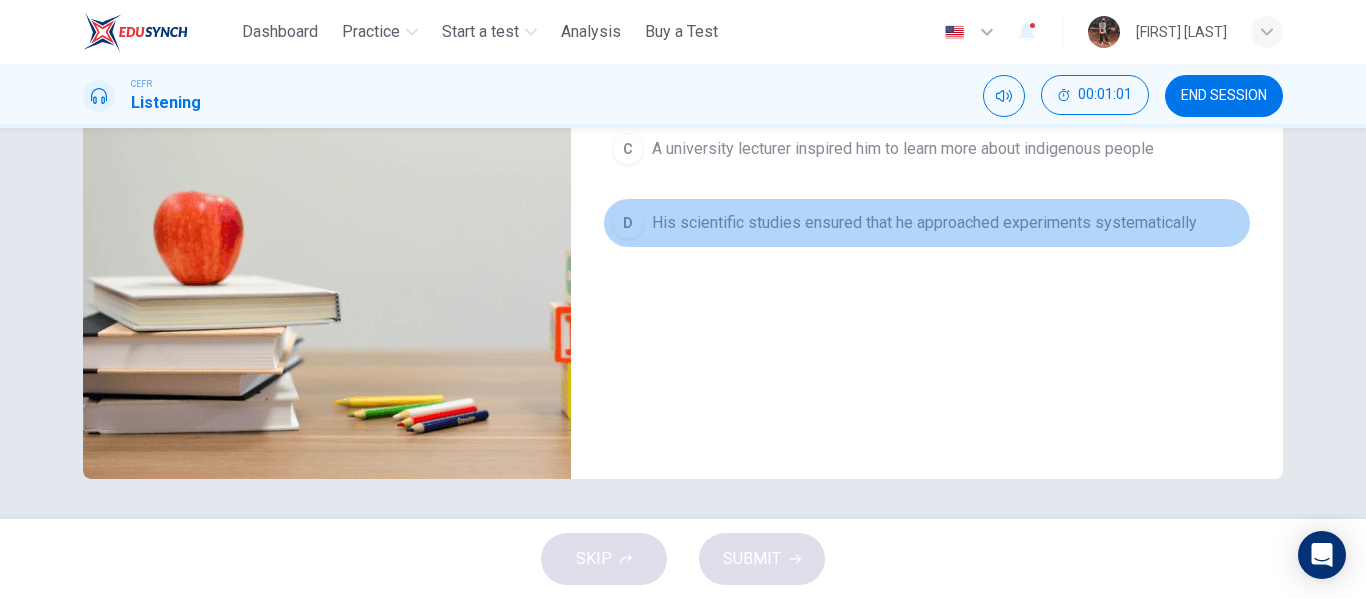 click on "His scientific studies ensured that he approached experiments systematically" at bounding box center [924, 223] 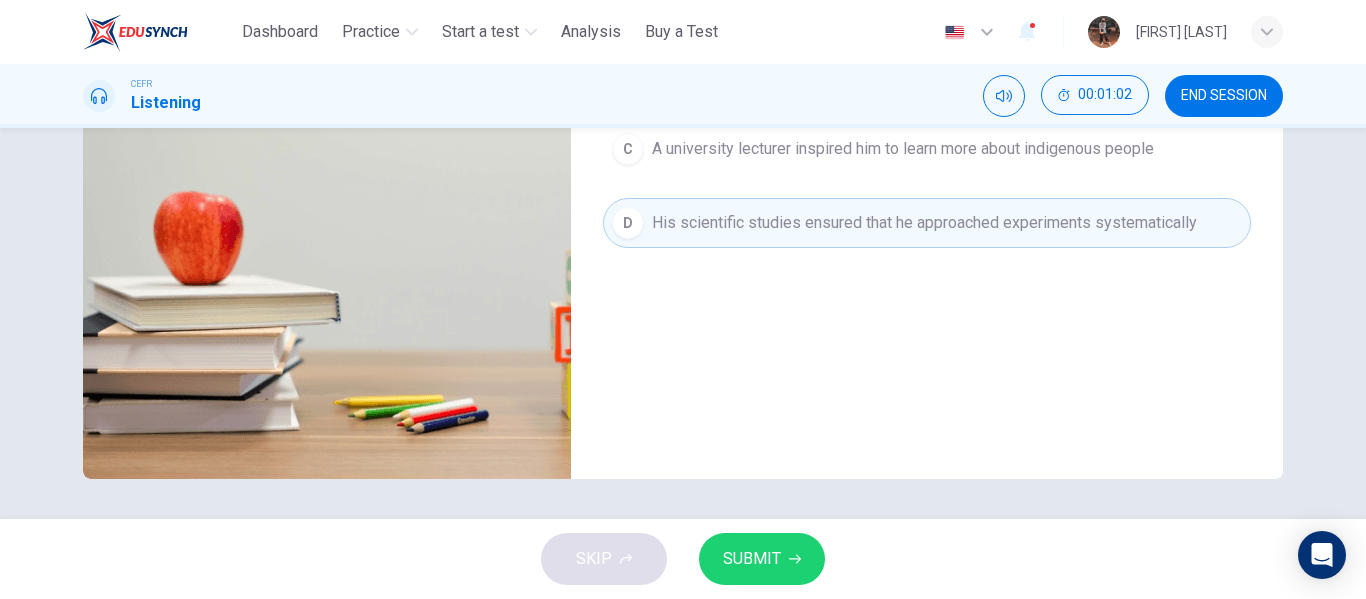 click on "SUBMIT" at bounding box center [752, 559] 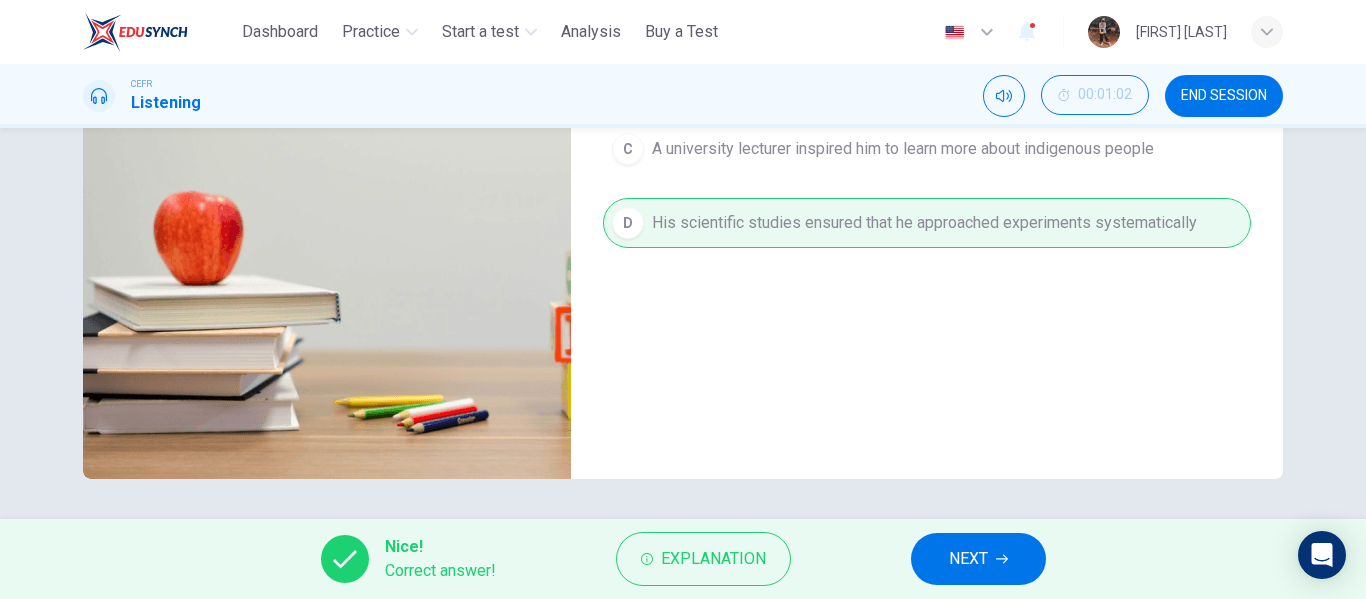 click on "NEXT" at bounding box center (978, 559) 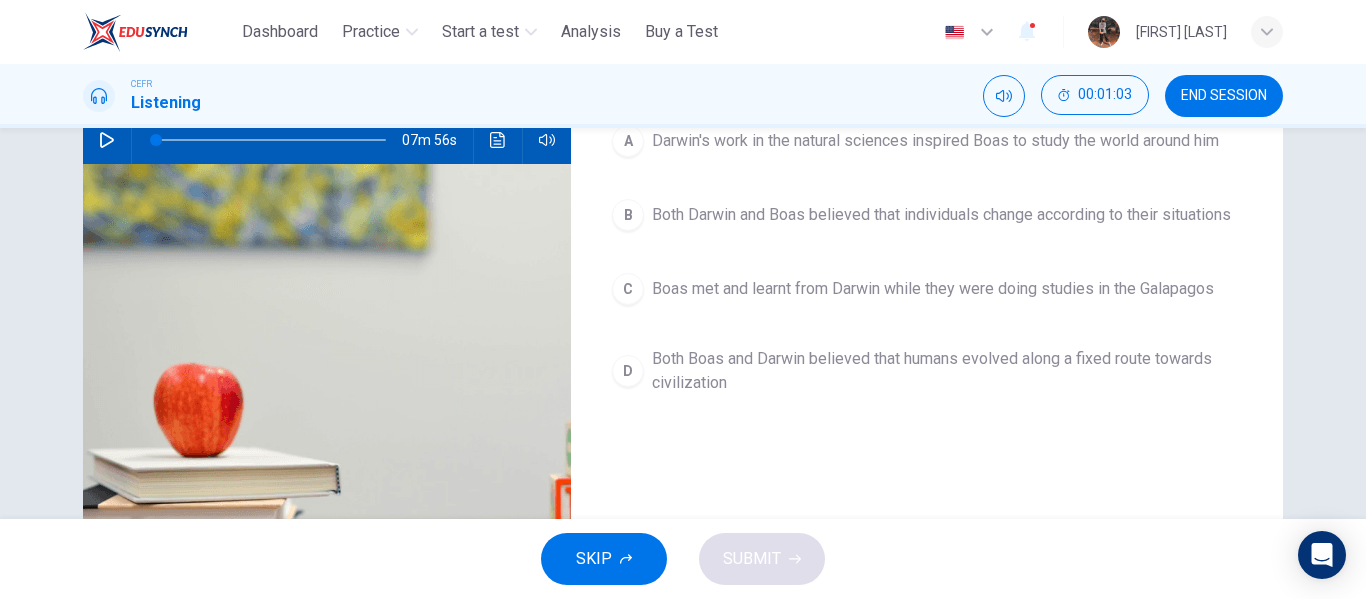 scroll, scrollTop: 184, scrollLeft: 0, axis: vertical 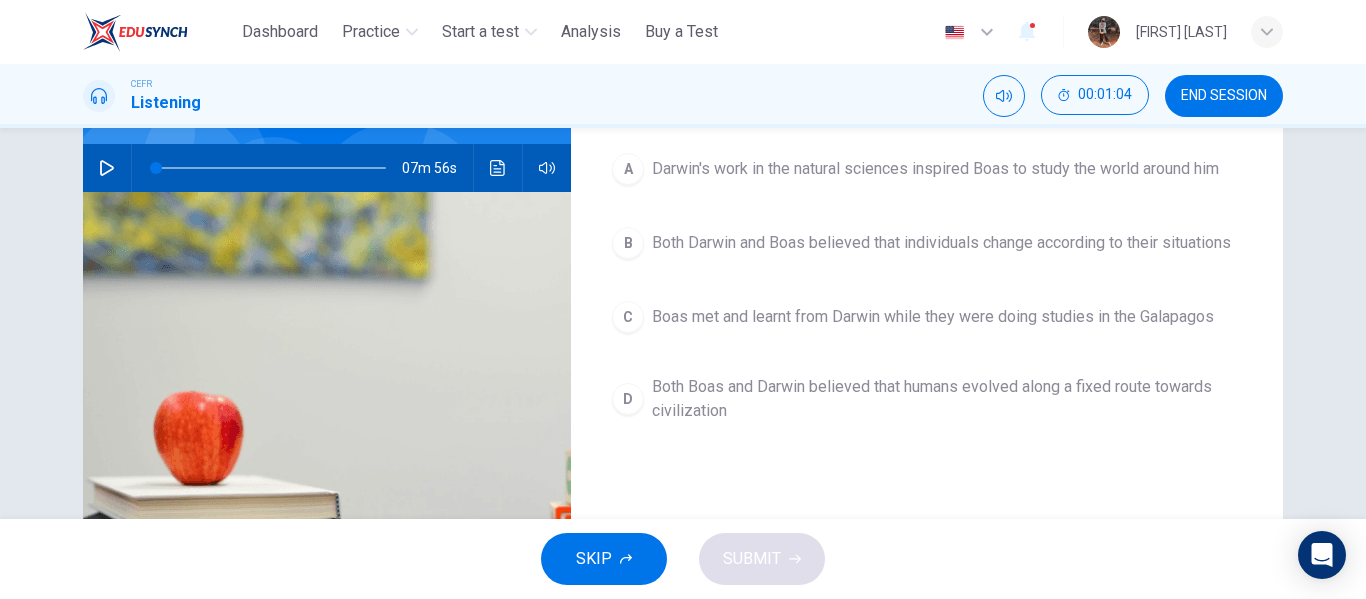 click on "B Both Darwin and Boas believed that individuals change according to their situations" at bounding box center [927, 243] 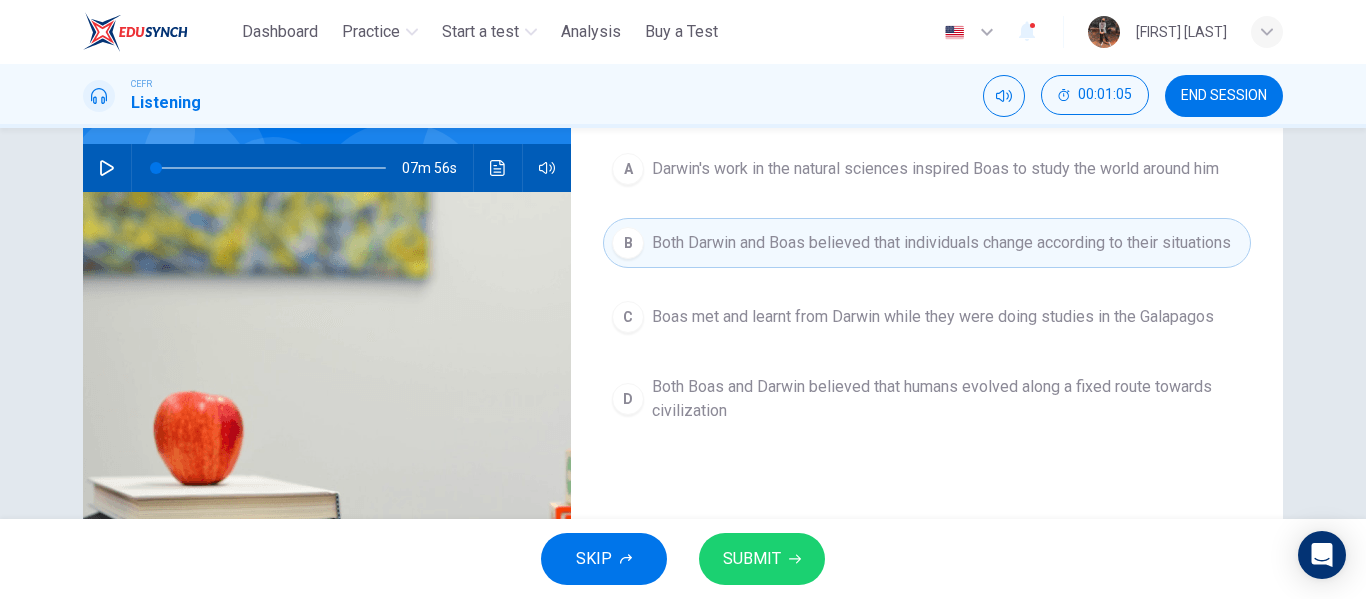 click on "SUBMIT" at bounding box center [762, 559] 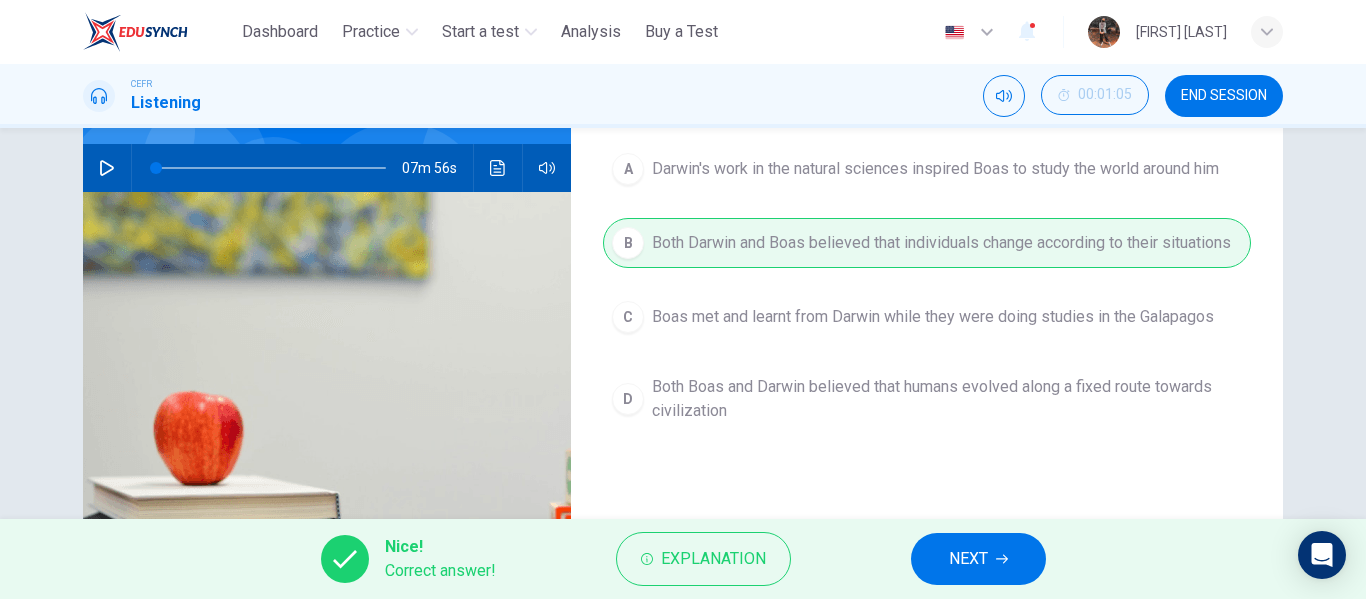 click on "NEXT" at bounding box center (978, 559) 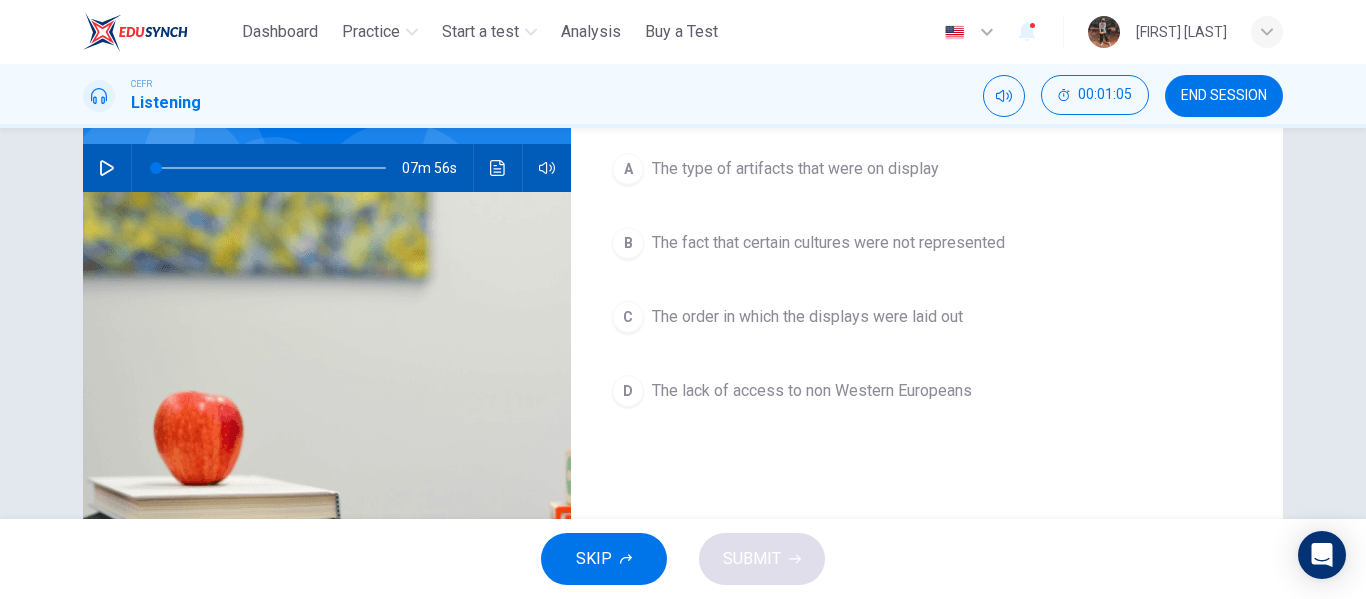 click on "C The order in which the displays were laid out" at bounding box center [927, 317] 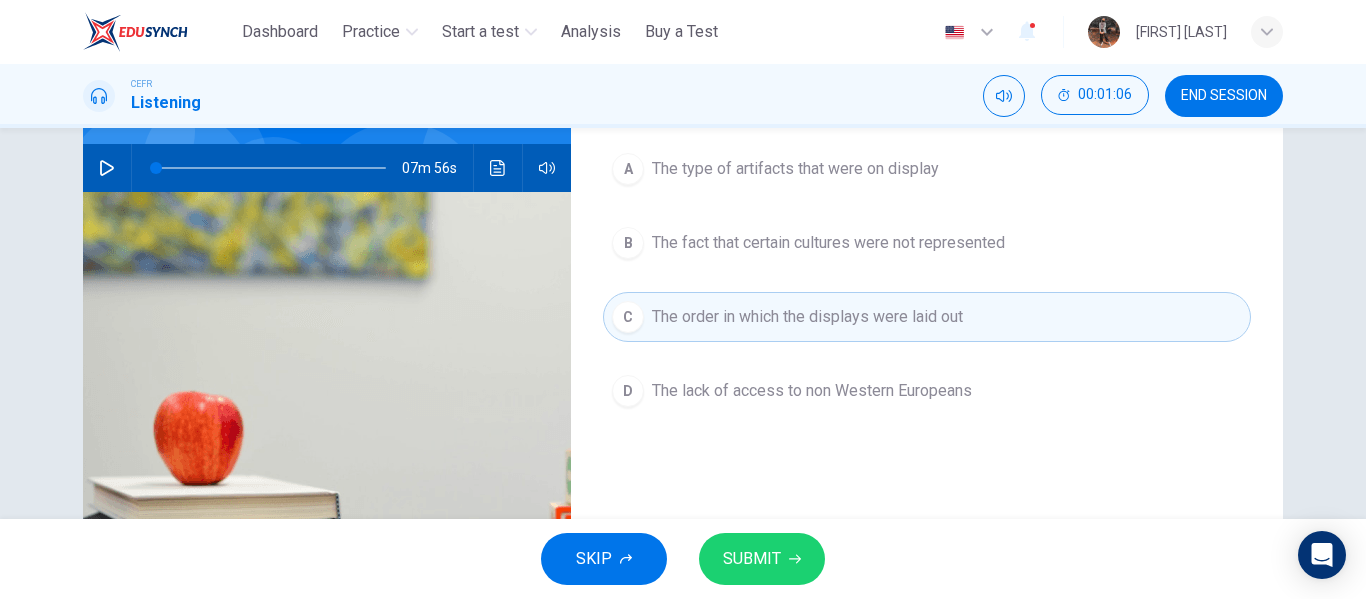 click on "SUBMIT" at bounding box center (762, 559) 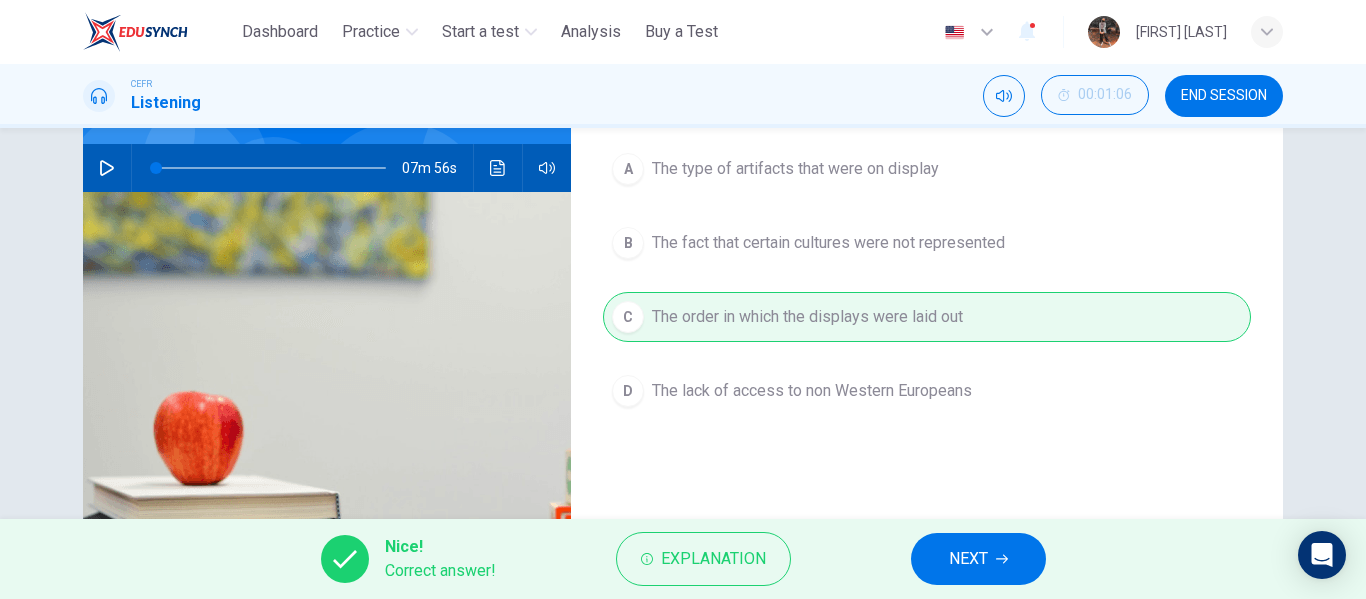 click on "NEXT" at bounding box center (968, 559) 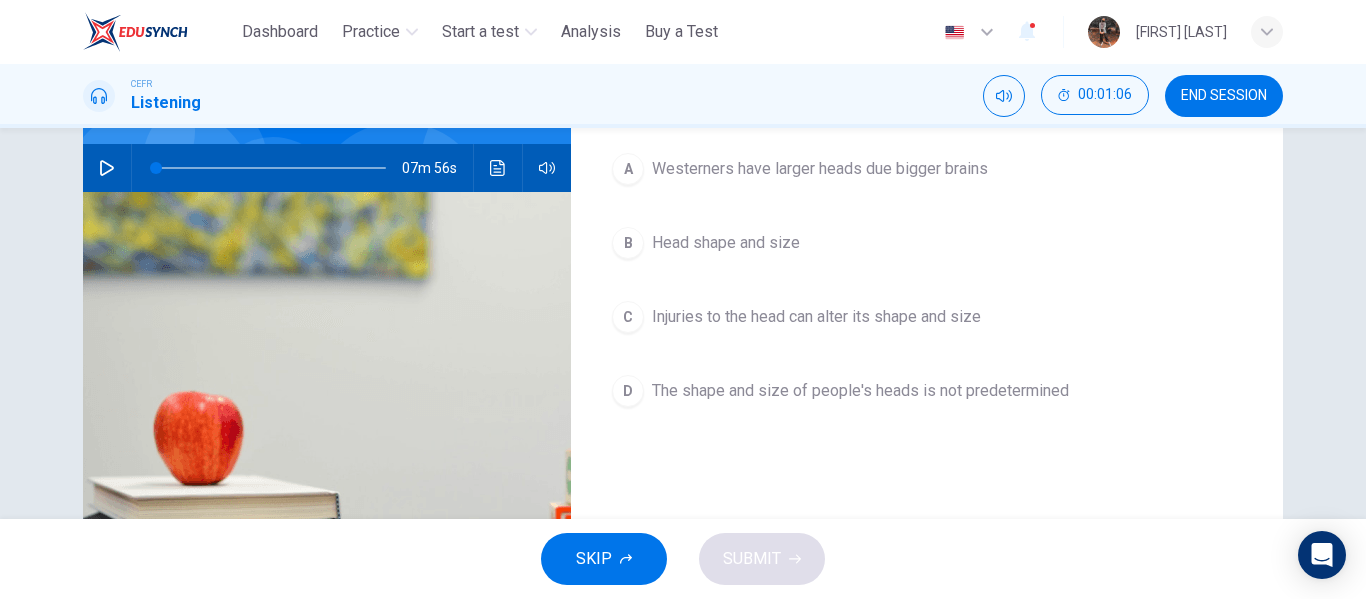 click on "The shape and size of people's heads is not predetermined" at bounding box center [860, 391] 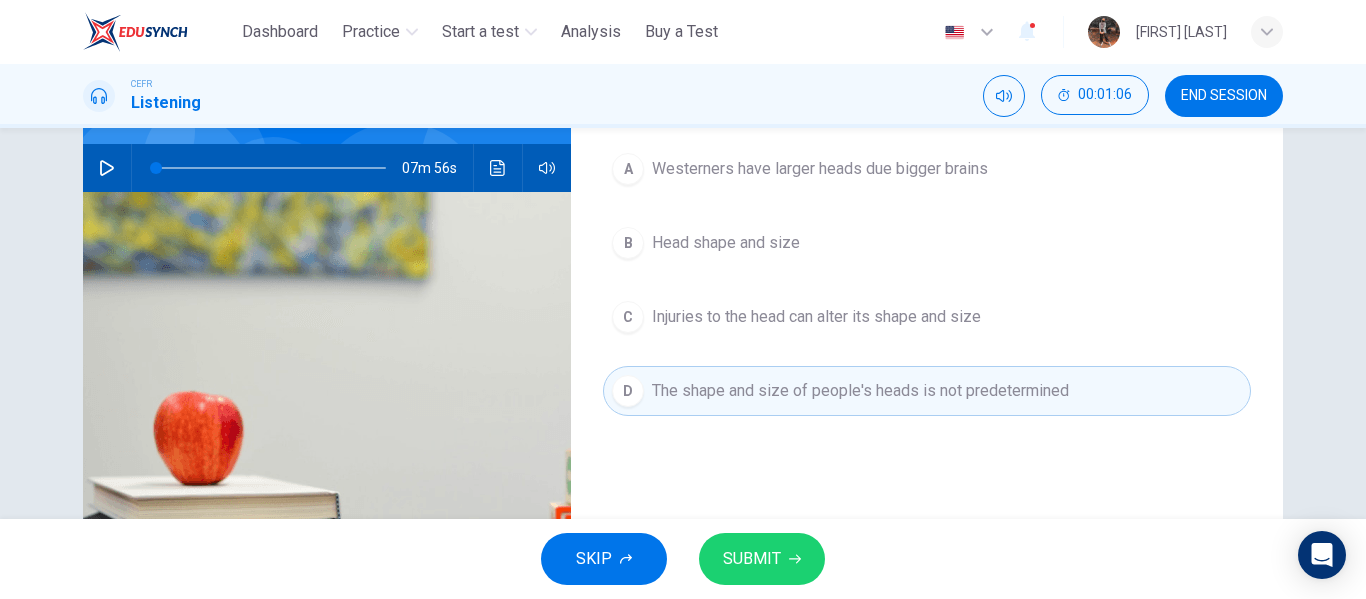 click 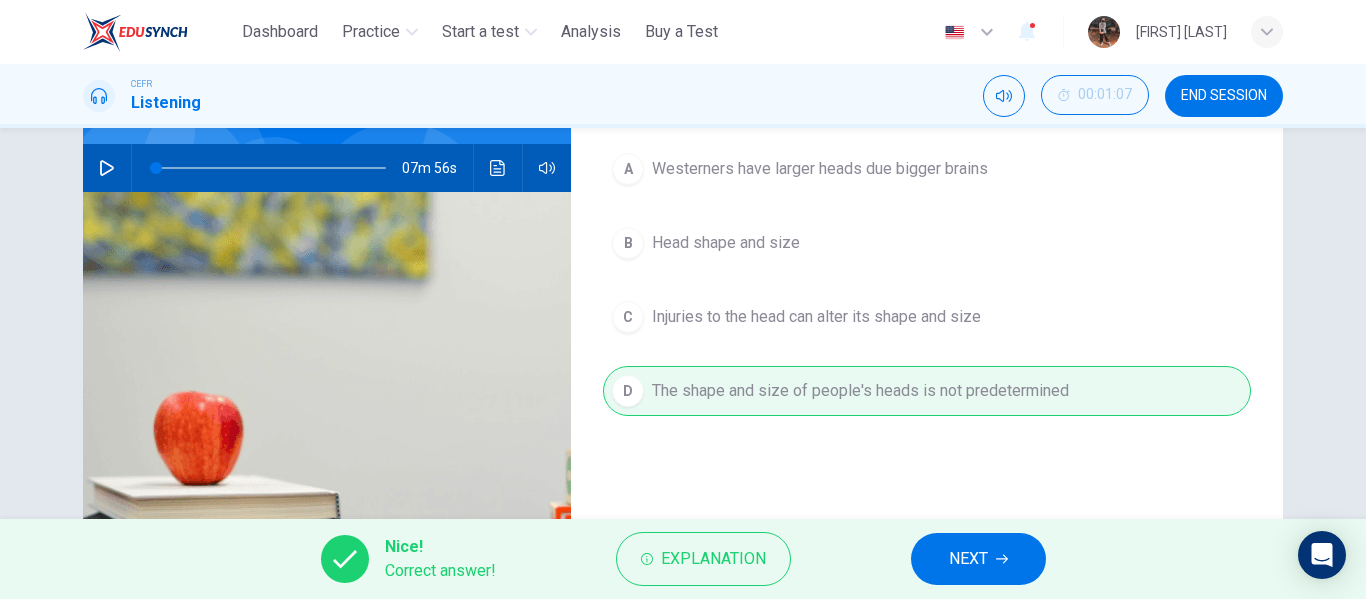 click on "NEXT" at bounding box center (978, 559) 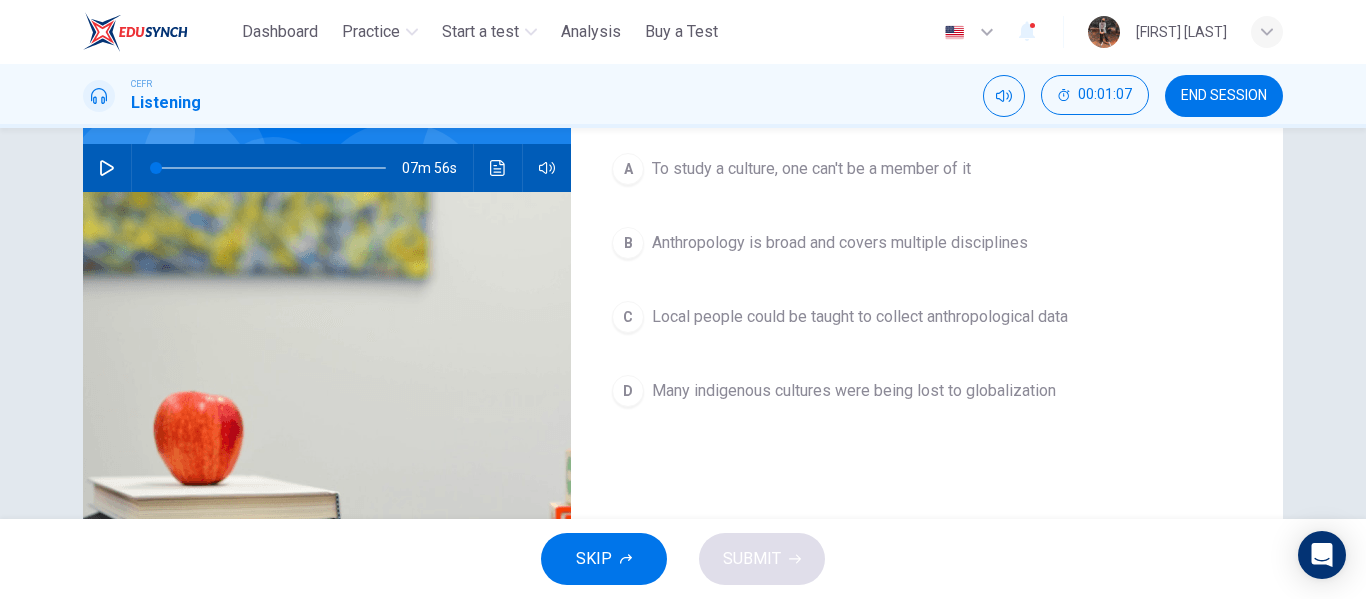 click on "Anthropology is broad and covers multiple disciplines" at bounding box center [840, 243] 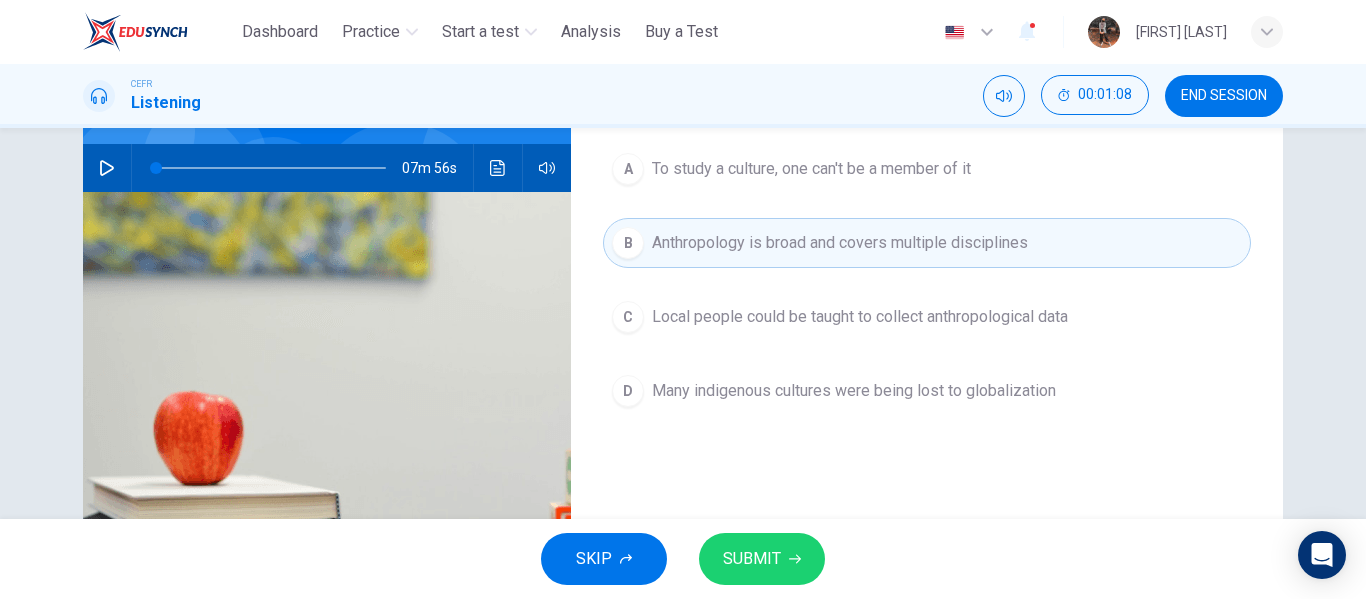 click on "SUBMIT" at bounding box center [762, 559] 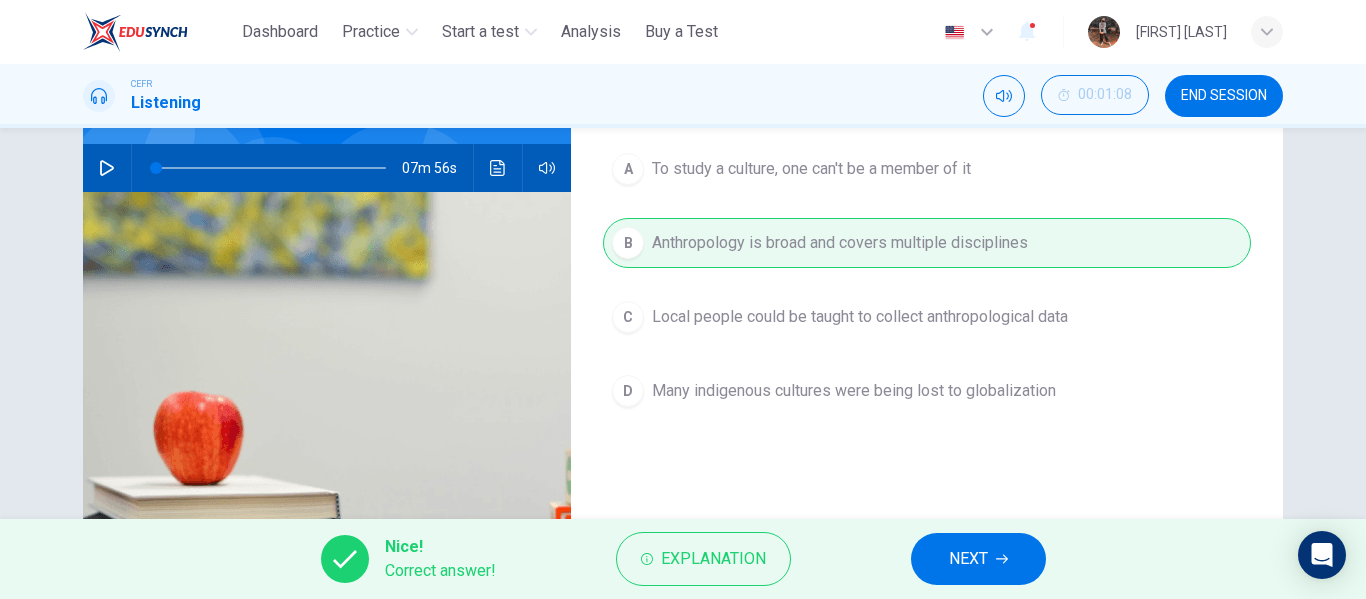 click on "NEXT" at bounding box center (978, 559) 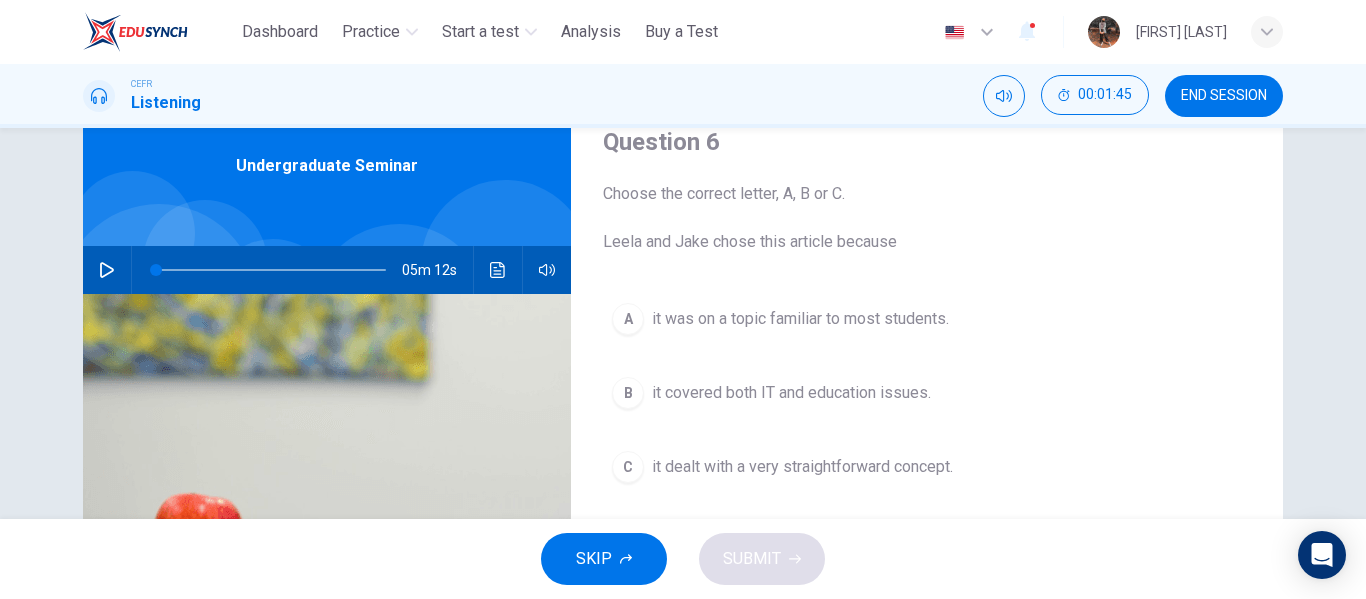 scroll, scrollTop: 83, scrollLeft: 0, axis: vertical 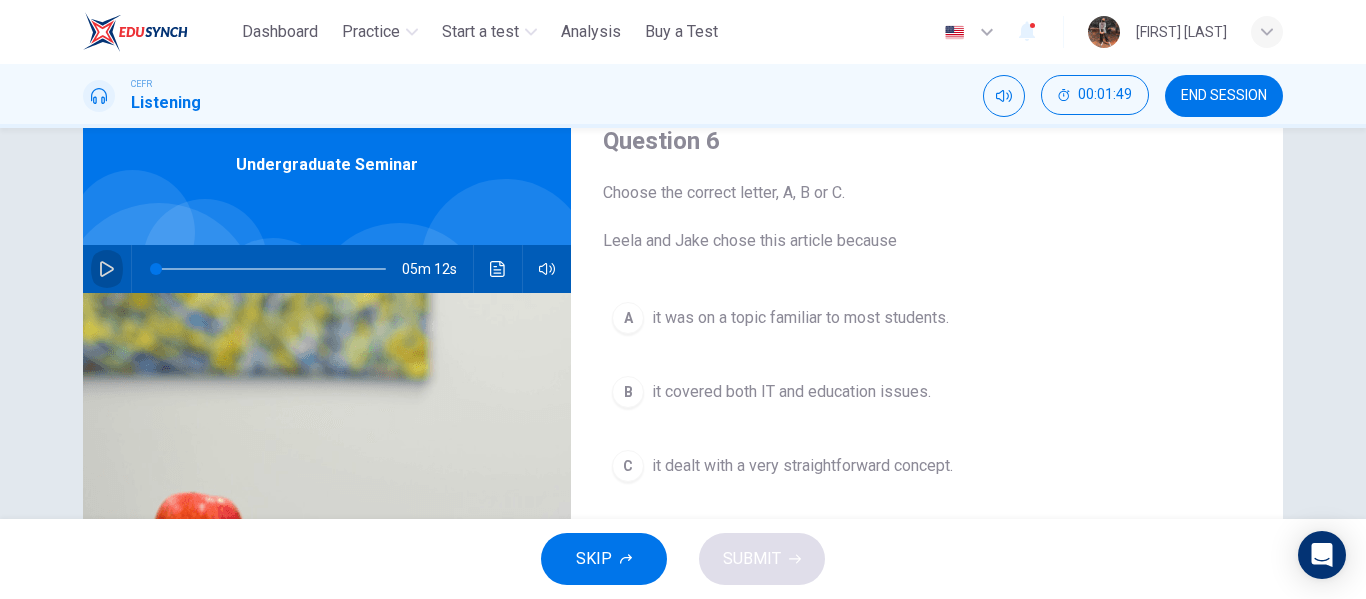 click 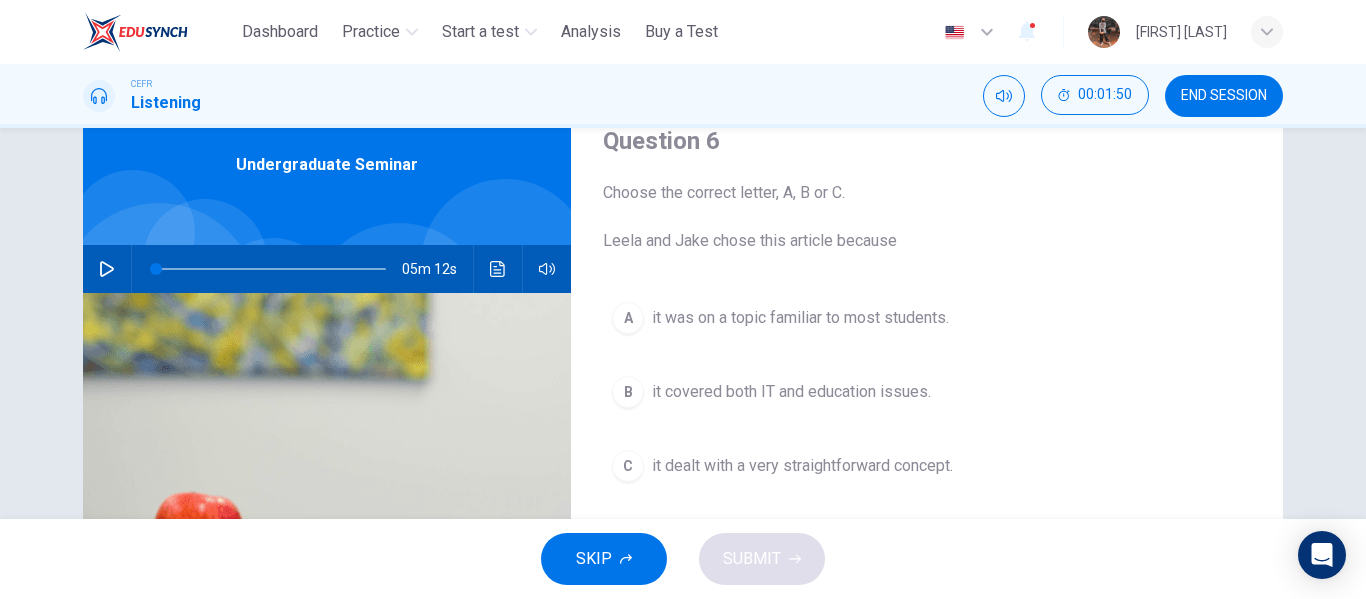 type 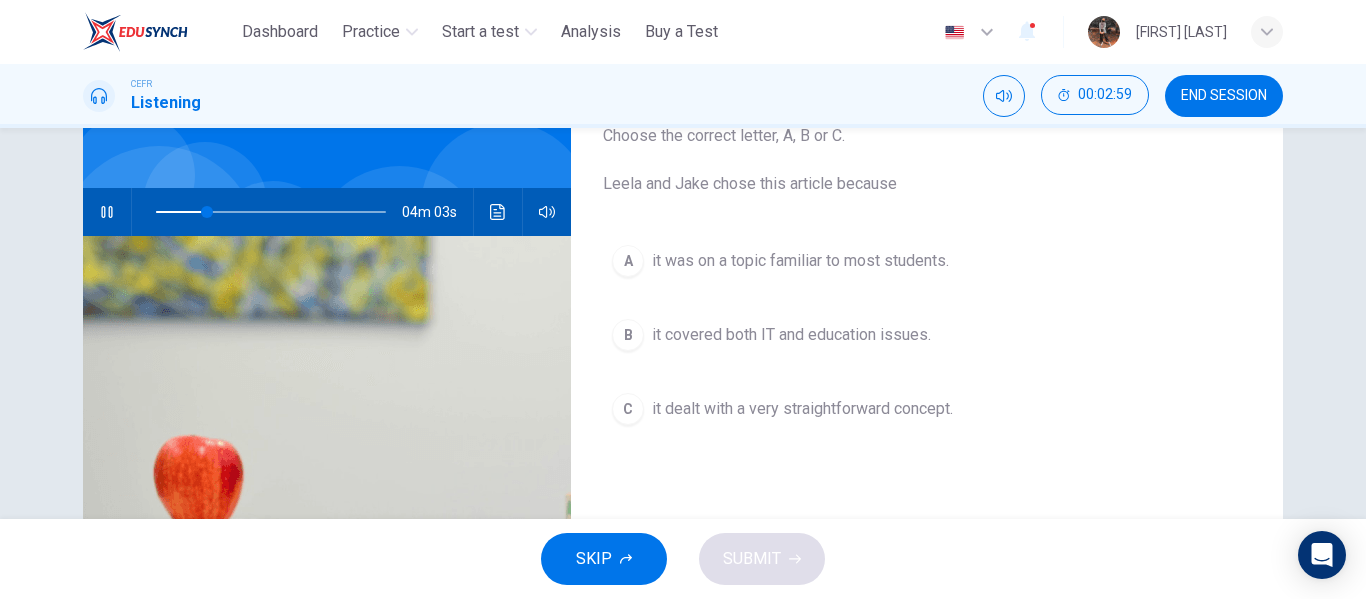 scroll, scrollTop: 141, scrollLeft: 0, axis: vertical 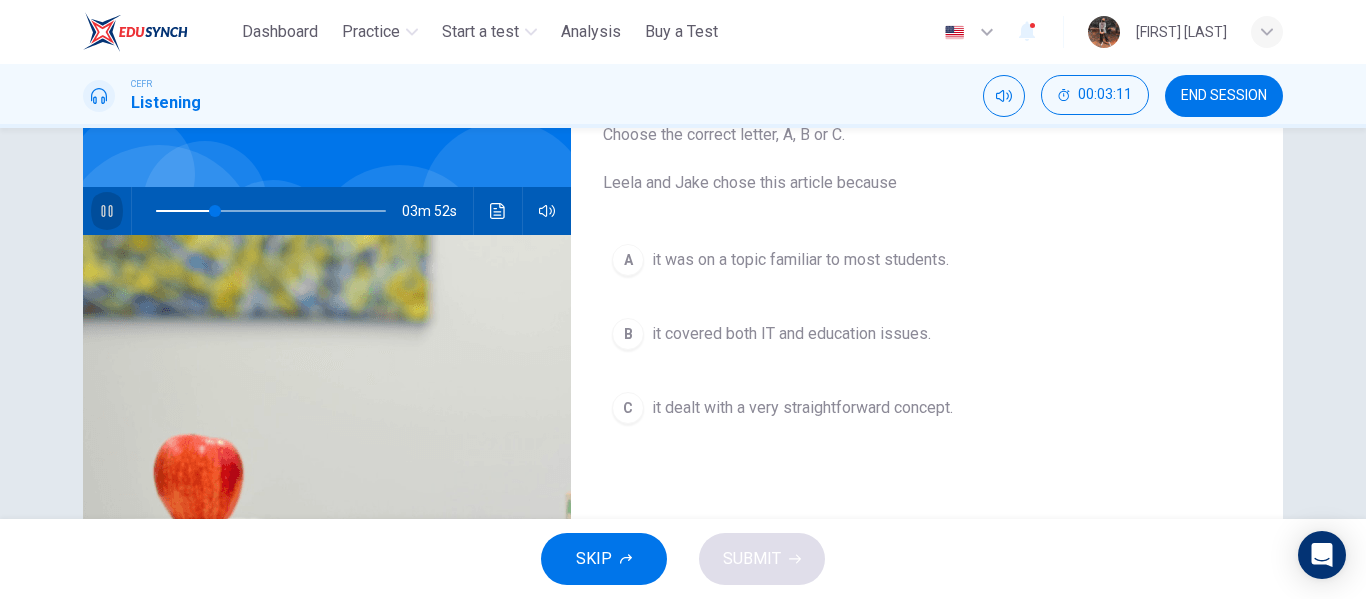 click 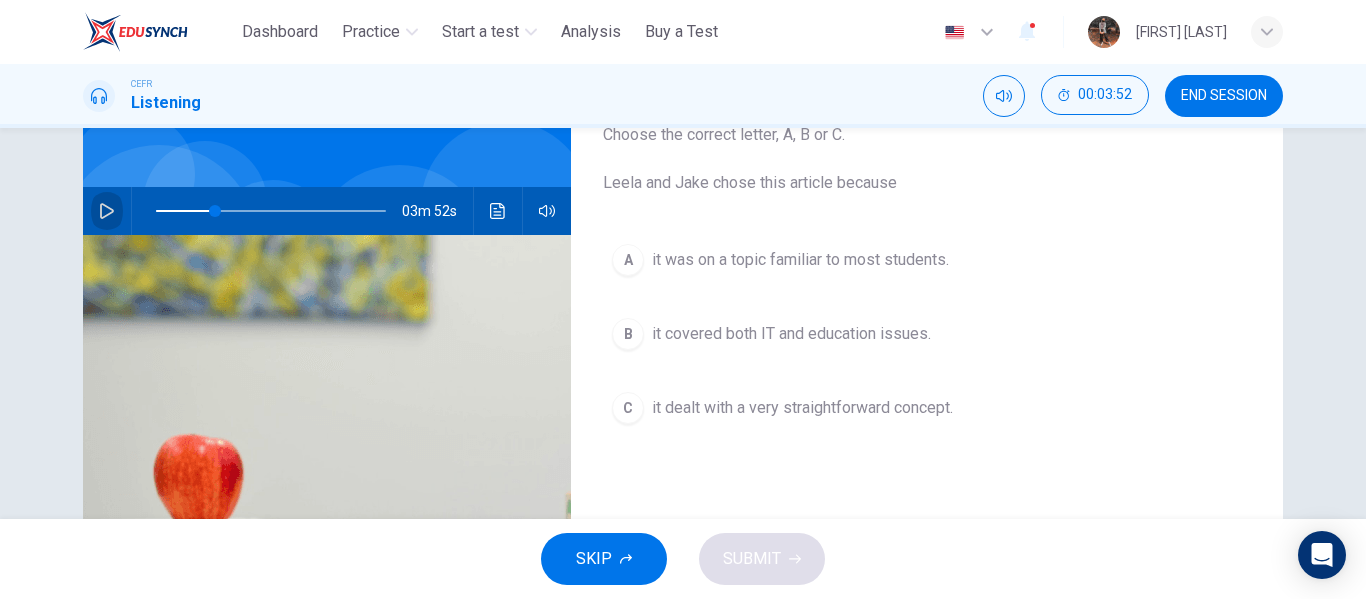 click 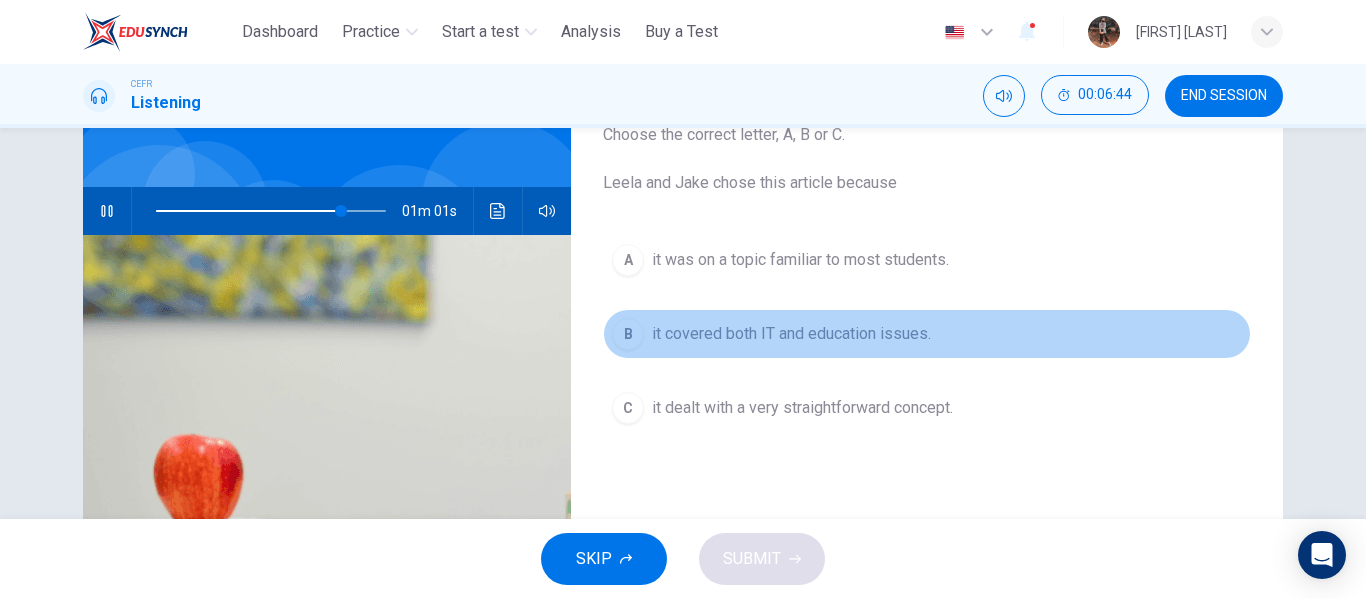click on "B it covered both IT and education issues." at bounding box center [927, 334] 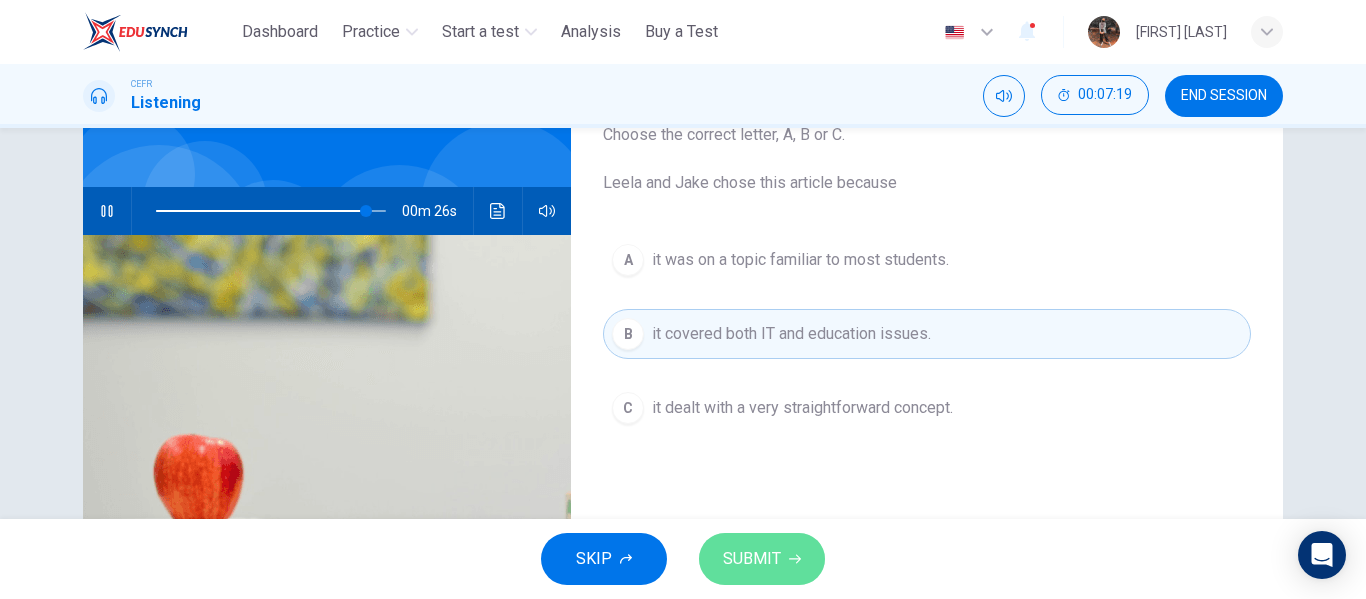 click on "SUBMIT" at bounding box center (762, 559) 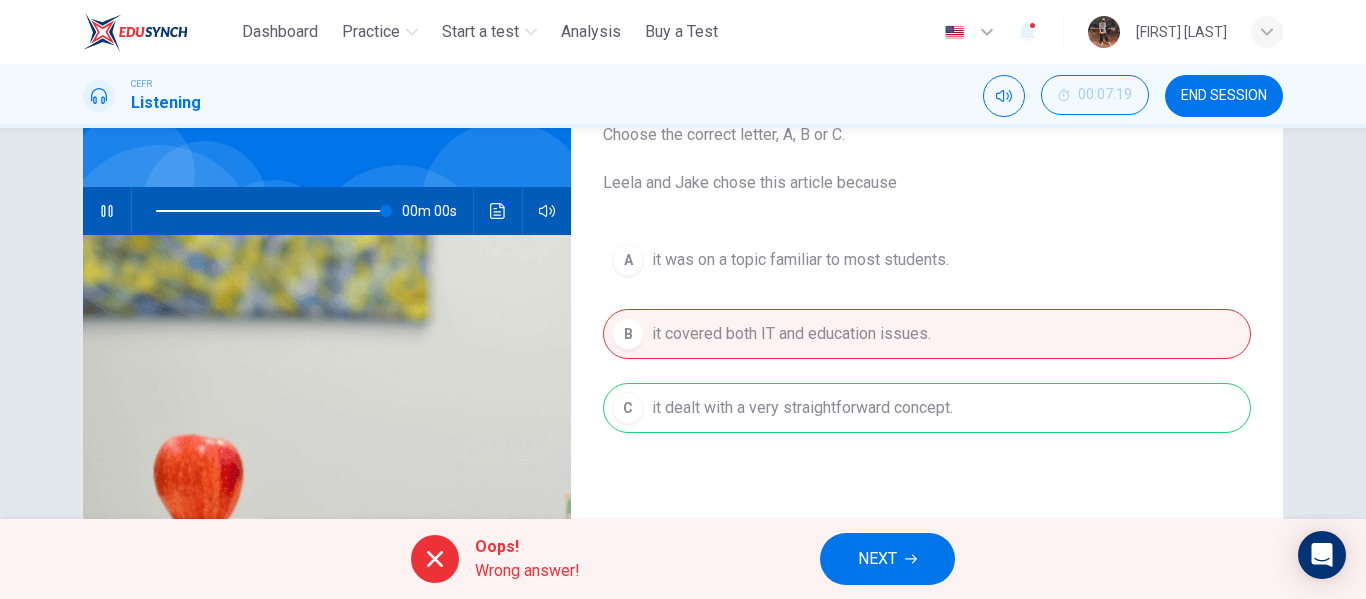 type on "*" 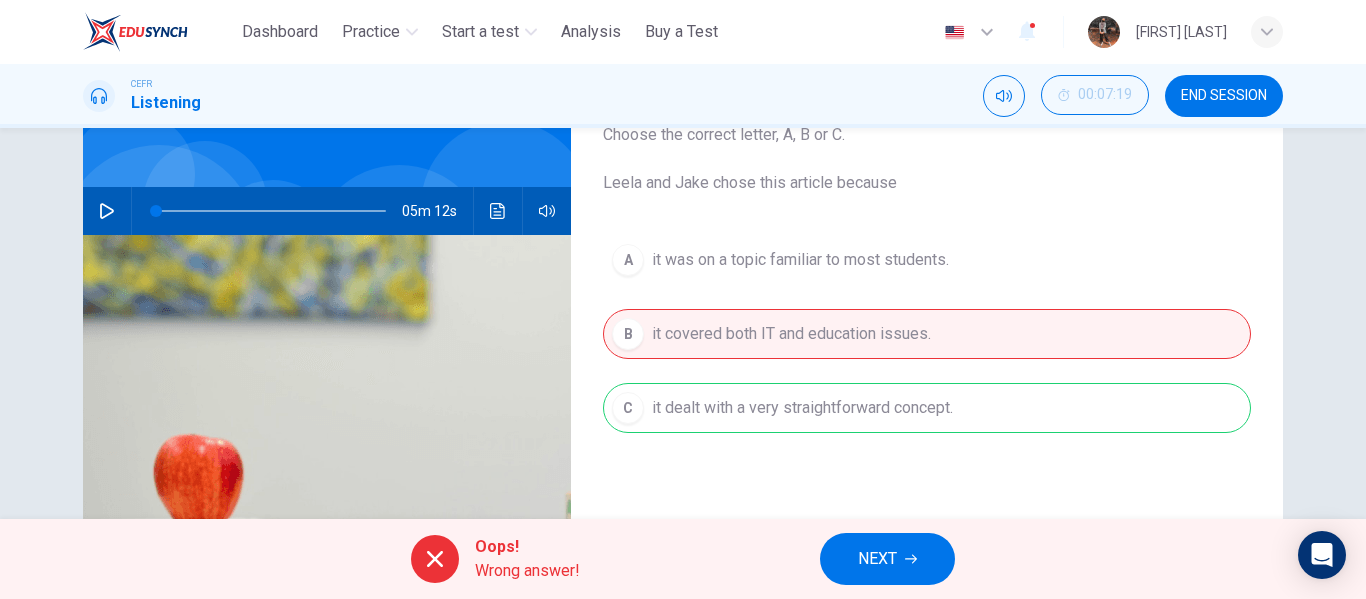 click on "NEXT" at bounding box center [877, 559] 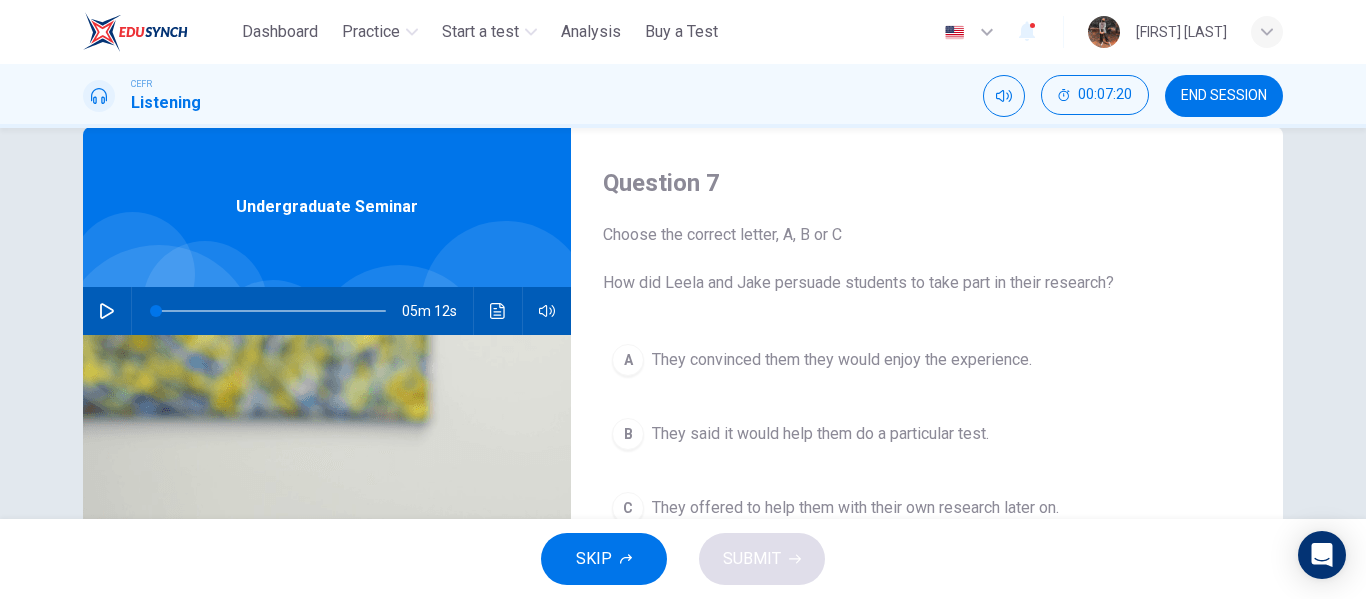 scroll, scrollTop: 141, scrollLeft: 0, axis: vertical 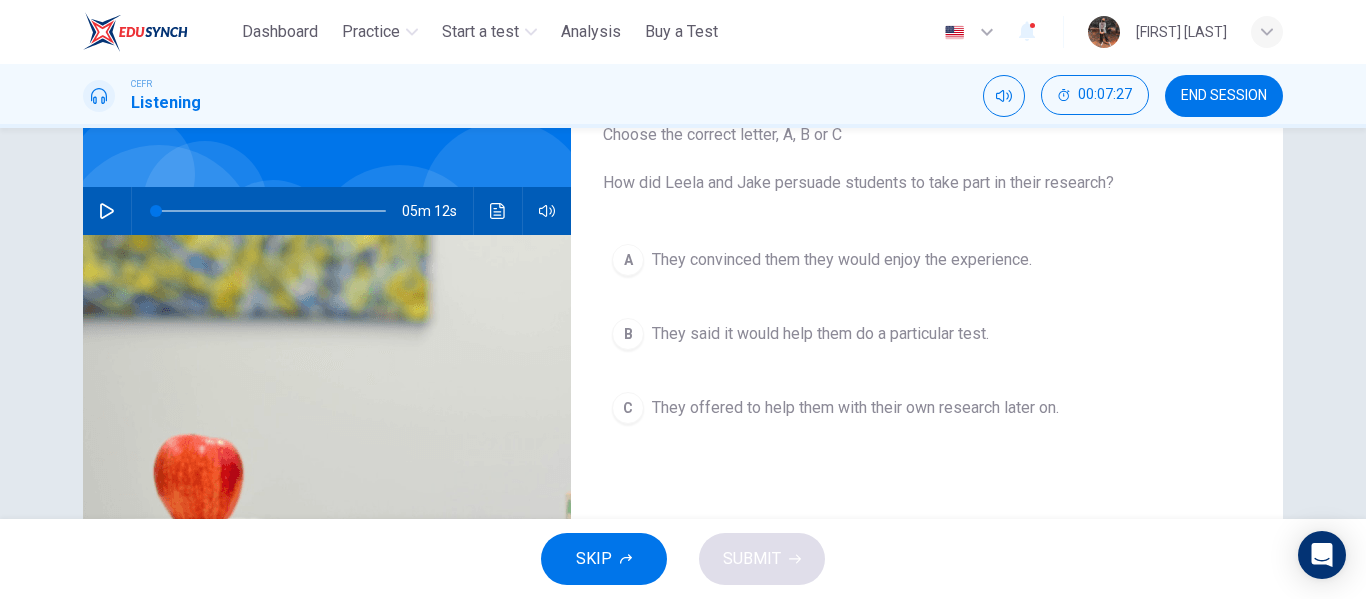 click on "A They convinced them they would enjoy the experience. B They said it would help them do a particular test. C They offered to help them with their own research later on." at bounding box center [927, 354] 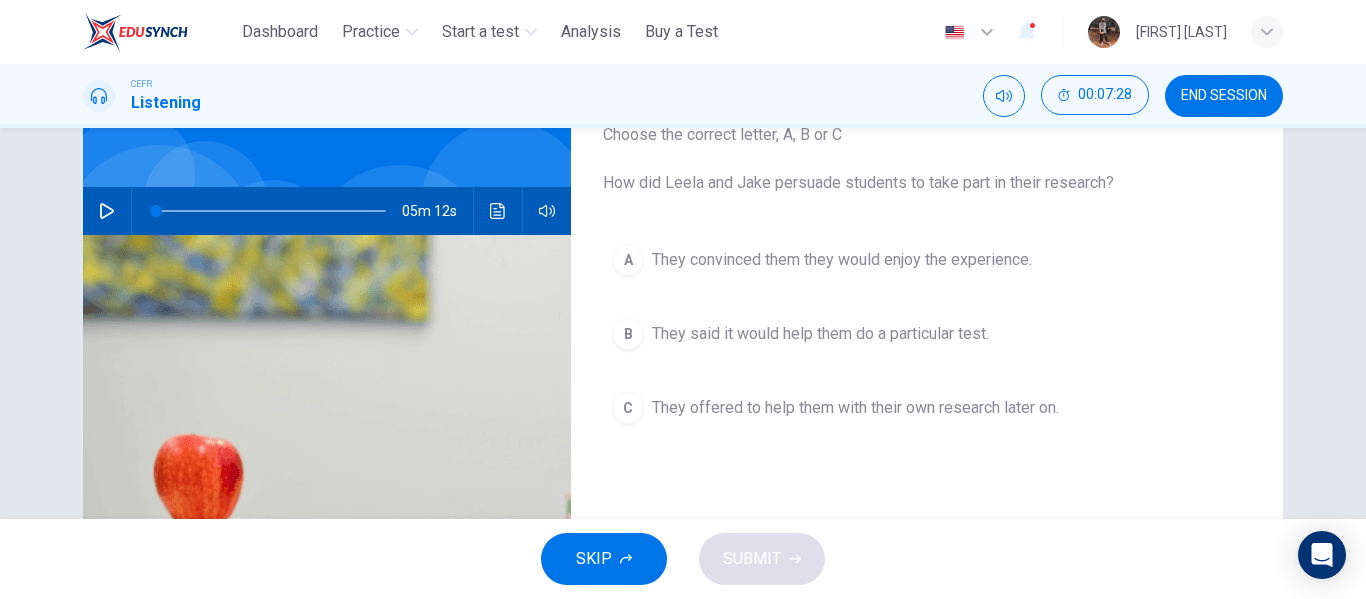 click on "A They convinced them they would enjoy the experience. B They said it would help them do a particular test. C They offered to help them with their own research later on." at bounding box center [927, 354] 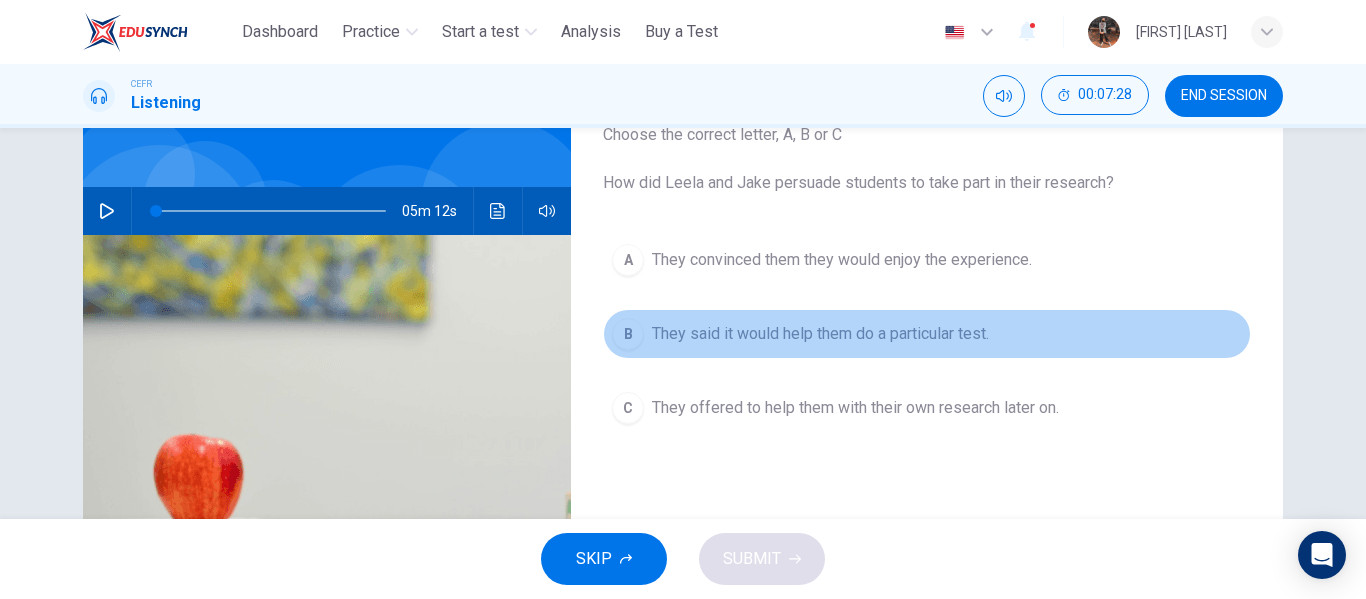 click on "They said it would help them do a particular test." at bounding box center [820, 334] 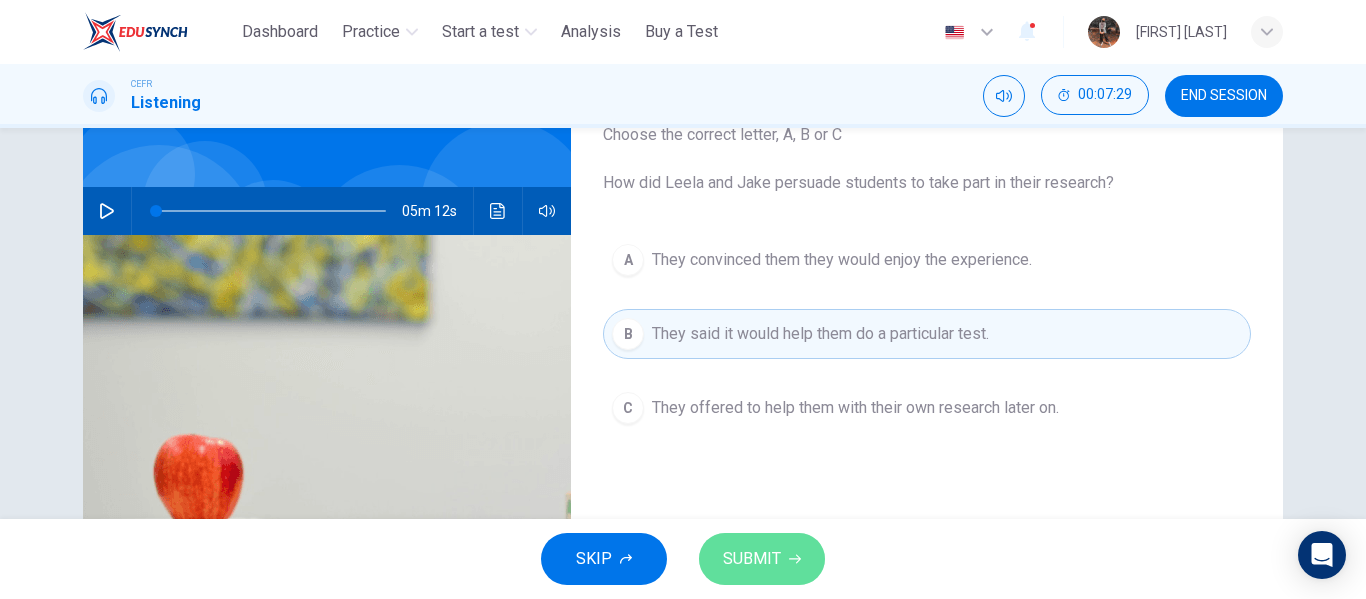 click on "SUBMIT" at bounding box center [762, 559] 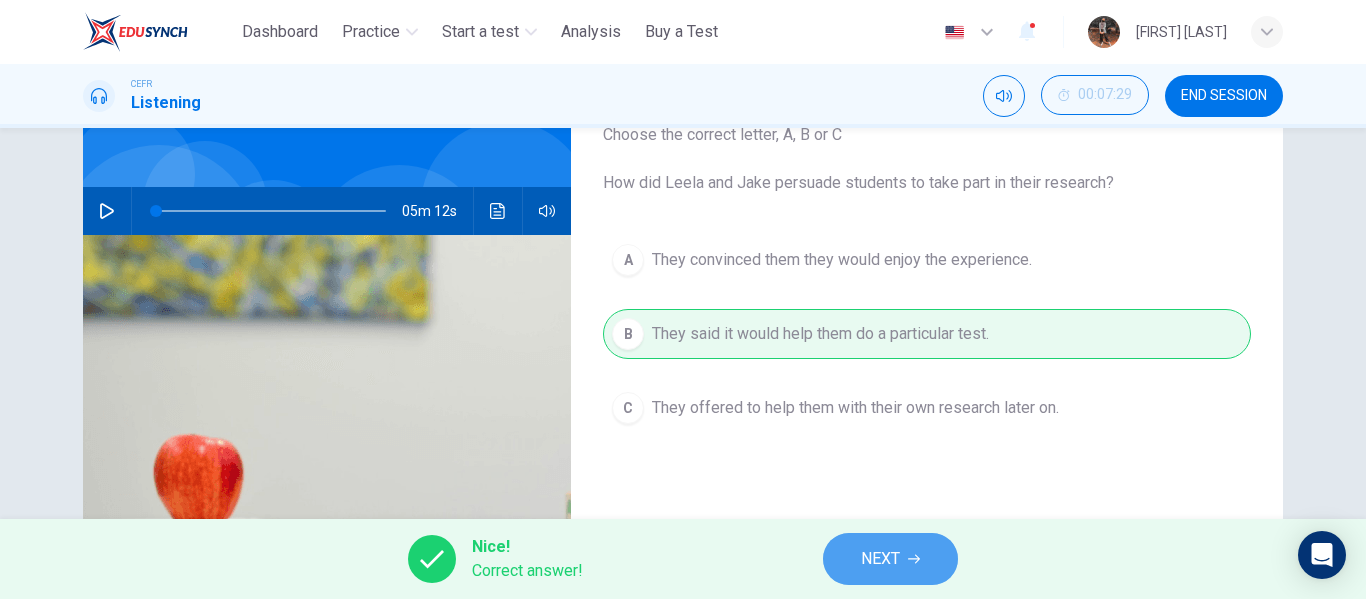 click on "NEXT" at bounding box center (890, 559) 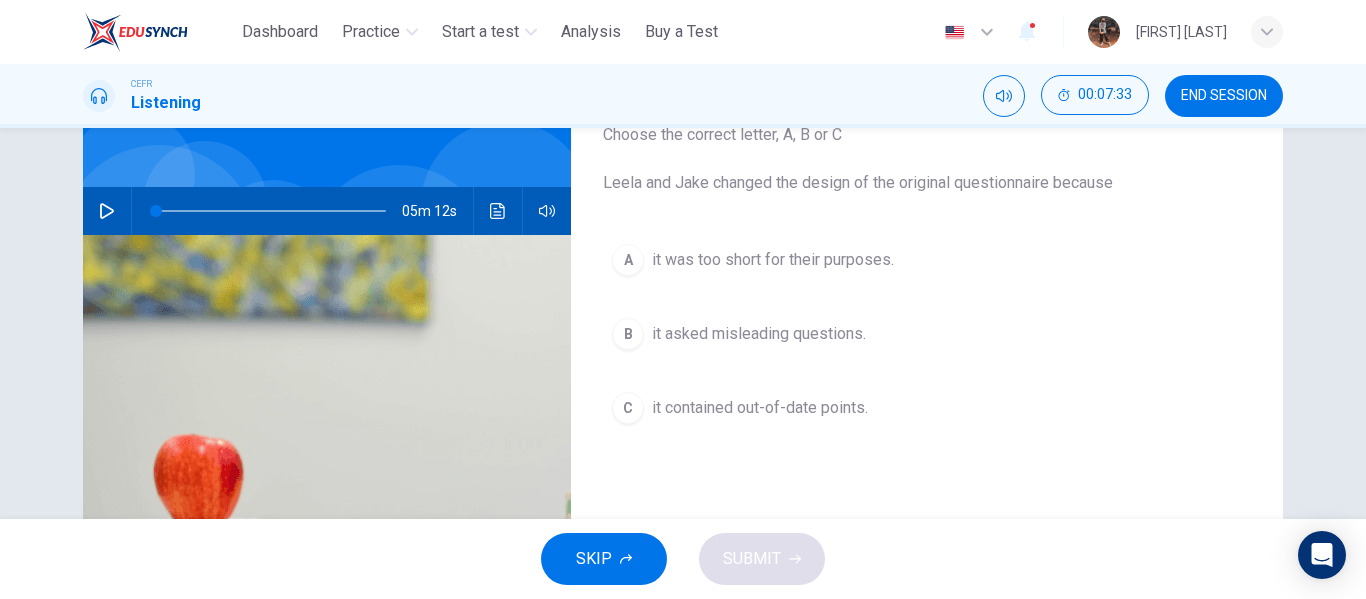 click on "it contained out-of-date points." at bounding box center [760, 408] 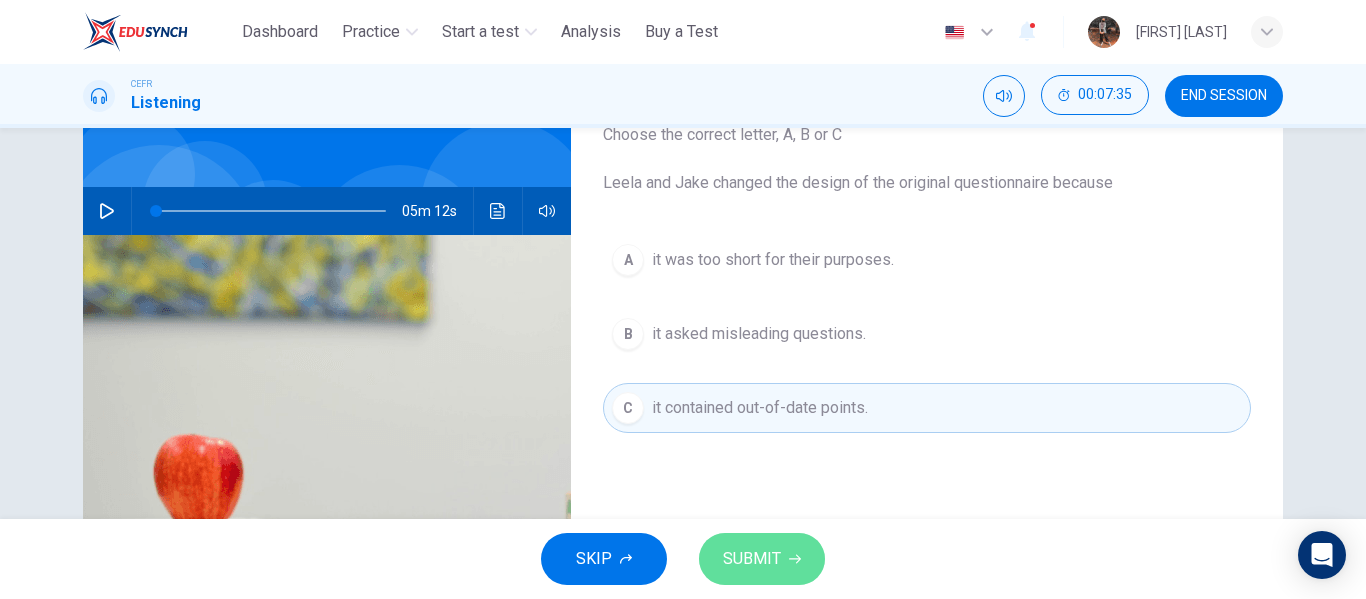 click on "SUBMIT" at bounding box center [762, 559] 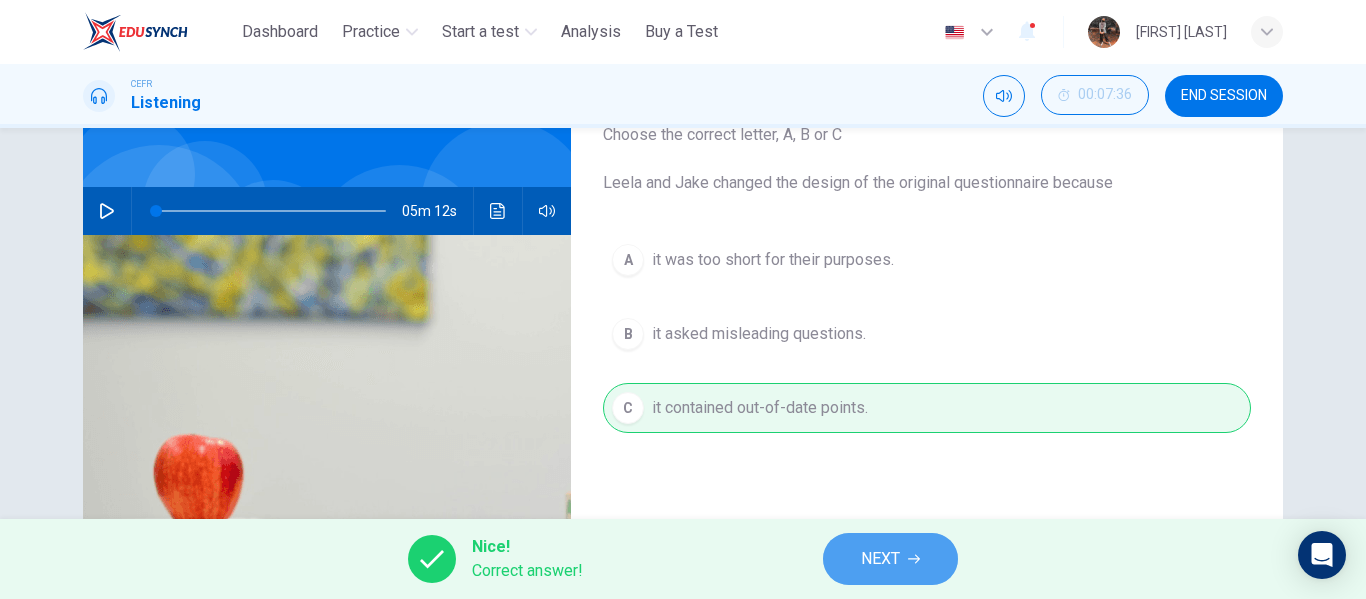 type 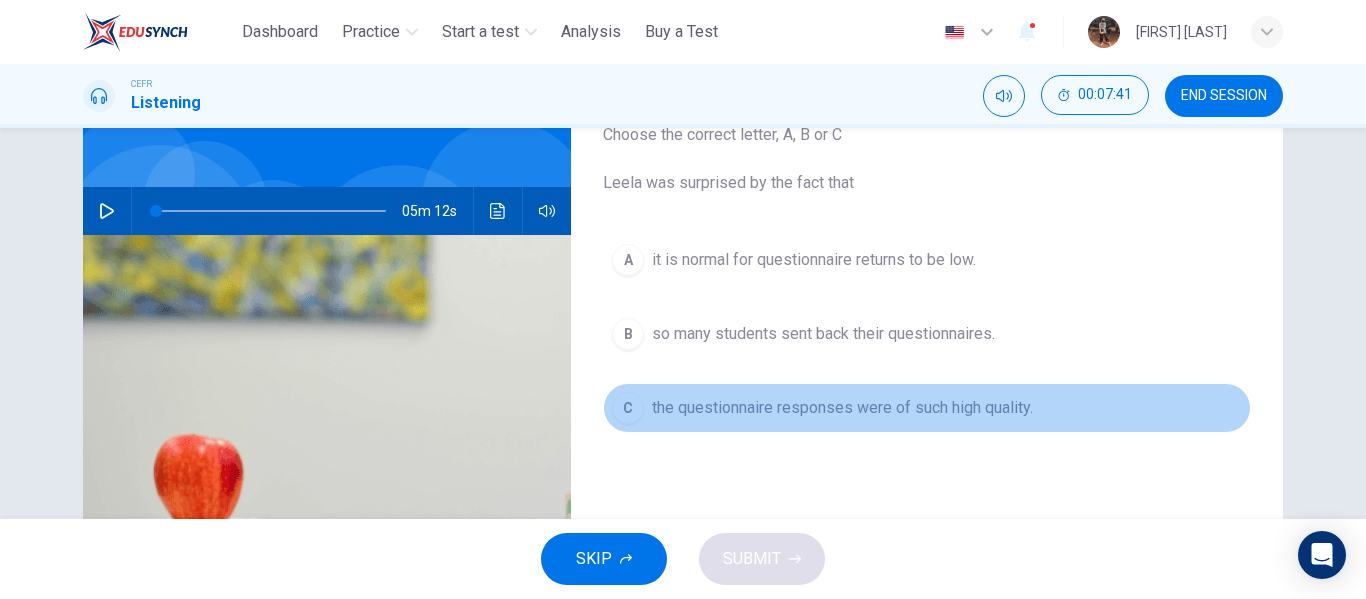 click on "C the questionnaire responses were of such high quality." at bounding box center [927, 408] 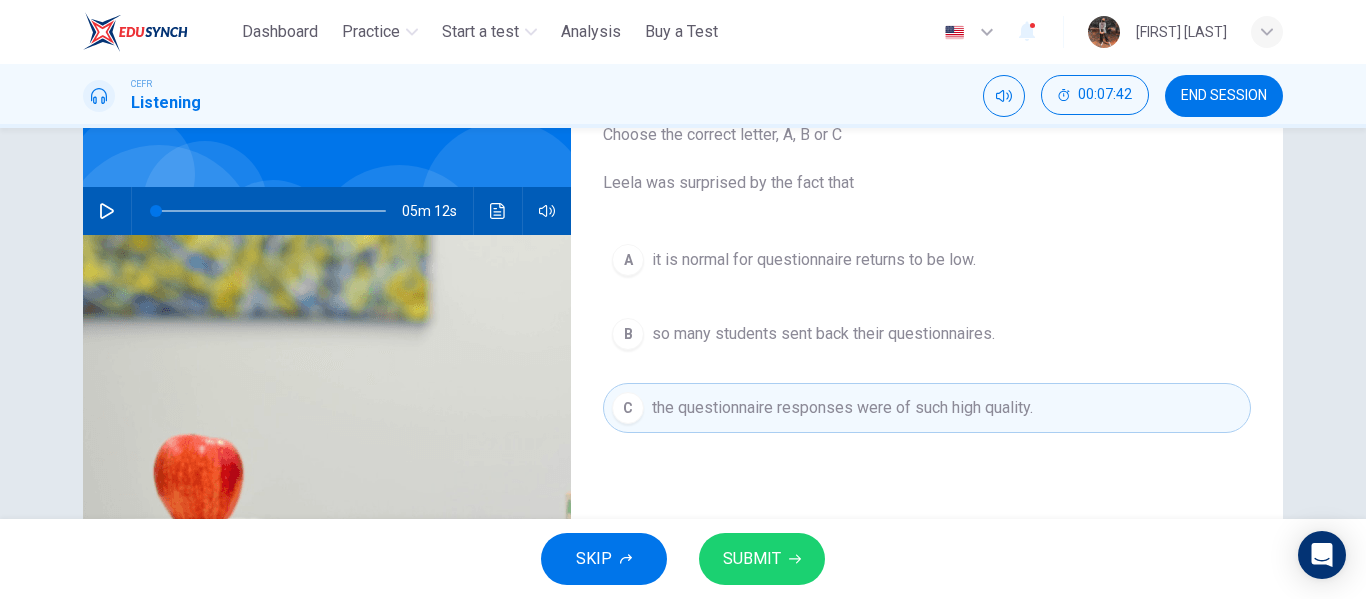 click on "SUBMIT" at bounding box center [762, 559] 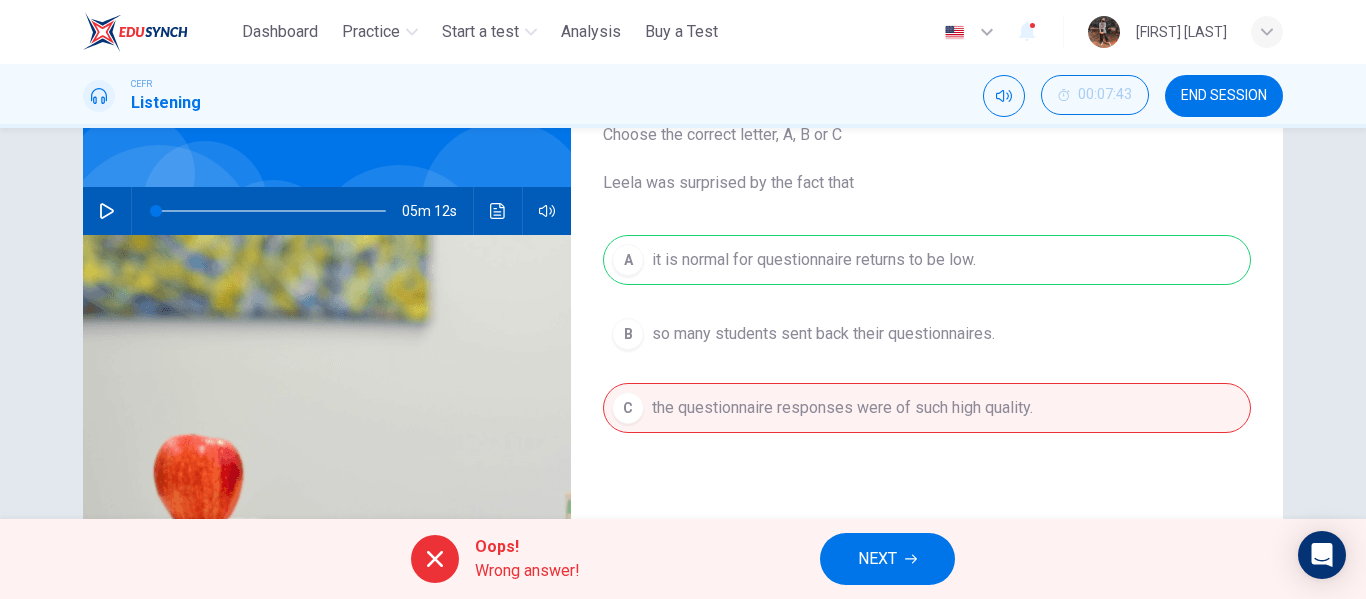 click on "NEXT" at bounding box center [877, 559] 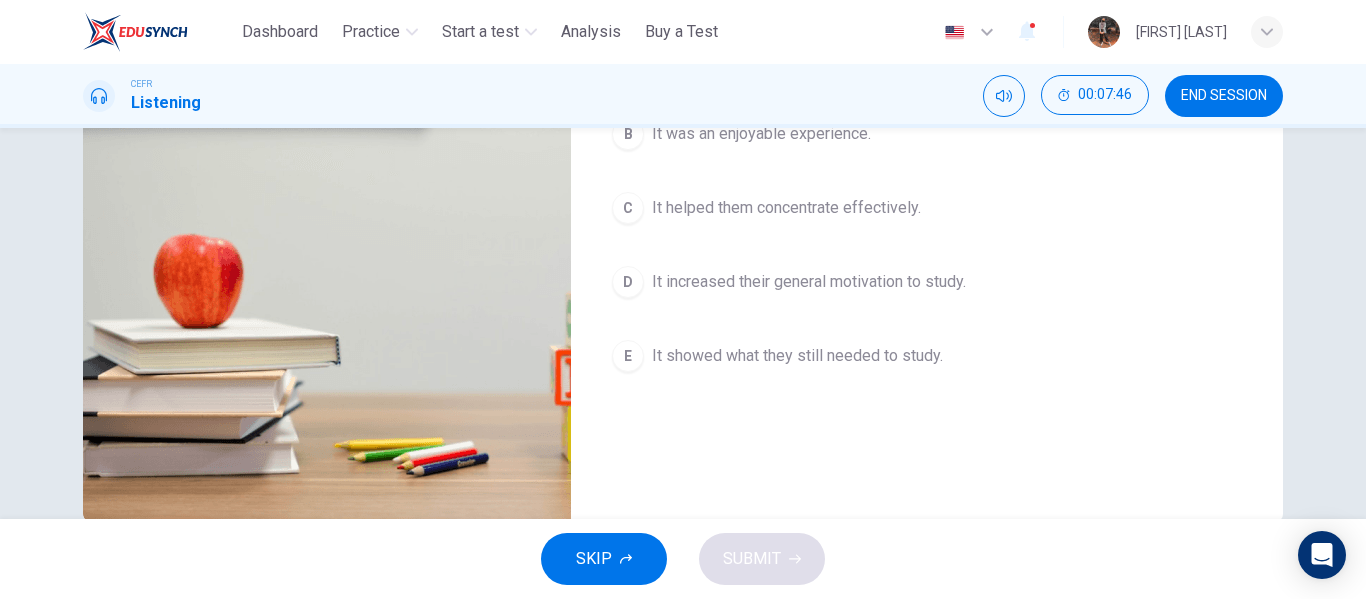 scroll, scrollTop: 241, scrollLeft: 0, axis: vertical 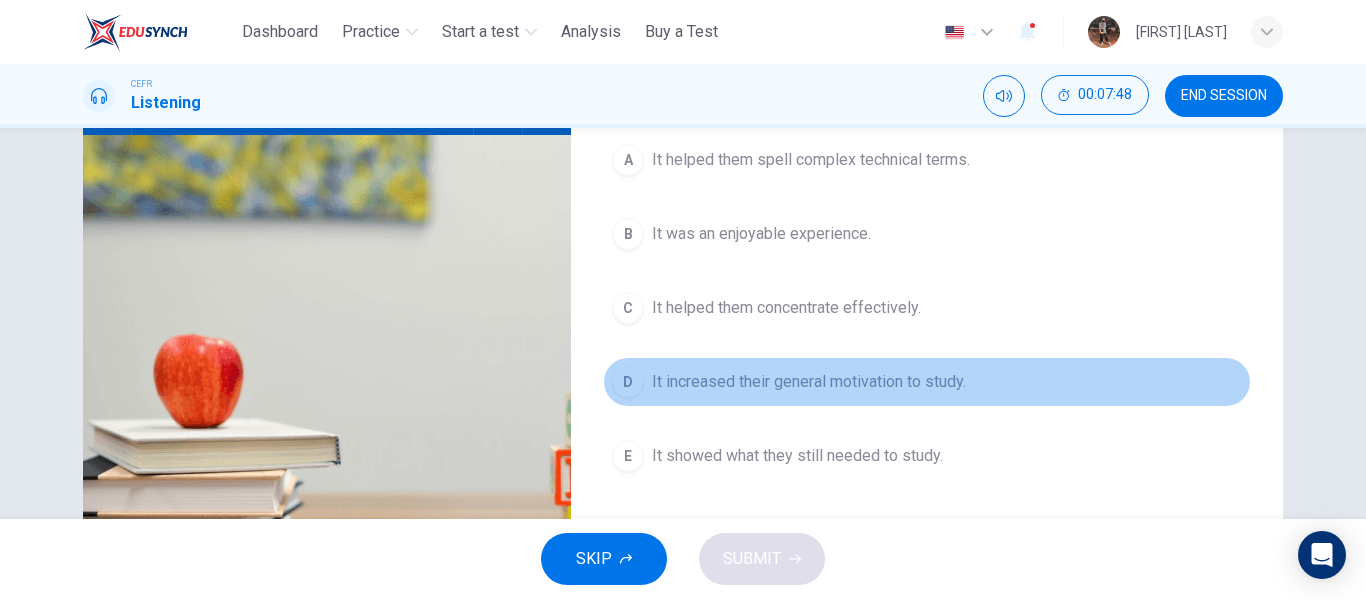 click on "It increased their general motivation to study." at bounding box center [809, 382] 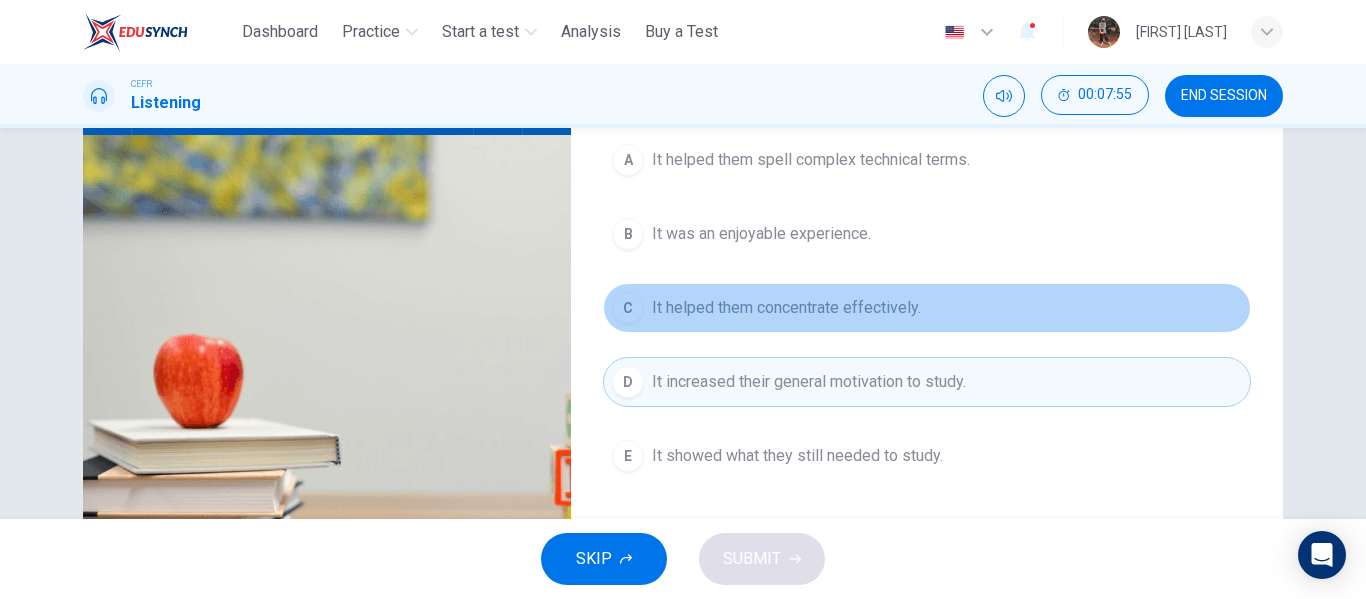 click on "It helped them concentrate effectively." at bounding box center [786, 308] 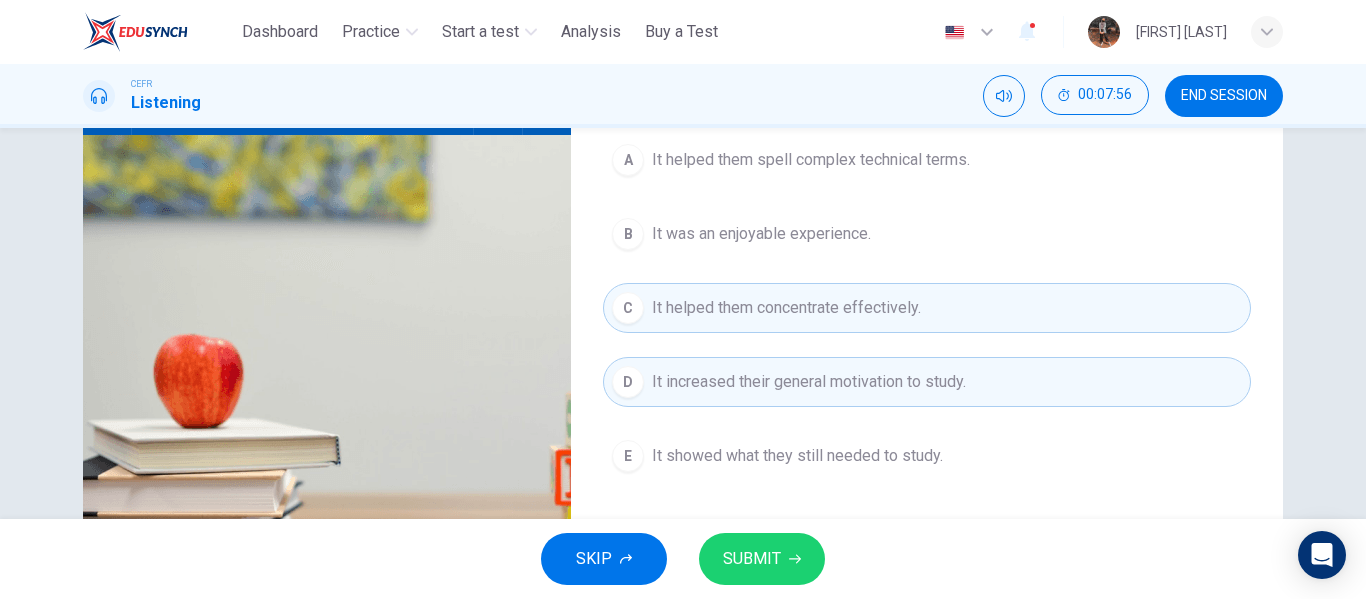 click on "SUBMIT" at bounding box center [762, 559] 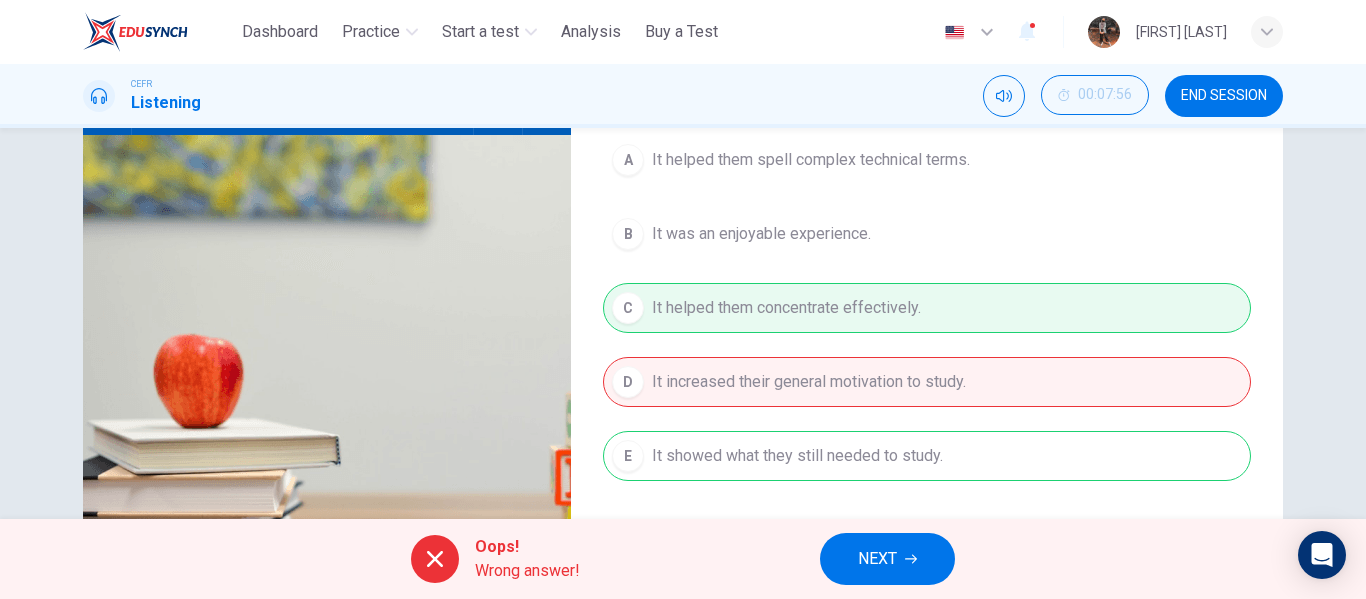 click on "NEXT" at bounding box center [877, 559] 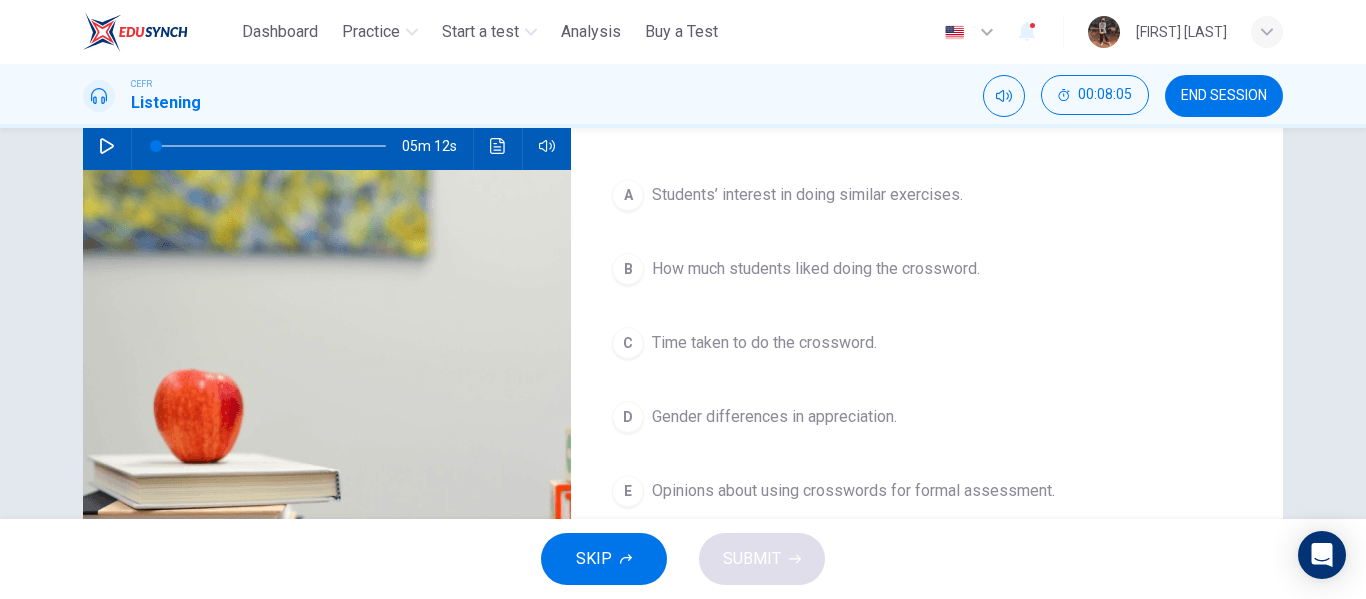 scroll, scrollTop: 241, scrollLeft: 0, axis: vertical 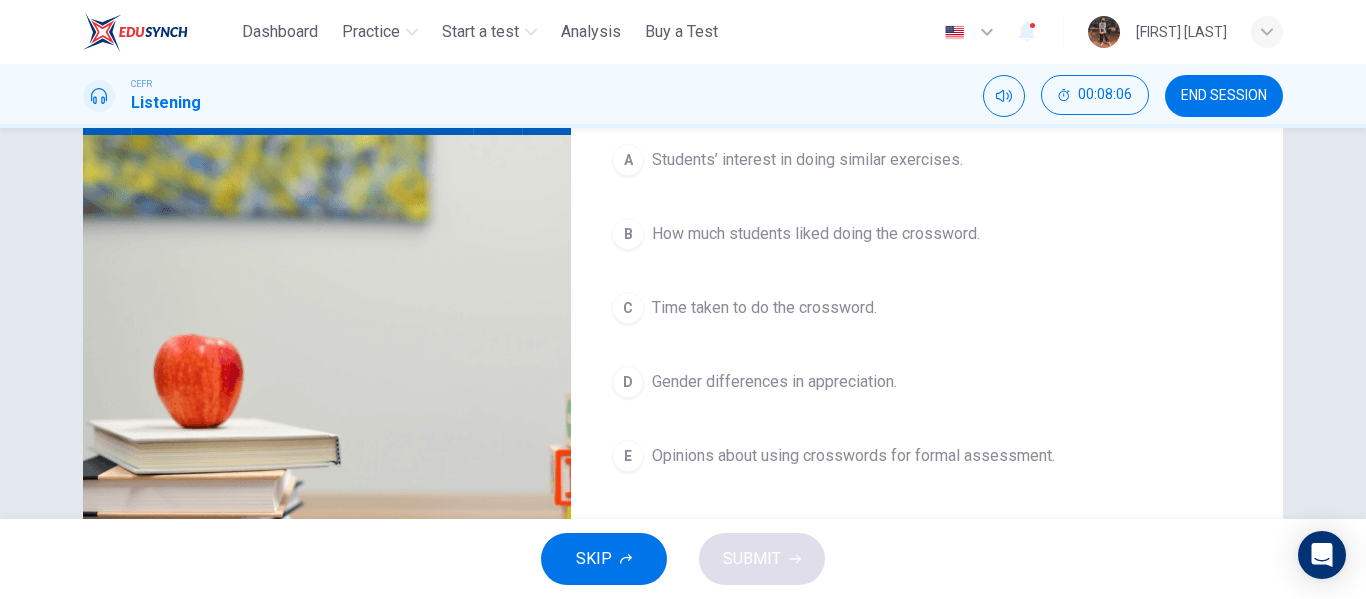 click on "Gender differences in appreciation." at bounding box center [774, 382] 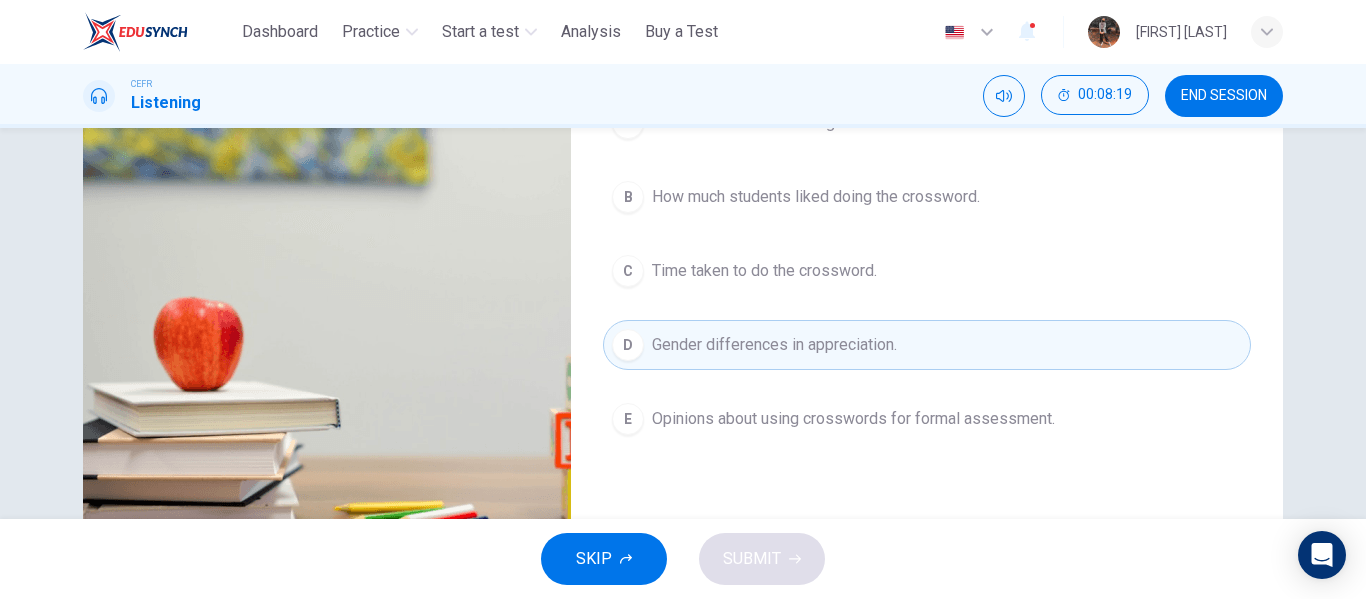 scroll, scrollTop: 341, scrollLeft: 0, axis: vertical 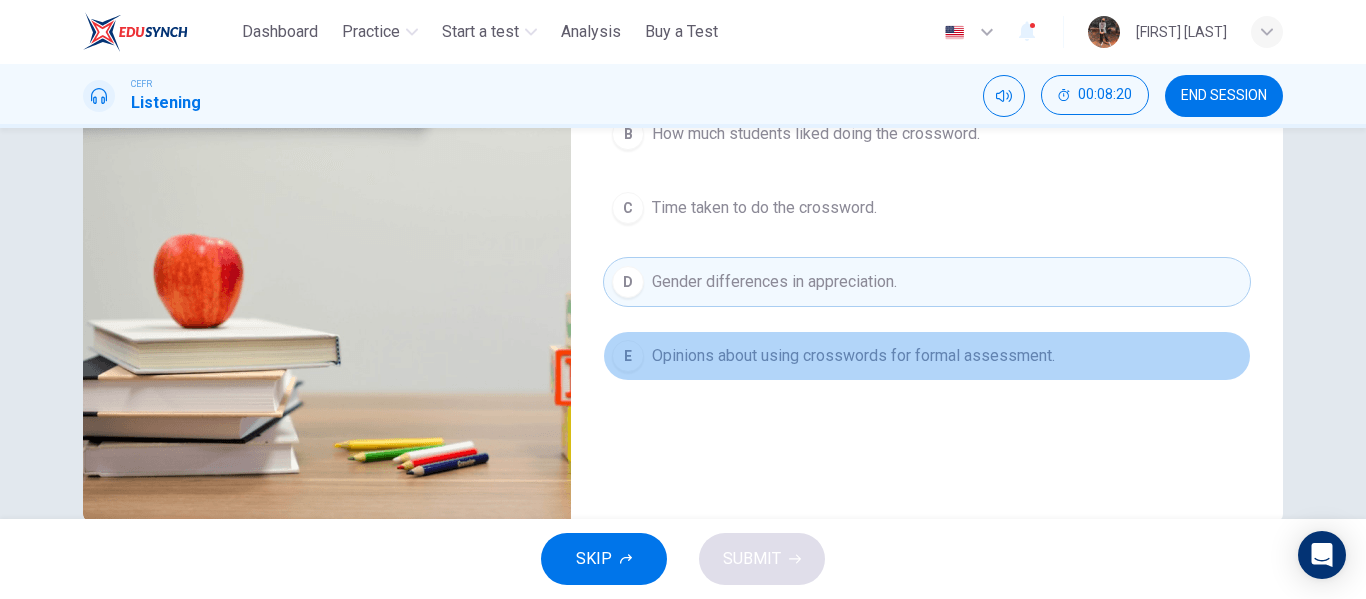 click on "Opinions about using crosswords for formal assessment." at bounding box center (853, 356) 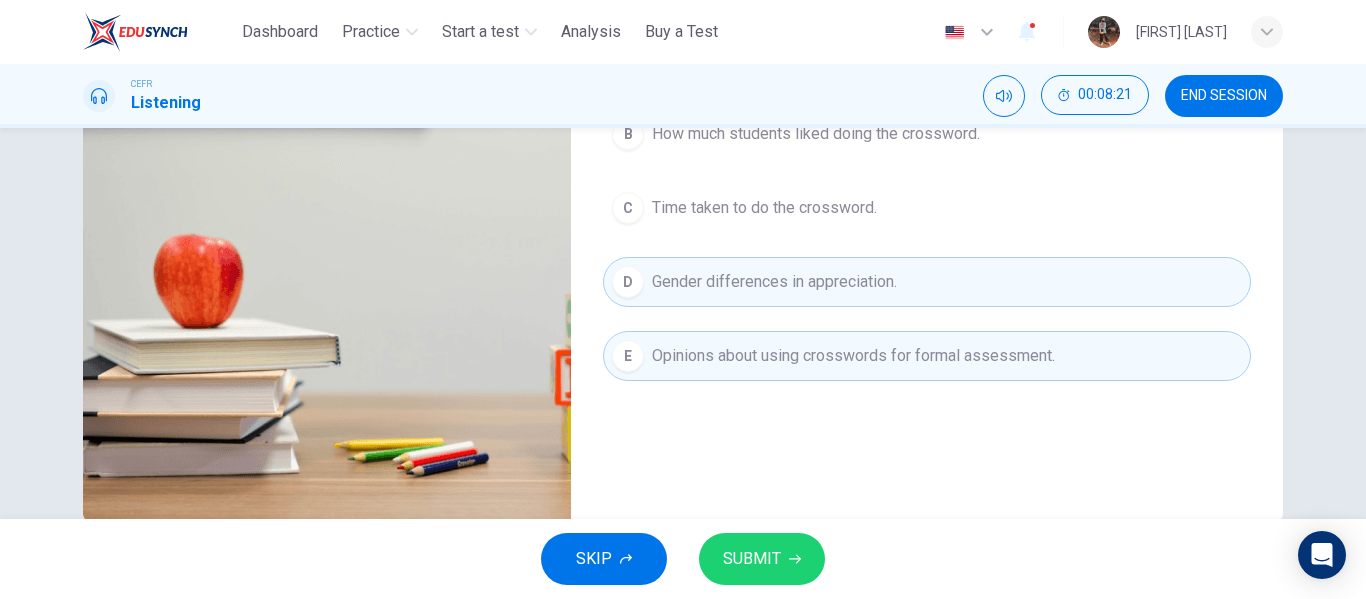 click on "SUBMIT" at bounding box center [762, 559] 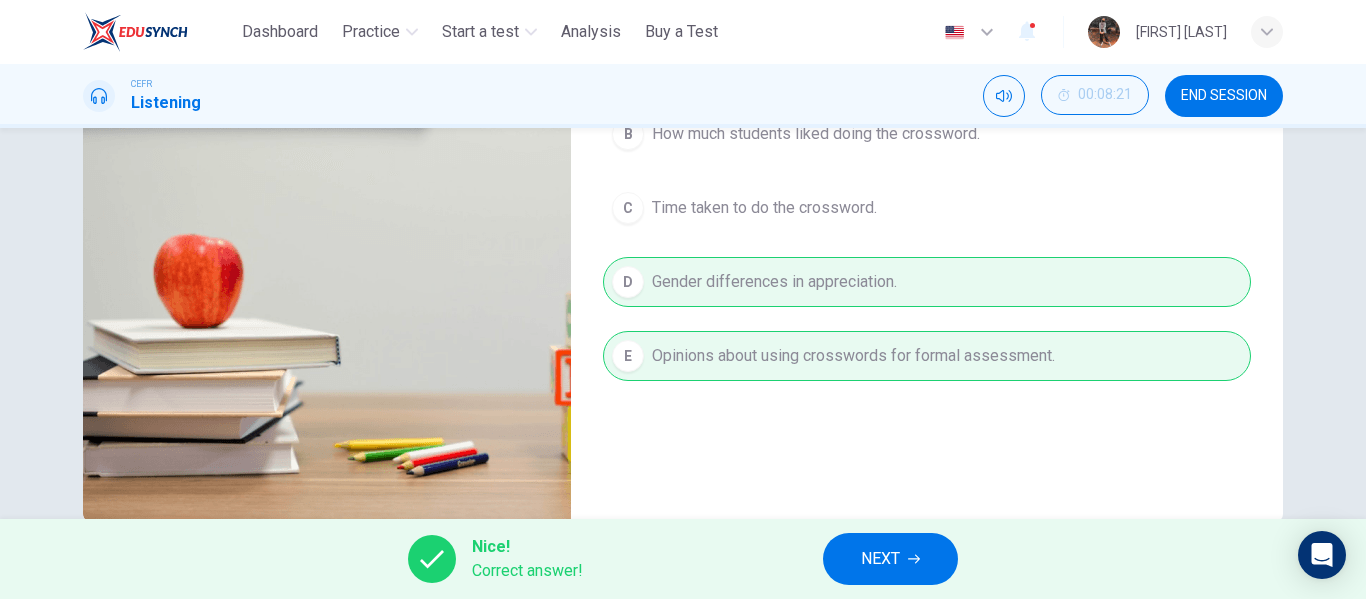 click on "NEXT" at bounding box center (880, 559) 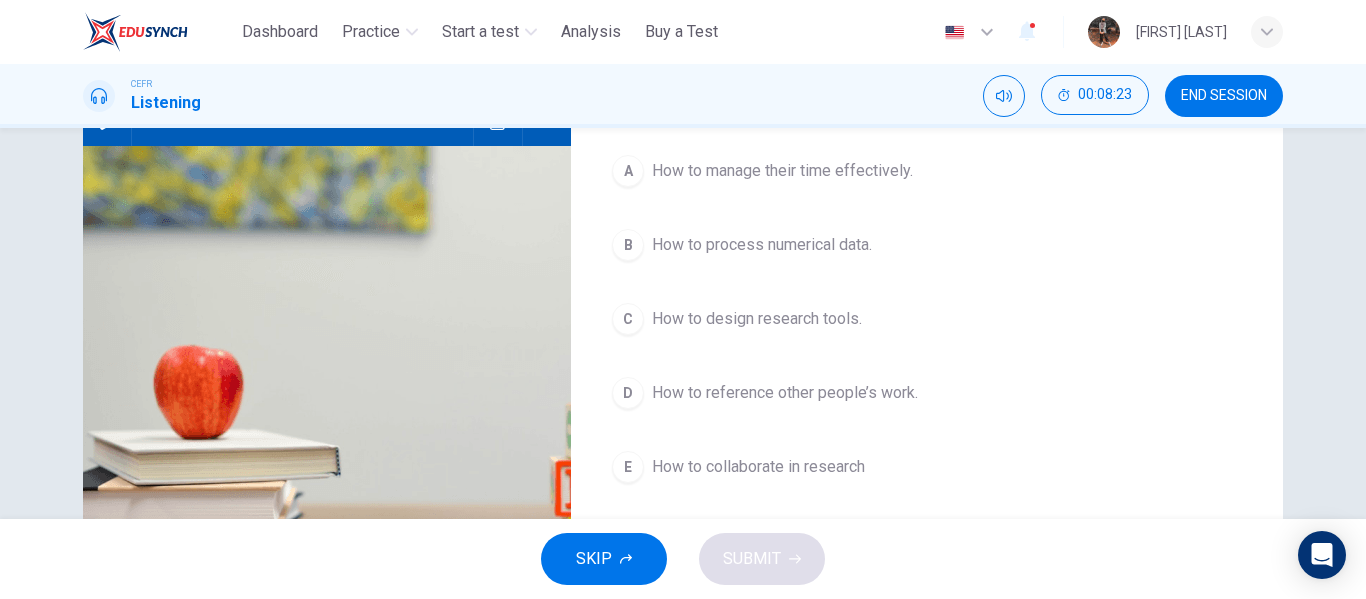 scroll, scrollTop: 241, scrollLeft: 0, axis: vertical 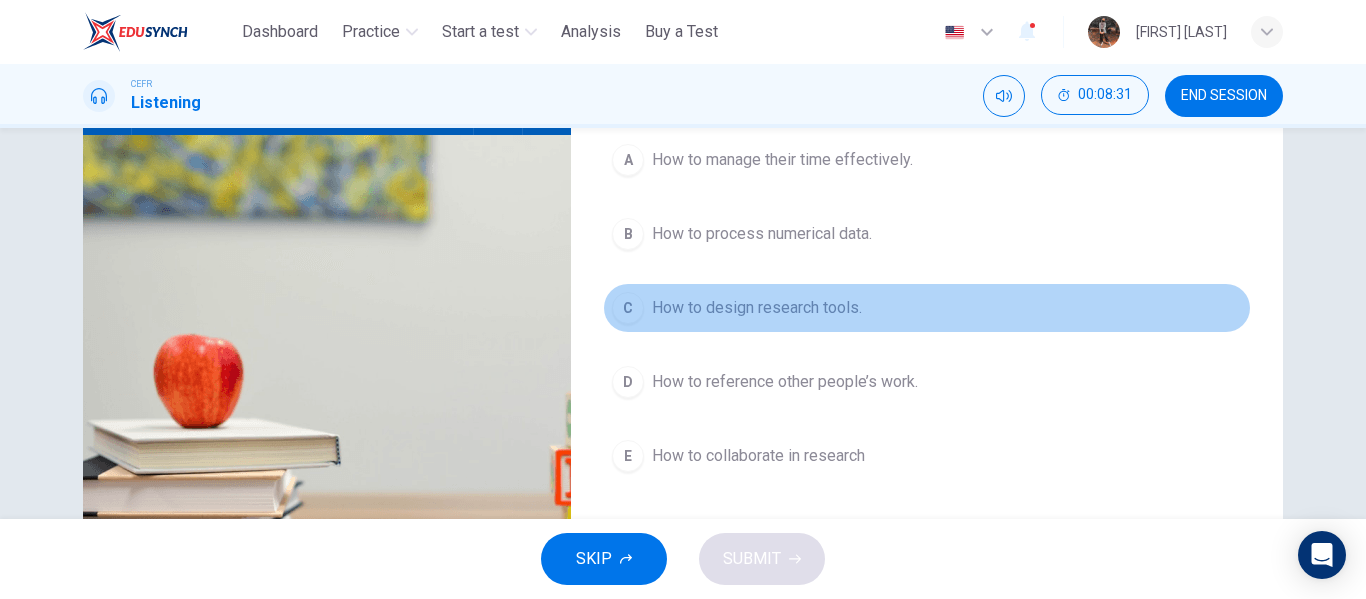 click on "C How to design research tools." at bounding box center [927, 308] 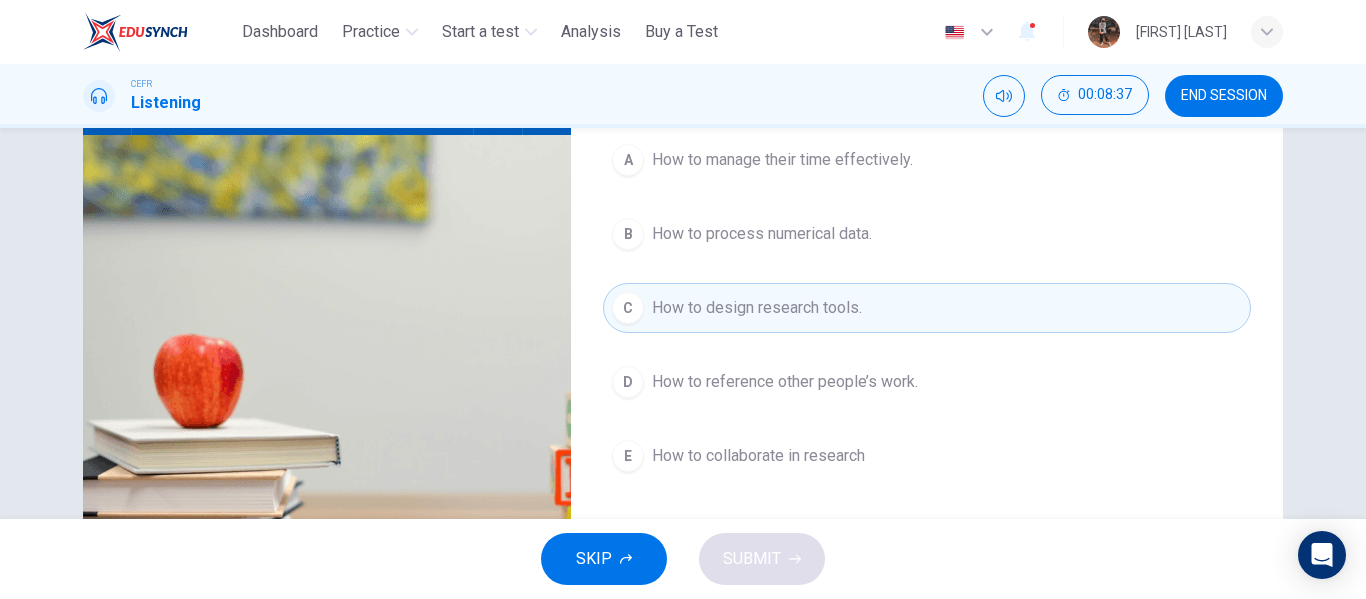 click on "A How to manage their time effectively. B How to process numerical data. C How to design research tools. D How to reference other people’s work. E How to collaborate in research" at bounding box center (927, 328) 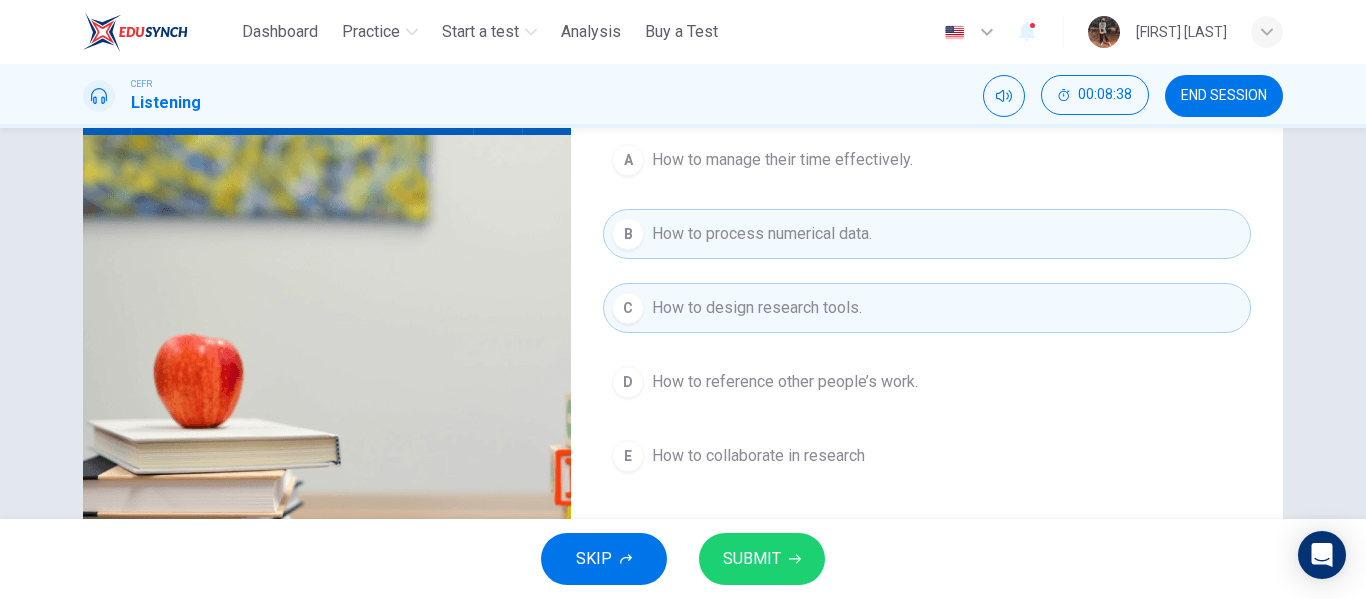 click on "SUBMIT" at bounding box center [752, 559] 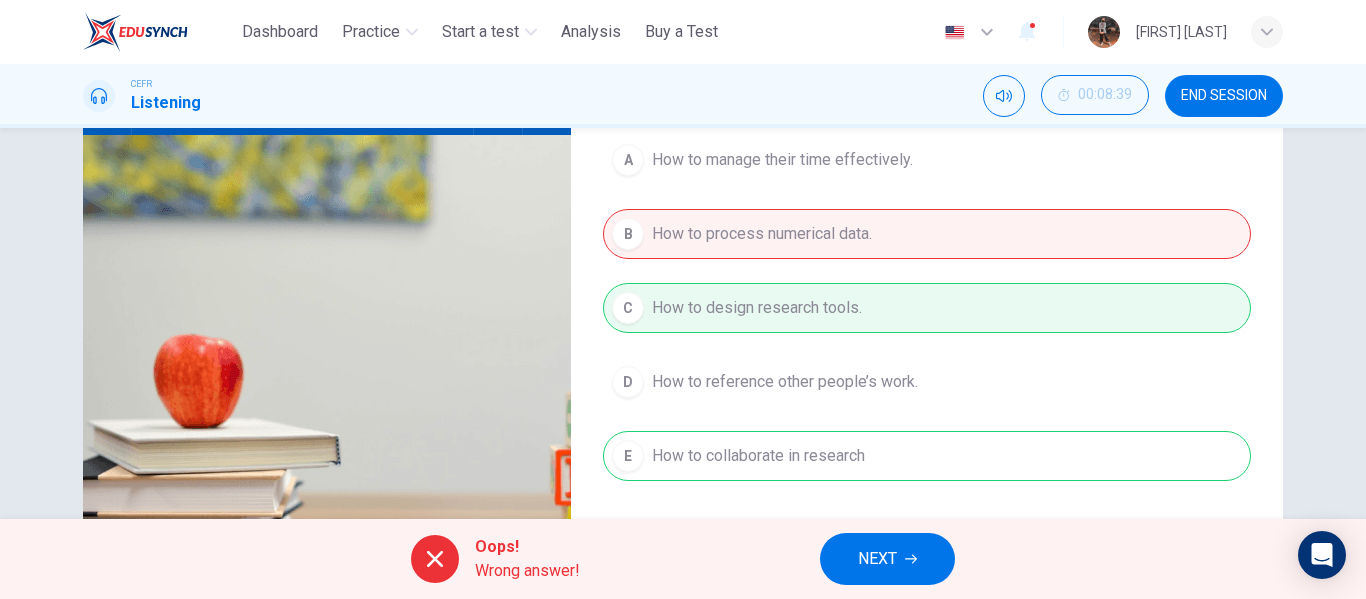click on "NEXT" at bounding box center [887, 559] 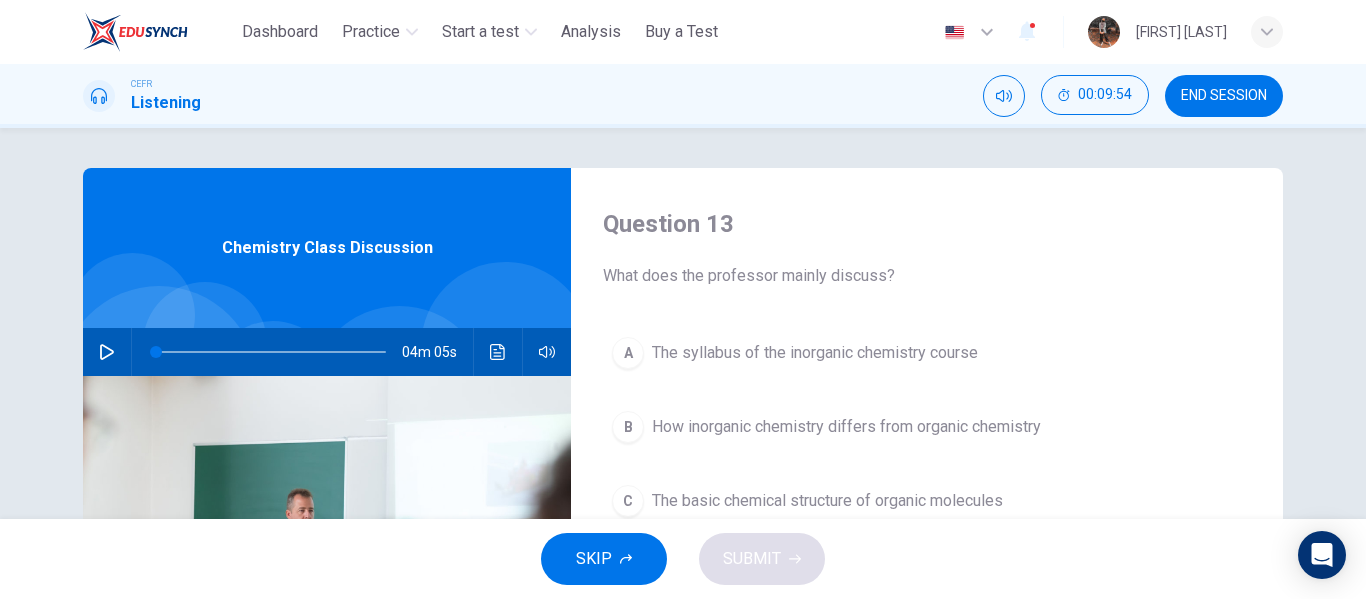 scroll, scrollTop: 100, scrollLeft: 0, axis: vertical 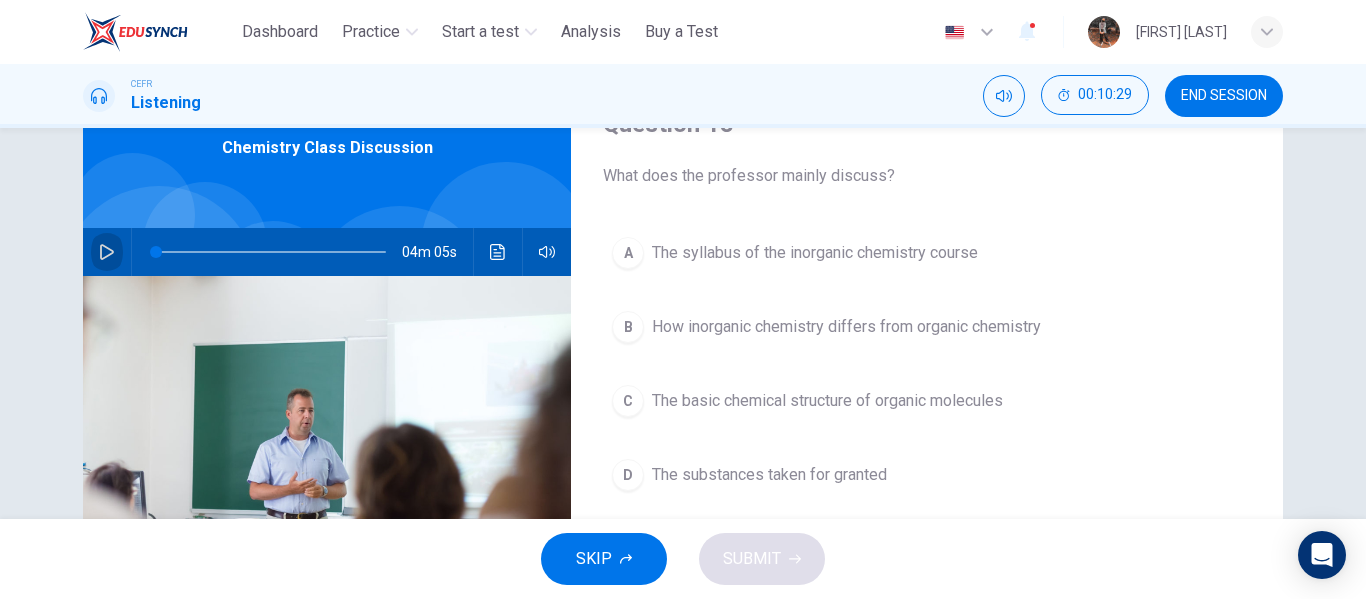 click 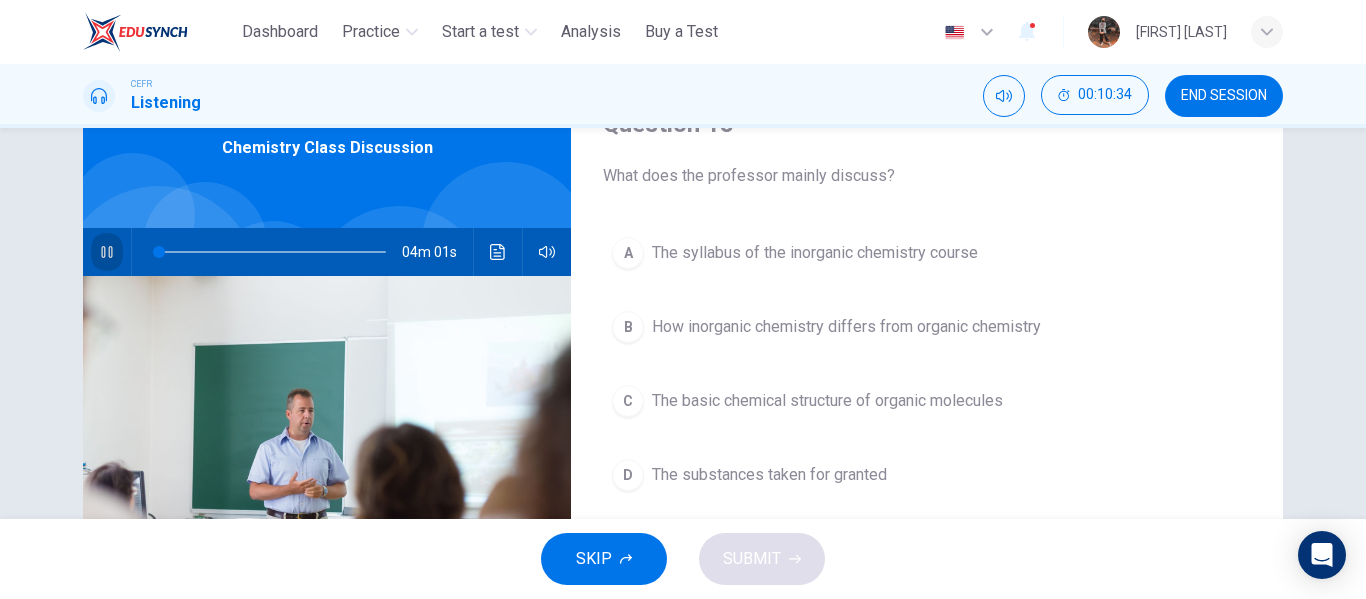 click 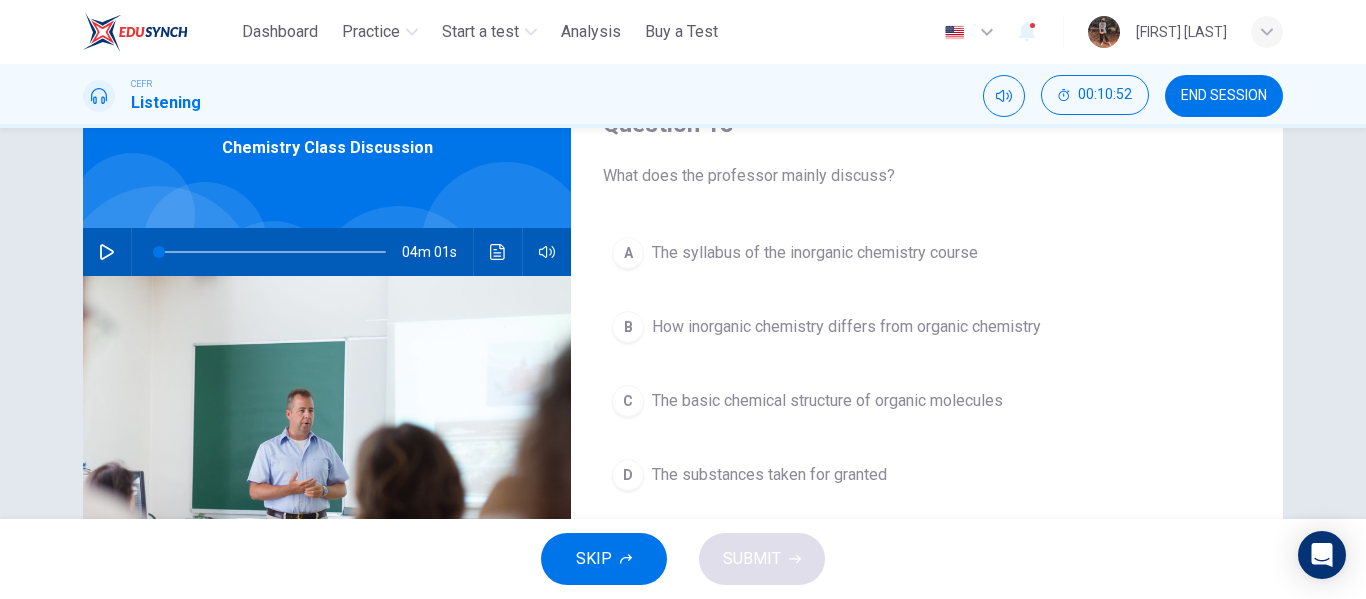click 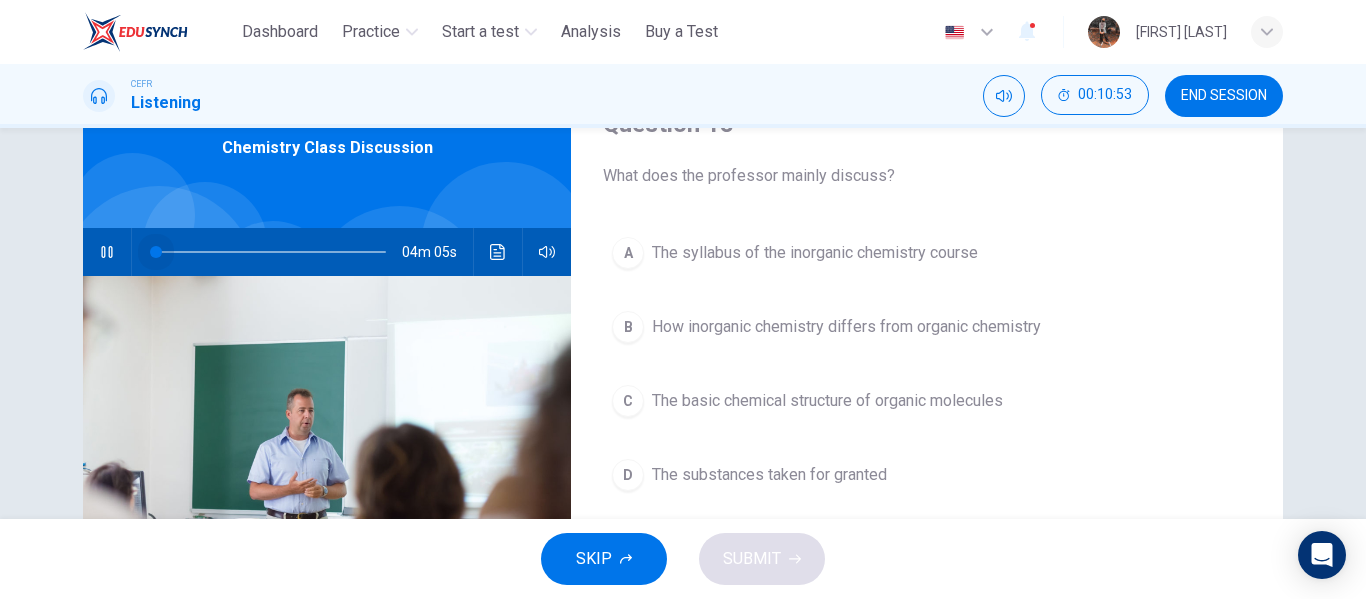 drag, startPoint x: 161, startPoint y: 255, endPoint x: 112, endPoint y: 259, distance: 49.162994 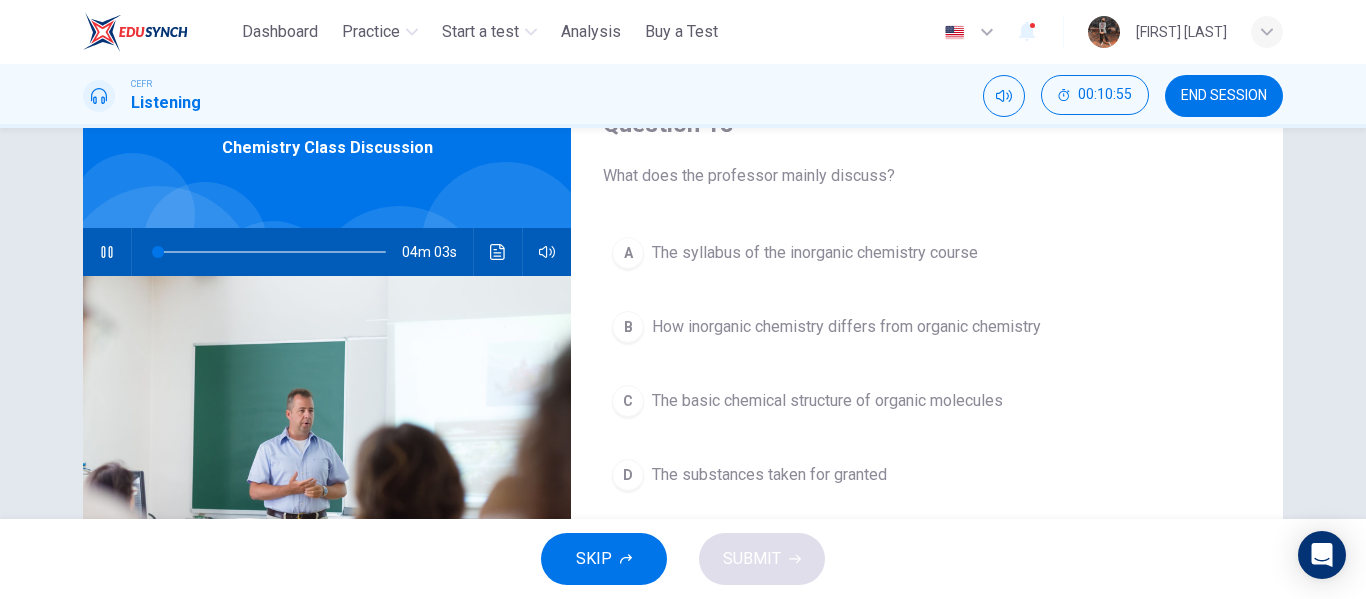 click at bounding box center (547, 252) 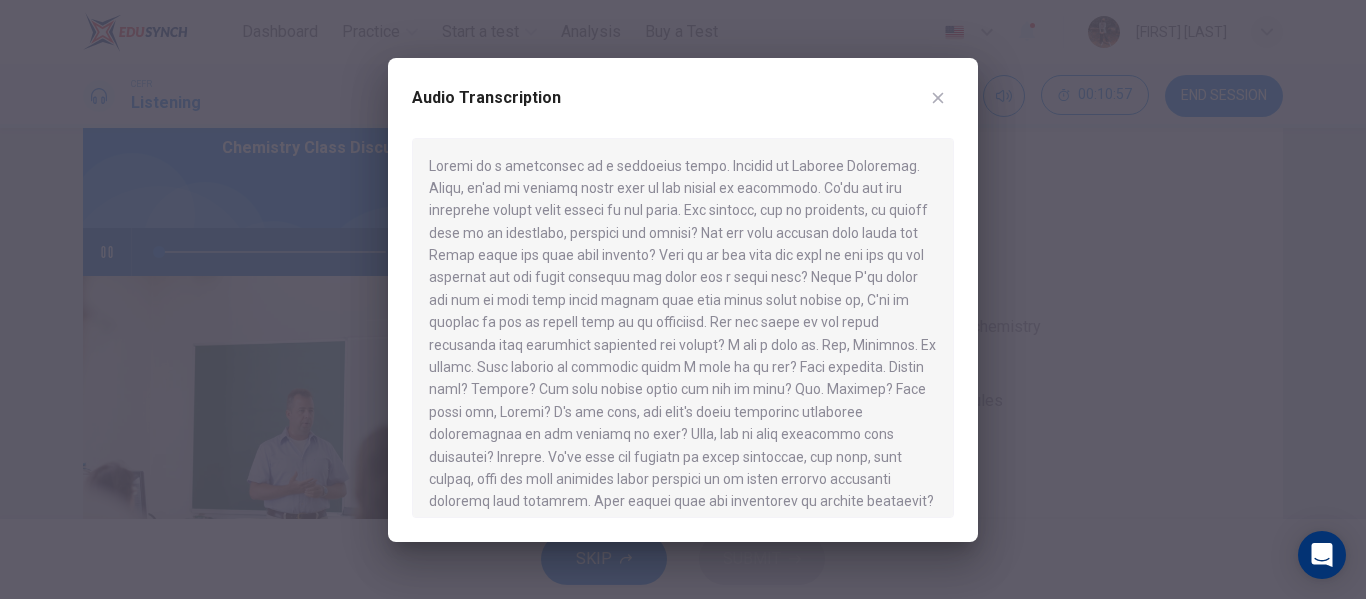 click on "Audio Transcription" at bounding box center [683, 110] 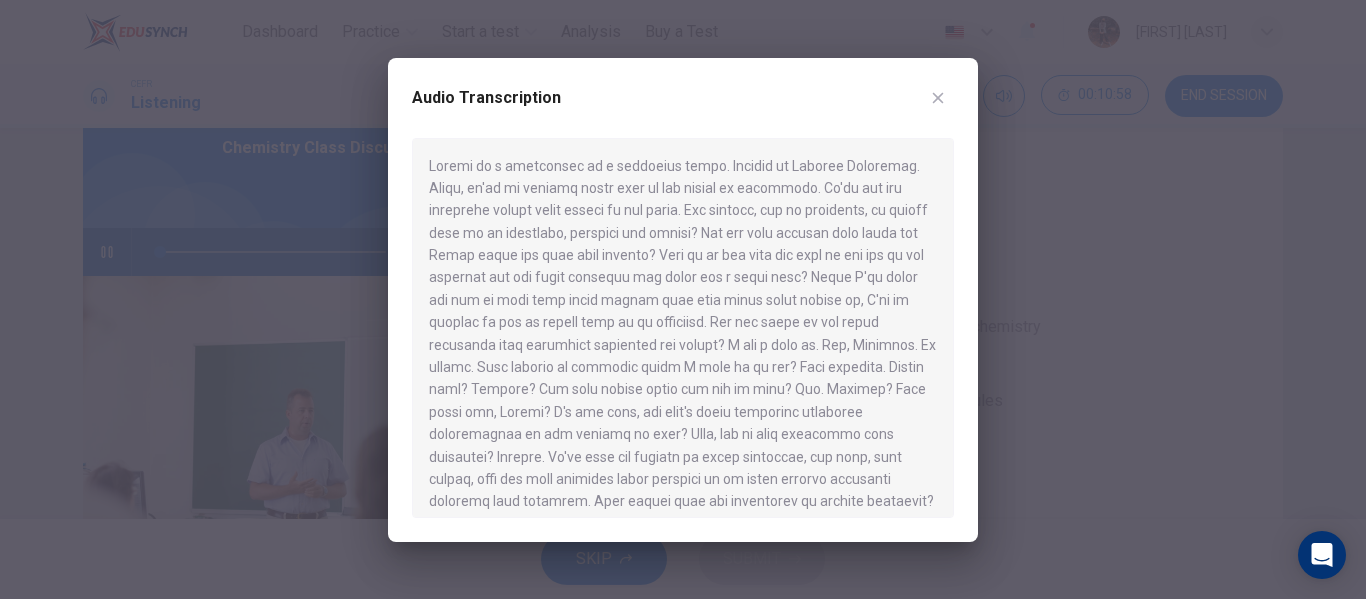 click at bounding box center [938, 98] 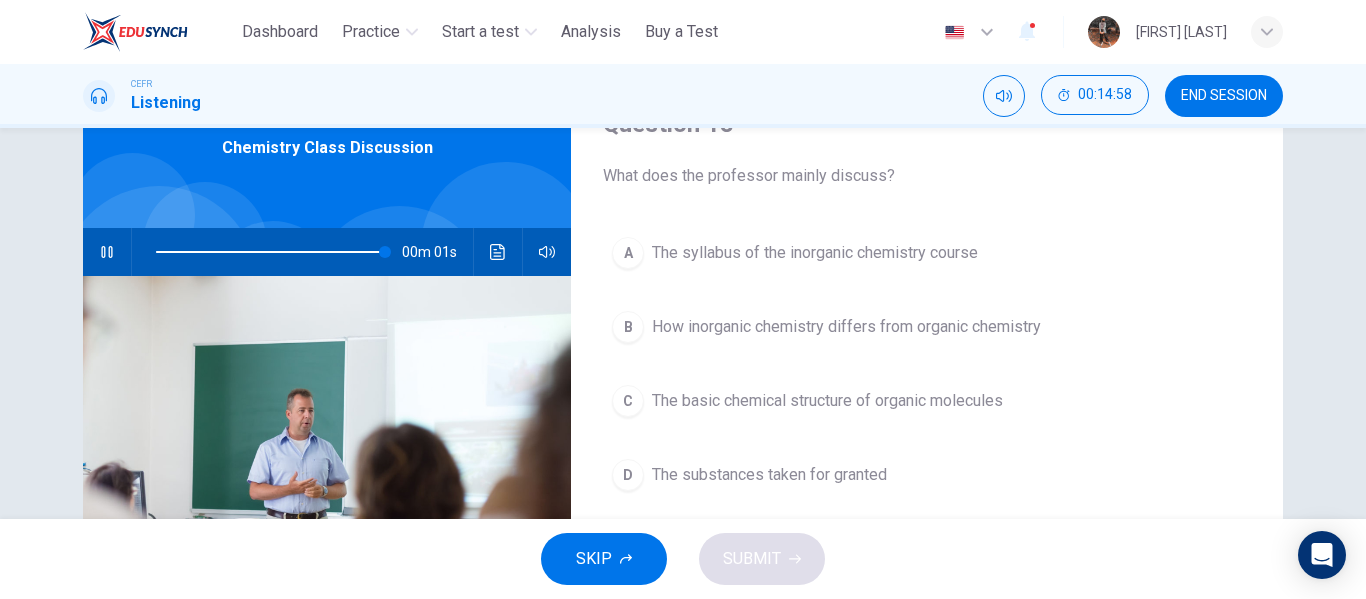 type on "*" 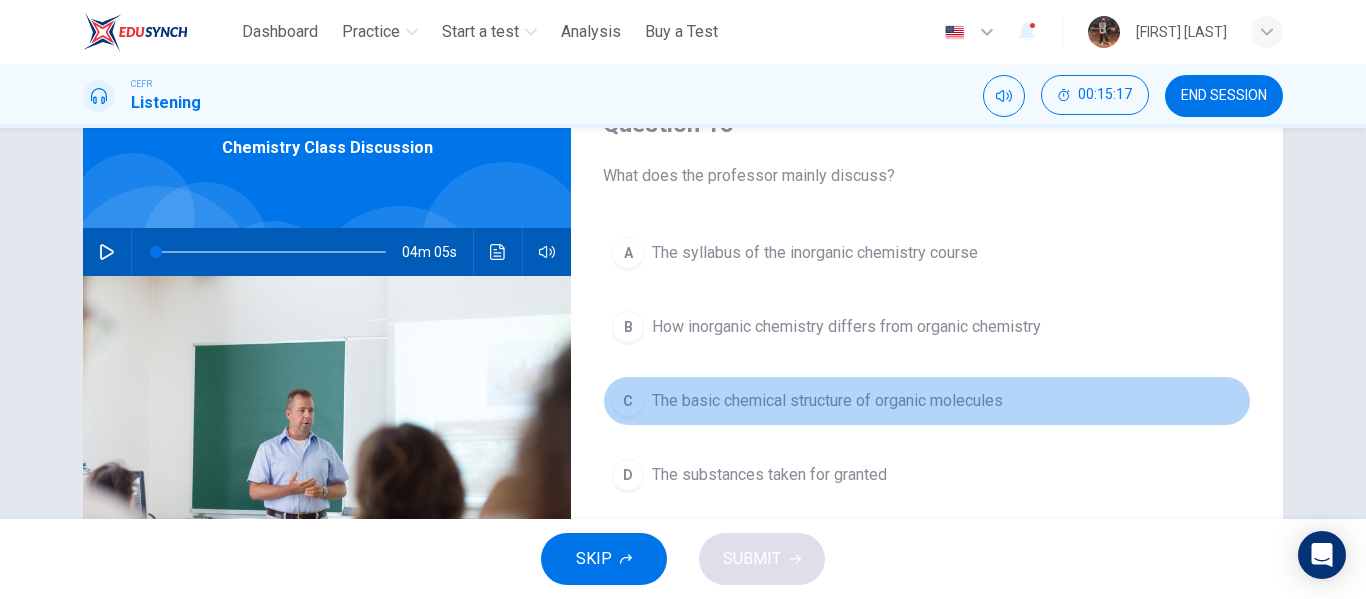 click on "The basic chemical structure of organic molecules" at bounding box center [827, 401] 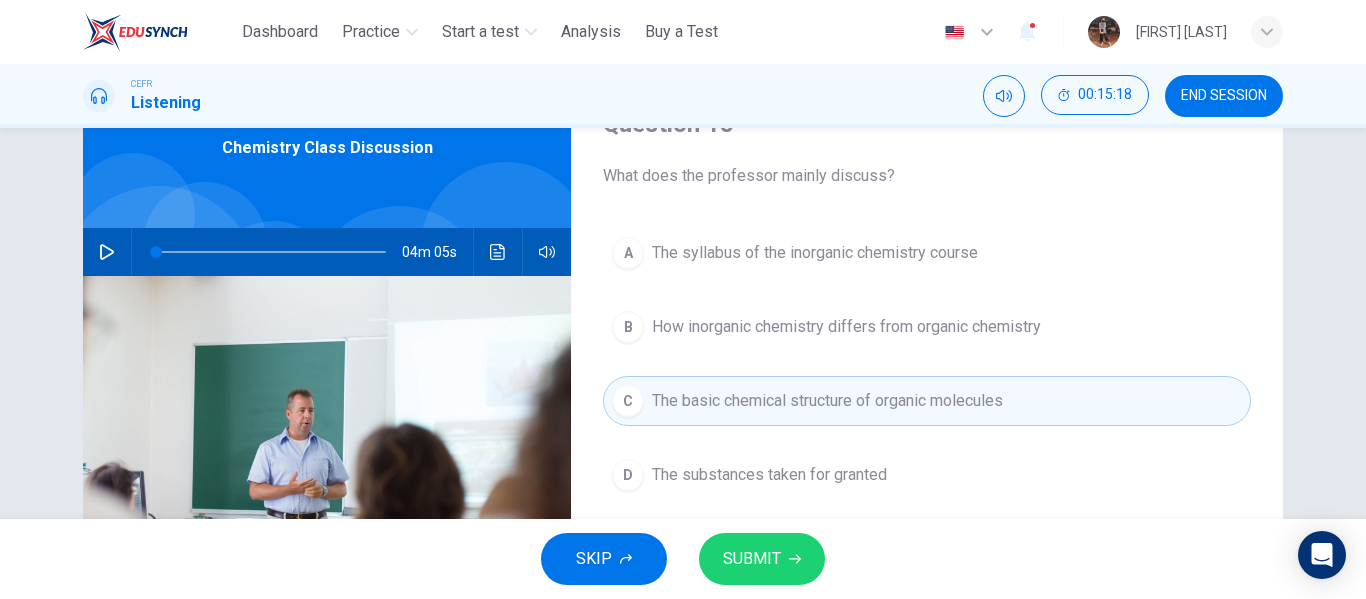click on "SUBMIT" at bounding box center [752, 559] 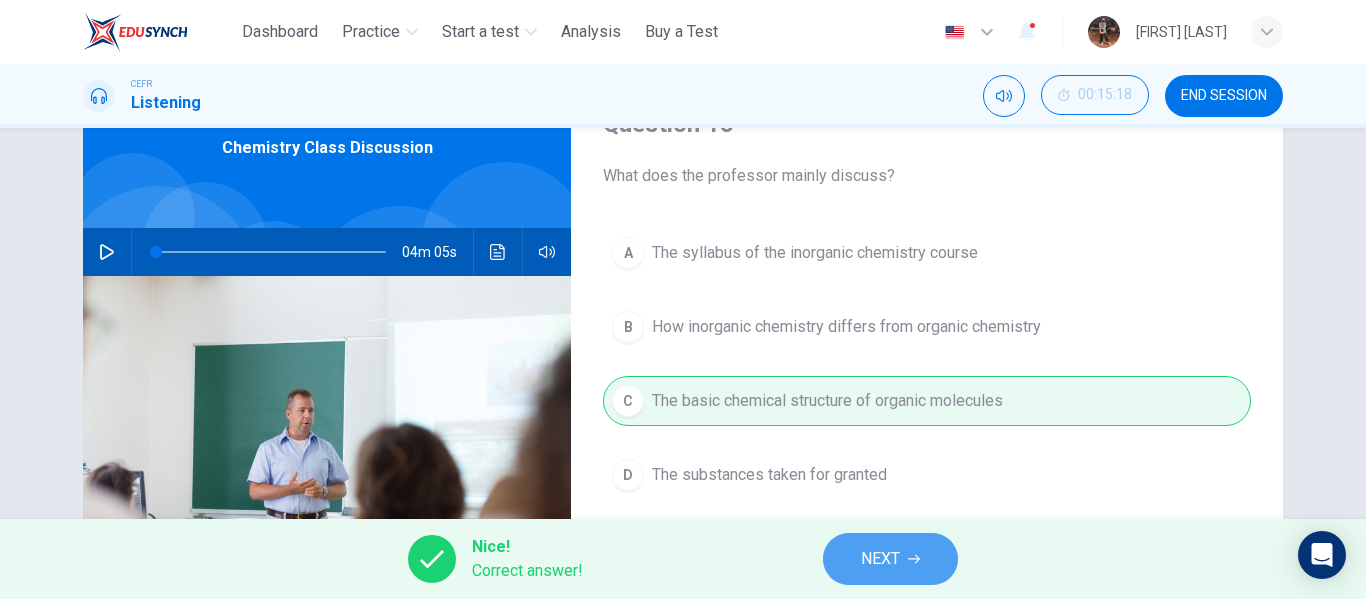 click on "NEXT" at bounding box center (890, 559) 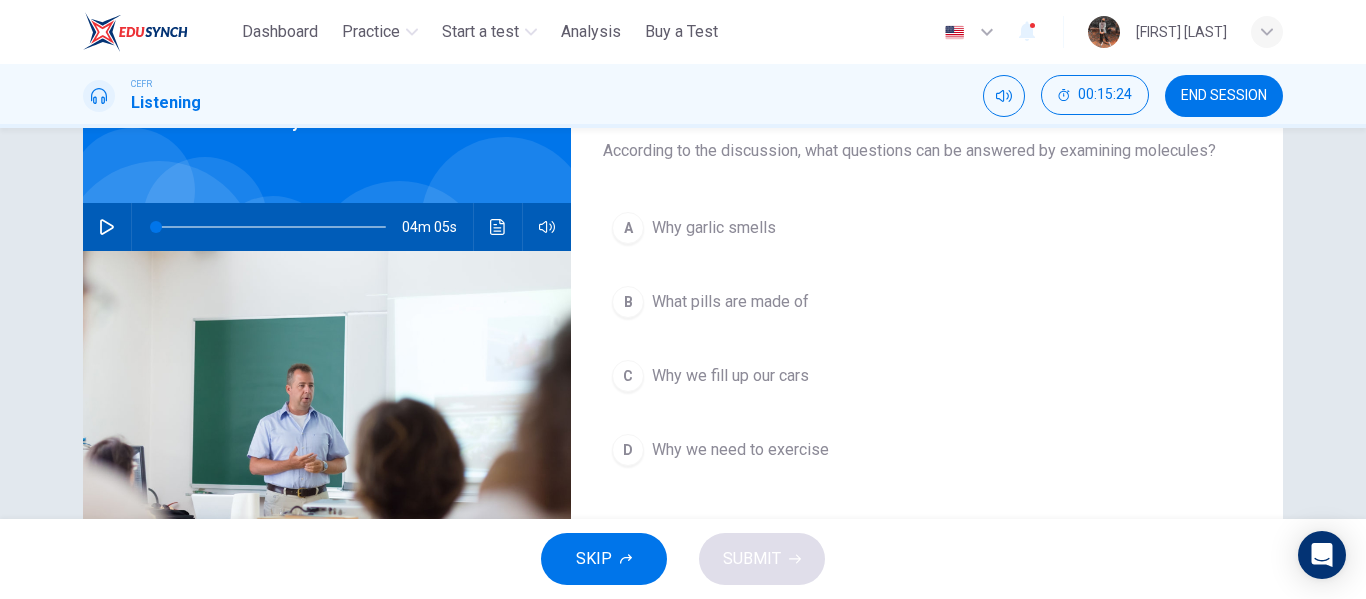 scroll, scrollTop: 124, scrollLeft: 0, axis: vertical 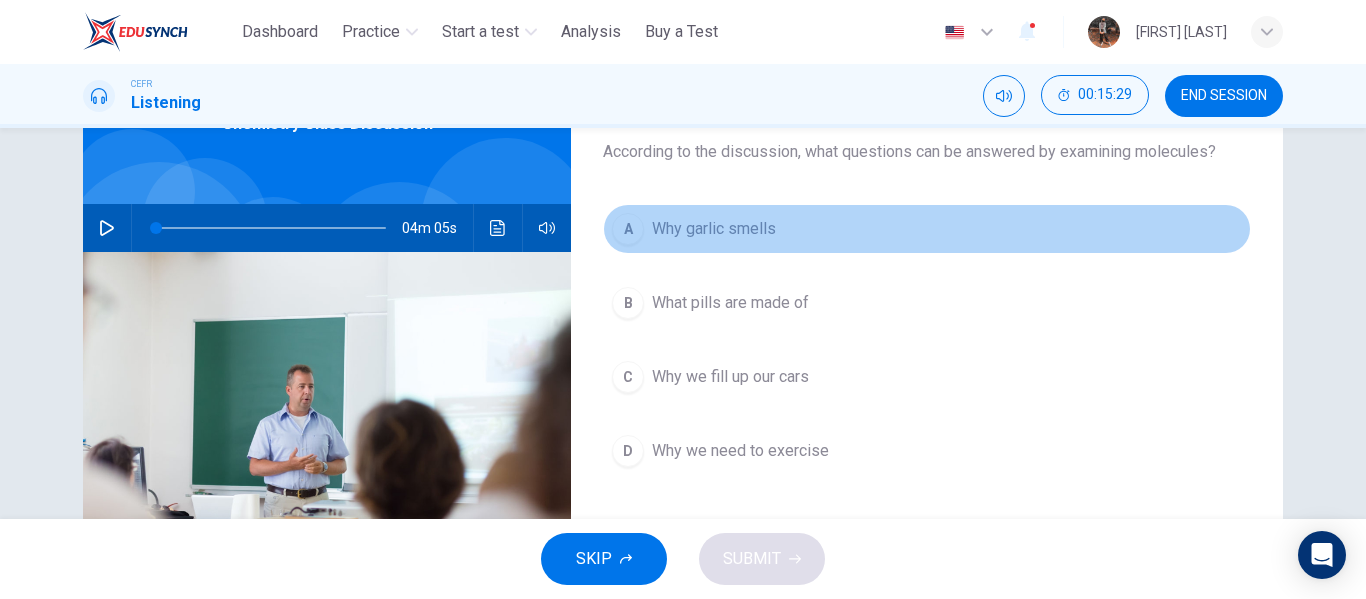 click on "A Why garlic smells" at bounding box center [927, 229] 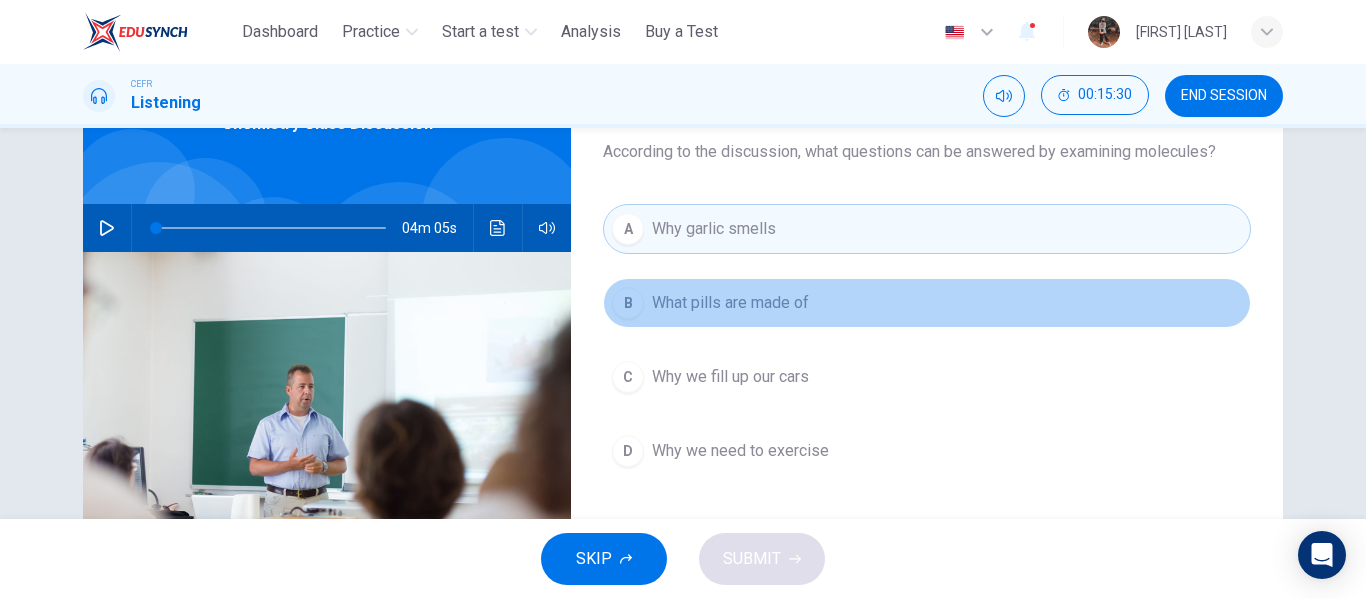 click on "What pills are made of" at bounding box center (730, 303) 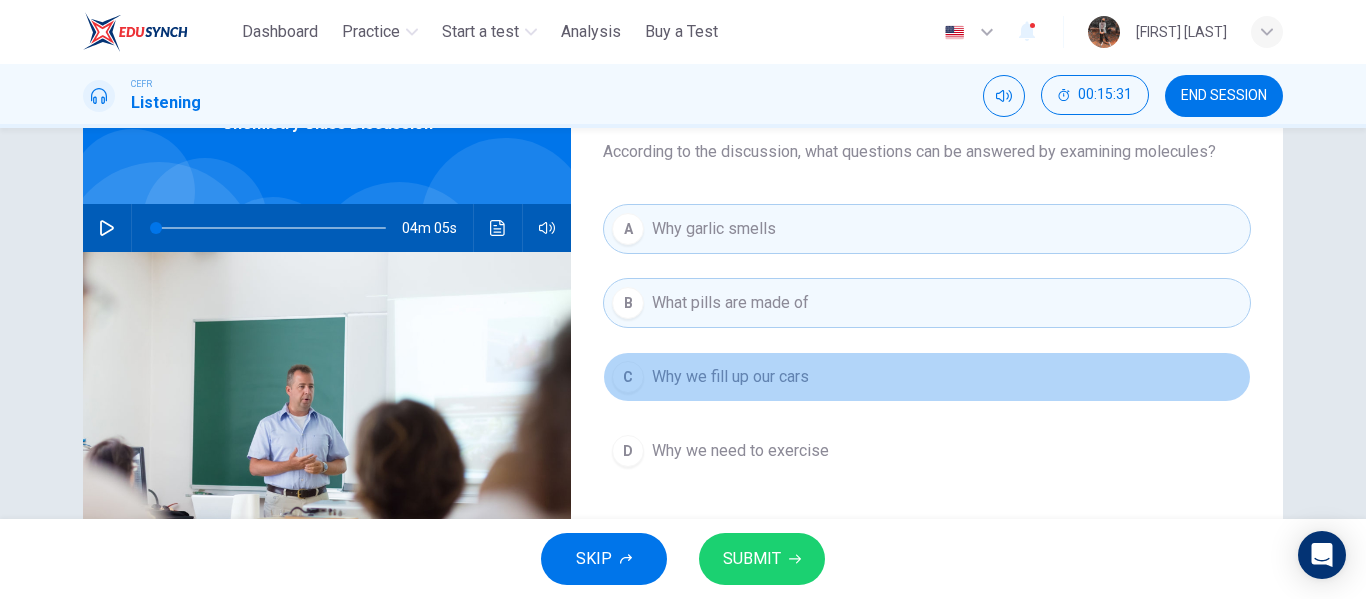 click on "Why we fill up our cars" at bounding box center (730, 377) 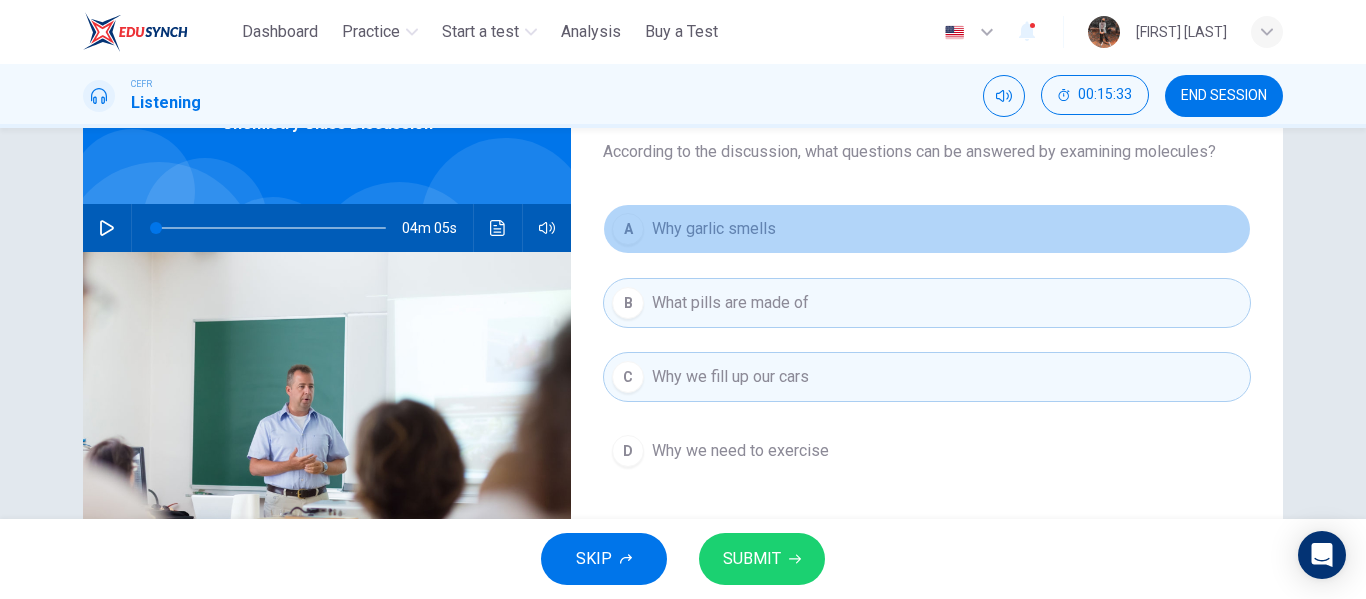 click on "A Why garlic smells" at bounding box center [927, 229] 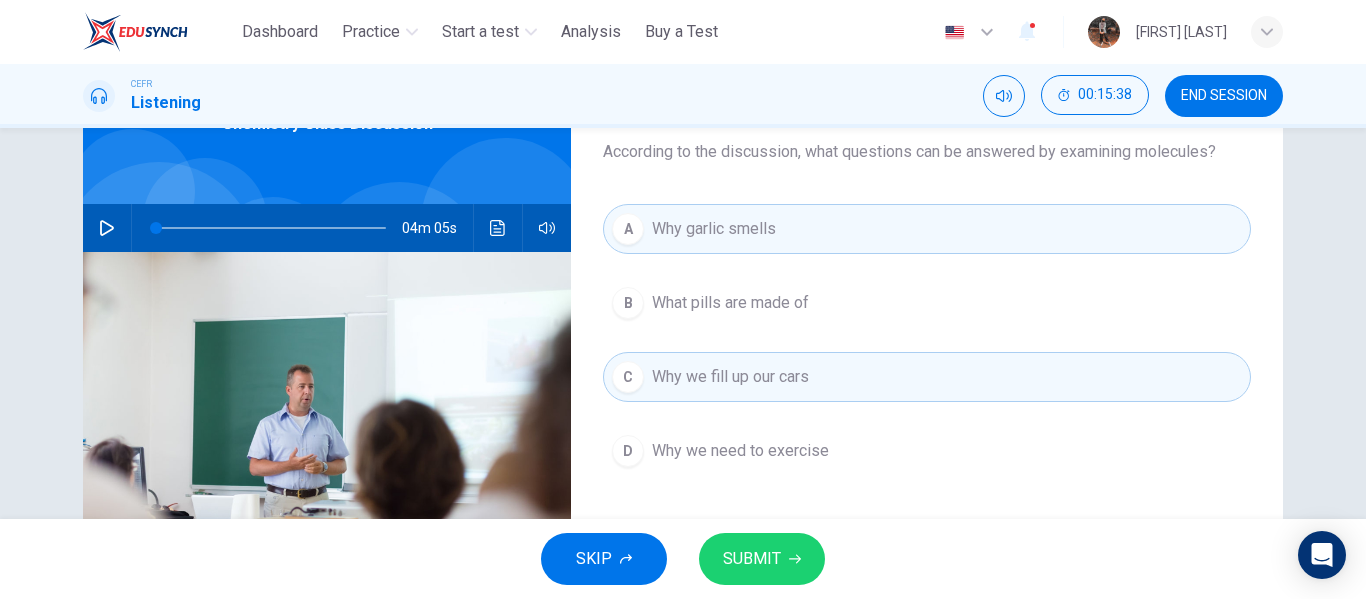 drag, startPoint x: 800, startPoint y: 329, endPoint x: 814, endPoint y: 313, distance: 21.260292 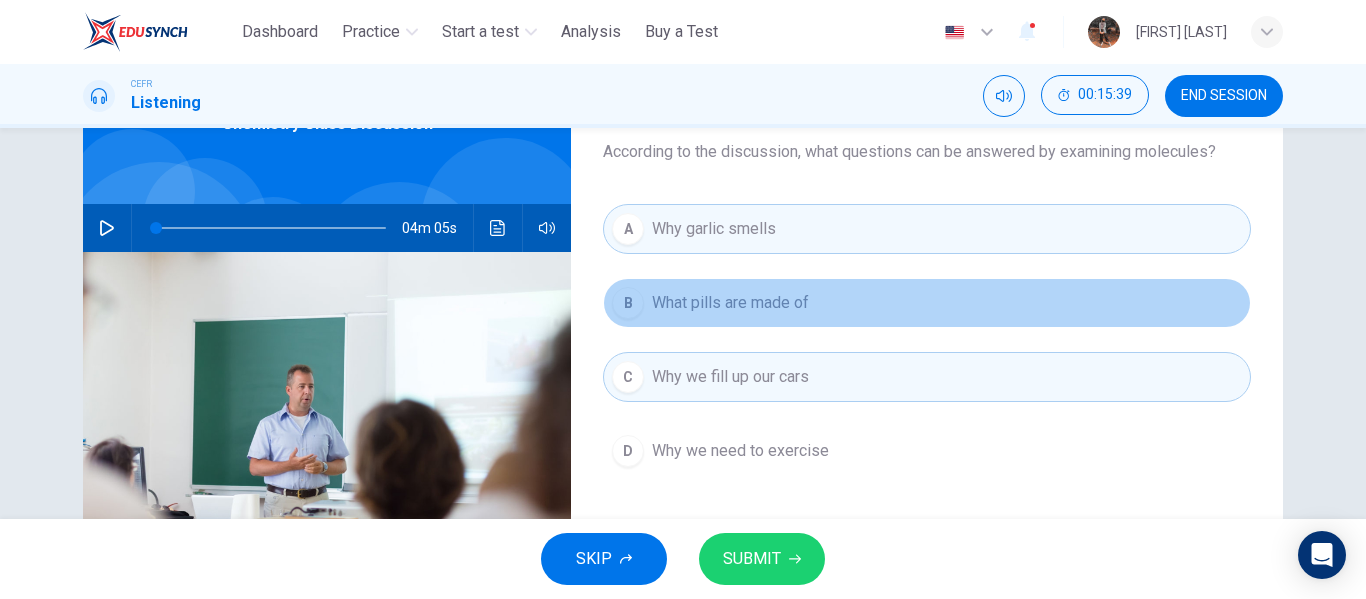 click on "B What pills are made of" at bounding box center [927, 303] 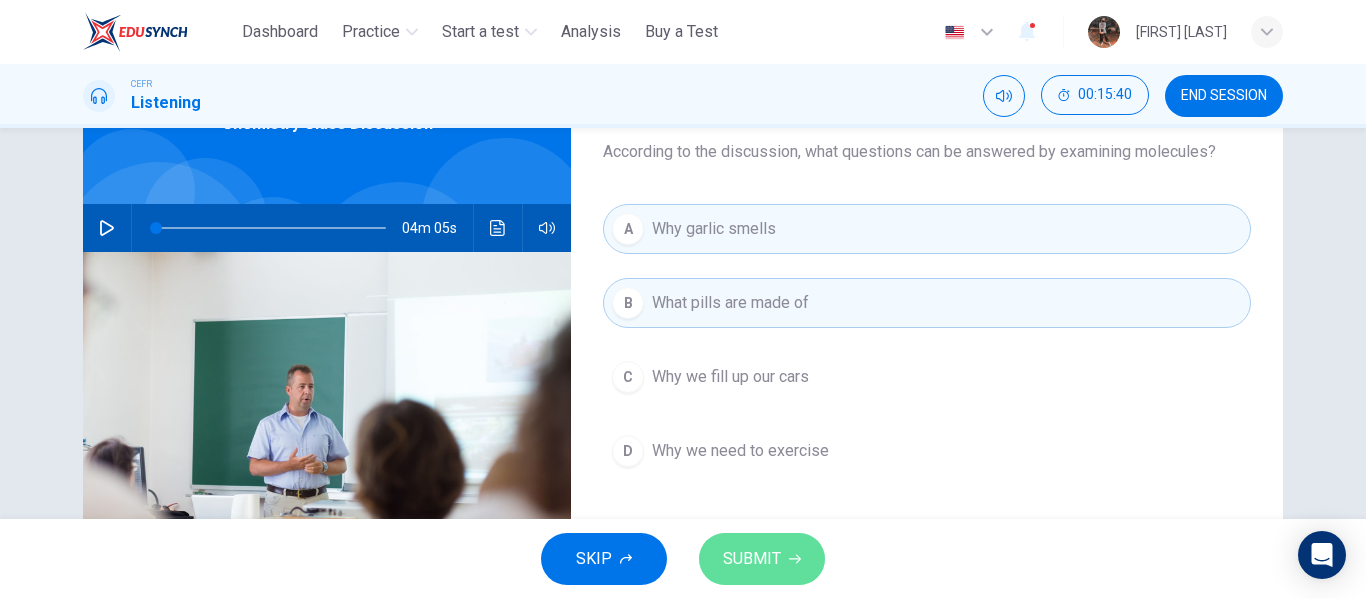 click on "SUBMIT" at bounding box center (752, 559) 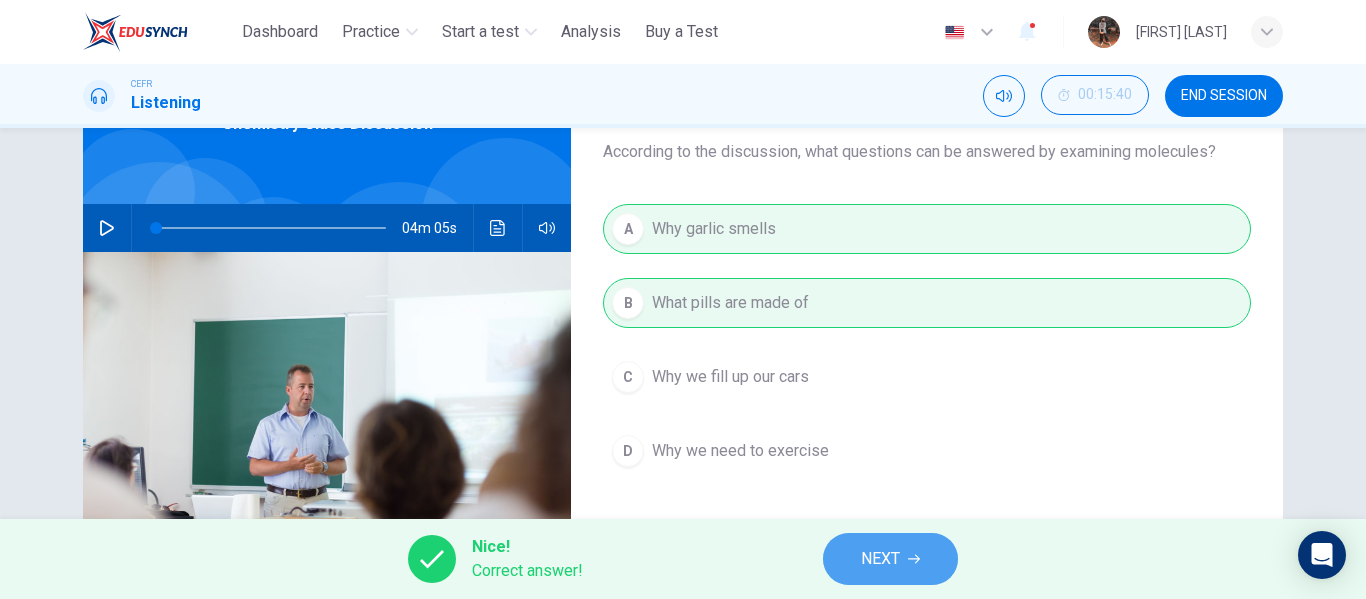 click on "NEXT" at bounding box center (890, 559) 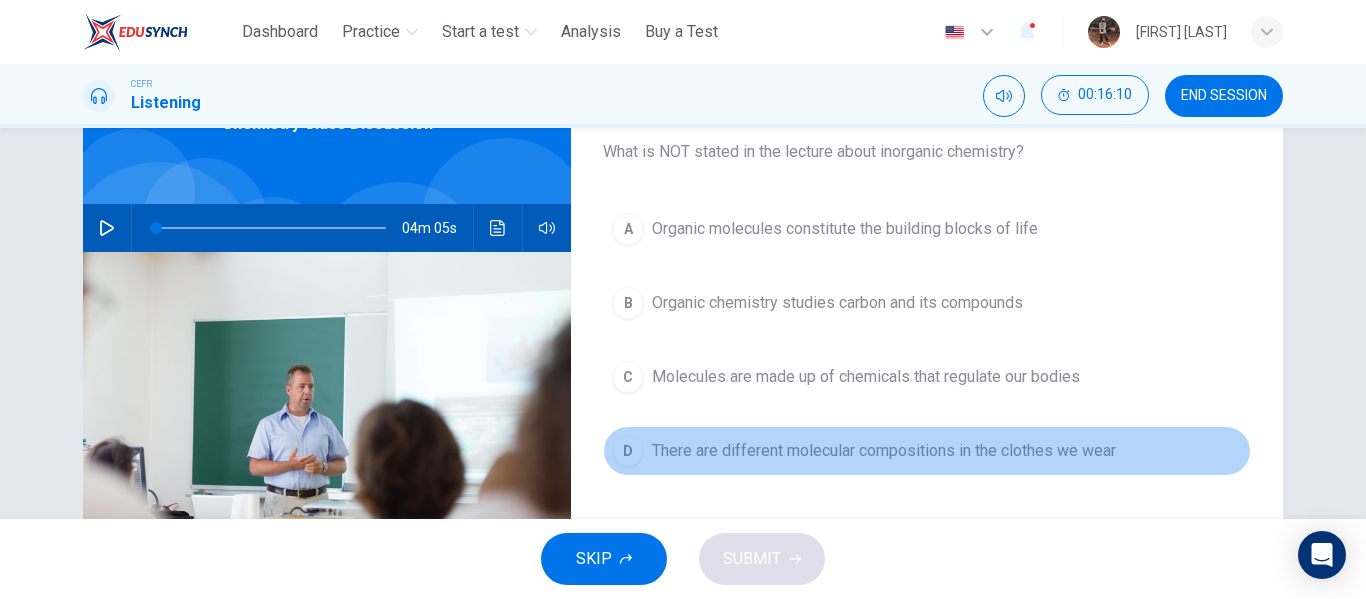 click on "D There are different molecular compositions in the clothes we wear" at bounding box center [927, 451] 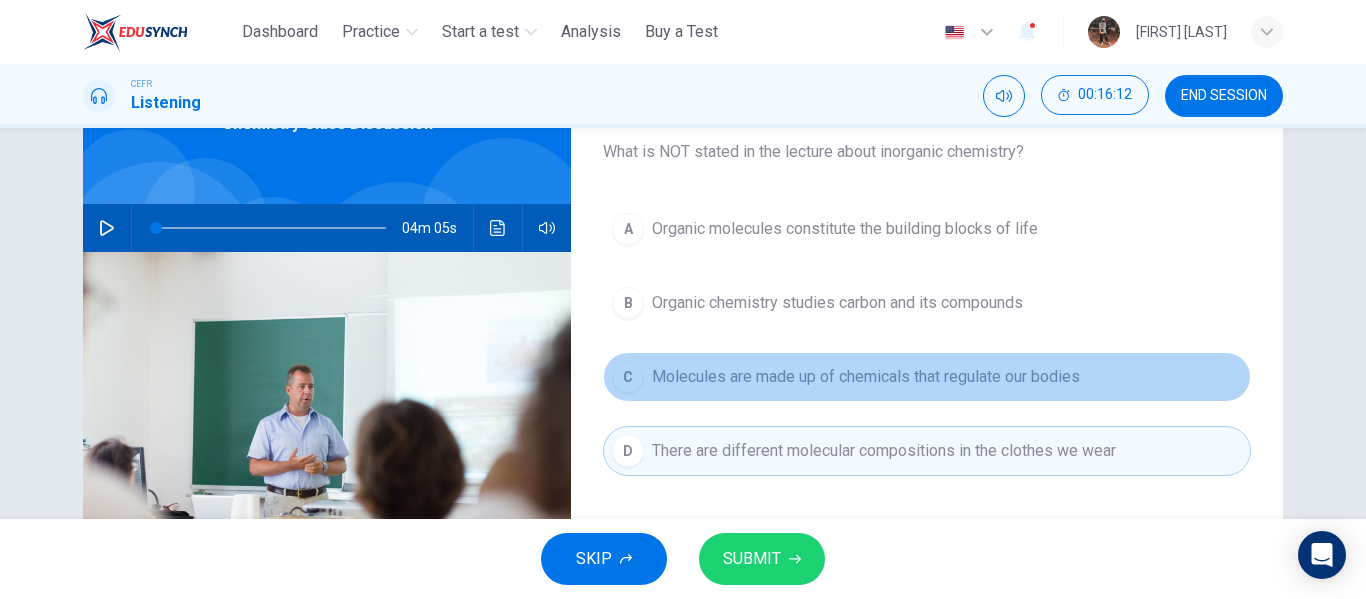 click on "C Molecules are made up of chemicals that regulate our bodies" at bounding box center (927, 377) 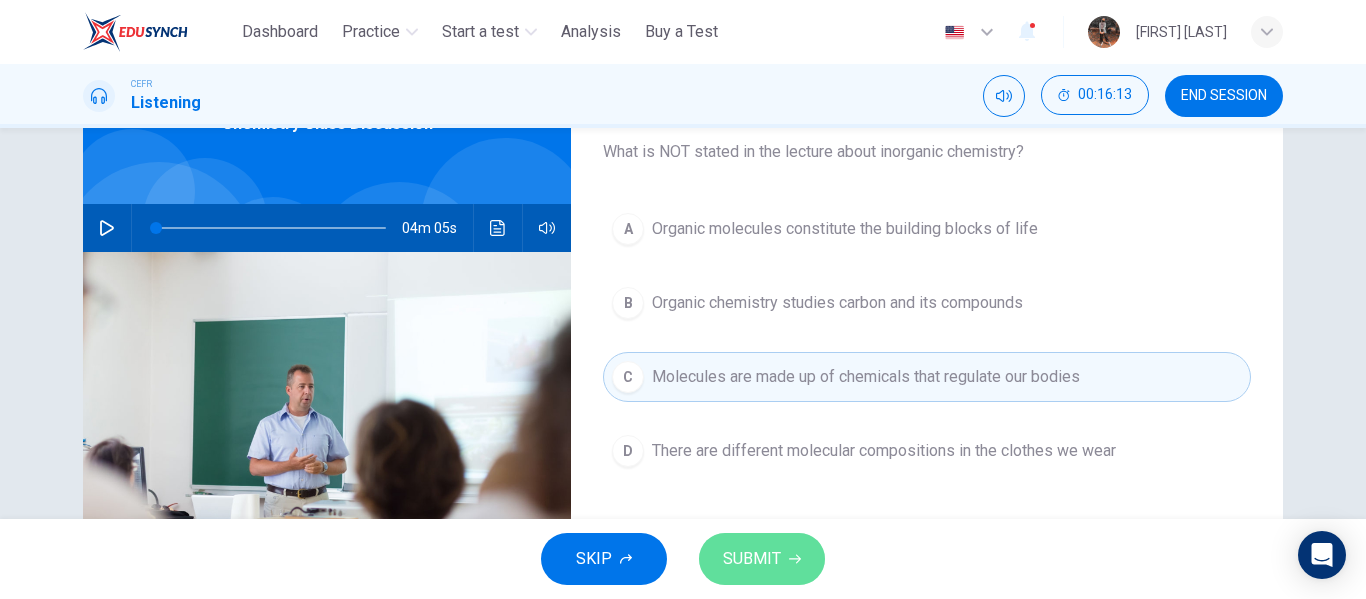 click on "SUBMIT" at bounding box center (762, 559) 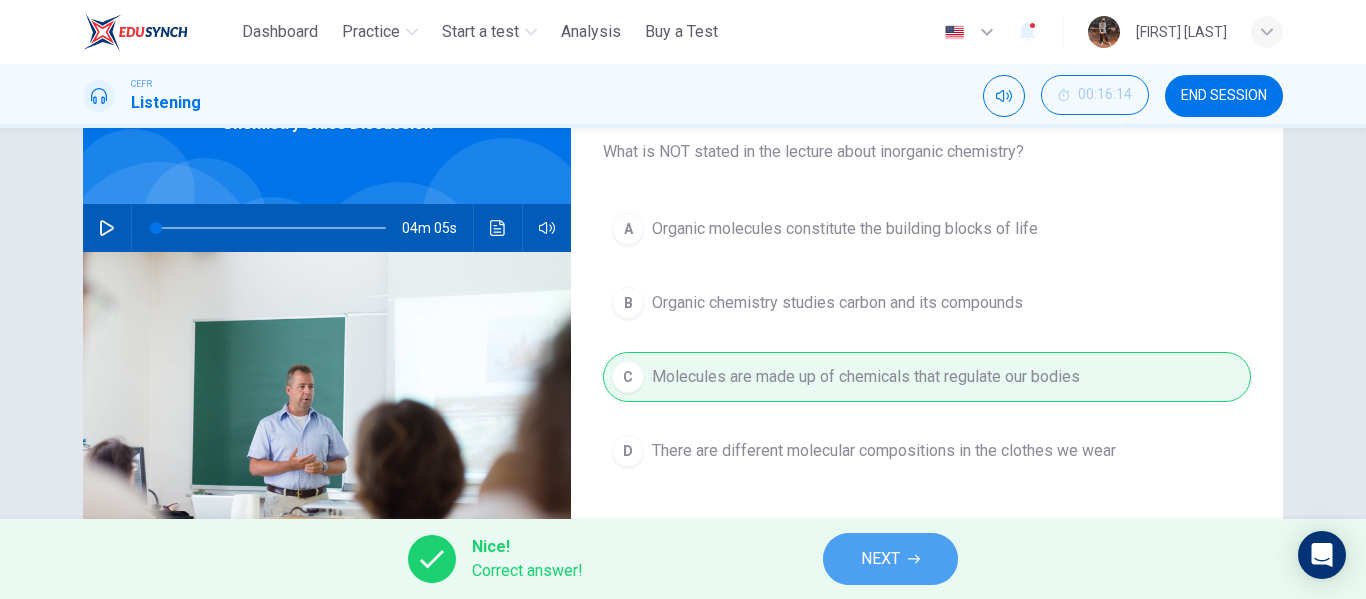 click on "NEXT" at bounding box center [880, 559] 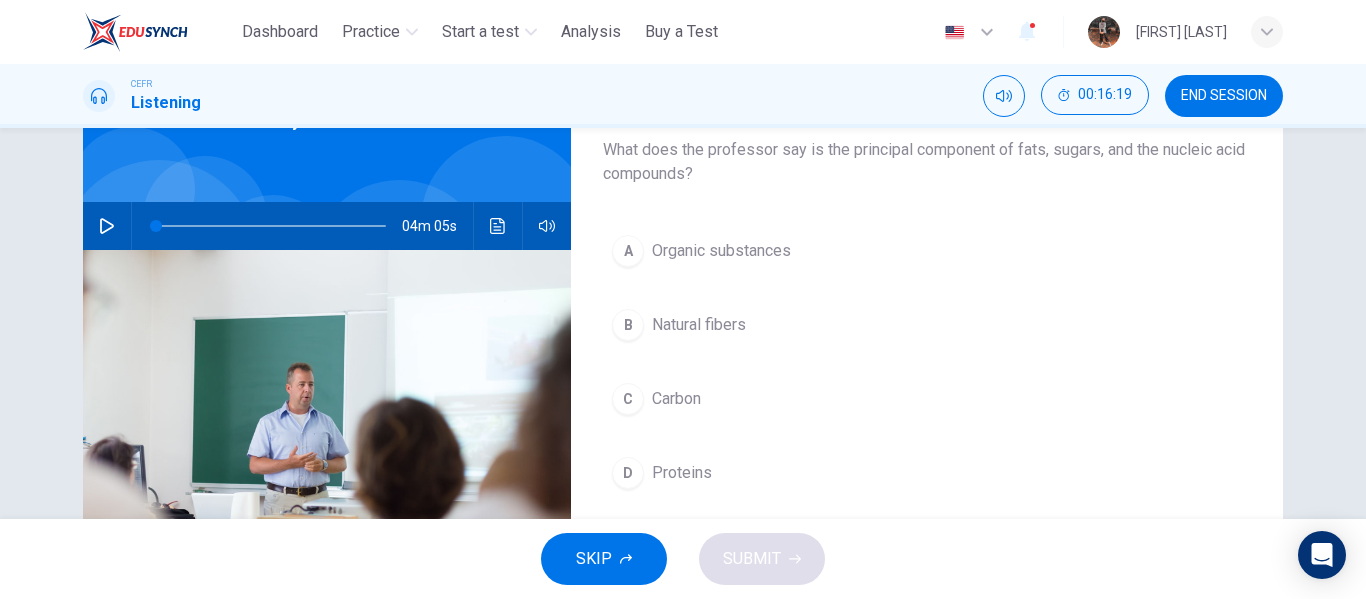 scroll, scrollTop: 126, scrollLeft: 0, axis: vertical 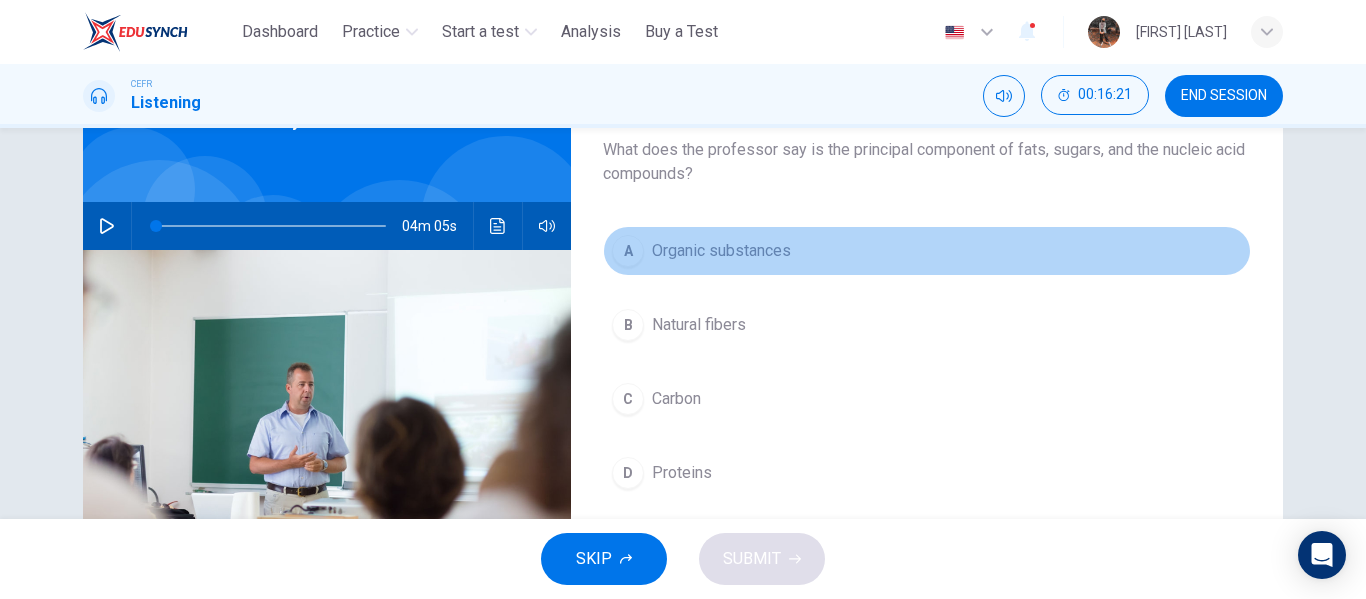 click on "A Organic substances" at bounding box center (927, 251) 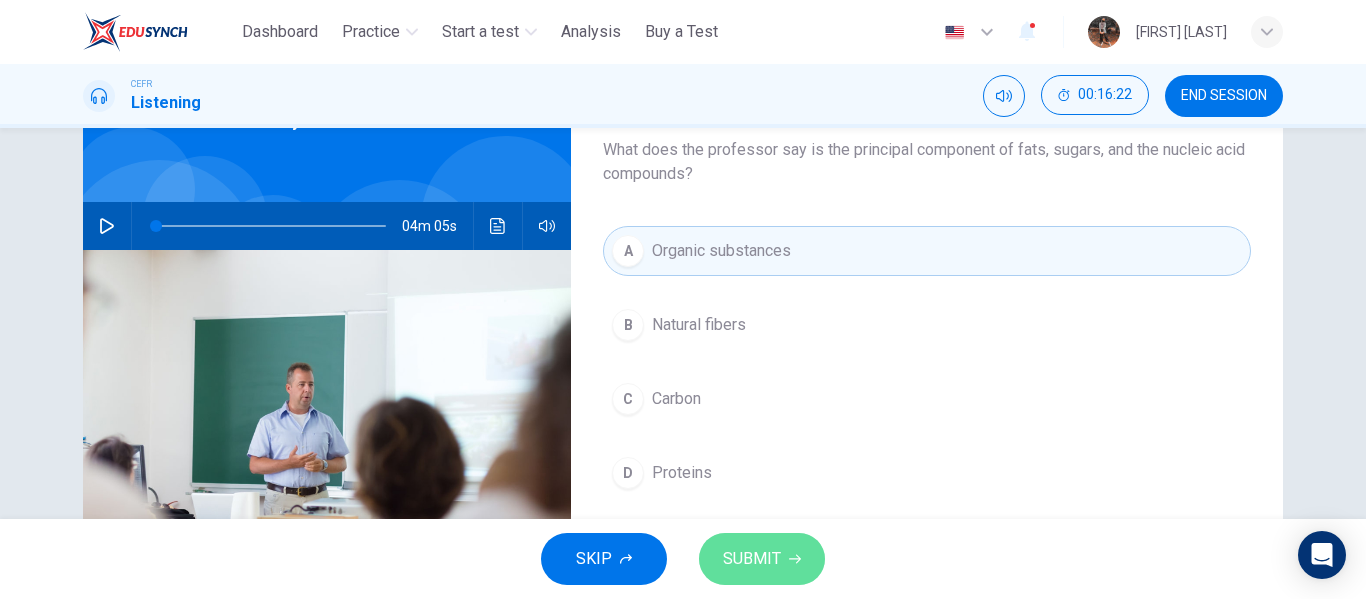 click on "SUBMIT" at bounding box center (752, 559) 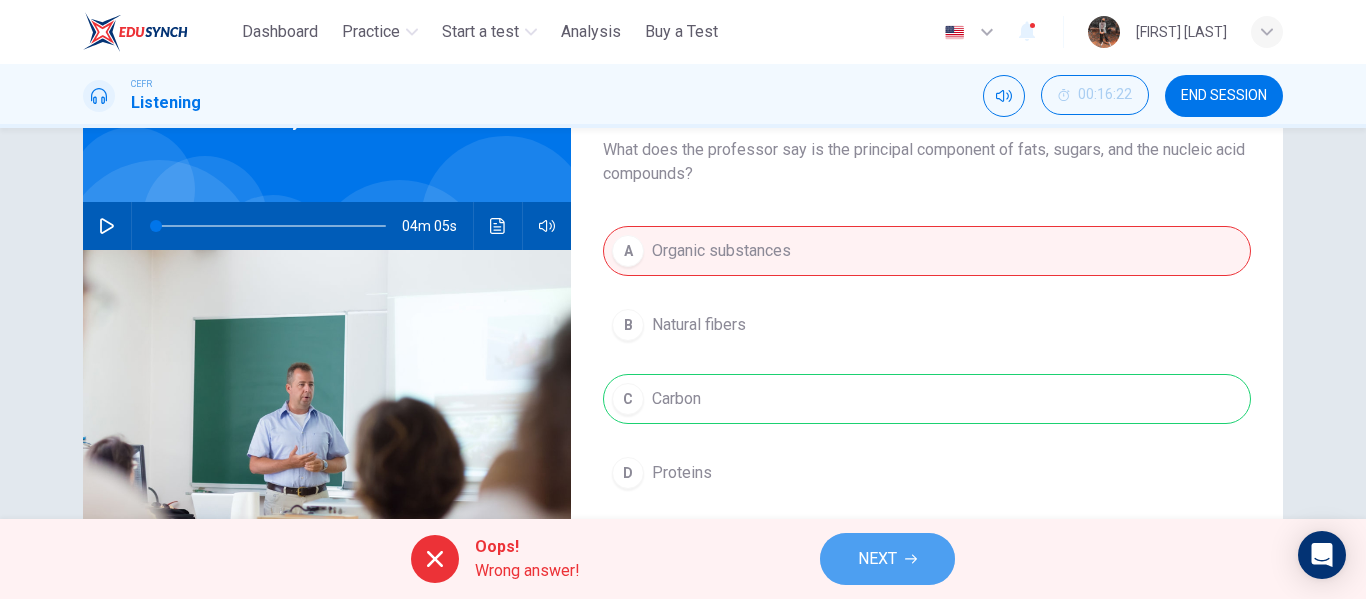 click on "NEXT" at bounding box center (887, 559) 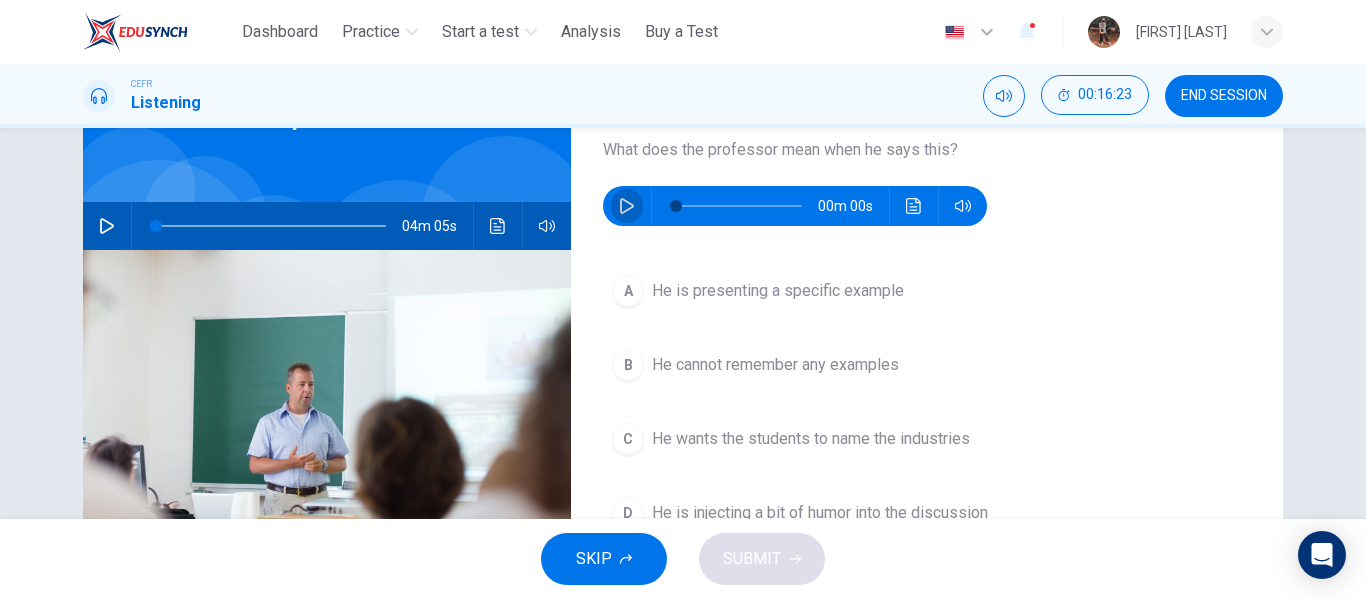 click 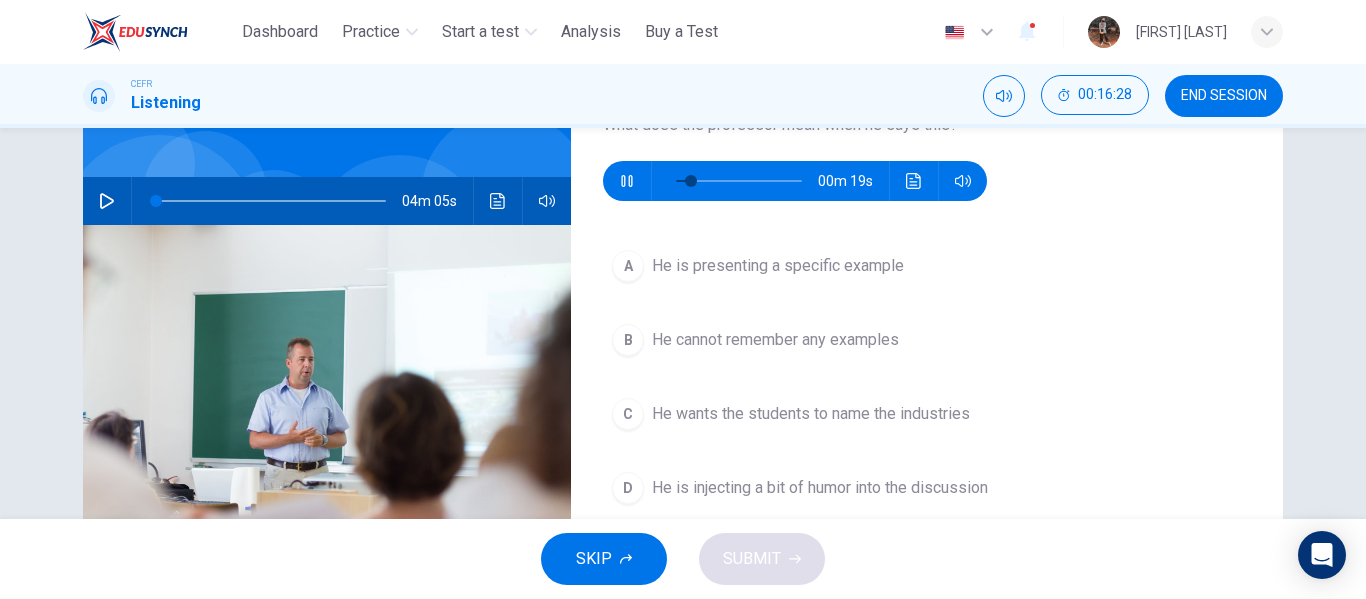 scroll, scrollTop: 152, scrollLeft: 0, axis: vertical 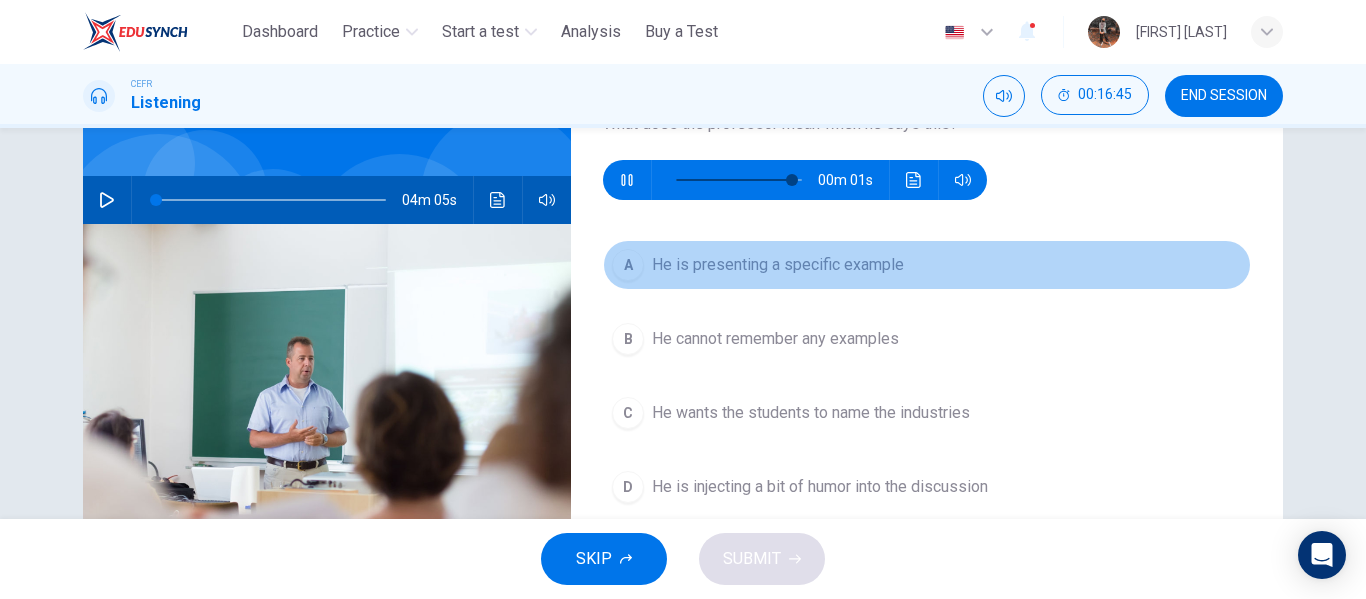 click on "He is presenting a specific example" at bounding box center (778, 265) 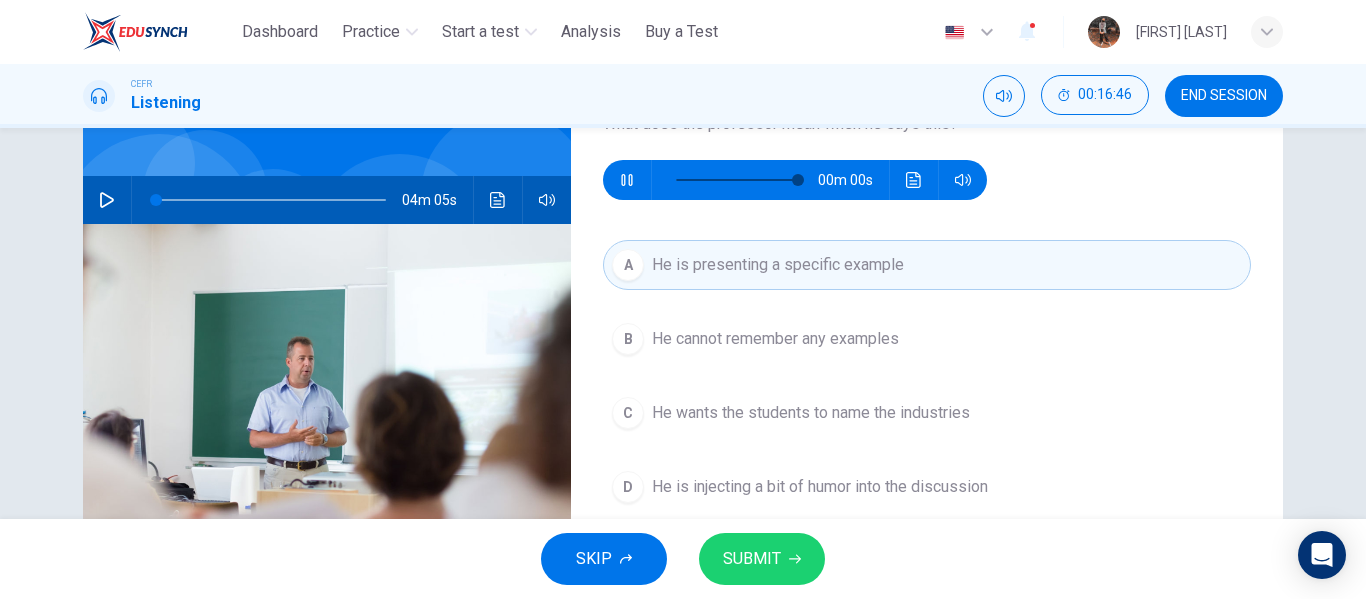 type on "*" 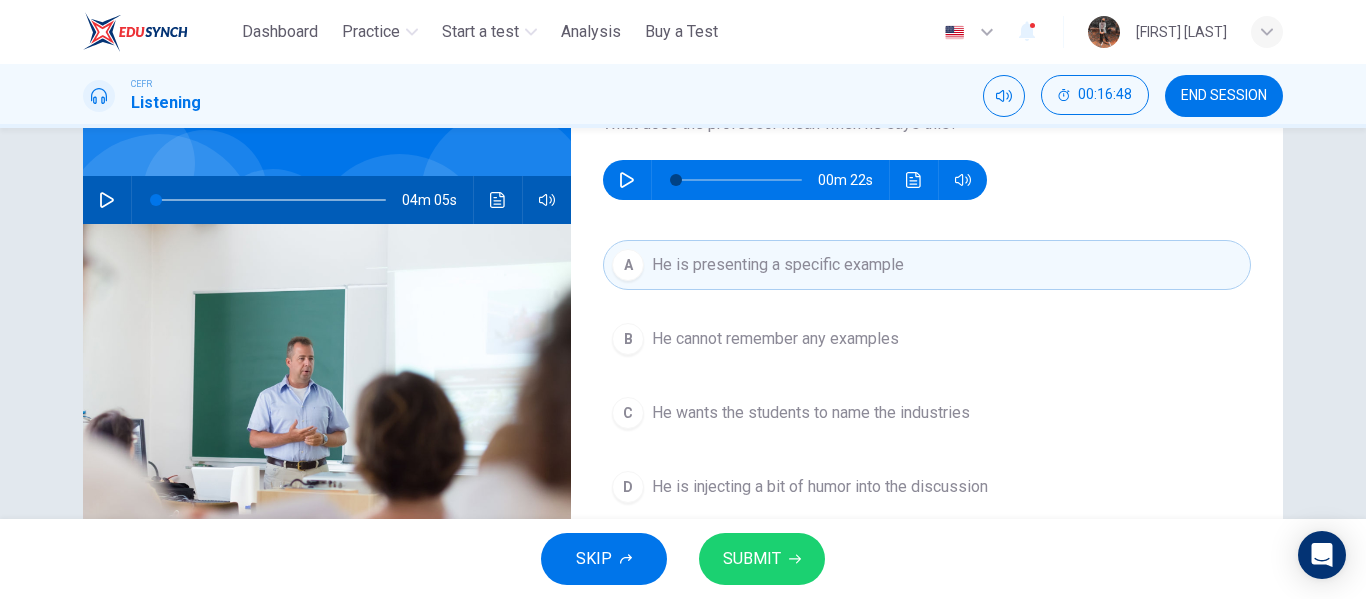 drag, startPoint x: 798, startPoint y: 438, endPoint x: 825, endPoint y: 417, distance: 34.20526 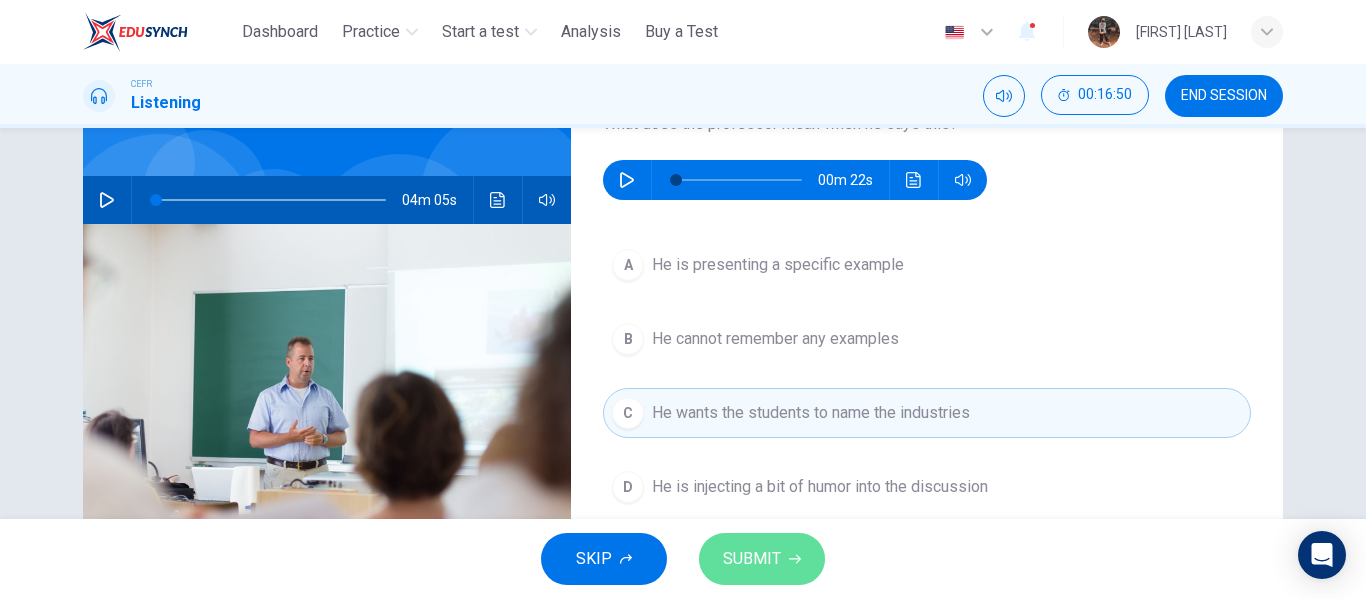 click on "SUBMIT" at bounding box center (752, 559) 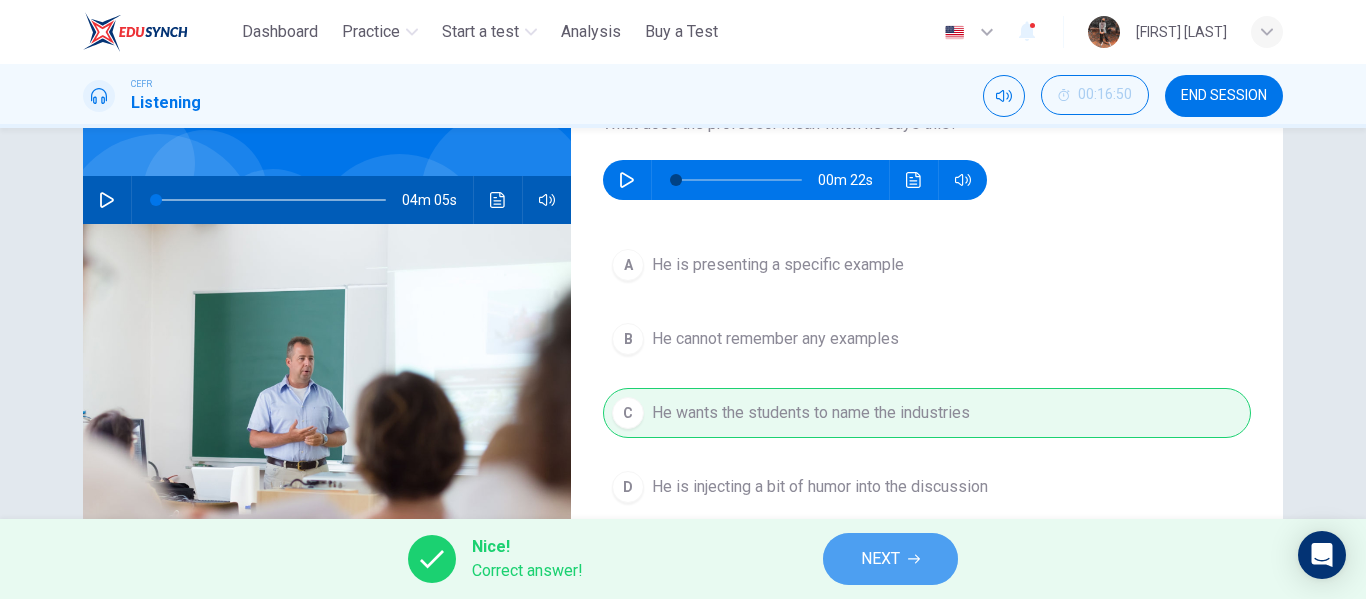 click on "NEXT" at bounding box center (880, 559) 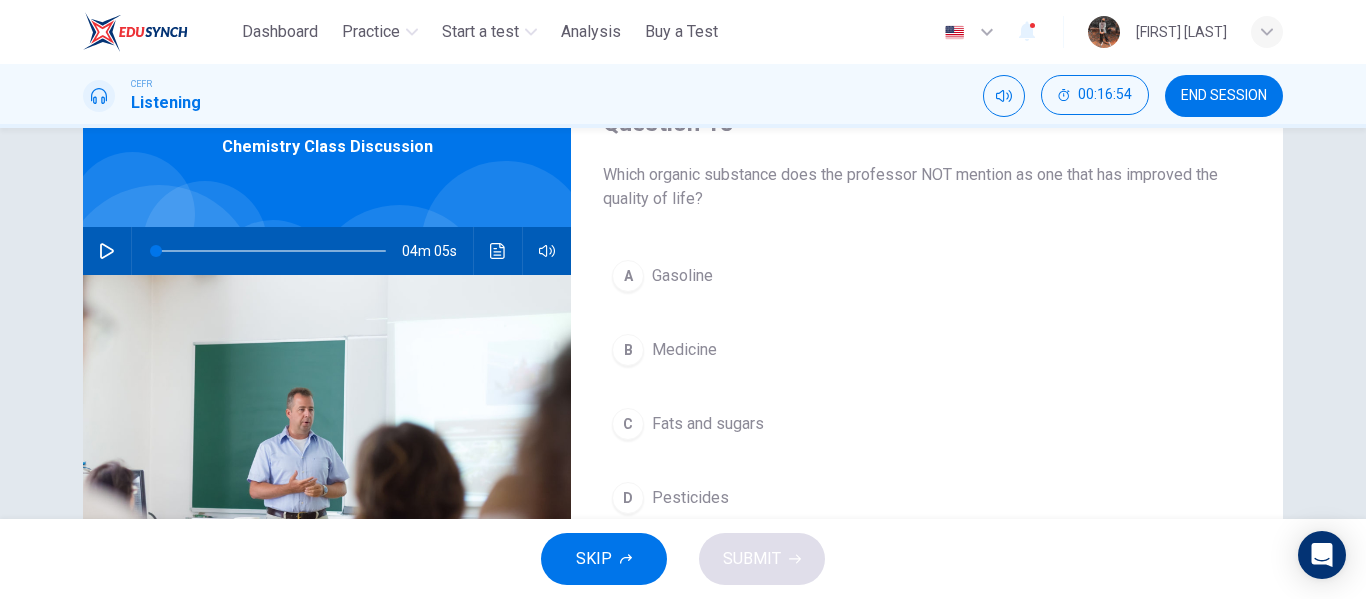 scroll, scrollTop: 100, scrollLeft: 0, axis: vertical 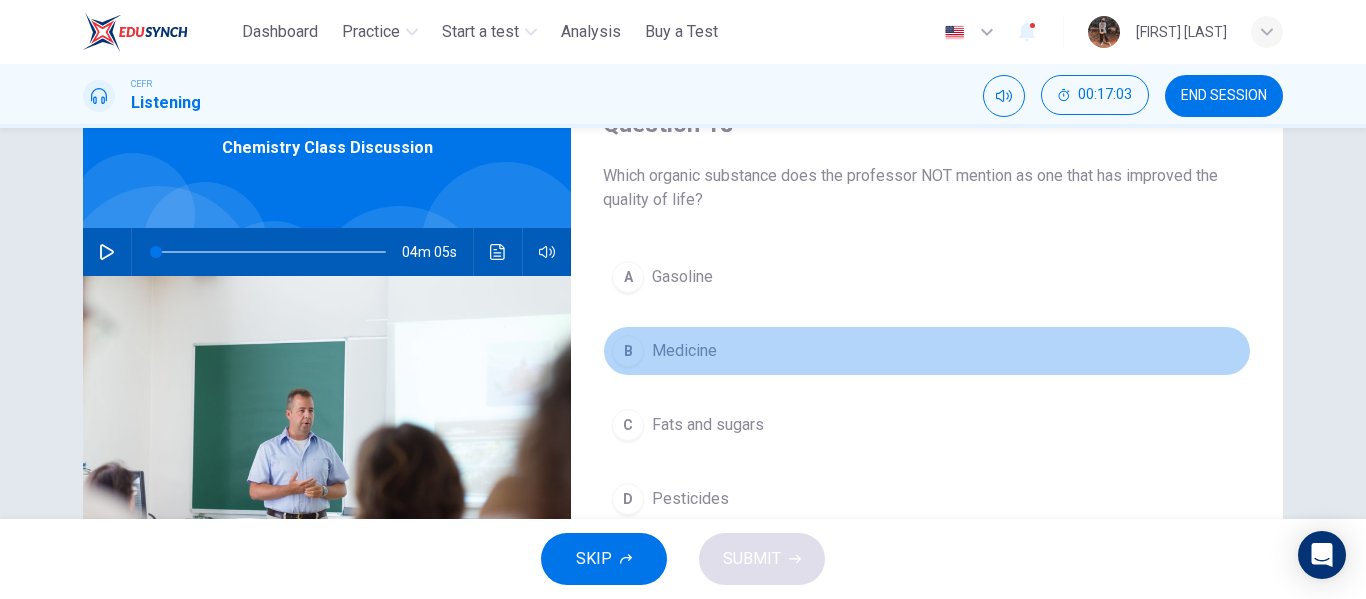 click on "B Medicine" at bounding box center [927, 351] 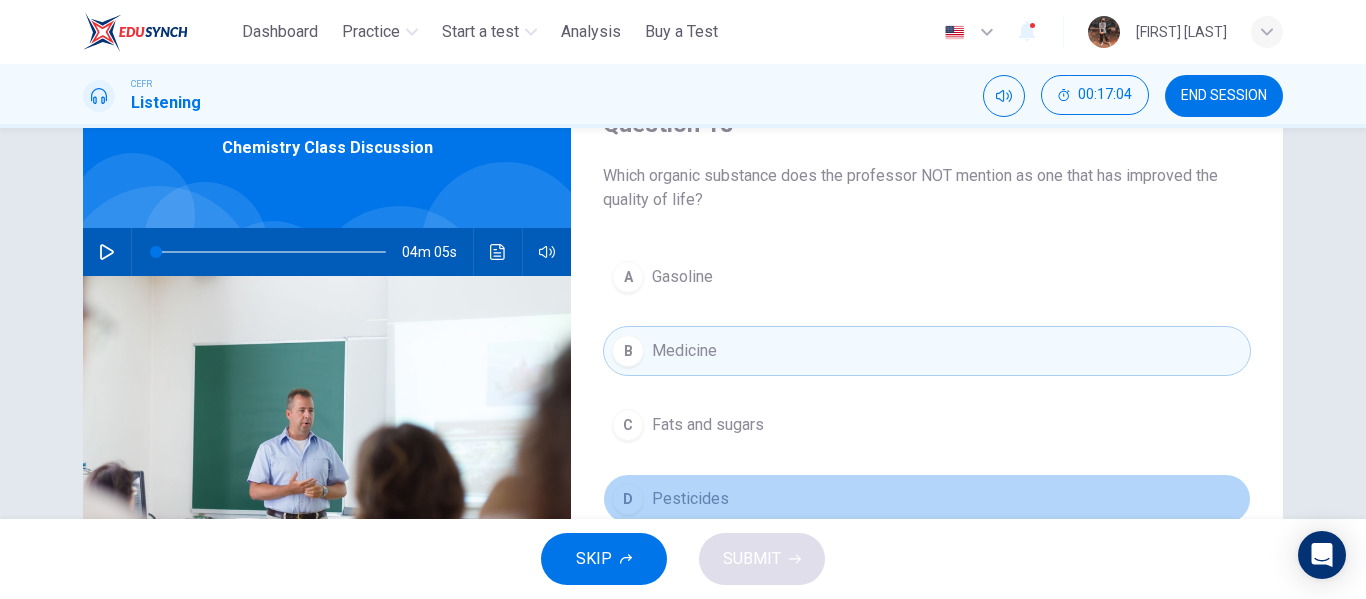 click on "D Pesticides" at bounding box center [927, 499] 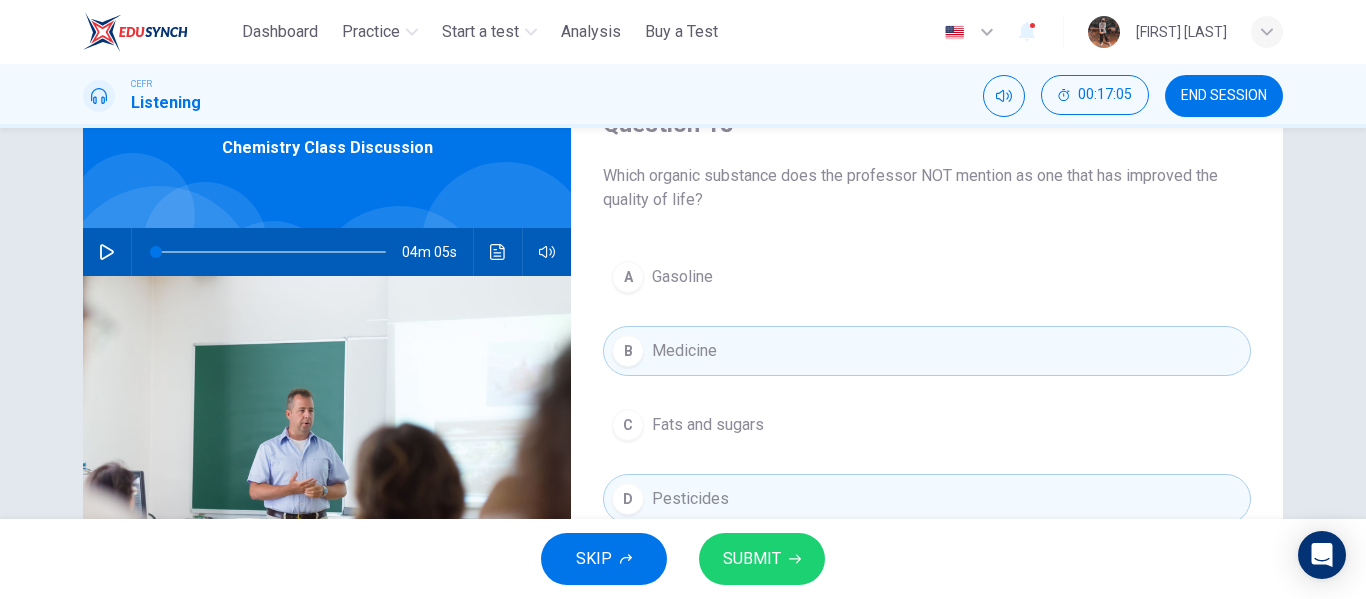 click on "SUBMIT" at bounding box center (752, 559) 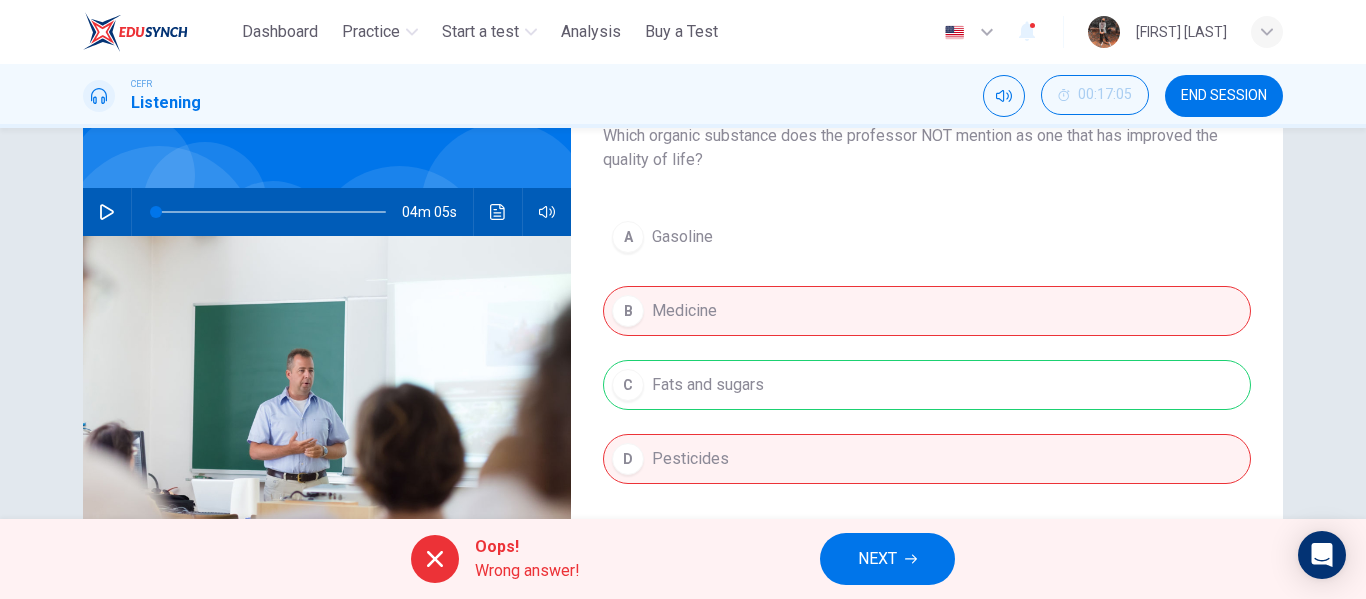 scroll, scrollTop: 141, scrollLeft: 0, axis: vertical 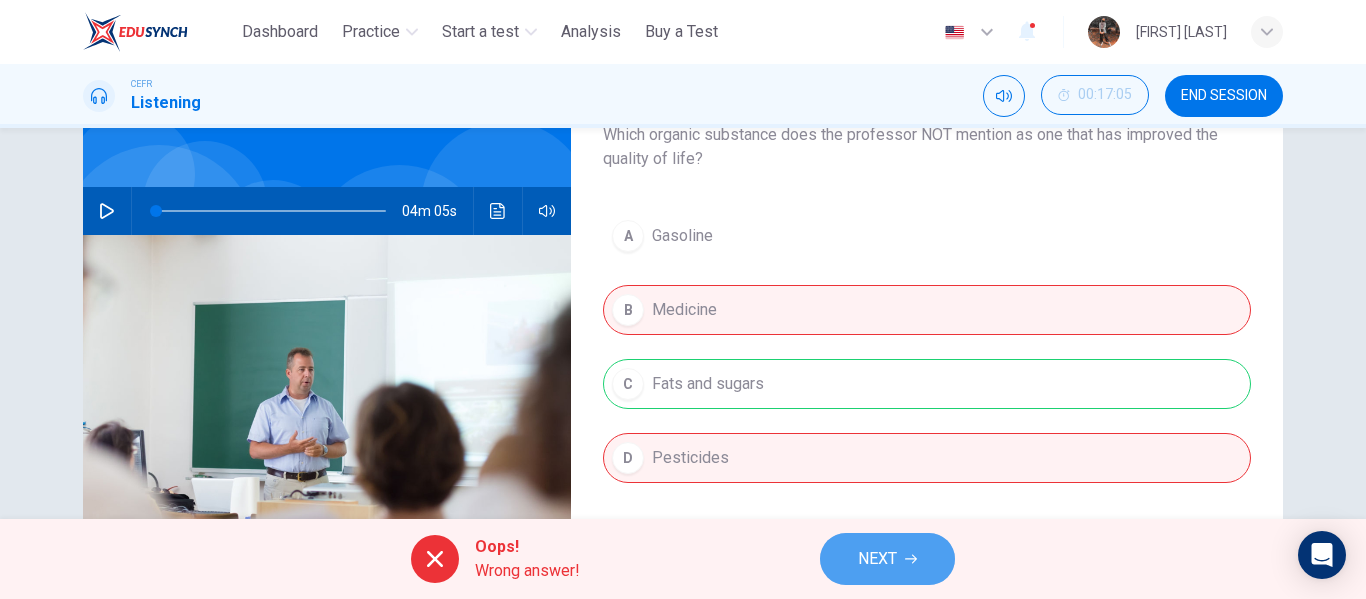 click on "NEXT" at bounding box center (877, 559) 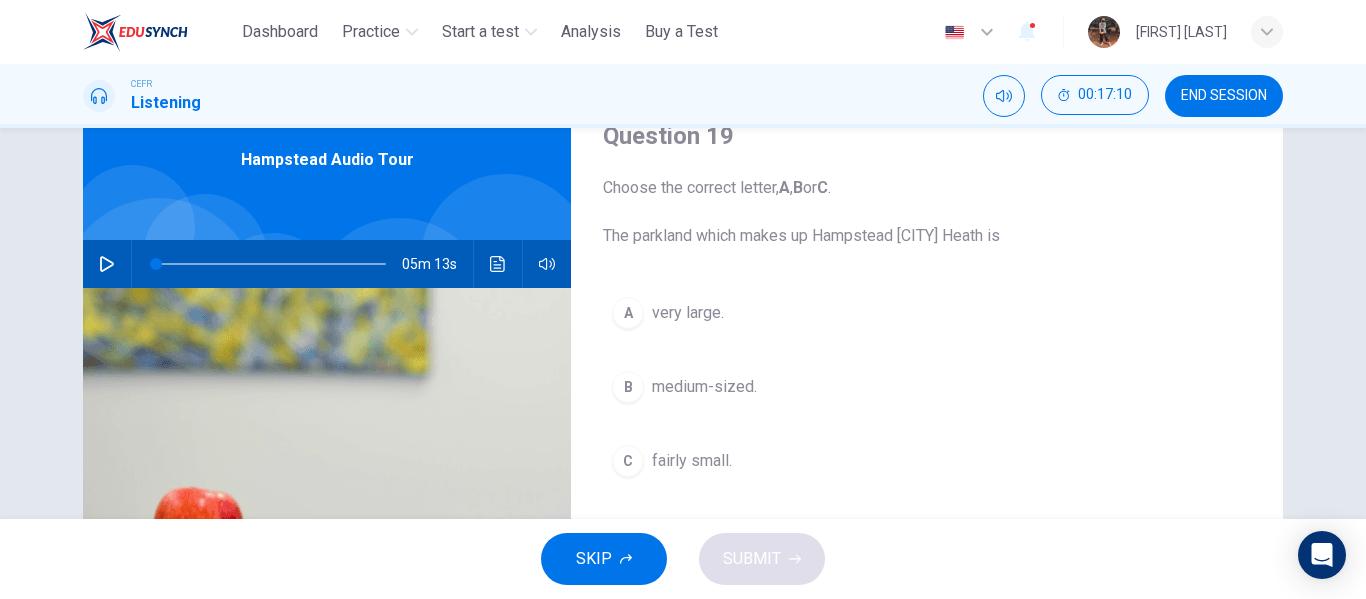 scroll, scrollTop: 86, scrollLeft: 0, axis: vertical 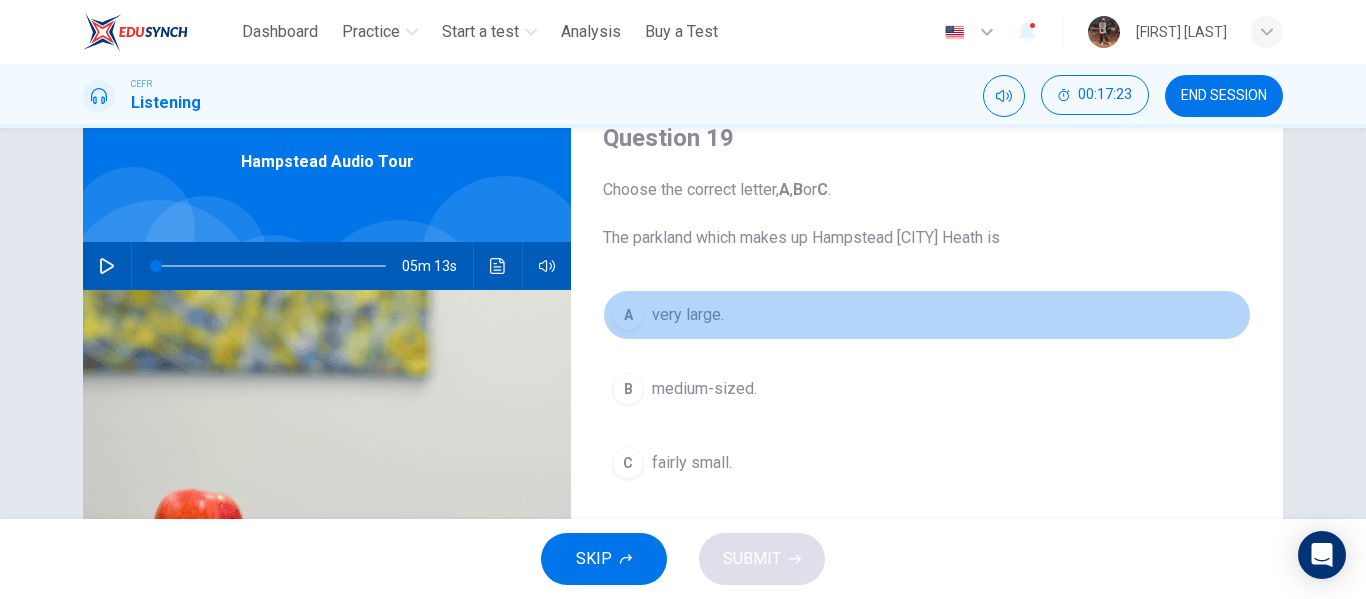 click on "A very large." at bounding box center [927, 315] 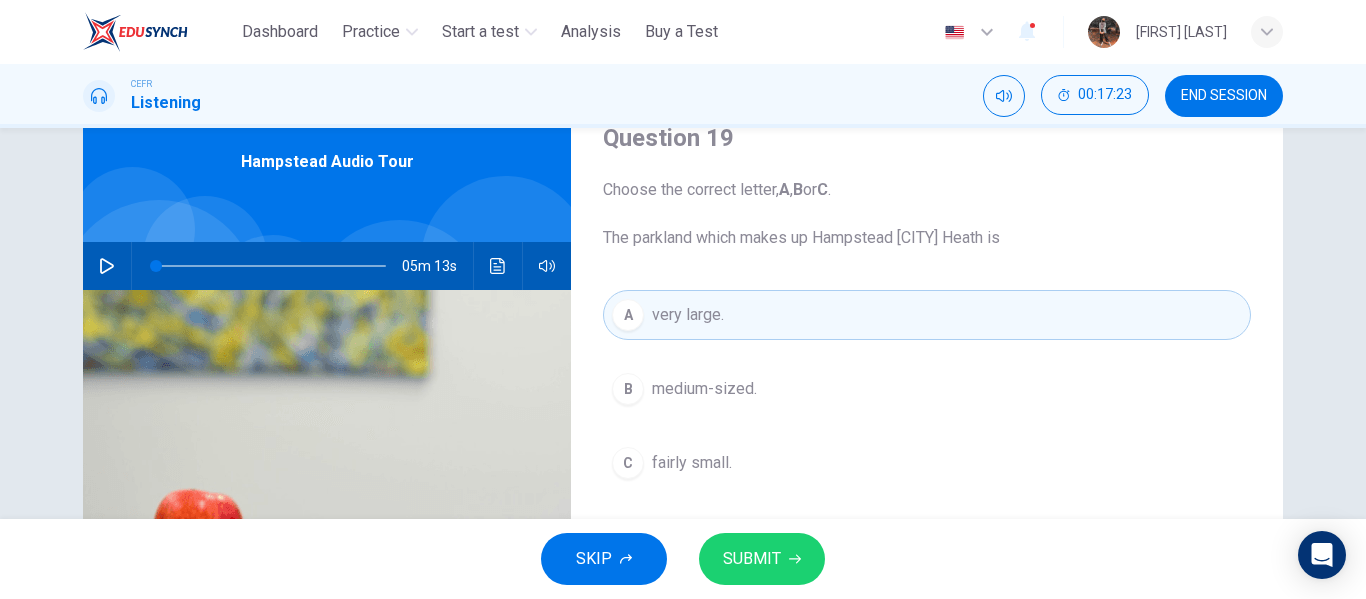 click on "SUBMIT" at bounding box center [762, 559] 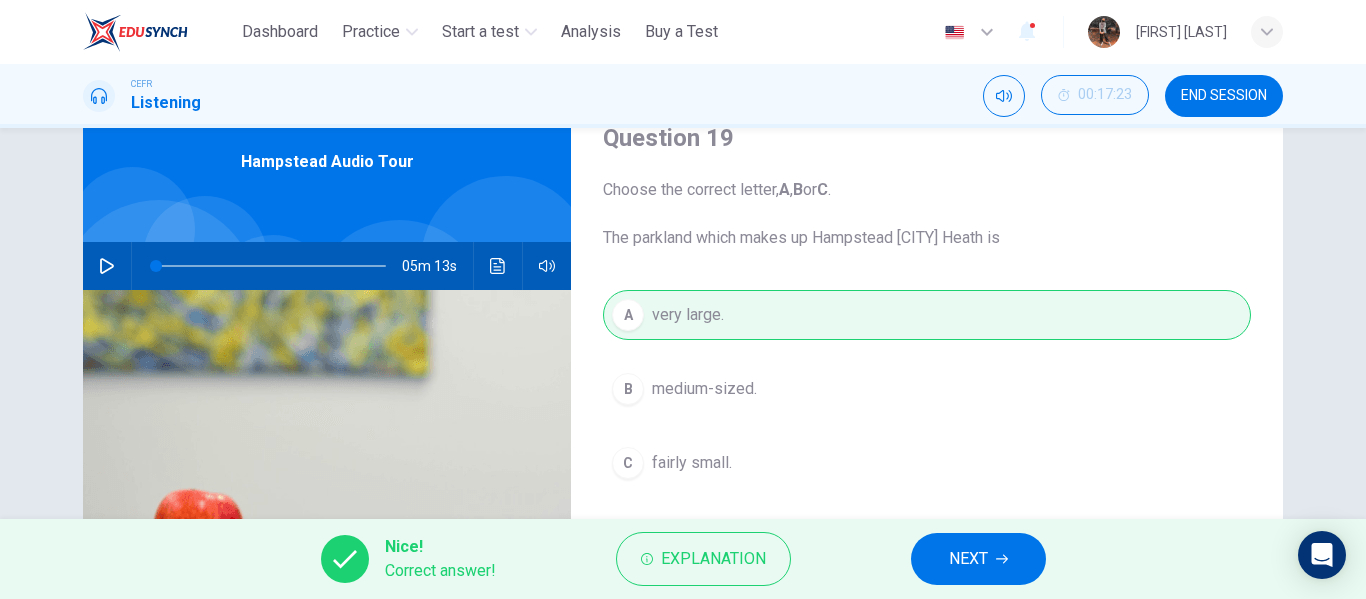 click on "NEXT" at bounding box center [968, 559] 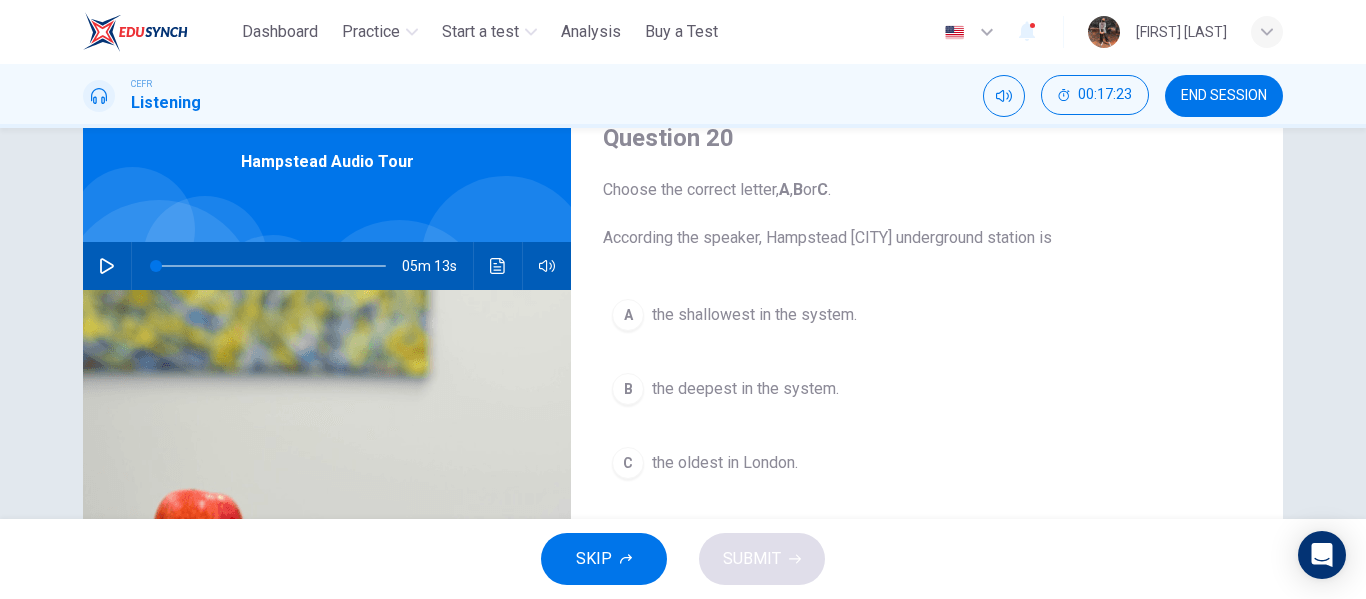 click on "B the deepest in the system." at bounding box center [927, 389] 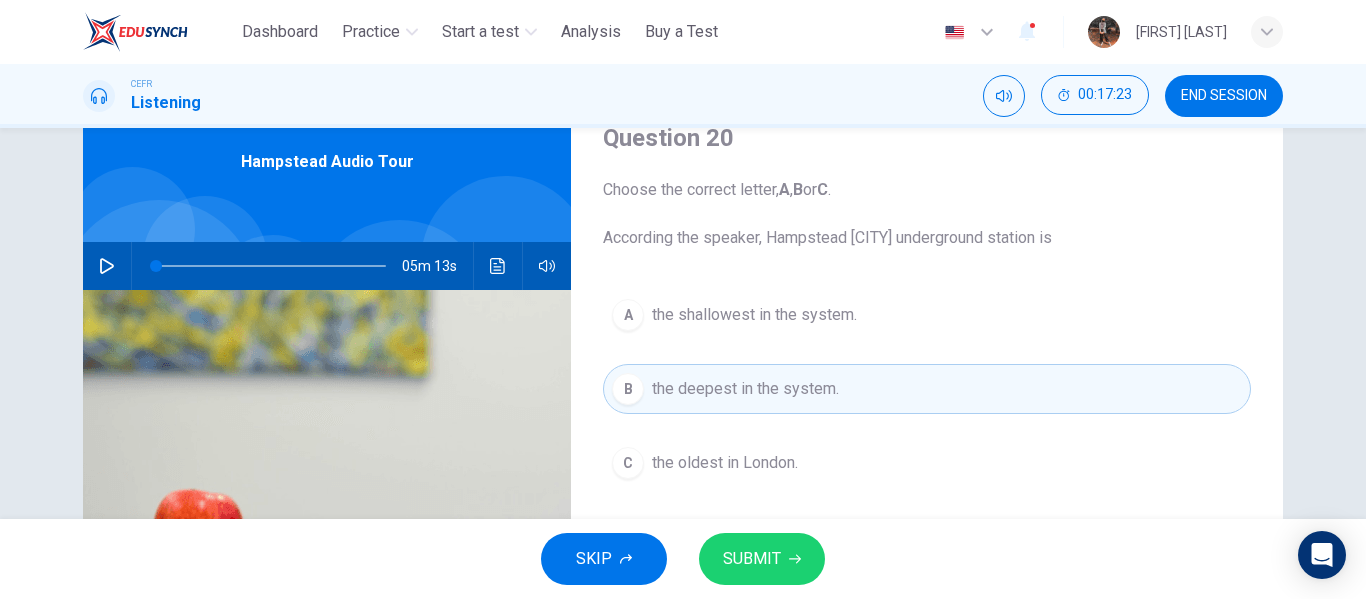 click on "SUBMIT" at bounding box center (762, 559) 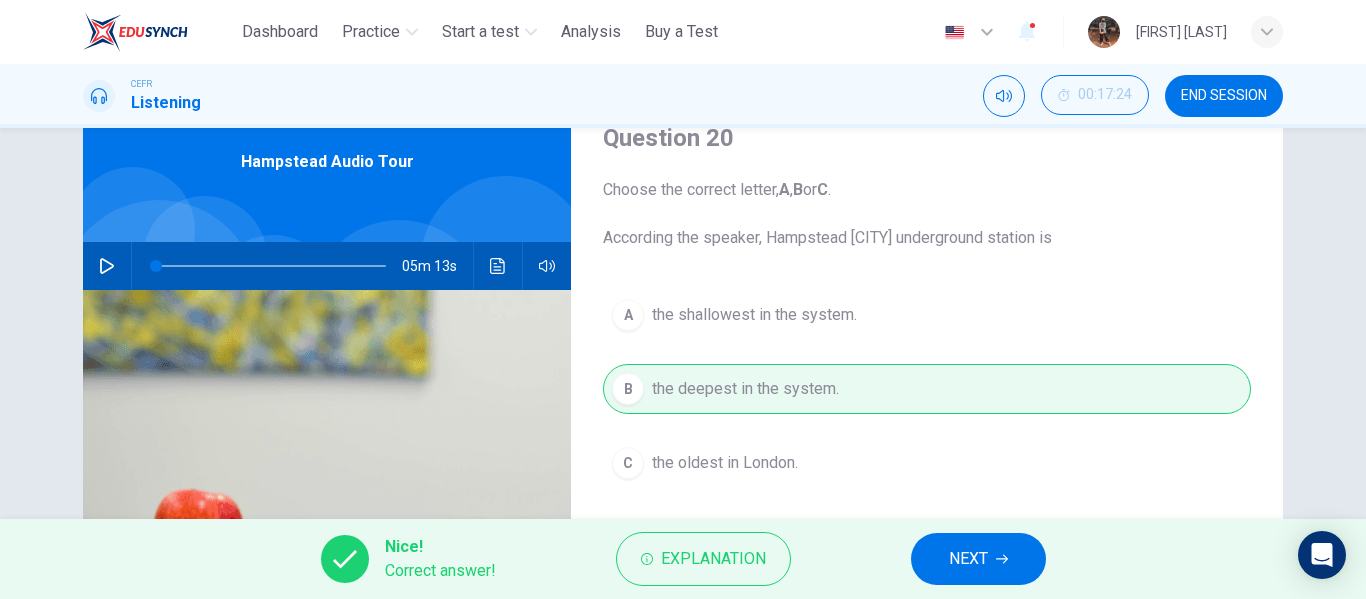 click on "NEXT" at bounding box center (978, 559) 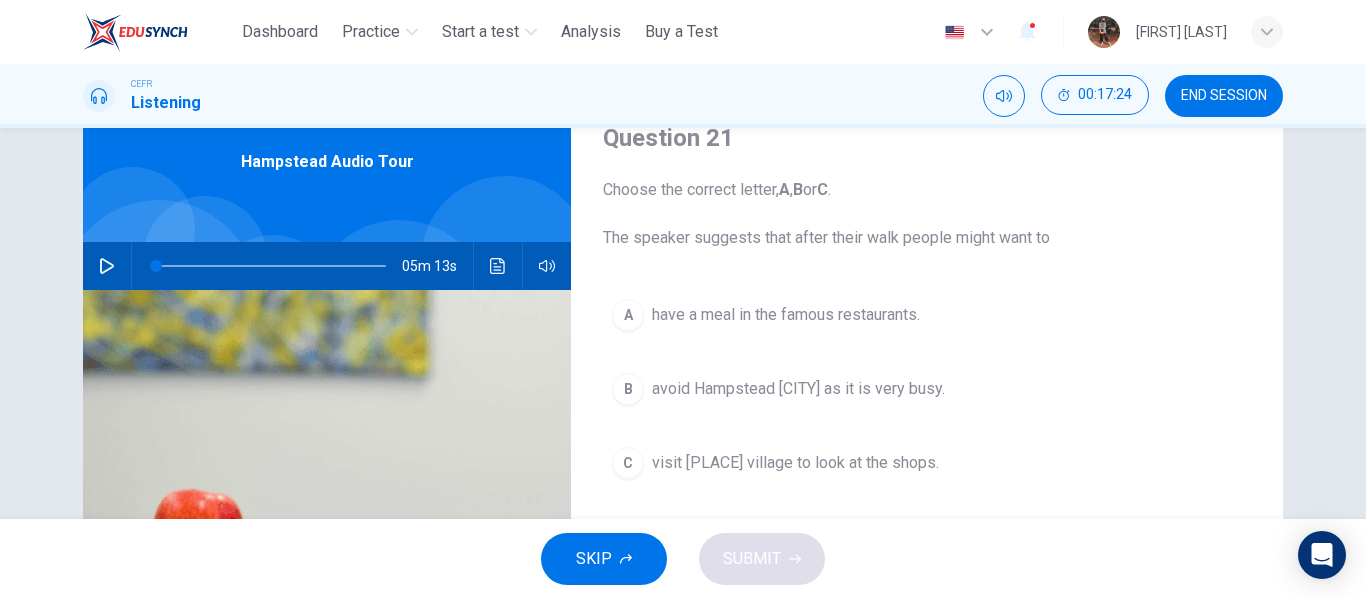 click on "visit [PLACE] village to look at the shops." at bounding box center [795, 463] 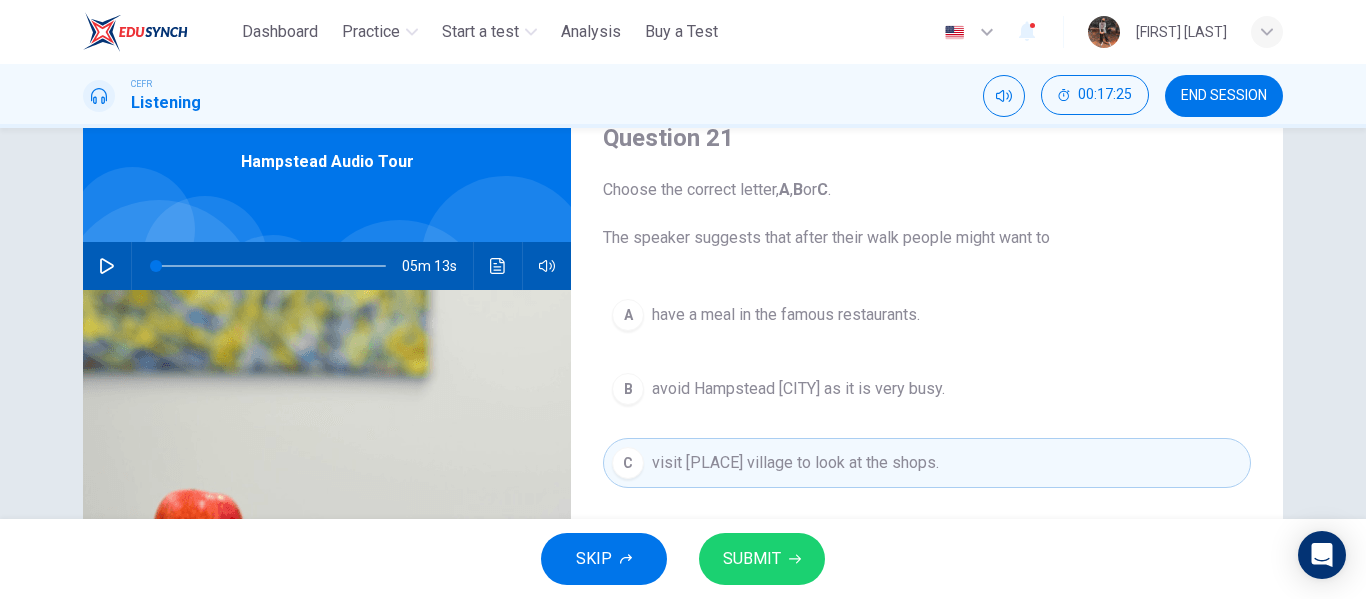 click on "SUBMIT" at bounding box center (762, 559) 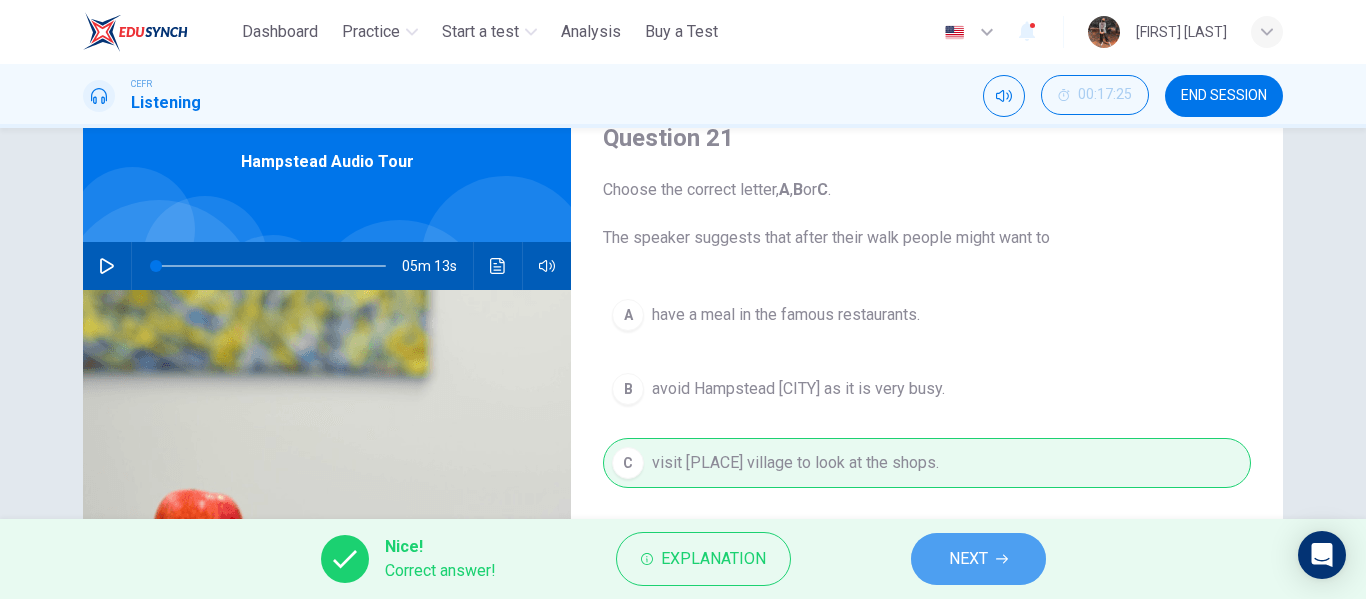 click on "NEXT" at bounding box center [978, 559] 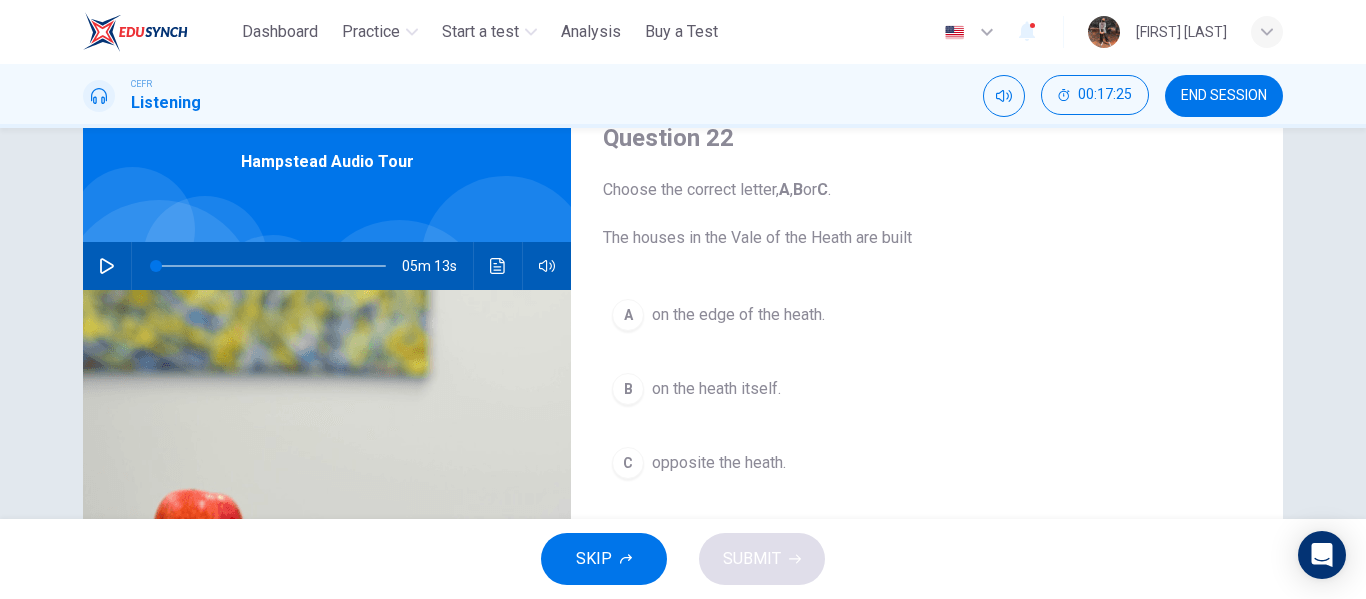 click on "on the edge of the heath." at bounding box center [738, 315] 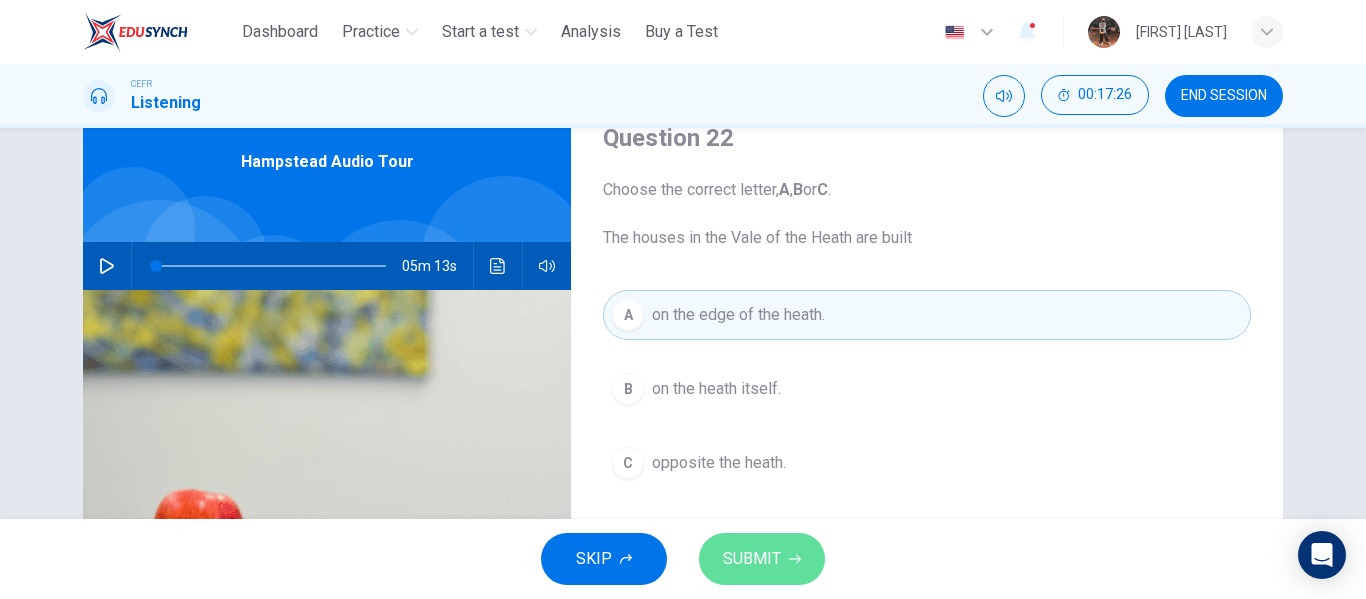 click on "SUBMIT" at bounding box center [752, 559] 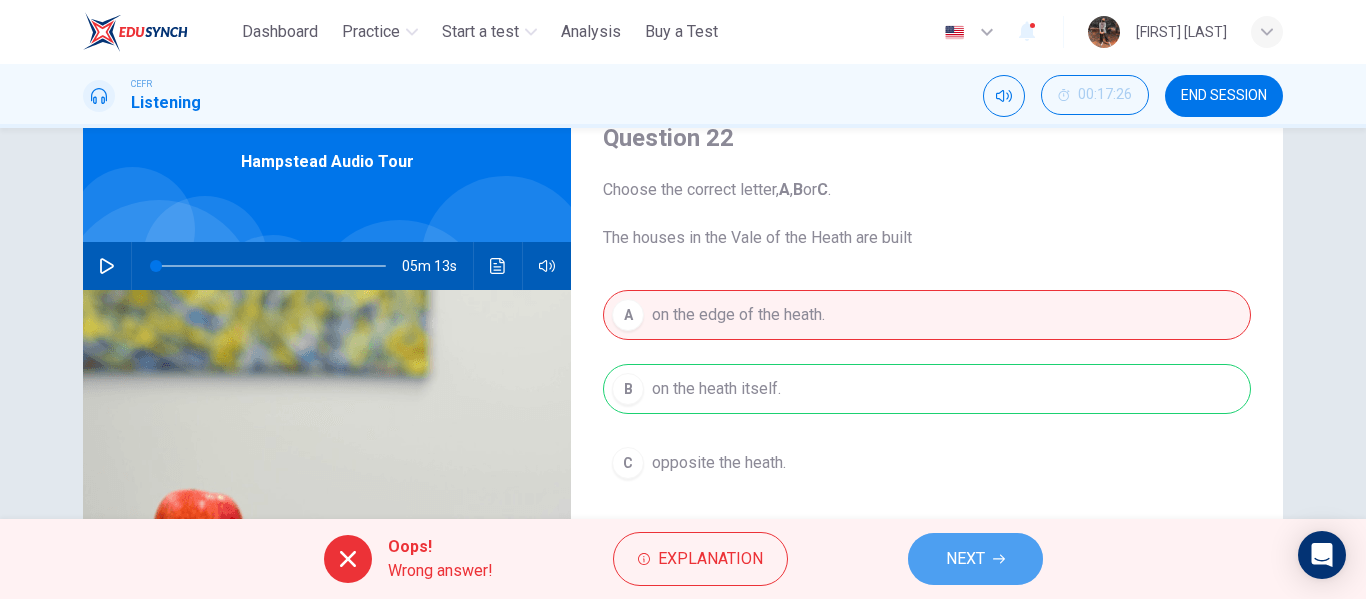 click on "NEXT" at bounding box center (975, 559) 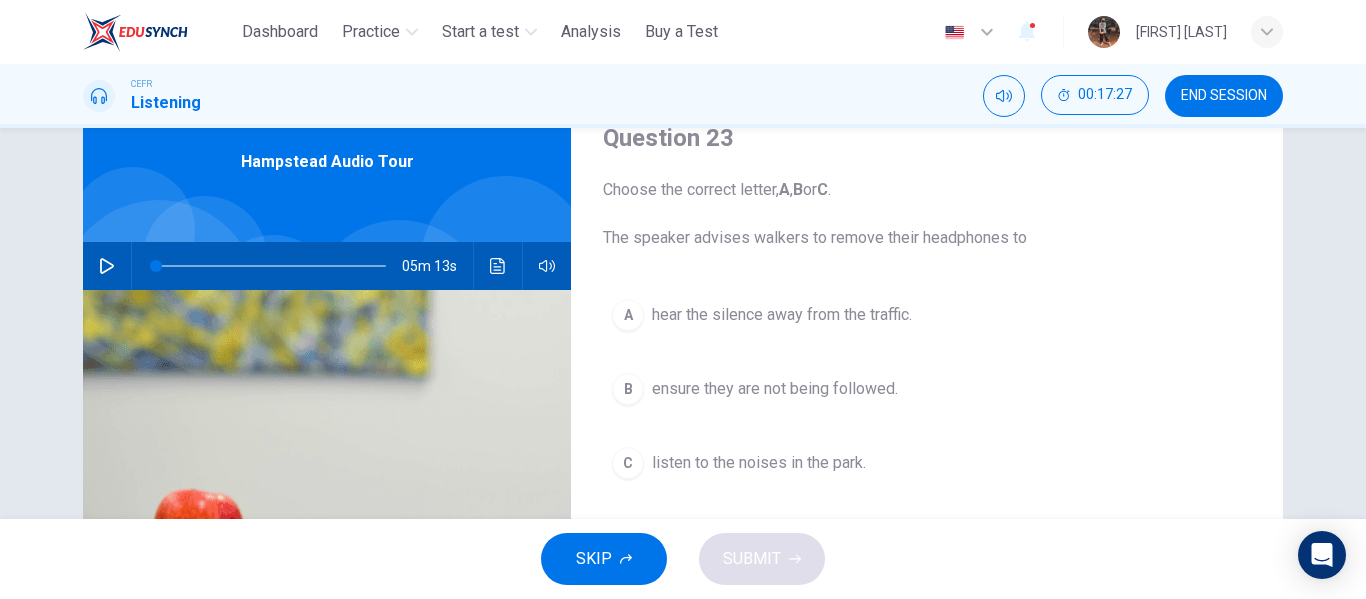 click on "A hear the silence away from the traffic. B ensure they are not being followed. C  listen to the noises in the park." at bounding box center [927, 409] 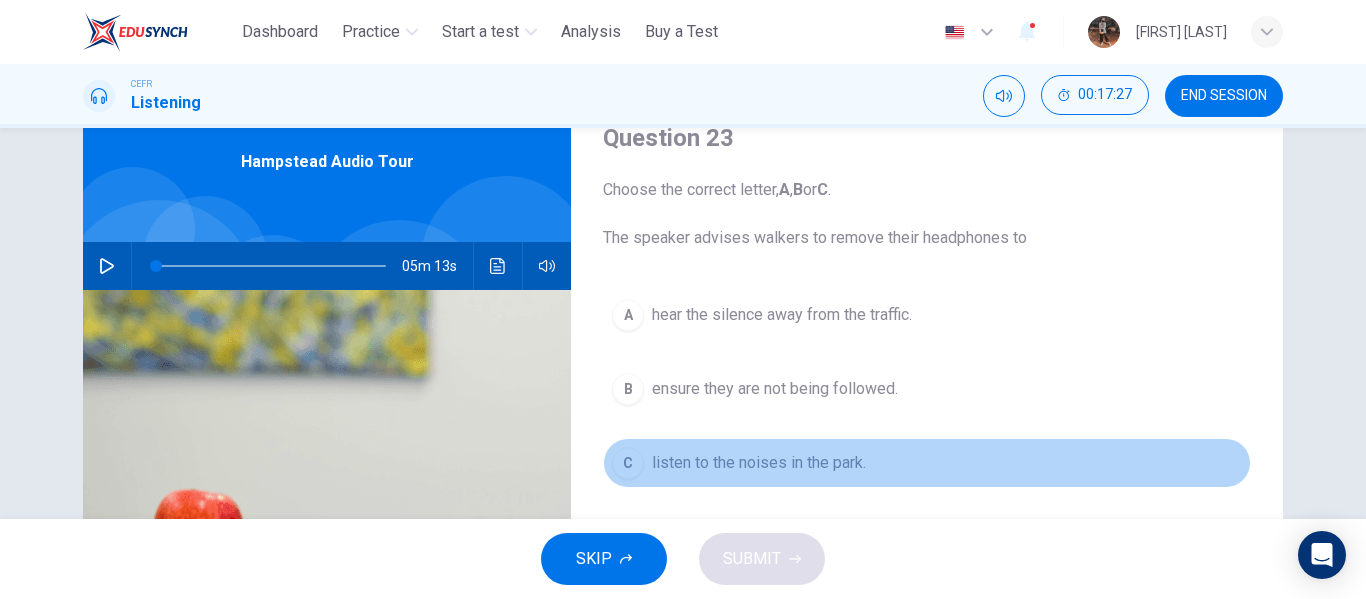 click on "C  listen to the noises in the park." at bounding box center (927, 463) 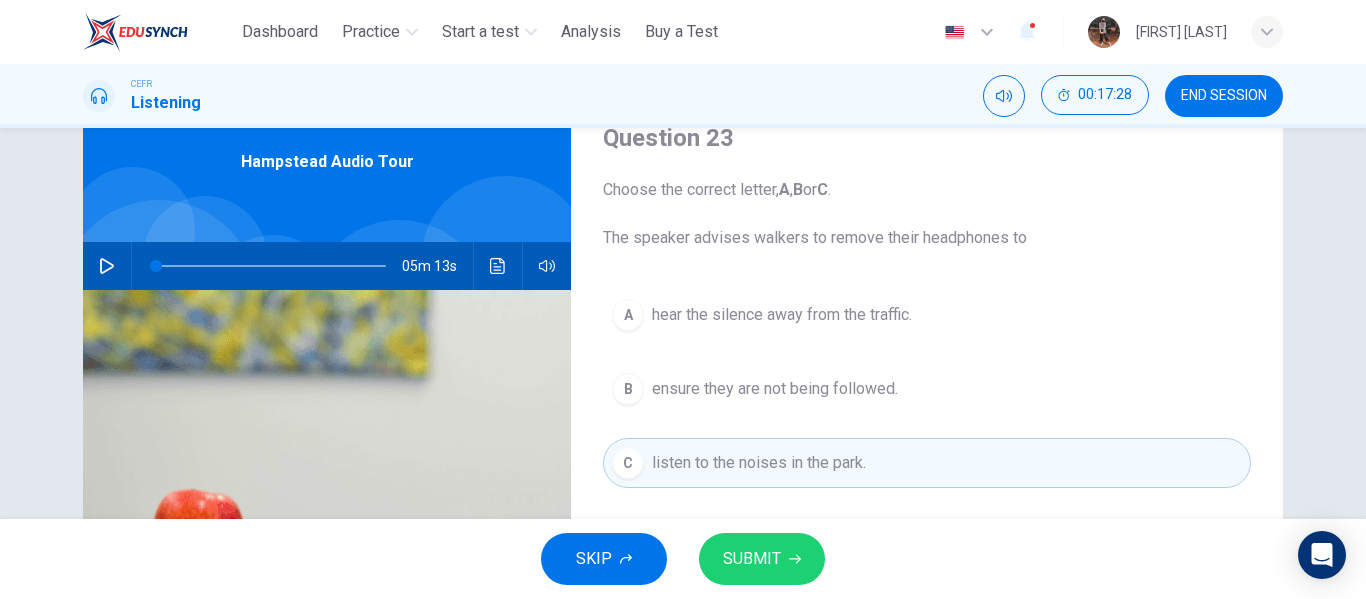 click on "SUBMIT" at bounding box center [762, 559] 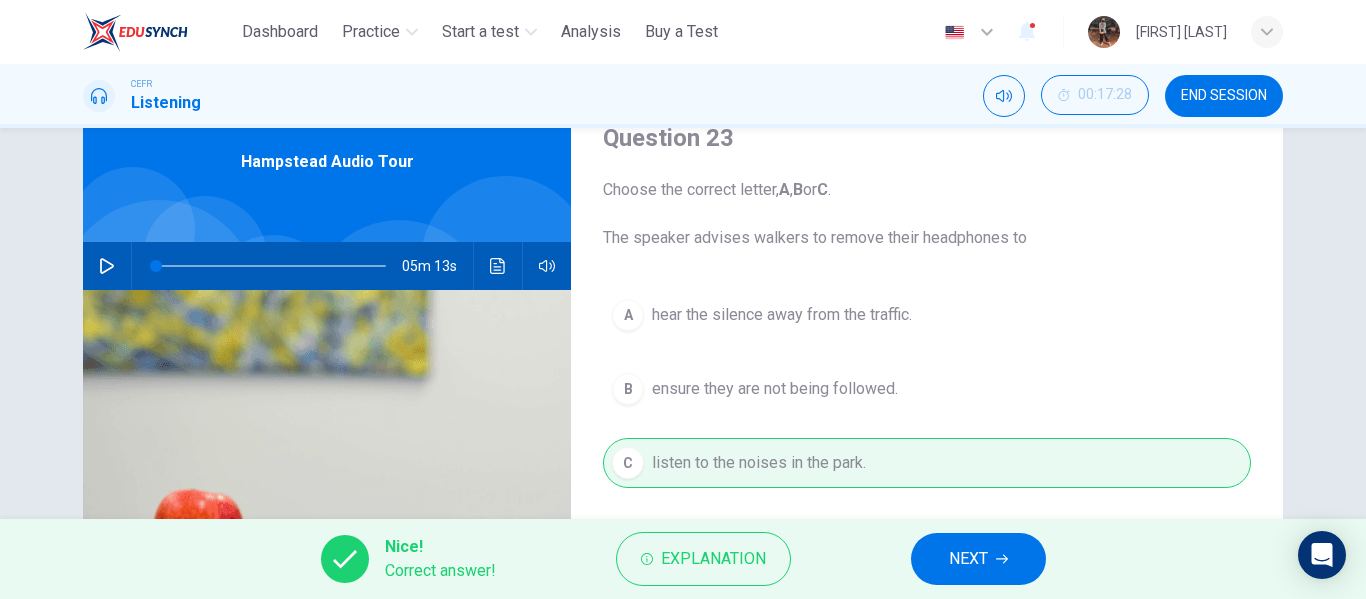 click on "NEXT" at bounding box center [978, 559] 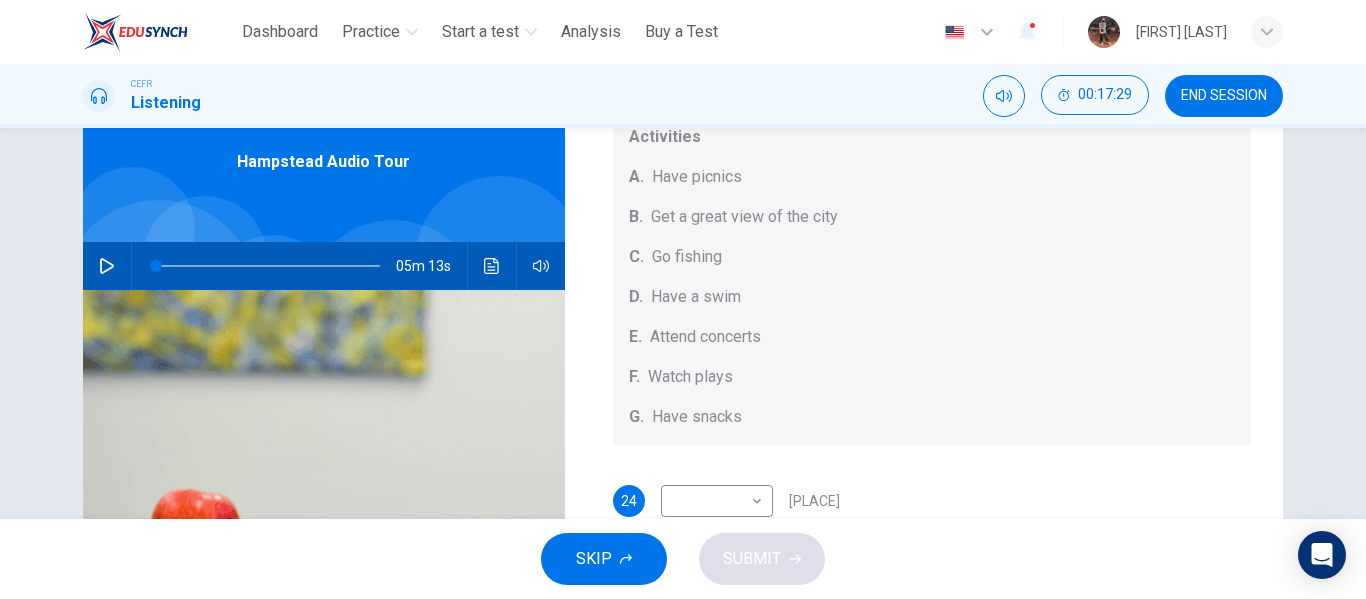 scroll, scrollTop: 185, scrollLeft: 0, axis: vertical 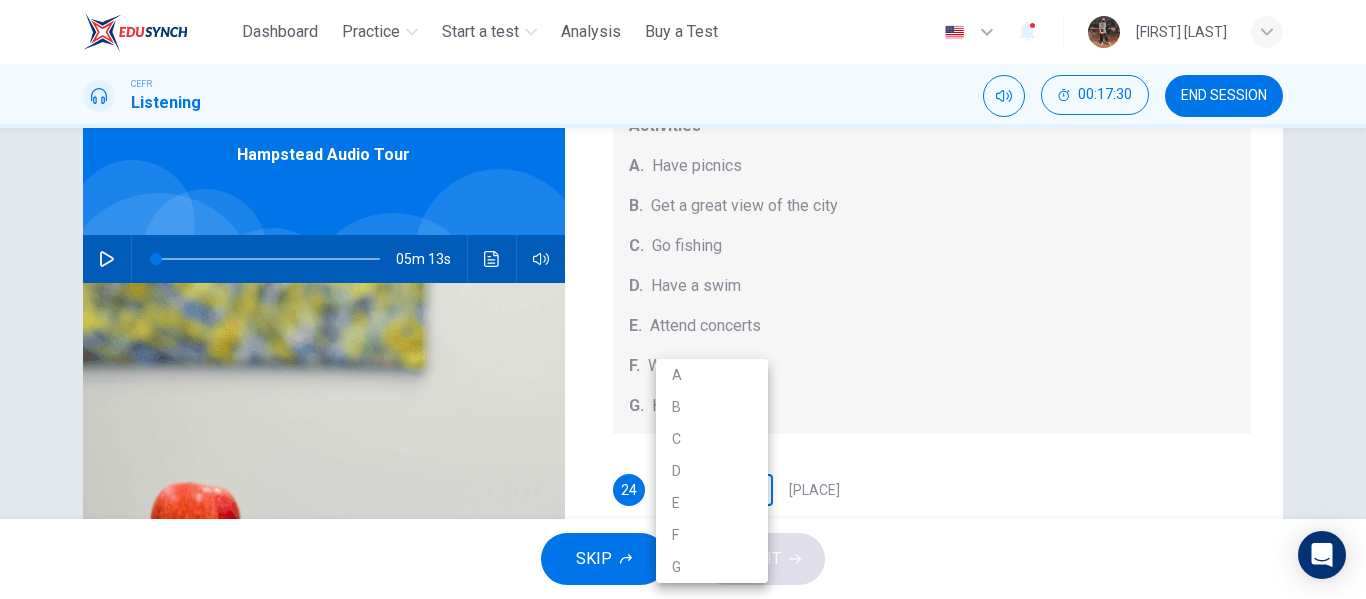 click on "Dashboard Practice Start a test Analysis Buy a Test English ** ​ [FIRST] [LAST] CEFR Listening 00:17:30 END SESSION Questions 24 - 28 Which activity can be done at each of the following locations on the heath? Choose  FIVE  answers below and select the correct letter,  A-G , next to the questions. Activities A. Have picnics B. Get a great view of the city C. Go fishing D. Have a swim E. Attend concerts F. Watch plays G. Have snacks 24 ​ ​ Kenwood House 25 ​ ​ grassy slopes 26 ​ ​ open-air stage 27 ​ ​ ponds 28 ​ ​ Parliament Hill Hampstead Audio Tour 05m 13s SKIP SUBMIT ELTC - EduSynch CEFR Test for Teachers in Malaysia
Dashboard Practice Start a test Analysis Pricing   Notifications 1 © Copyright  2025 A B C D E F G" at bounding box center [683, 299] 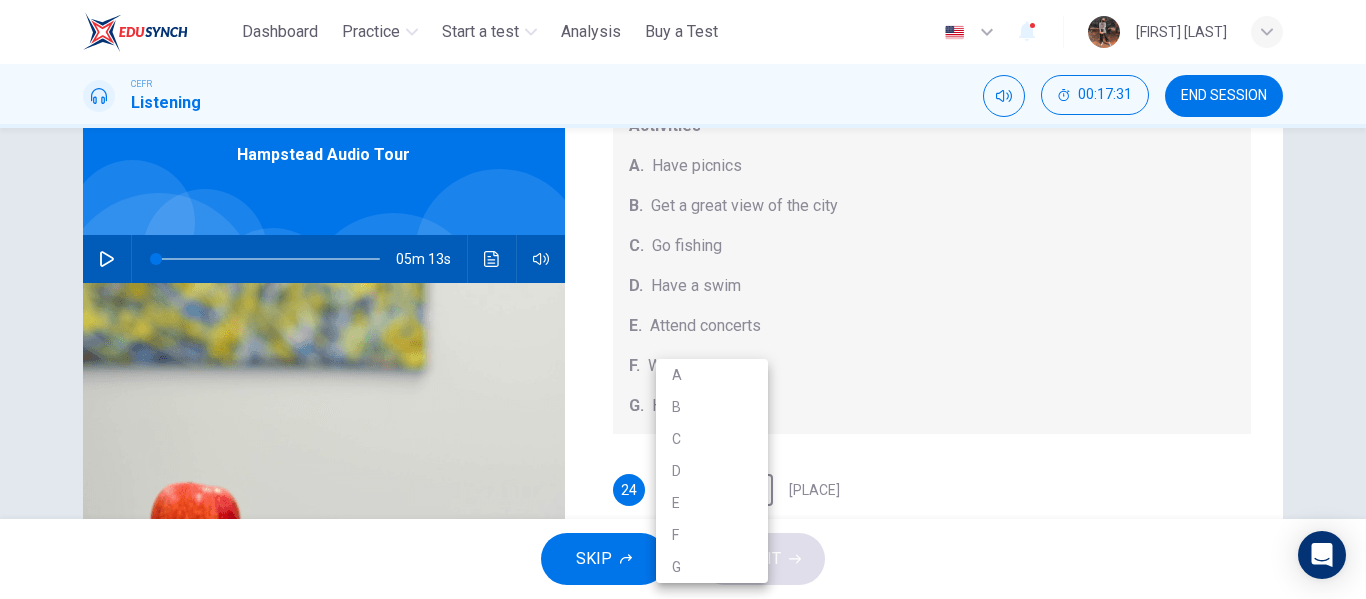 click on "G" at bounding box center (712, 567) 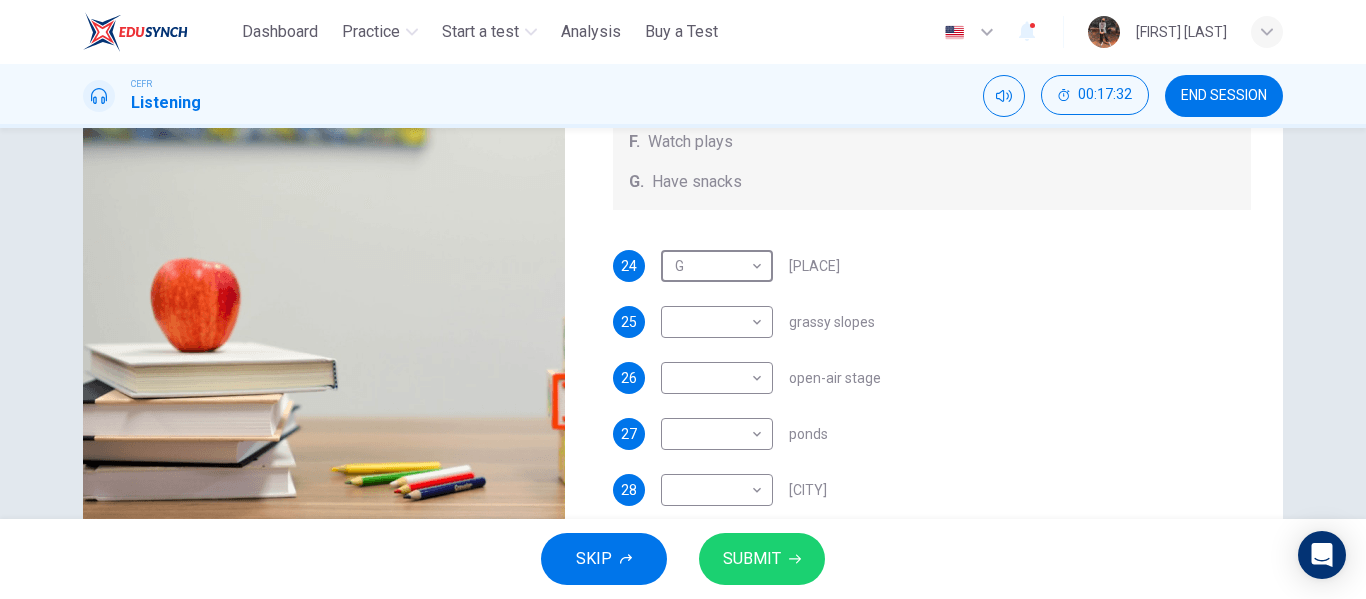 scroll, scrollTop: 384, scrollLeft: 0, axis: vertical 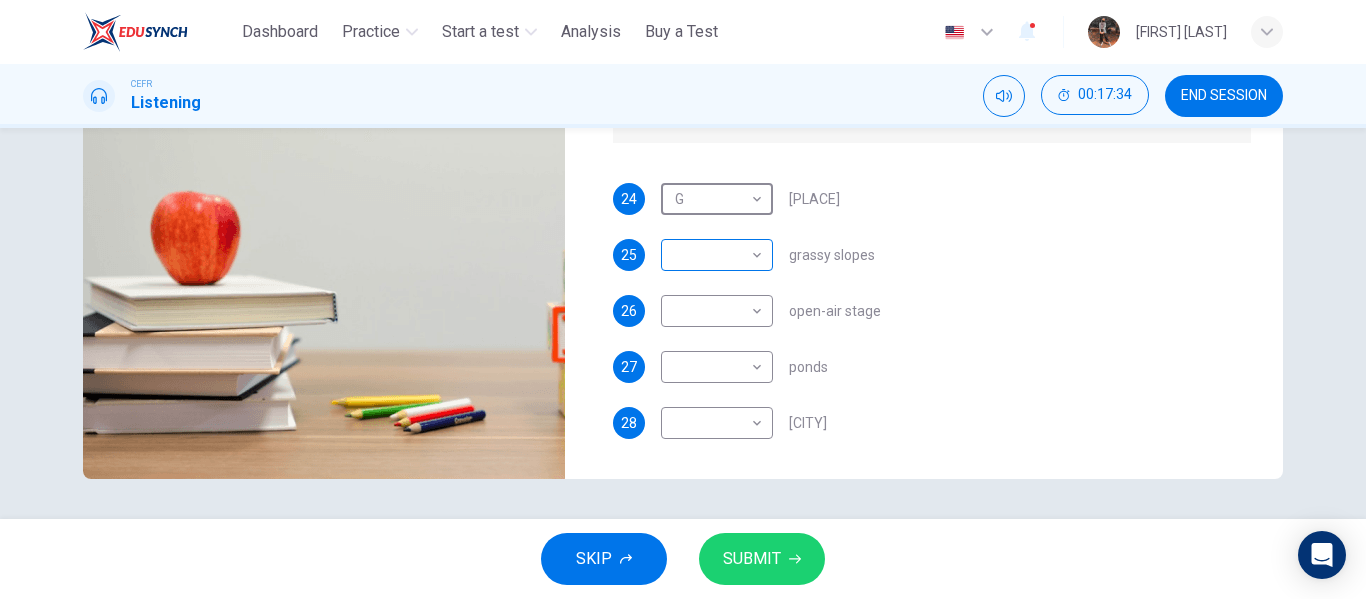 click on "Dashboard Practice Start a test Analysis Buy a Test English ** ​ [FIRST] [LAST] CEFR Listening 00:17:34 END SESSION Questions 24 - 28 Which activity can be done at each of the following locations on the heath? Choose  FIVE  answers below and select the correct letter,  A-G , next to the questions. Activities A. Have picnics B. Get a great view of the city C. Go fishing D. Have a swim E. Attend concerts F. Watch plays G. Have snacks 24 ​ ​ Kenwood House 25 ​ ​ grassy slopes 26 ​ ​ open-air stage 27 ​ ​ ponds 28 ​ ​ Parliament Hill Hampstead Audio Tour 05m 13s SKIP SUBMIT ELTC - EduSynch CEFR Test for Teachers in Malaysia
Dashboard Practice Start a test Analysis Pricing   Notifications 1 © Copyright  2025" at bounding box center (683, 299) 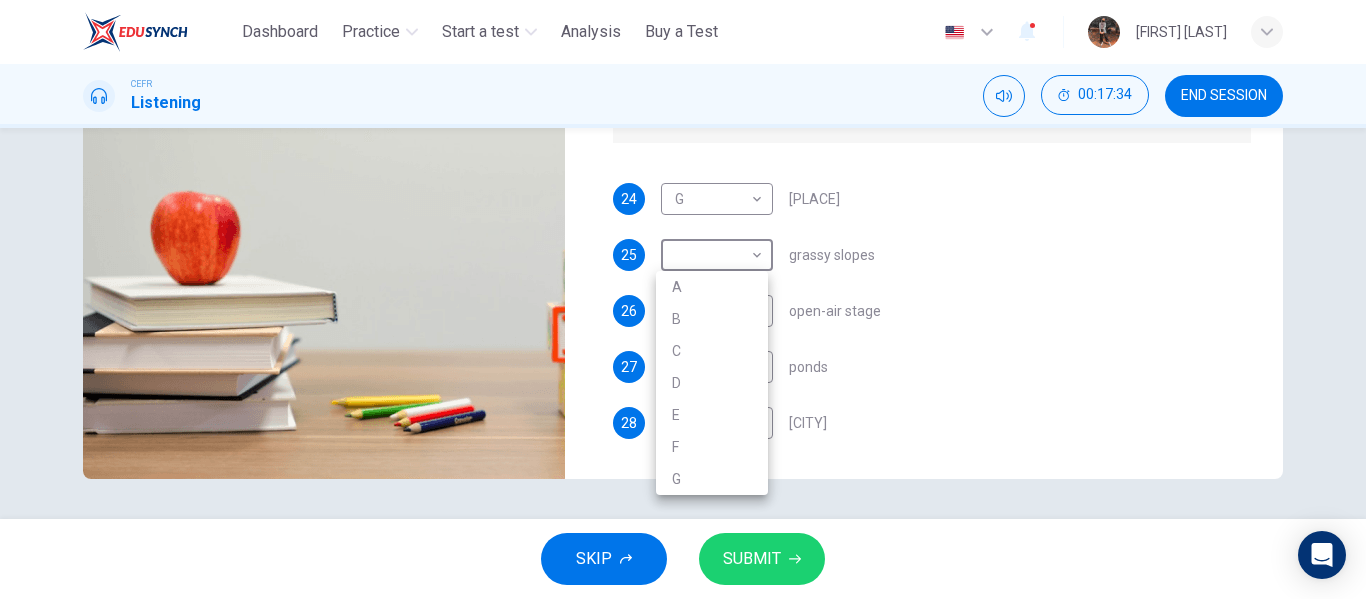 click on "A" at bounding box center [712, 287] 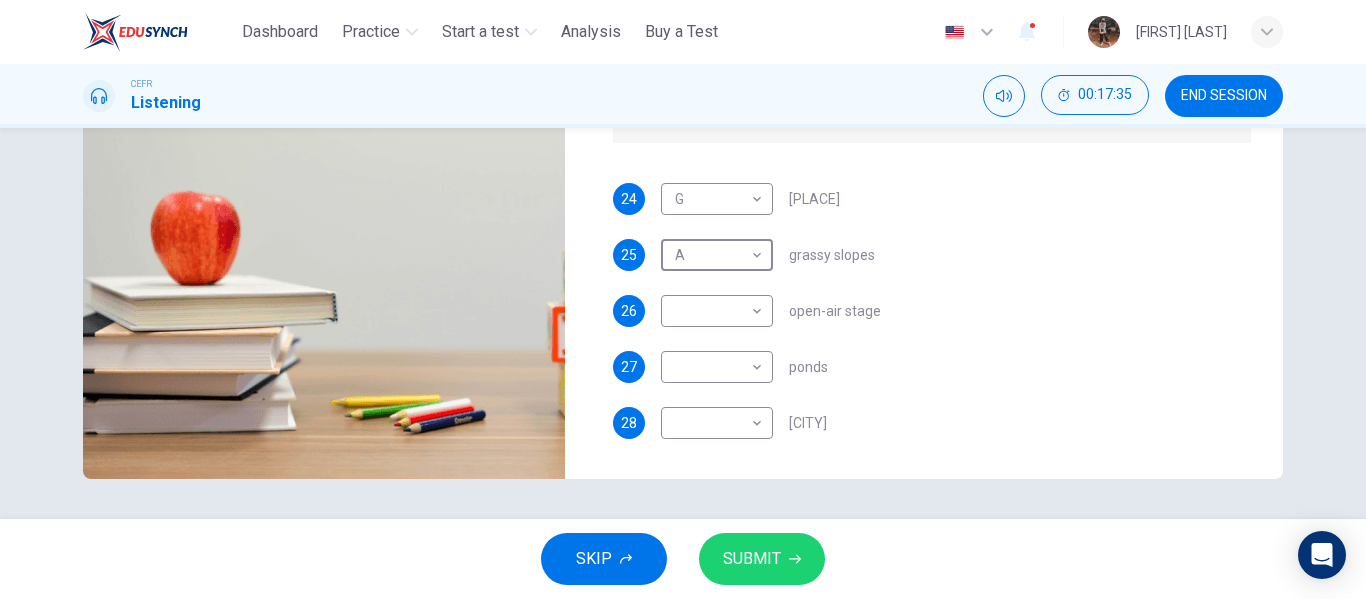 click on "Dashboard Practice Start a test Analysis Buy a Test English ** ​ [FIRST] [LAST] CEFR Listening 00:17:35 END SESSION Questions 24 - 28 Which activity can be done at each of the following locations on the heath? Choose  FIVE  answers below and select the correct letter,  A-G , next to the questions. Activities A. Have picnics B. Get a great view of the city C. Go fishing D. Have a swim E. Attend concerts F. Watch plays G. Have snacks 24 G * ​ Kenwood House 25 A * ​ grassy slopes 26 ​ ​ open-air stage 27 ​ ​ ponds 28 ​ ​ Parliament Hill Hampstead Audio Tour 05m 13s SKIP SUBMIT ELTC - EduSynch CEFR Test for Teachers in Malaysia
Dashboard Practice Start a test Analysis Pricing   Notifications 1 © Copyright  2025 A B C D E F G" at bounding box center [683, 299] 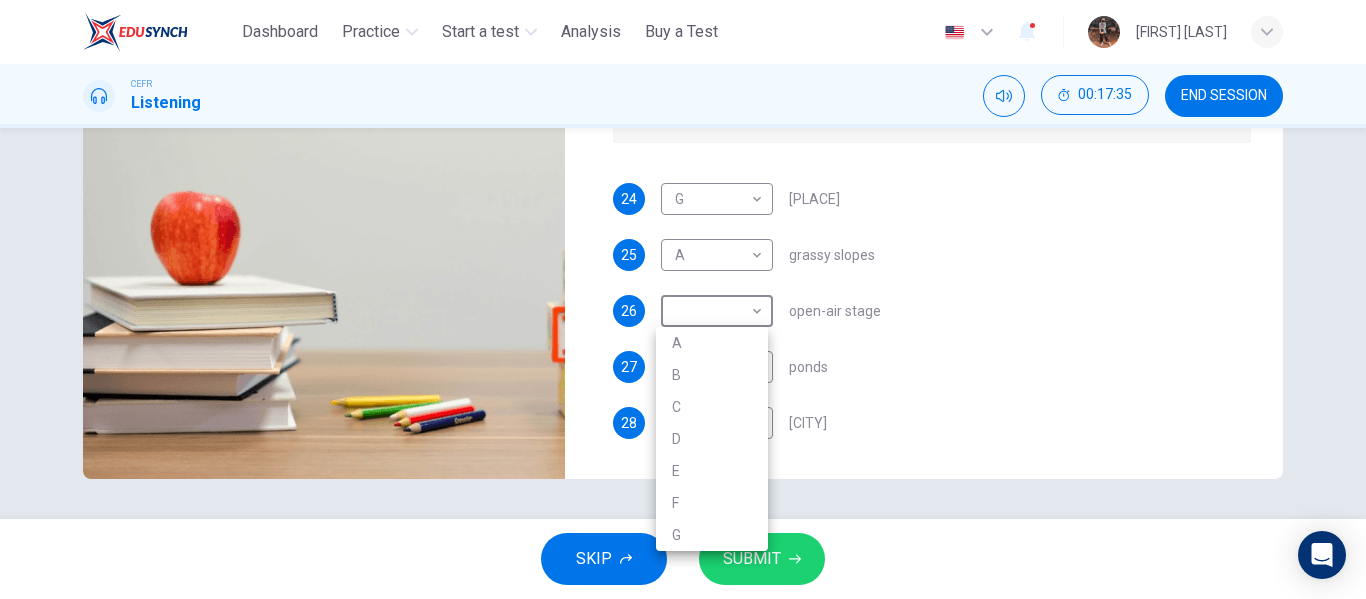 click on "E" at bounding box center [712, 471] 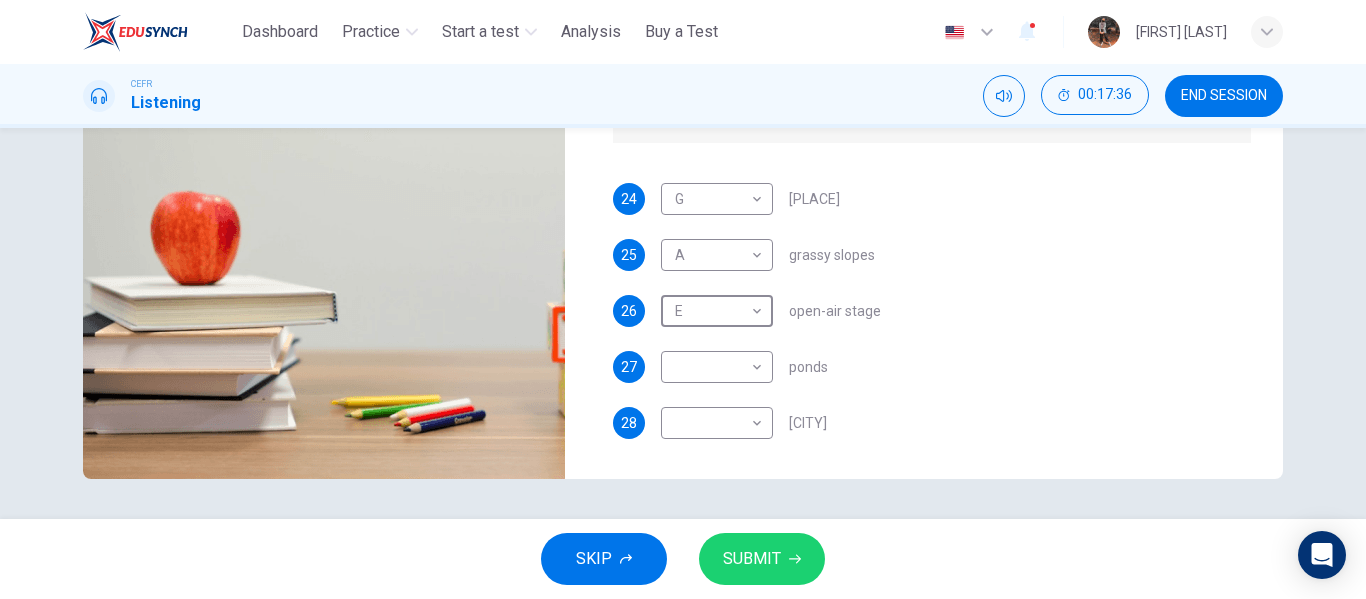 type on "*" 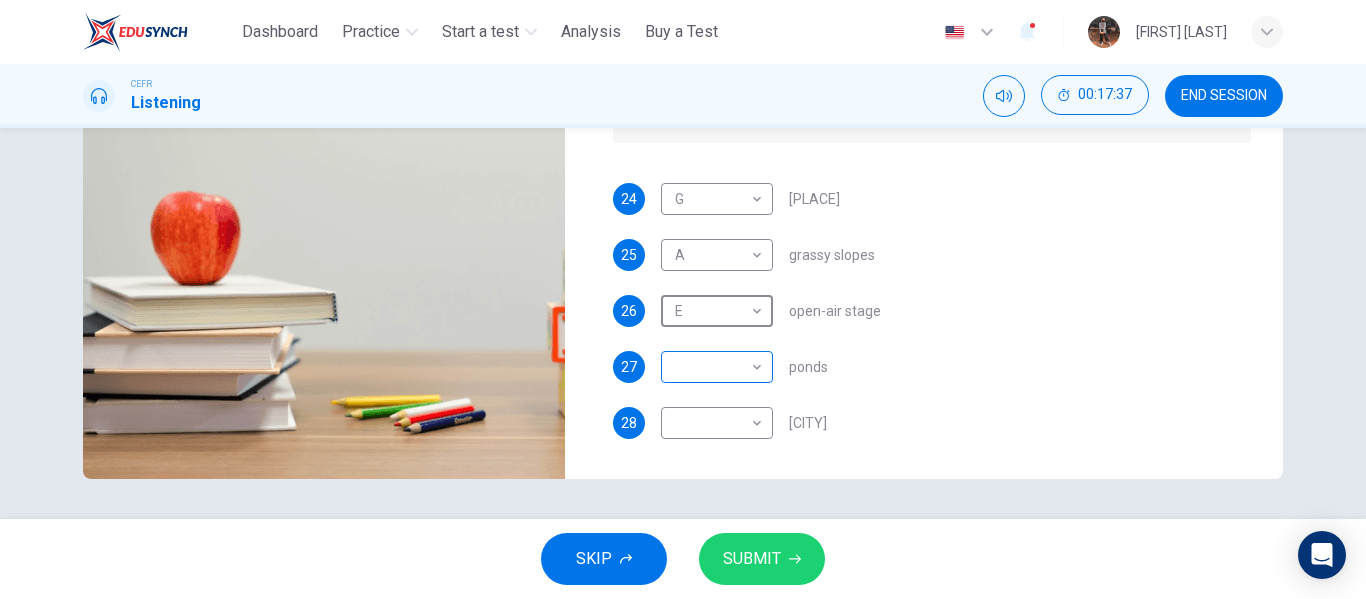 click on "Dashboard Practice Start a test Analysis Buy a Test English ** ​ [FIRST] [LAST] CEFR Listening 00:17:37 END SESSION Questions 24 - 28 Which activity can be done at each of the following locations on the heath? Choose  FIVE  answers below and select the correct letter,  A-G , next to the questions. Activities A. Have picnics B. Get a great view of the city C. Go fishing D. Have a swim E. Attend concerts F. Watch plays G. Have snacks 24 G * ​ Kenwood House 25 A * ​ grassy slopes 26 E * ​ open-air stage 27 ​ ​ ponds 28 ​ ​ Parliament Hill Hampstead Audio Tour 05m 13s SKIP SUBMIT ELTC - EduSynch CEFR Test for Teachers in Malaysia
Dashboard Practice Start a test Analysis Pricing   Notifications 1 © Copyright  2025" at bounding box center [683, 299] 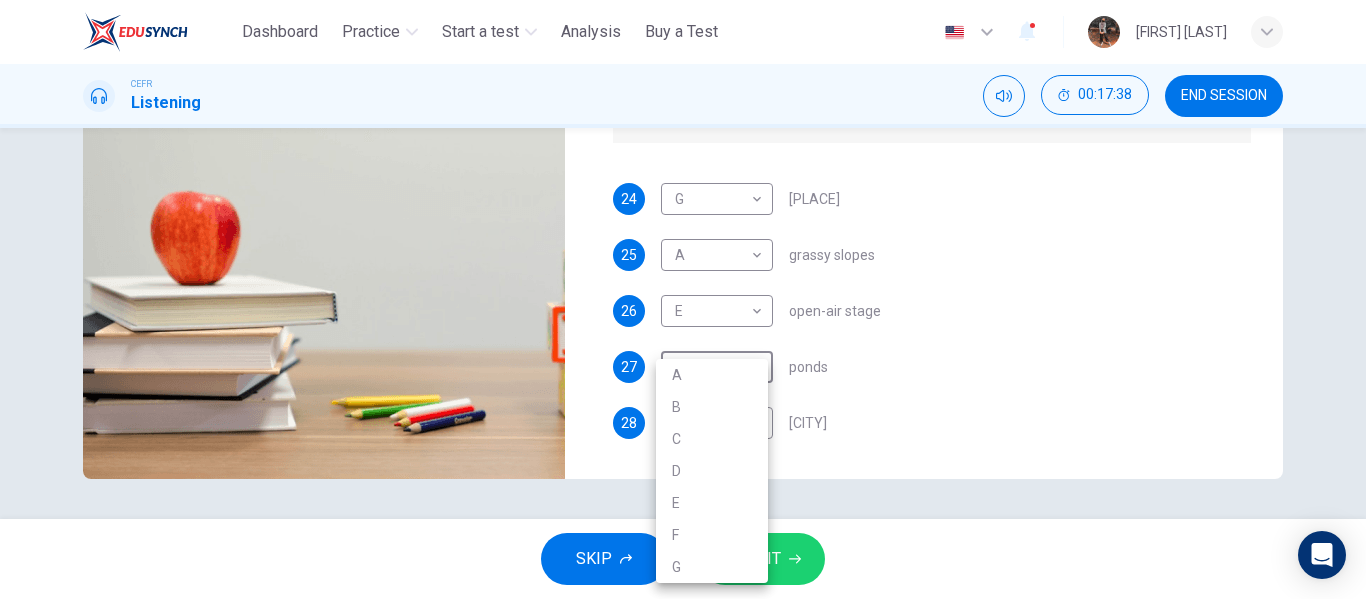 click on "D" at bounding box center (712, 471) 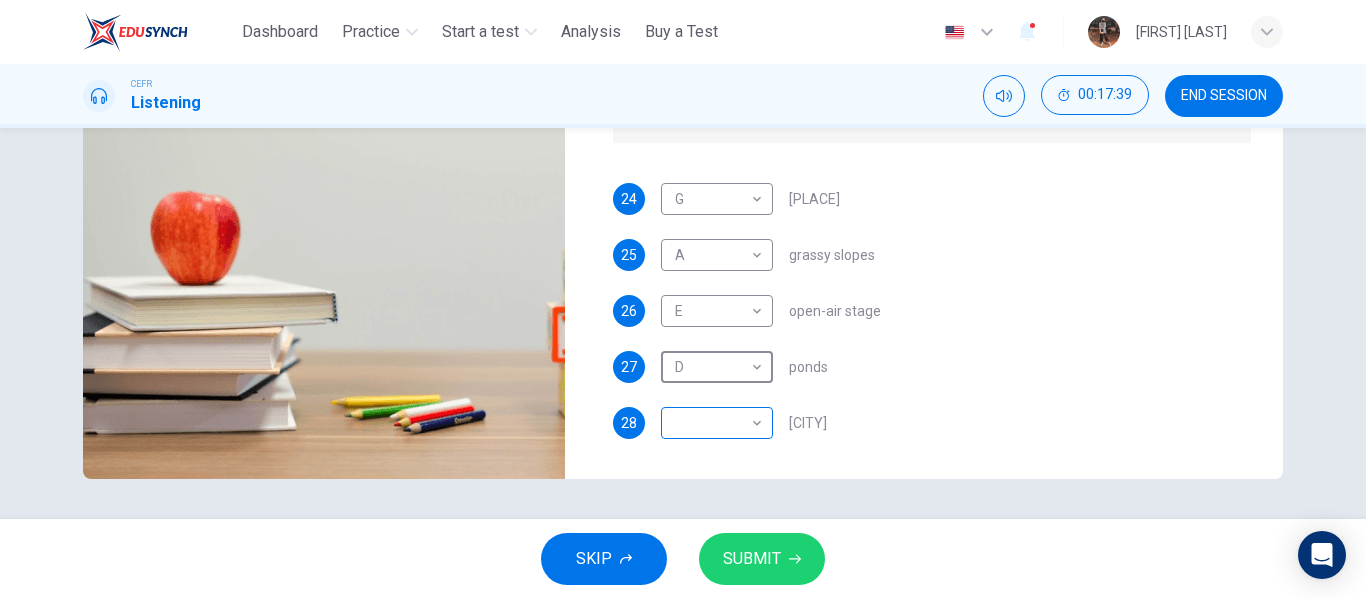 click on "This site uses cookies, as explained in our  Privacy Policy . If you agree to the use of cookies, please click the Accept button and continue to browse our site.   Privacy Policy Accept Dashboard Practice Start a test Analysis Buy a Test English ** ​ [PERSON] CEFR Listening [TIME] END SESSION Questions [NUMBER] - [NUMBER] Which activity can be done at each of the following locations on the heath? Choose  FIVE  answers below and select the correct letter,  A-G , next to the questions. Activities A. Have picnics B. Get a great view of the city C. Go fishing D. Have a swim E. Attend concerts F. Watch plays G. Have snacks [NUMBER] G * ​ [PLACE] [NUMBER] A * ​ grassy slopes [NUMBER] E * ​ open-air stage [NUMBER] D * ​ ponds [NUMBER] ​ ​ Parliament Hill Hampstead Audio Tour [TIME] SKIP SUBMIT ELTC - EduSynch CEFR Test for Teachers in Malaysia
Dashboard Practice Start a test Analysis Pricing   Notifications 1 © Copyright  [YEAR]" at bounding box center (683, 299) 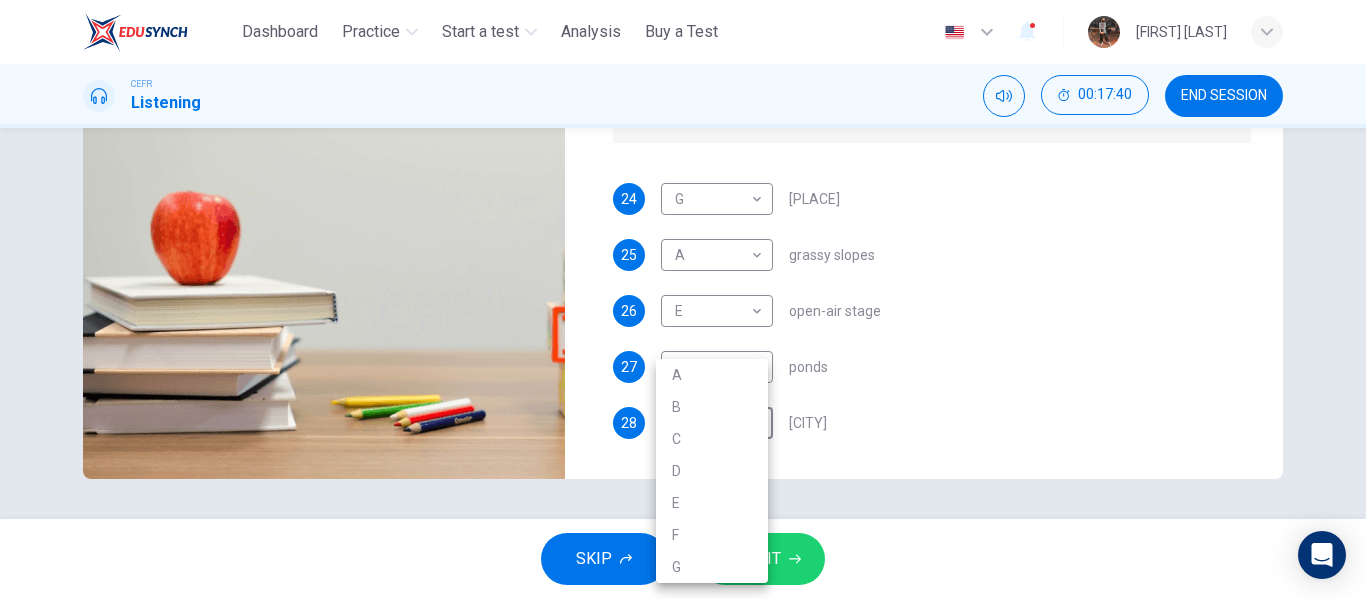 click on "B" at bounding box center (712, 407) 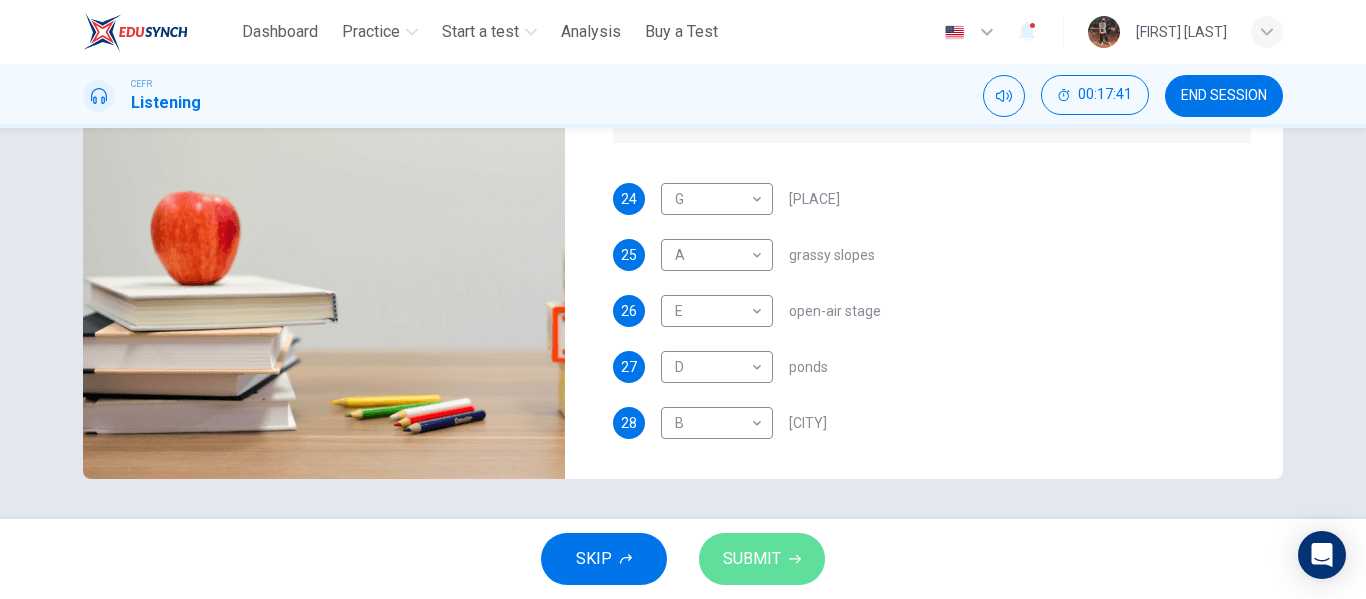 click on "SUBMIT" at bounding box center [762, 559] 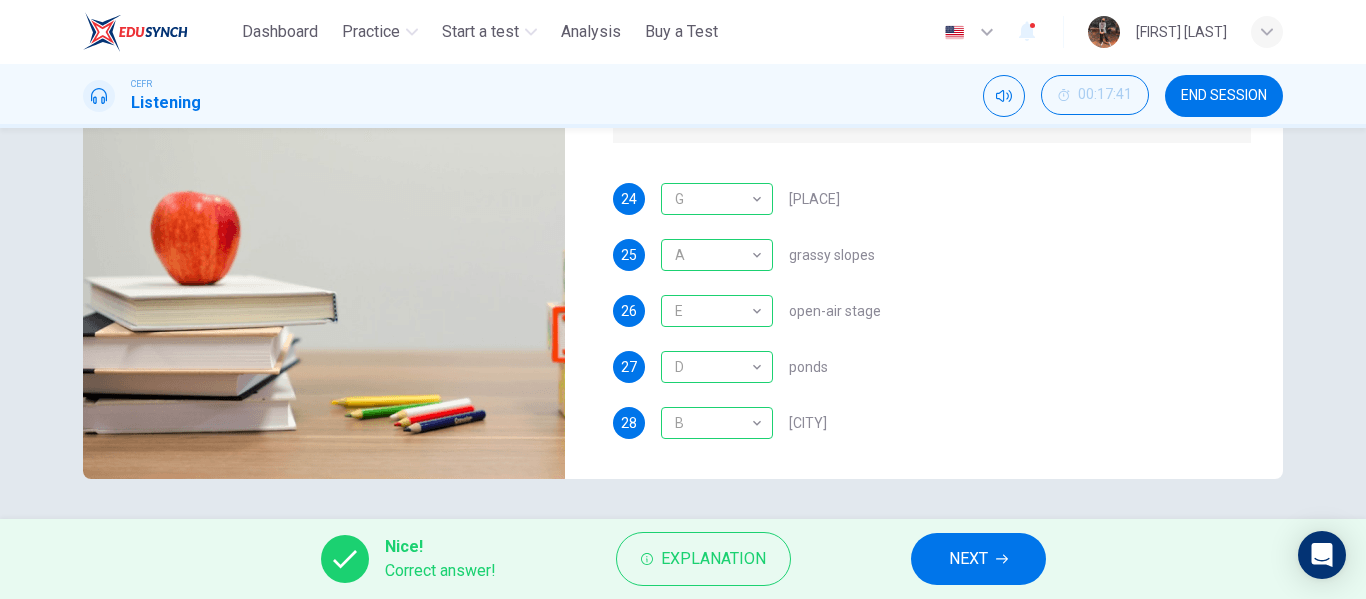click on "NEXT" at bounding box center [978, 559] 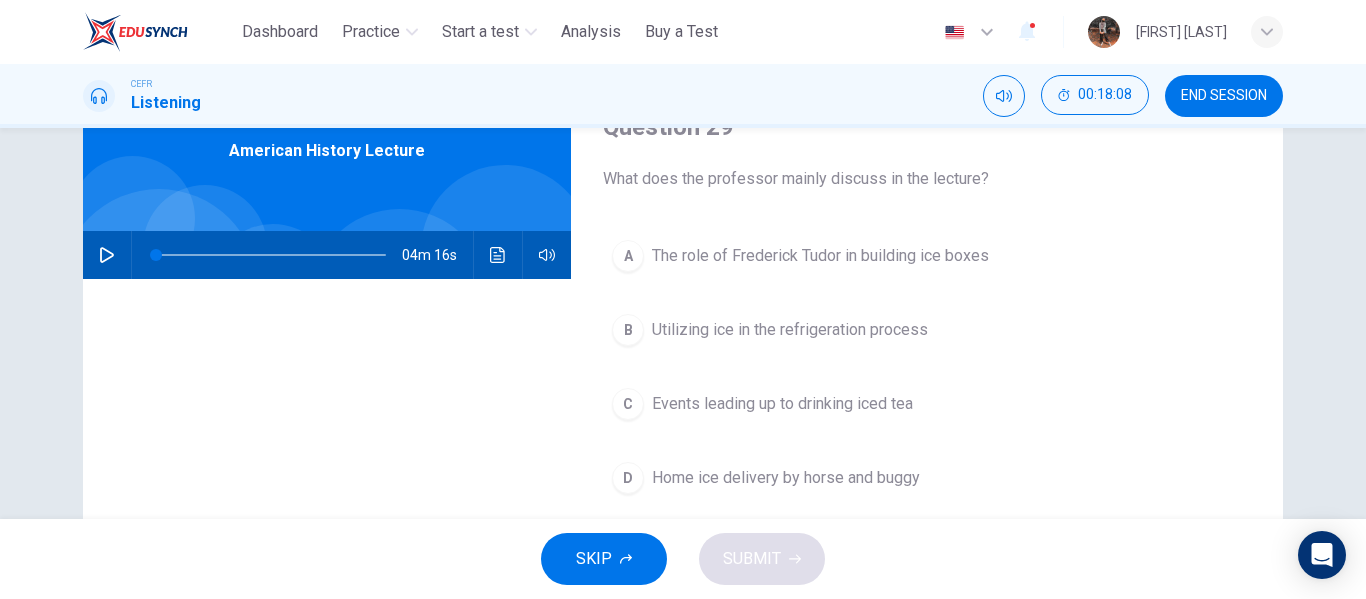scroll, scrollTop: 99, scrollLeft: 0, axis: vertical 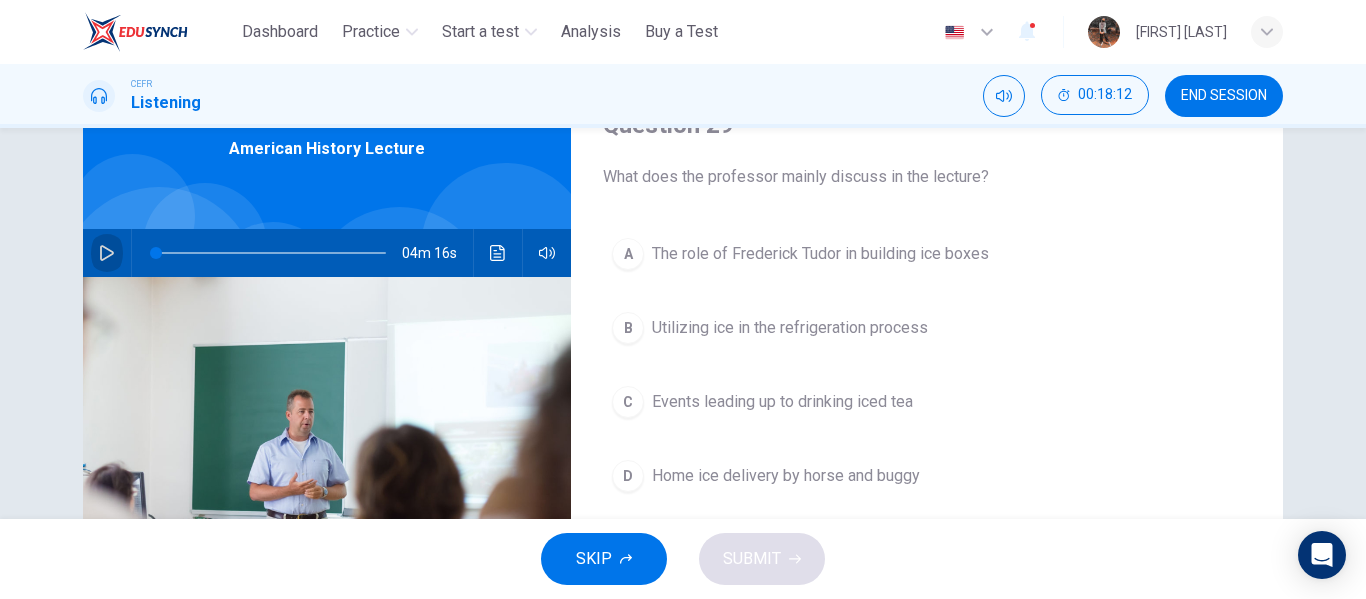 click 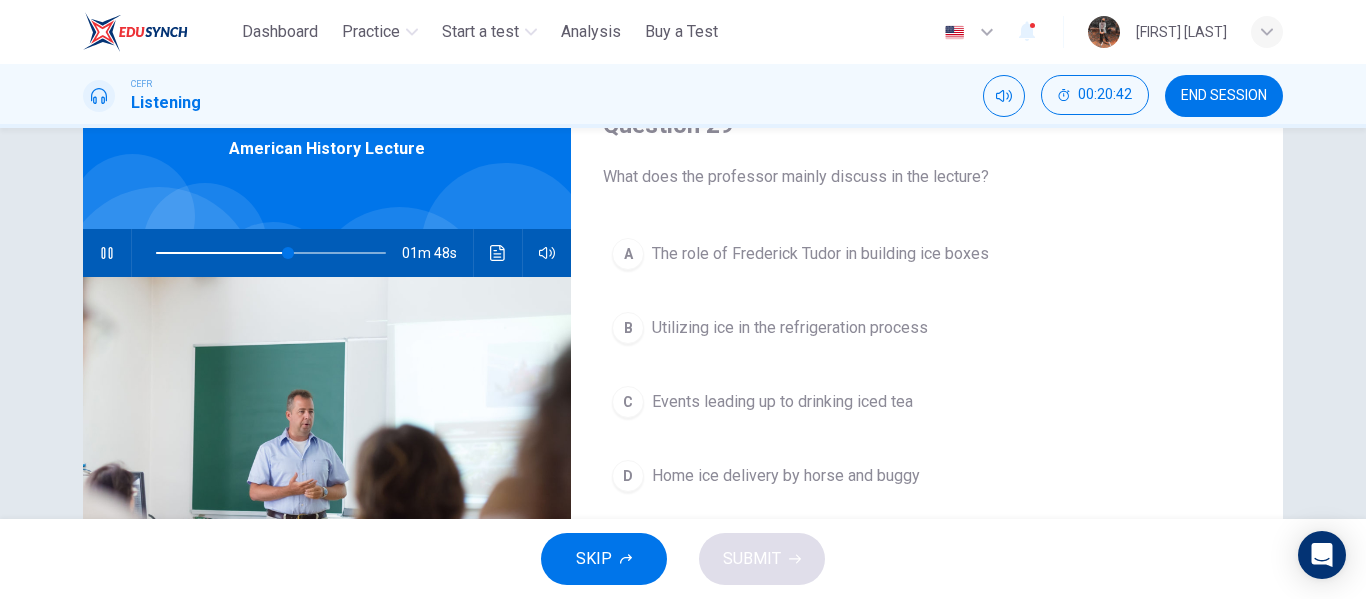 type on "**" 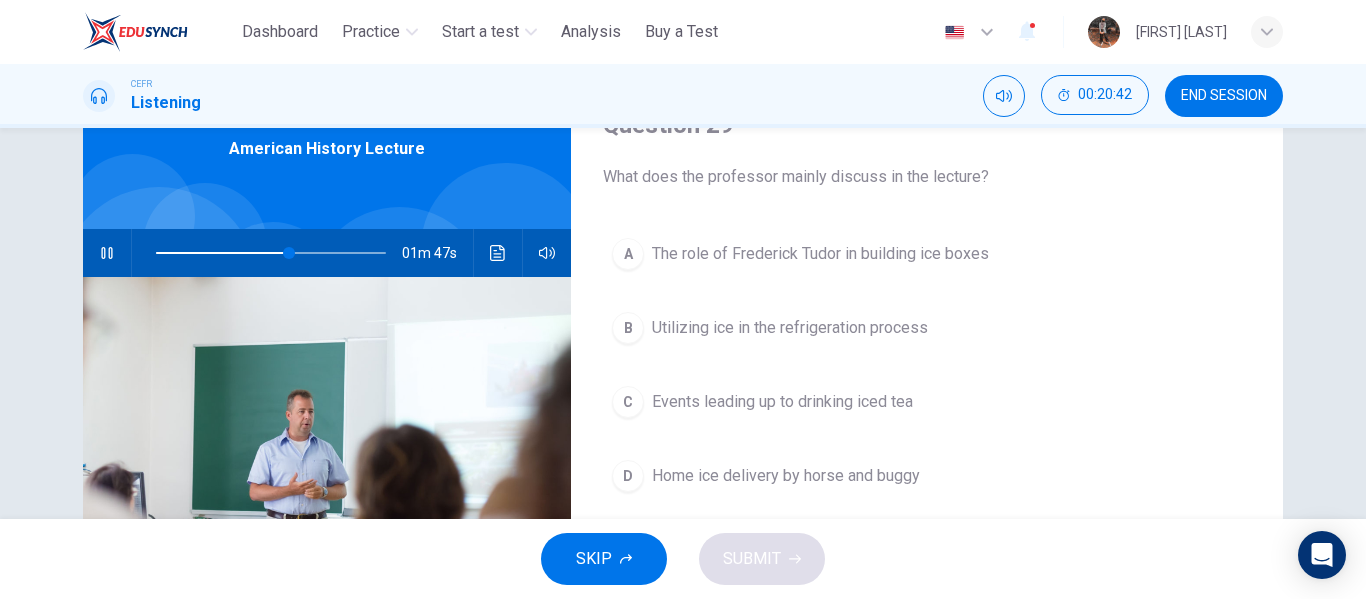 click at bounding box center (107, 253) 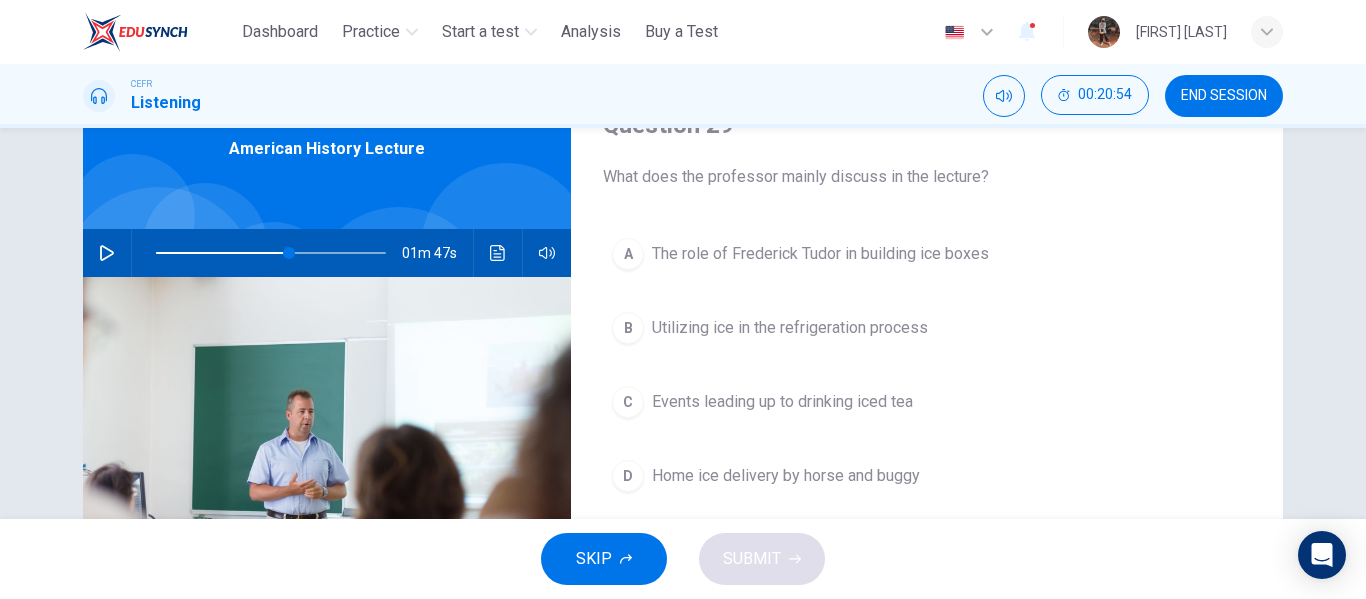click at bounding box center [107, 253] 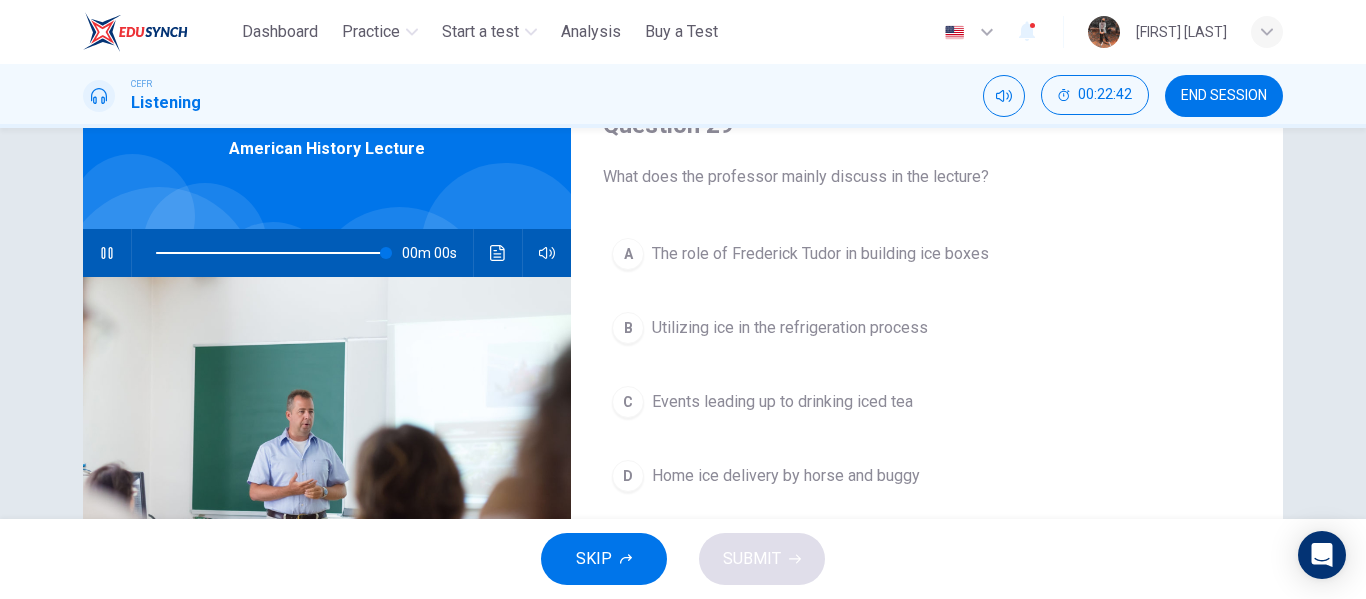 type on "*" 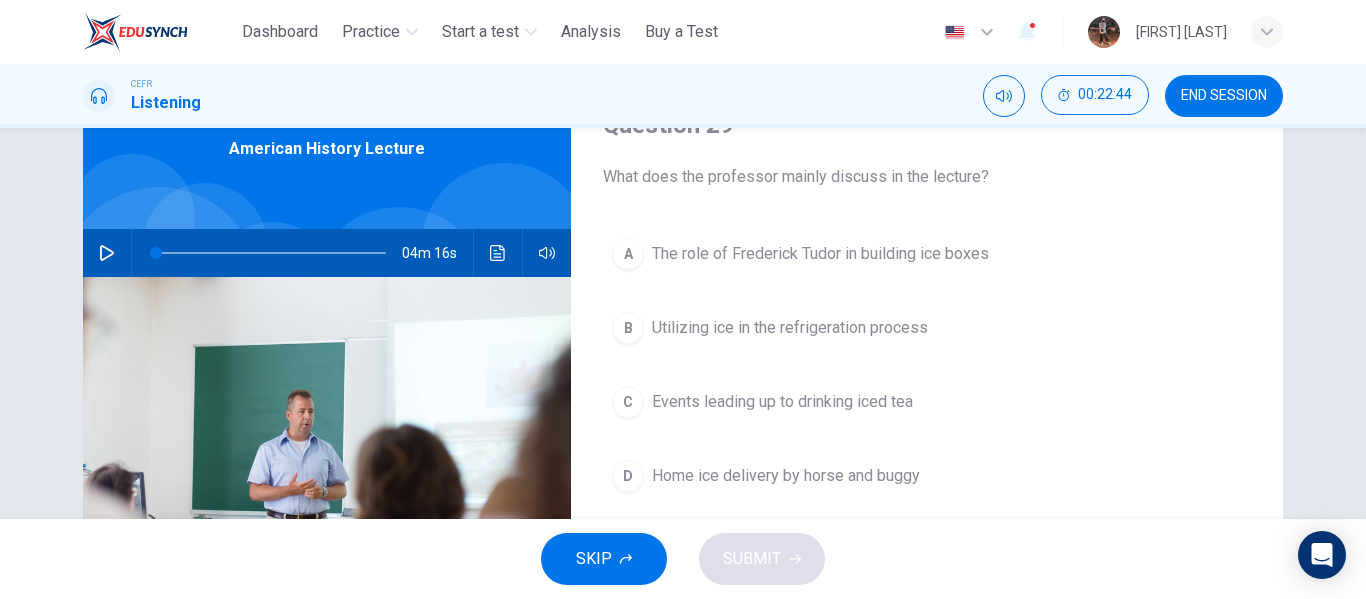 click on "A The role of Frederick Tudor in building ice boxes" at bounding box center (927, 254) 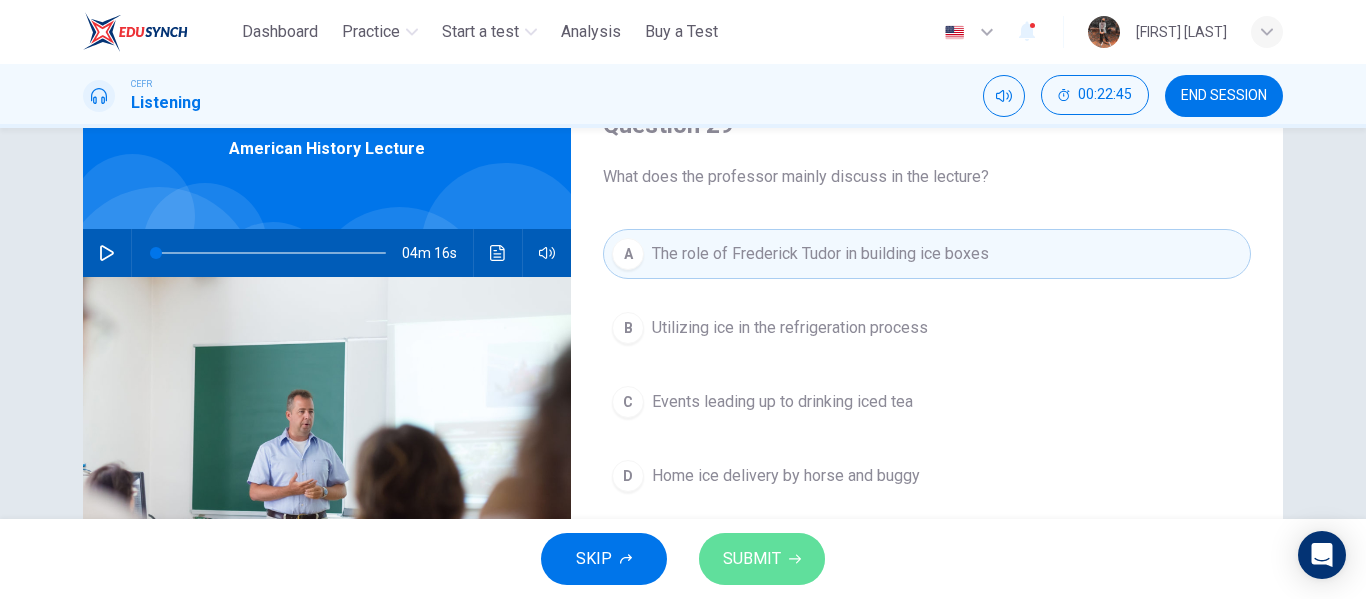 click on "SUBMIT" at bounding box center (752, 559) 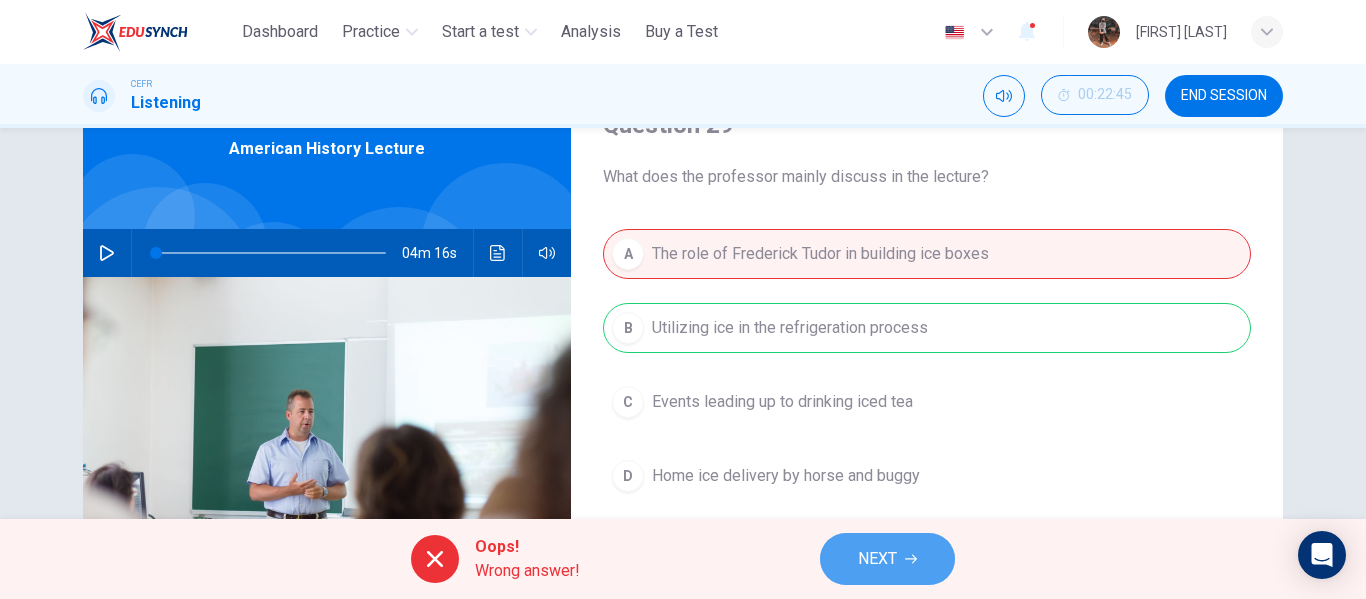 click on "NEXT" at bounding box center [887, 559] 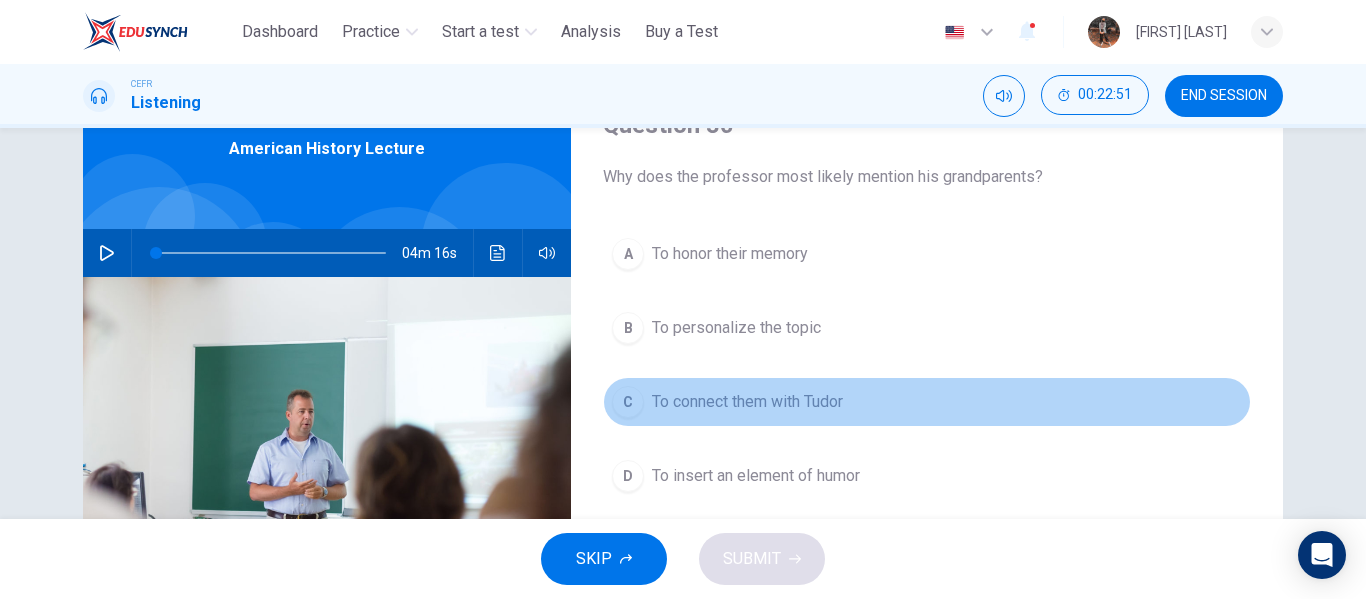 click on "To connect them with Tudor" at bounding box center (747, 402) 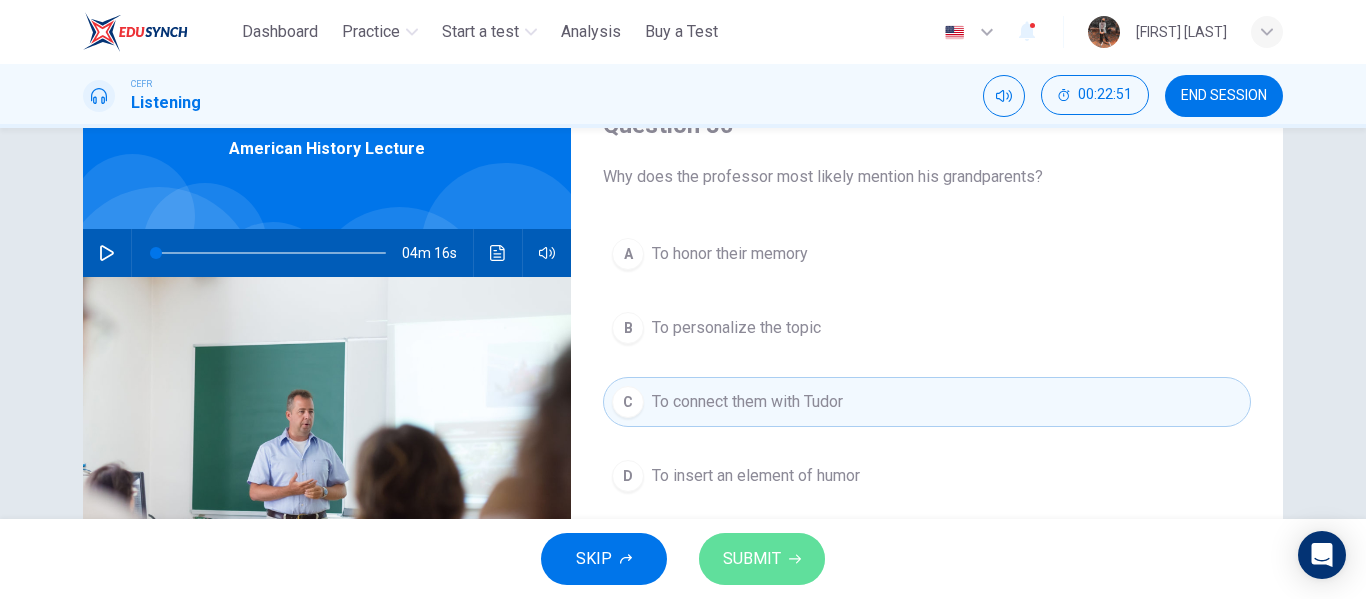 click on "SUBMIT" at bounding box center [752, 559] 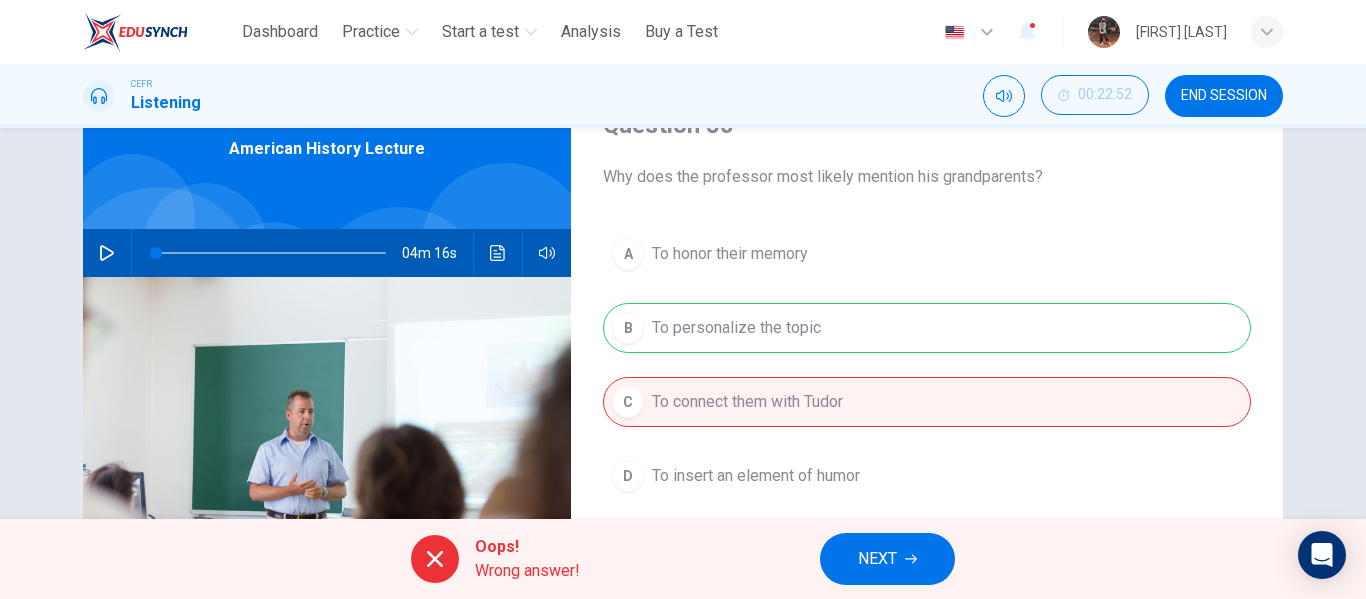 click on "NEXT" at bounding box center [887, 559] 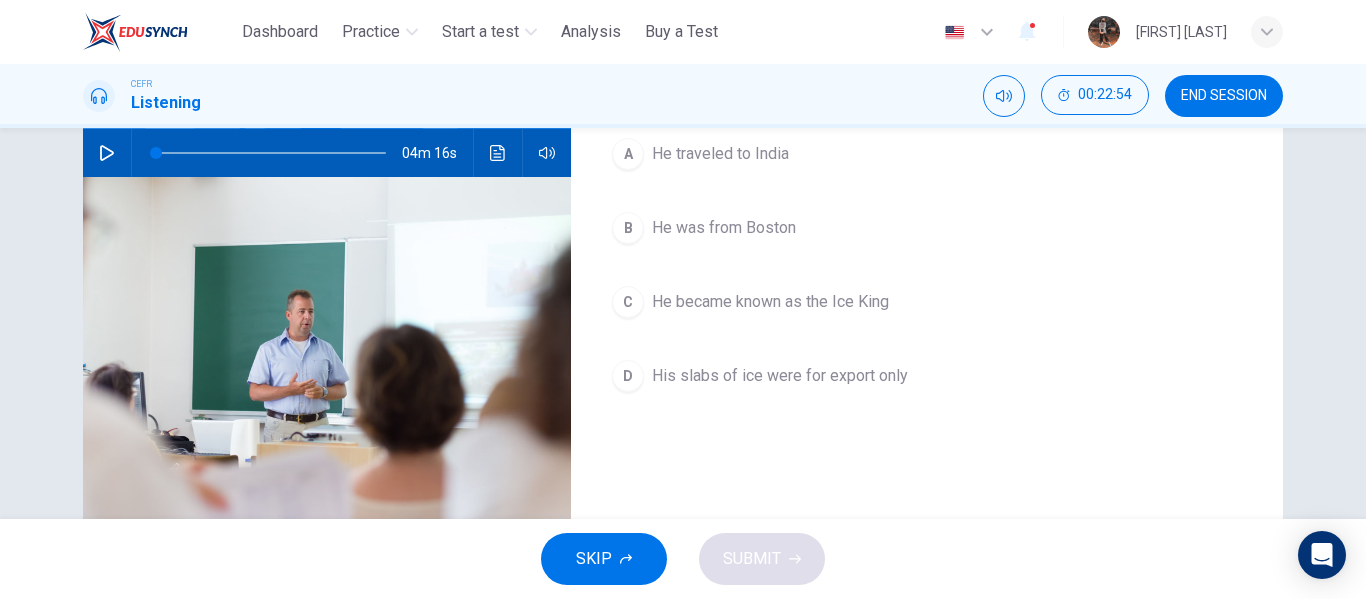 scroll, scrollTop: 99, scrollLeft: 0, axis: vertical 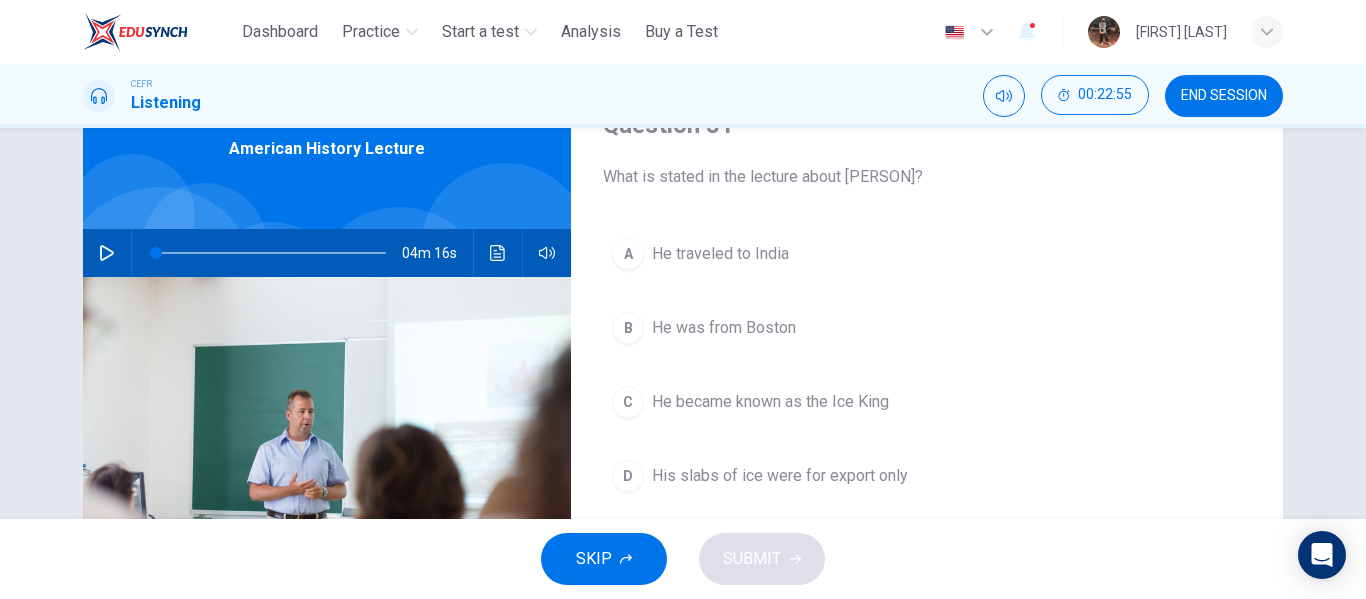 click on "C He became known as the Ice King" at bounding box center [927, 402] 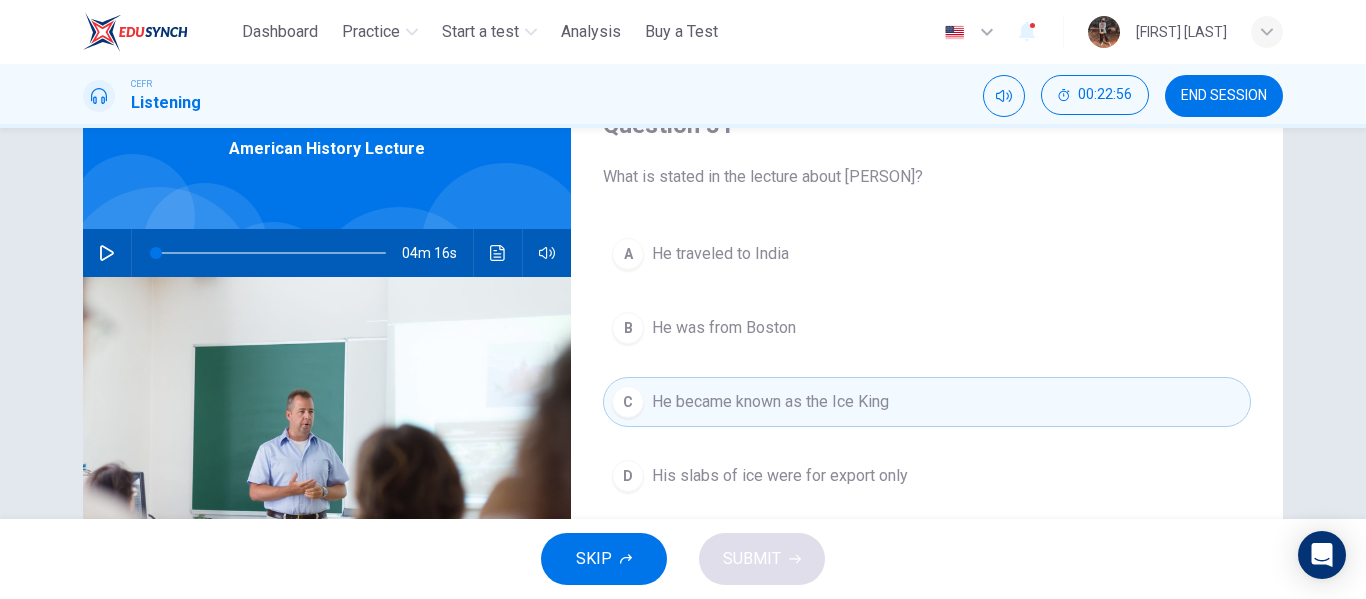 click on "SKIP SUBMIT" at bounding box center (683, 559) 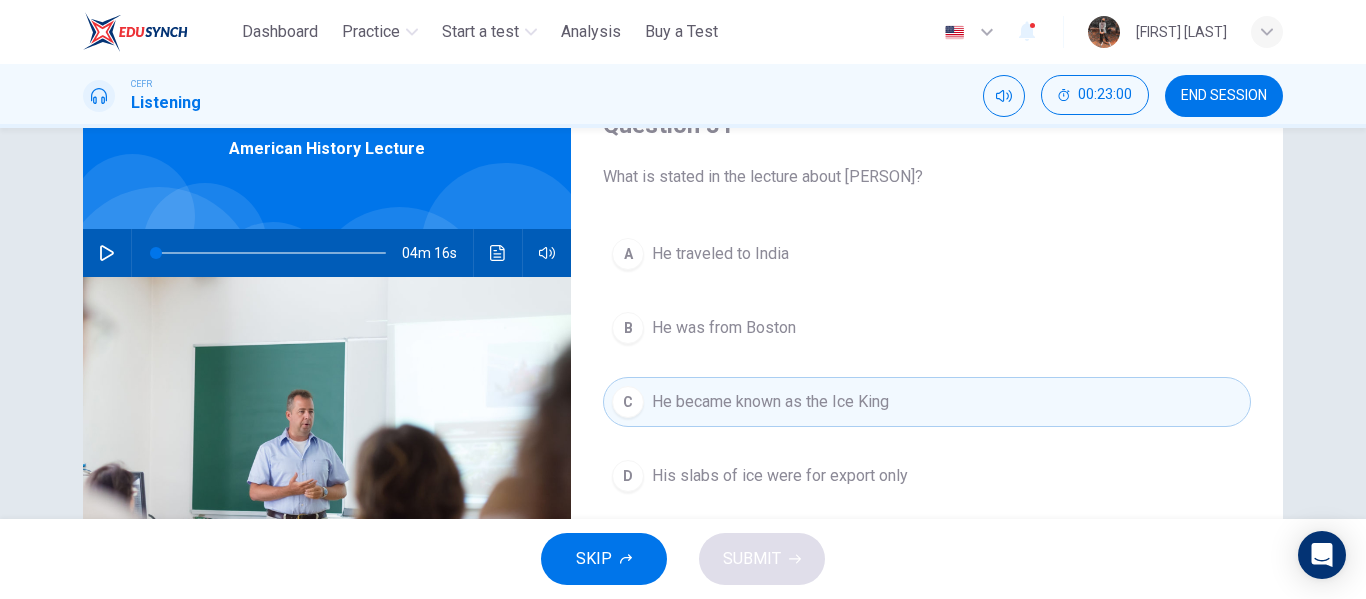click on "D His slabs of ice were for export only" at bounding box center (927, 476) 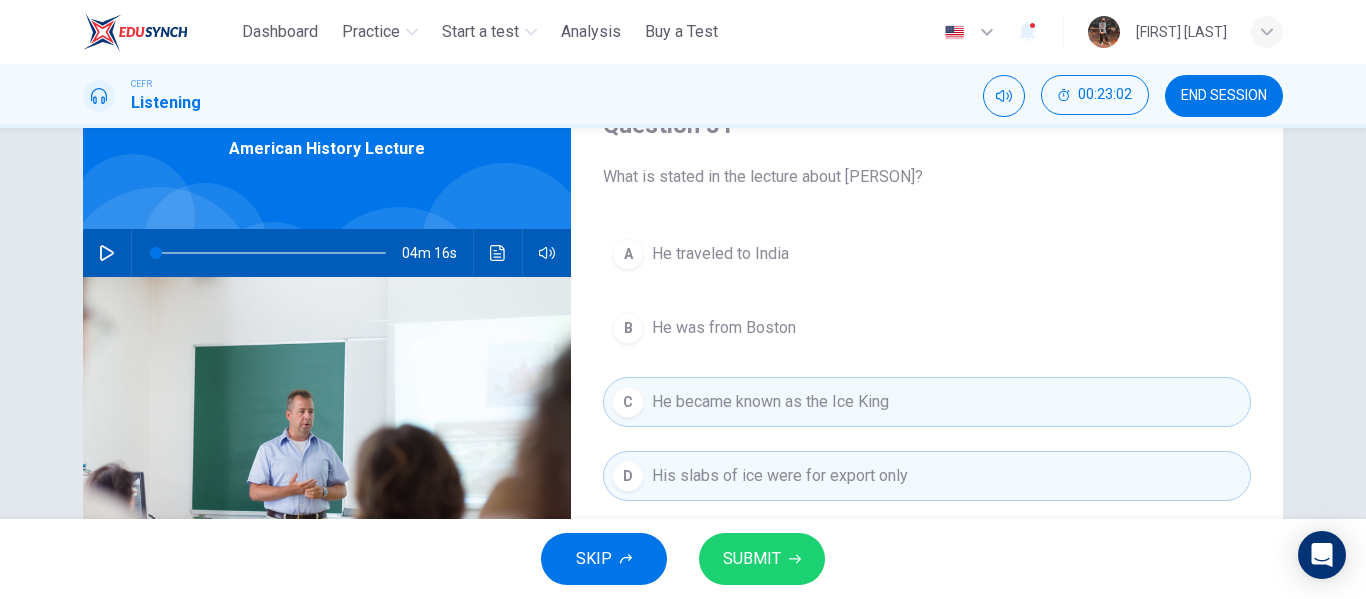 click on "SKIP SUBMIT" at bounding box center [683, 559] 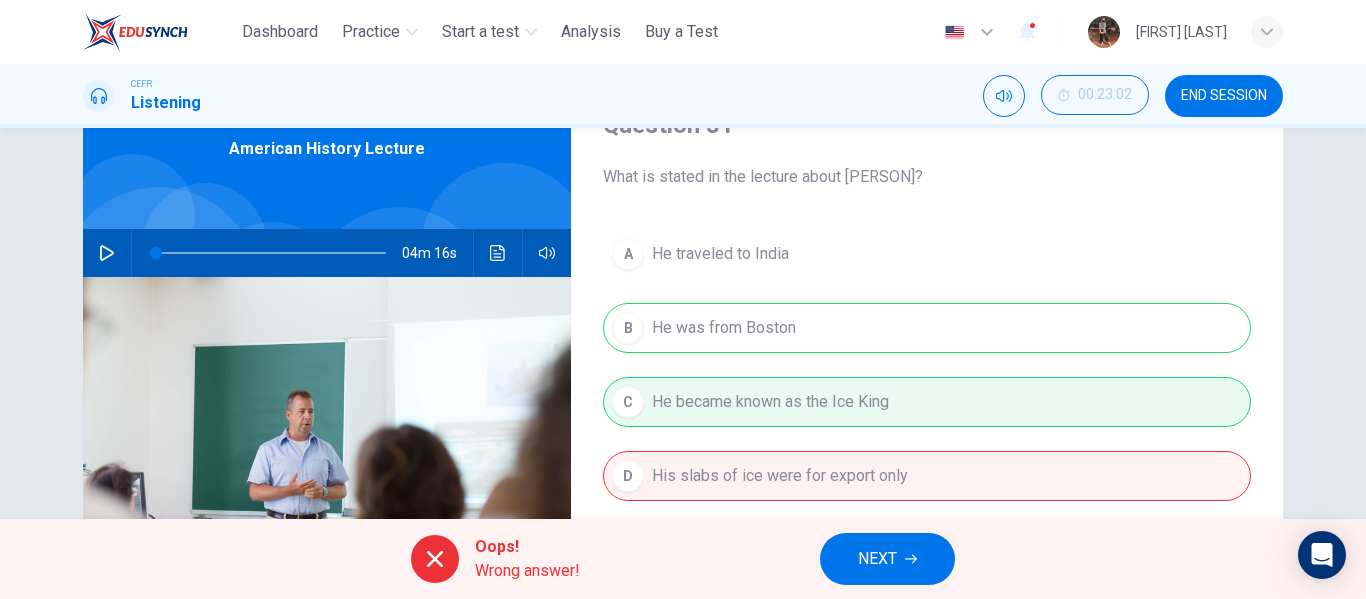 click on "NEXT" at bounding box center (877, 559) 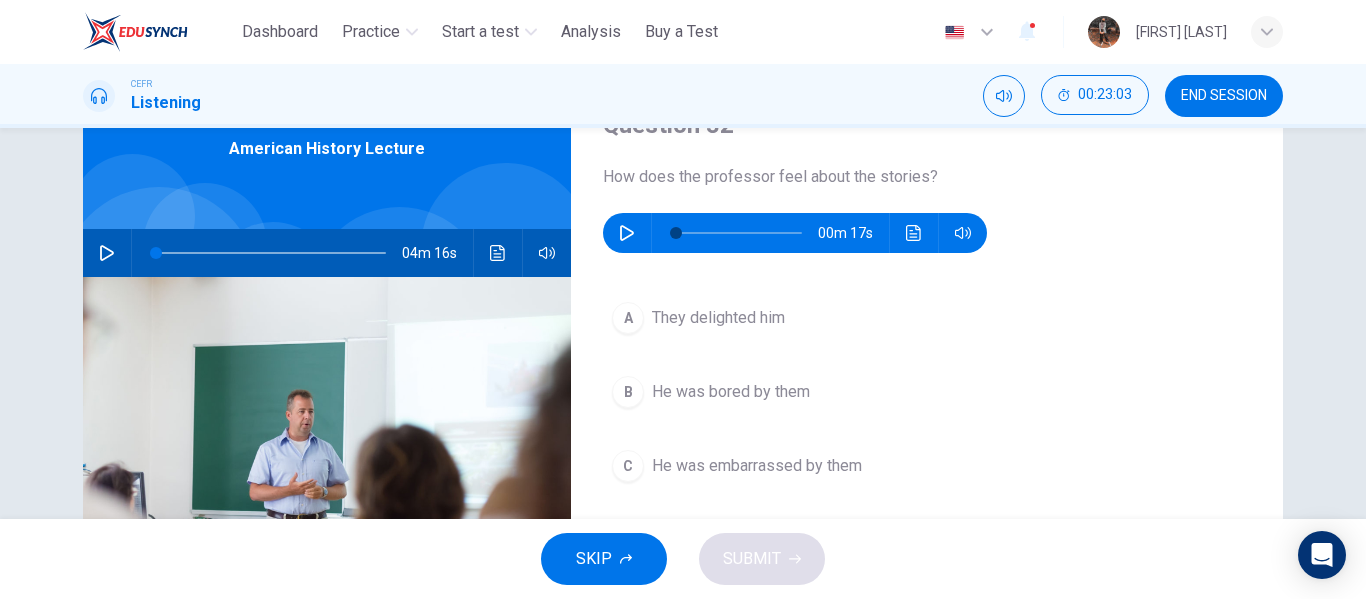 click at bounding box center (627, 233) 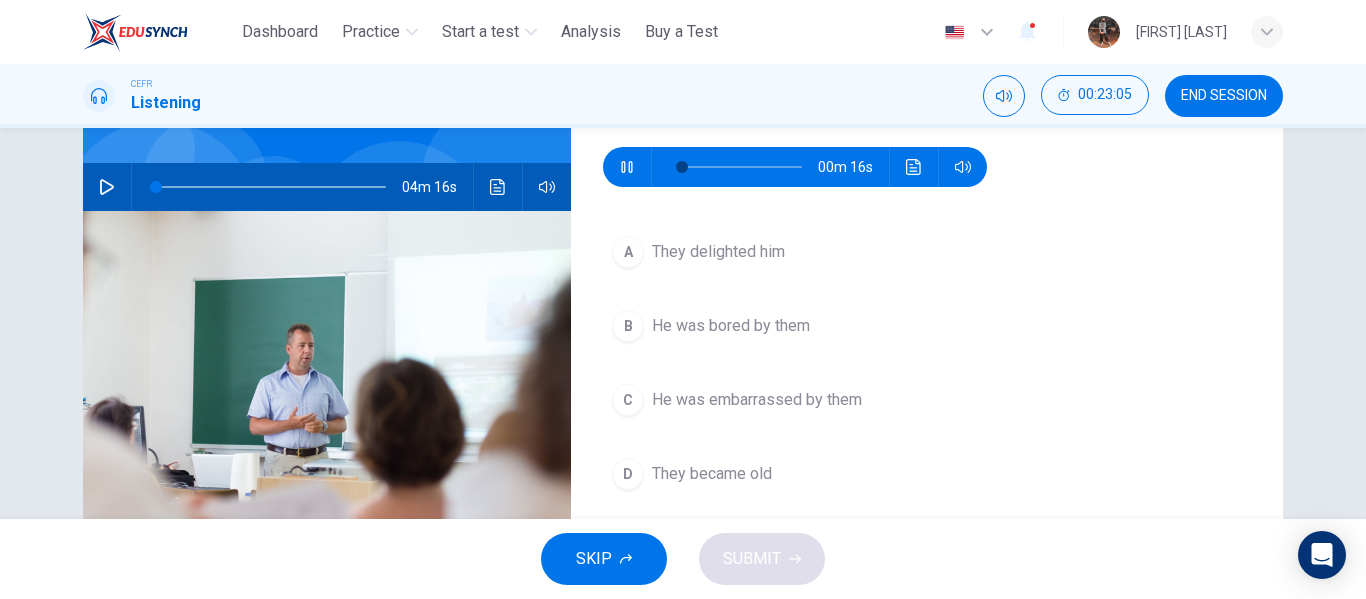 scroll, scrollTop: 199, scrollLeft: 0, axis: vertical 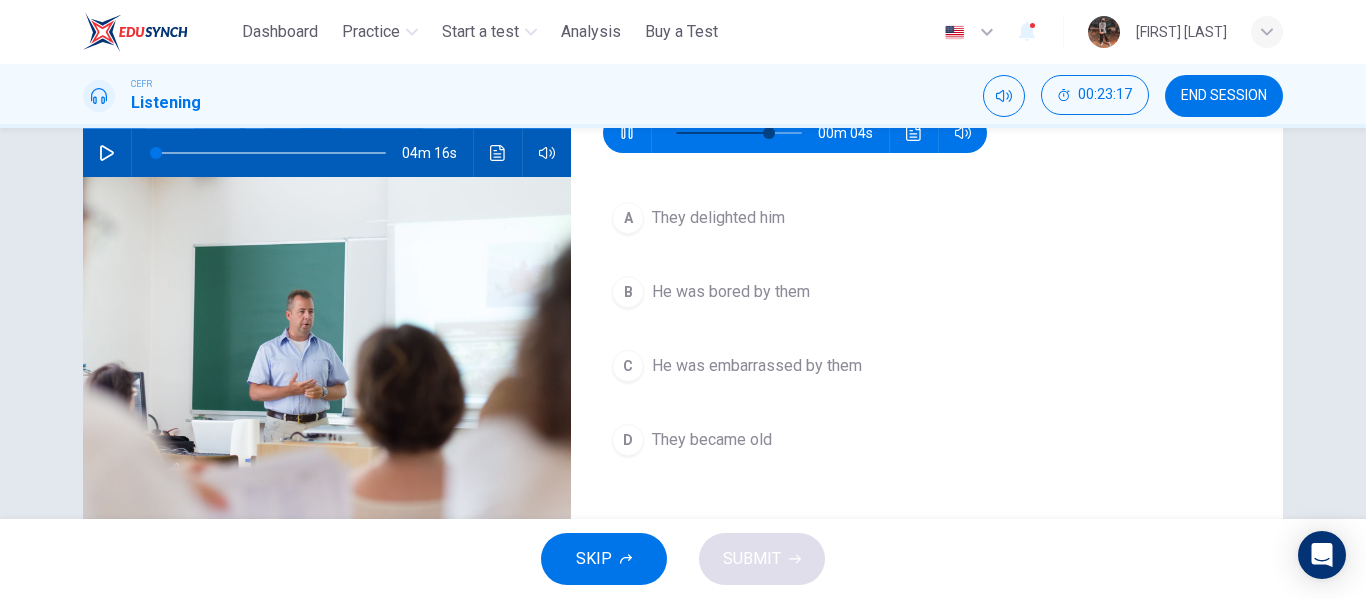 click on "A They delighted him" at bounding box center [927, 218] 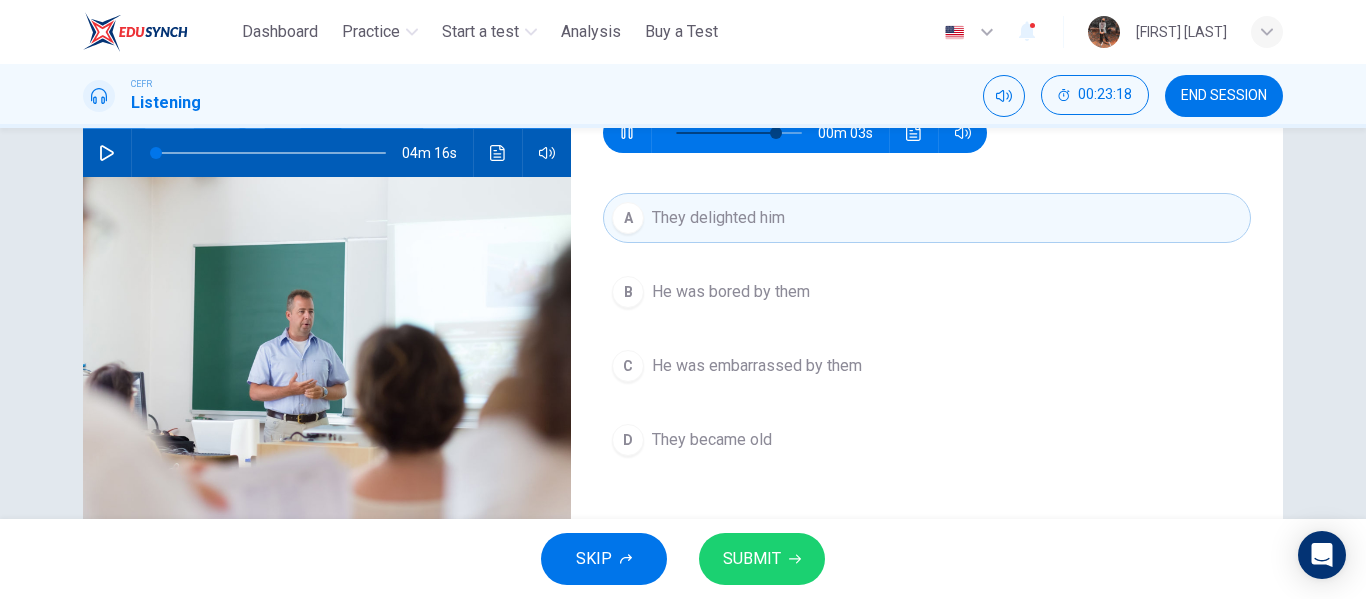click on "SUBMIT" at bounding box center (762, 559) 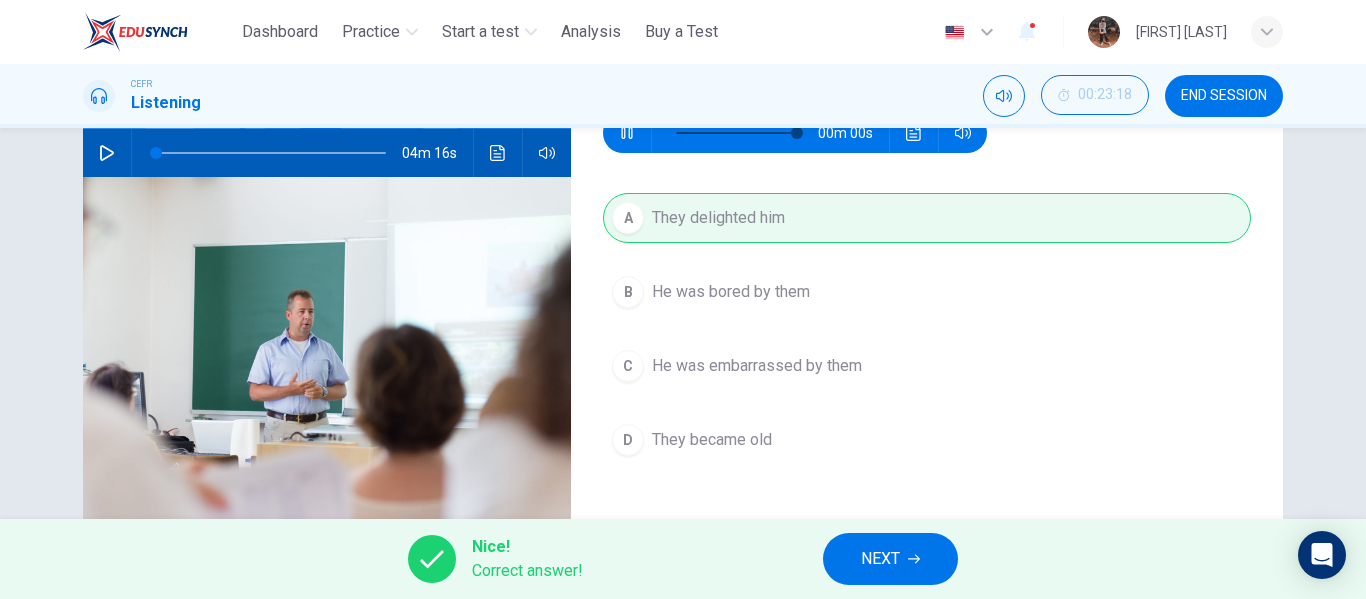 type on "*" 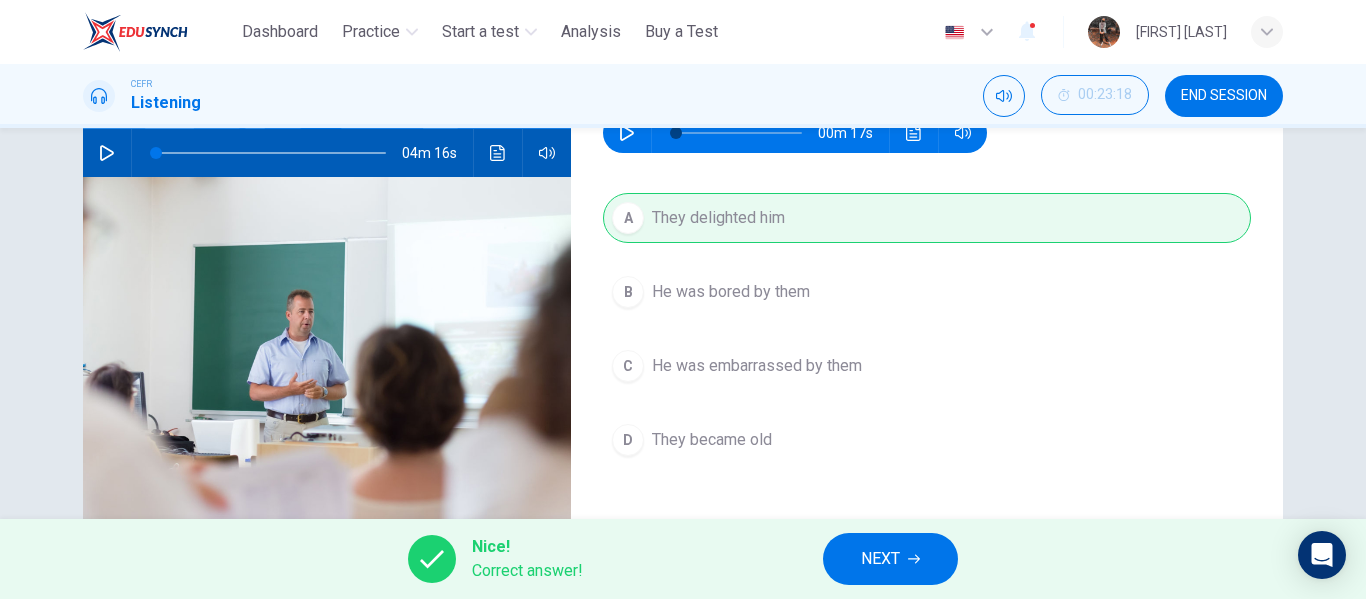 click on "NEXT" at bounding box center (890, 559) 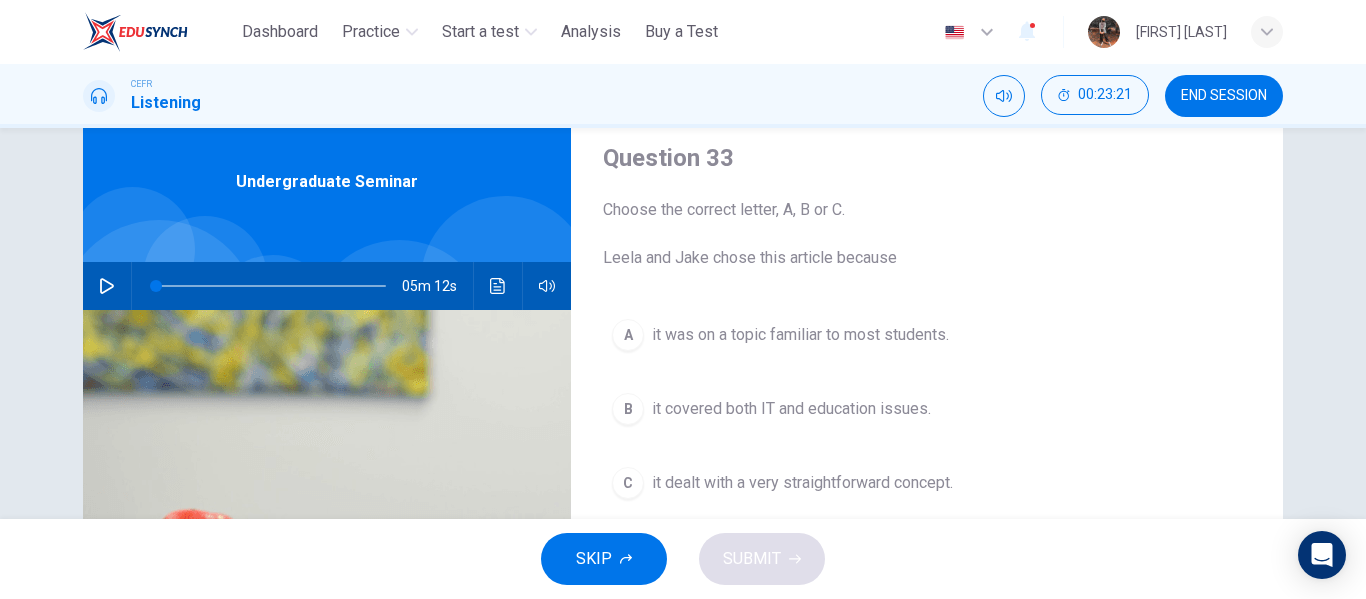scroll, scrollTop: 100, scrollLeft: 0, axis: vertical 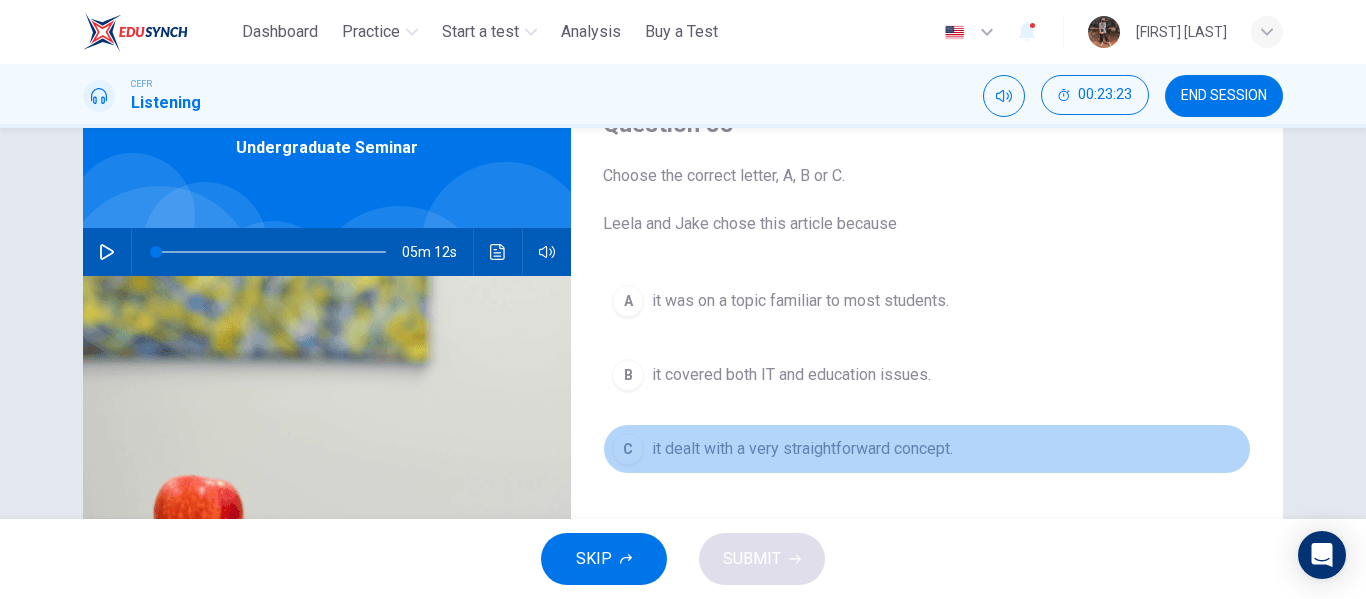 click on "it dealt with a very straightforward concept." at bounding box center [802, 449] 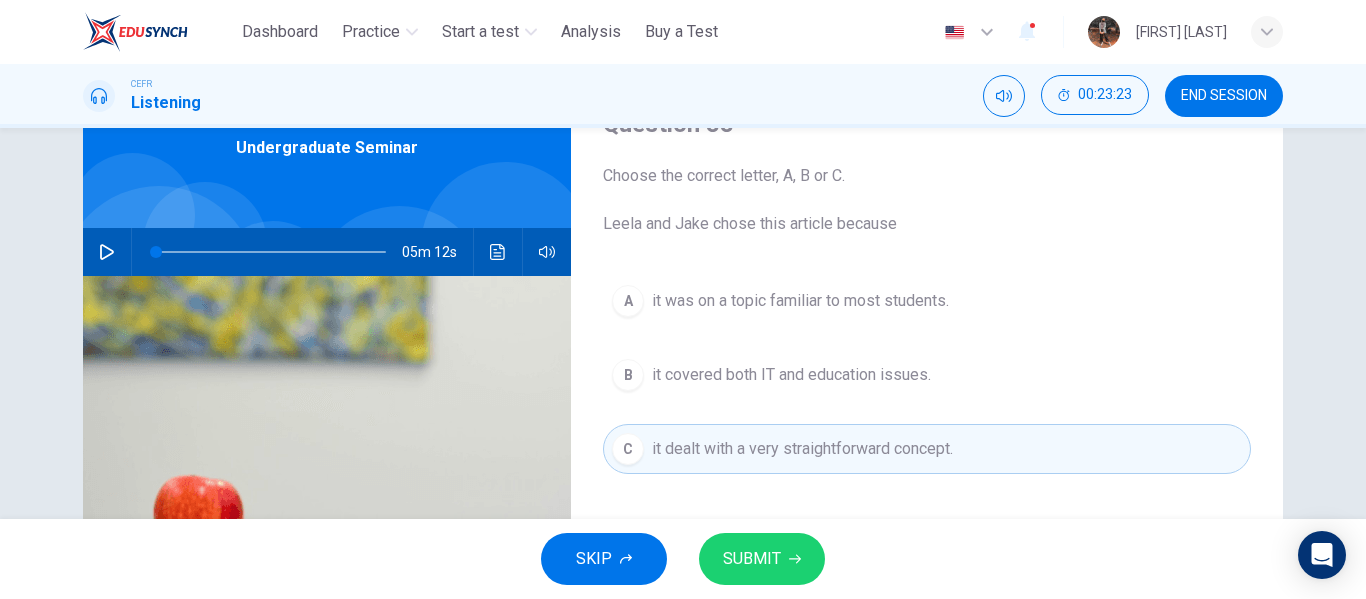 click on "SUBMIT" at bounding box center (752, 559) 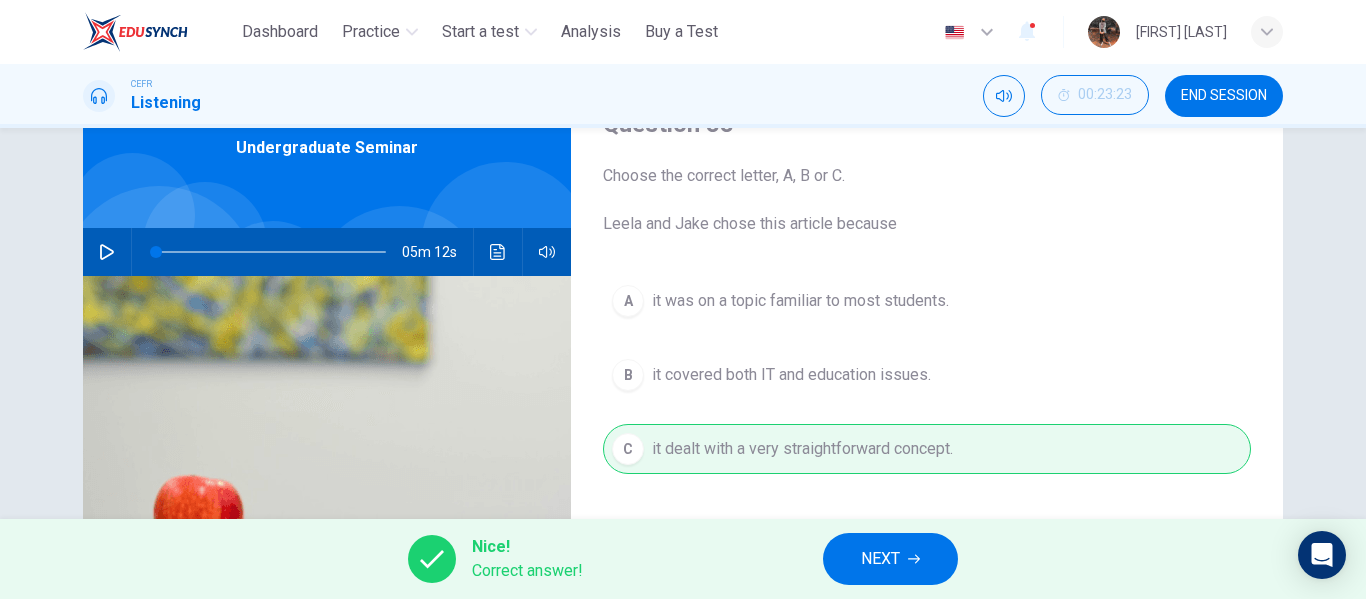 click on "NEXT" at bounding box center (890, 559) 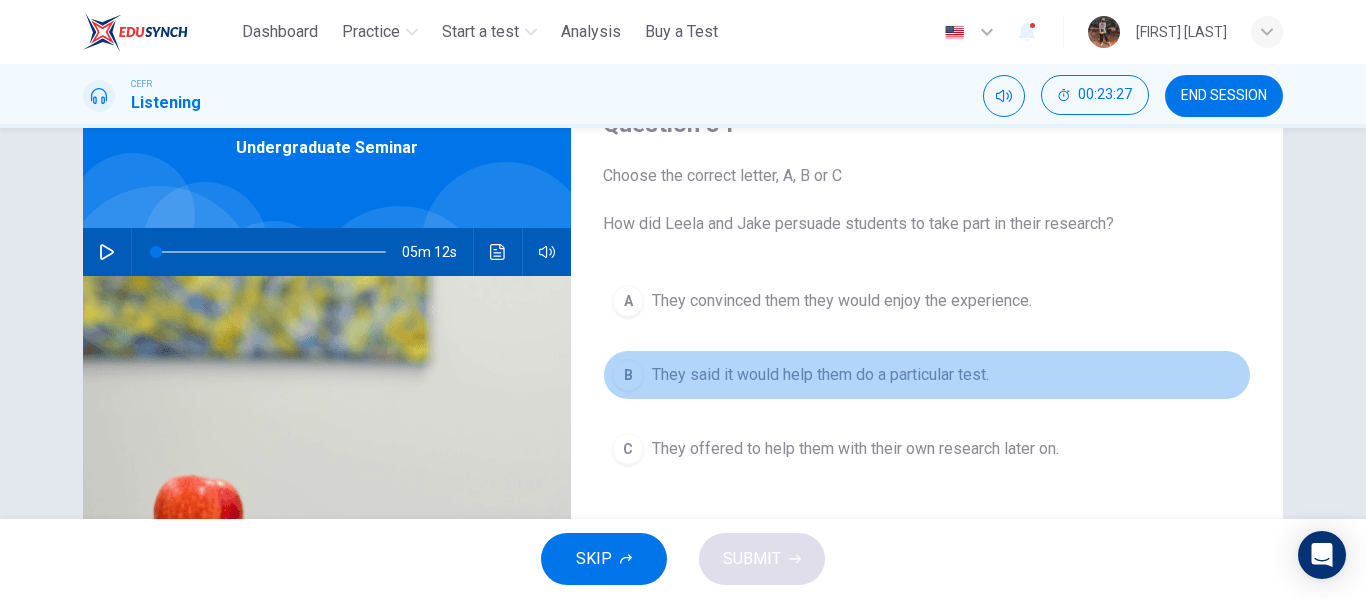 click on "They said it would help them do a particular test." at bounding box center (820, 375) 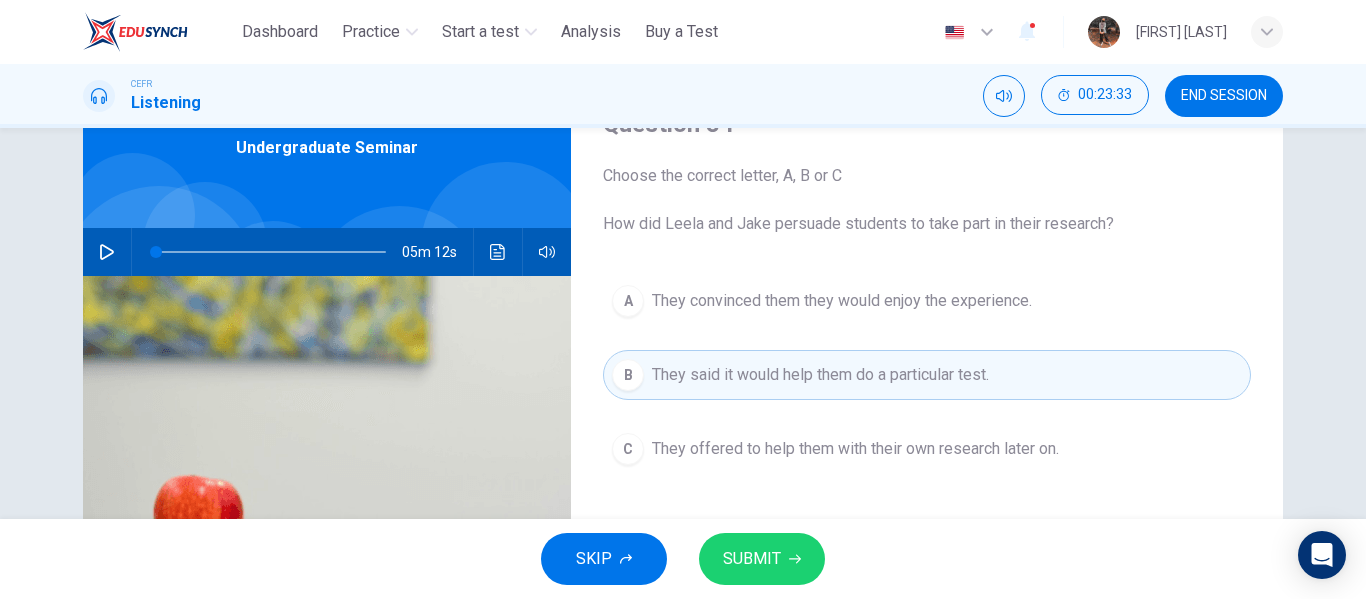 click on "SKIP SUBMIT" at bounding box center [683, 559] 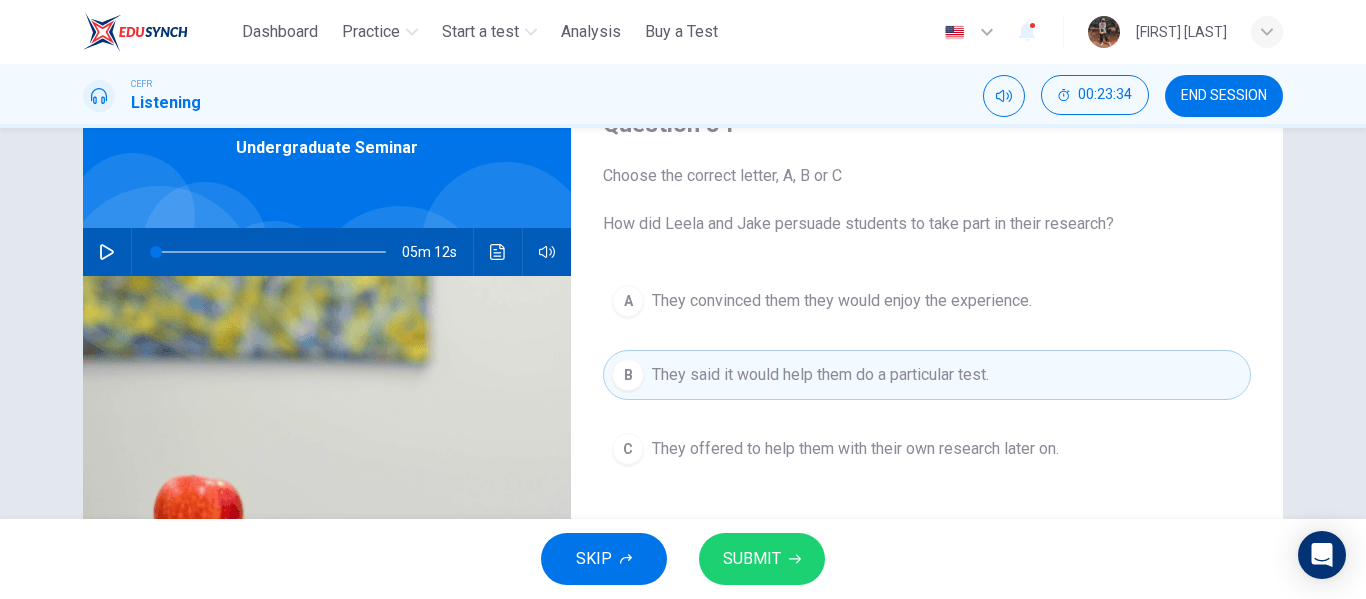 click on "SUBMIT" at bounding box center [752, 559] 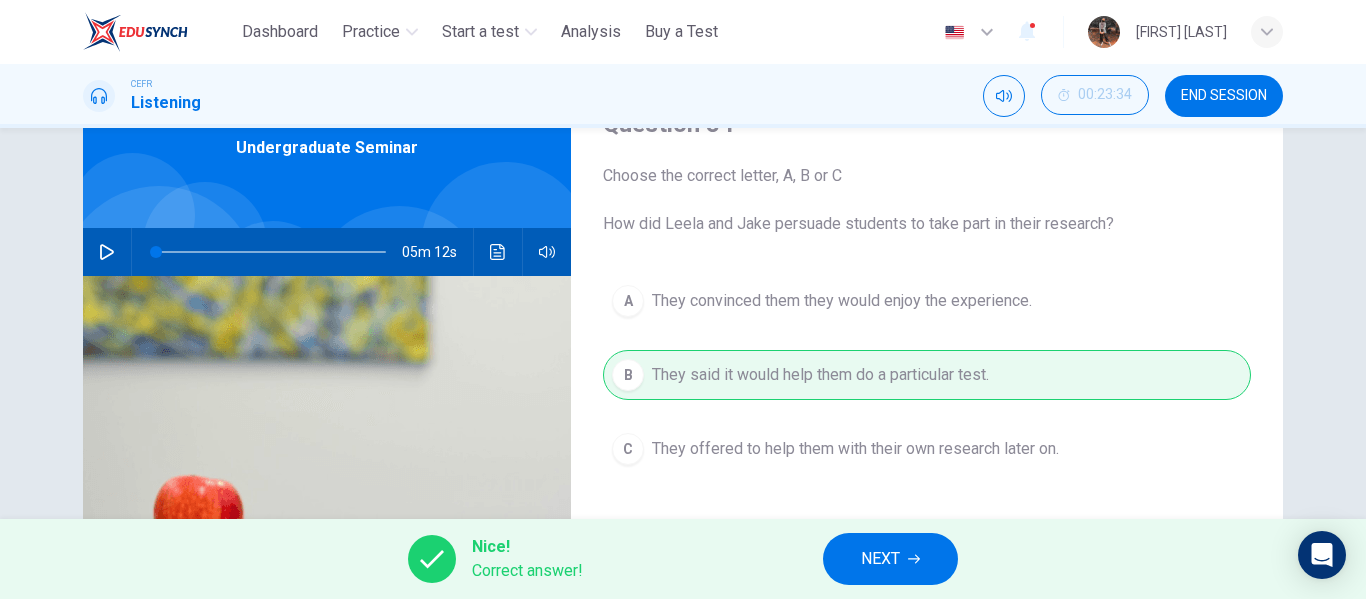 click on "NEXT" at bounding box center [890, 559] 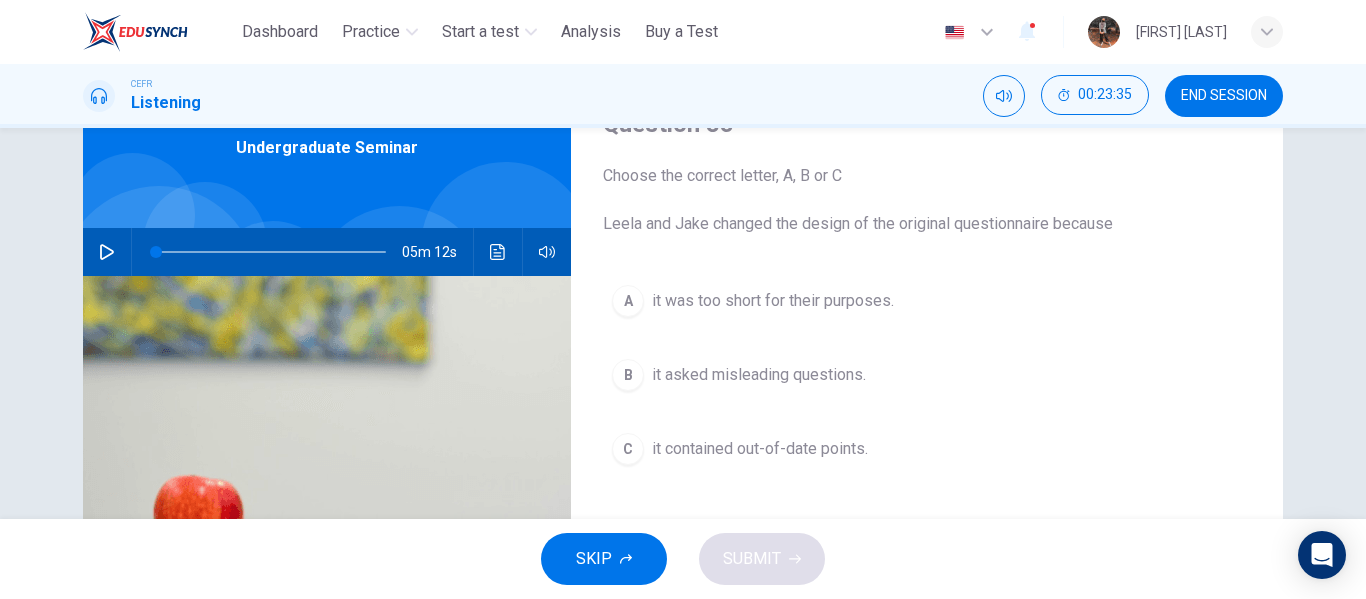 click on "C it contained out-of-date points." at bounding box center [927, 449] 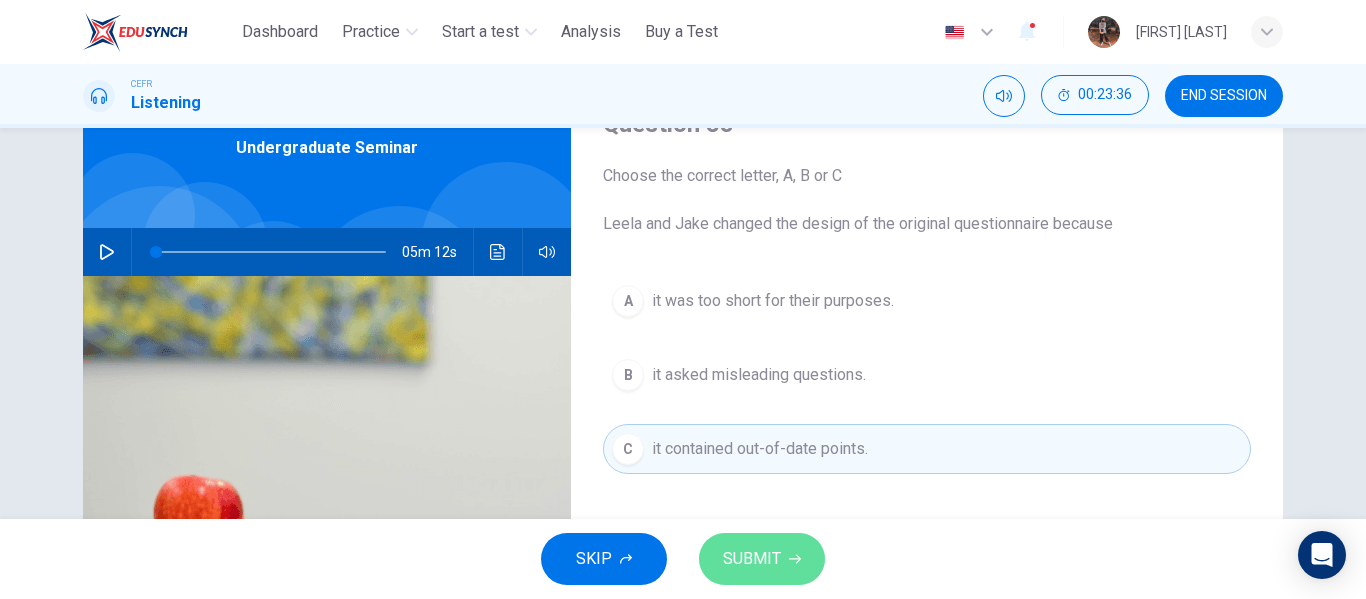 click on "SUBMIT" at bounding box center [752, 559] 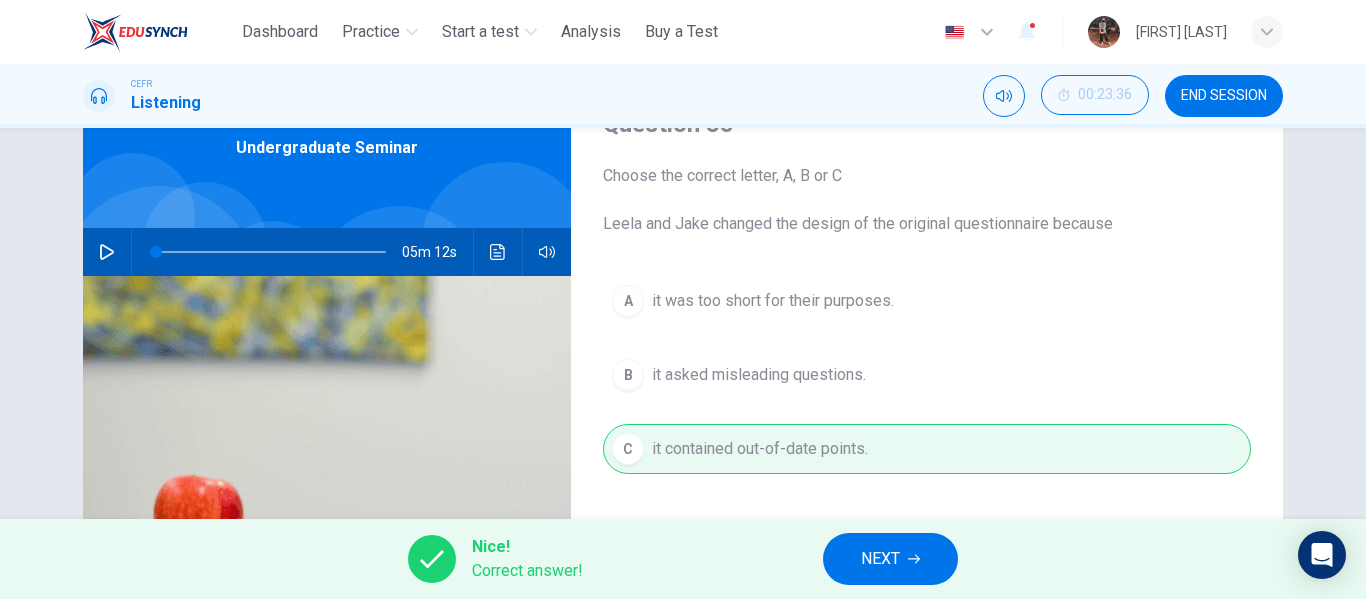 click on "NEXT" at bounding box center [890, 559] 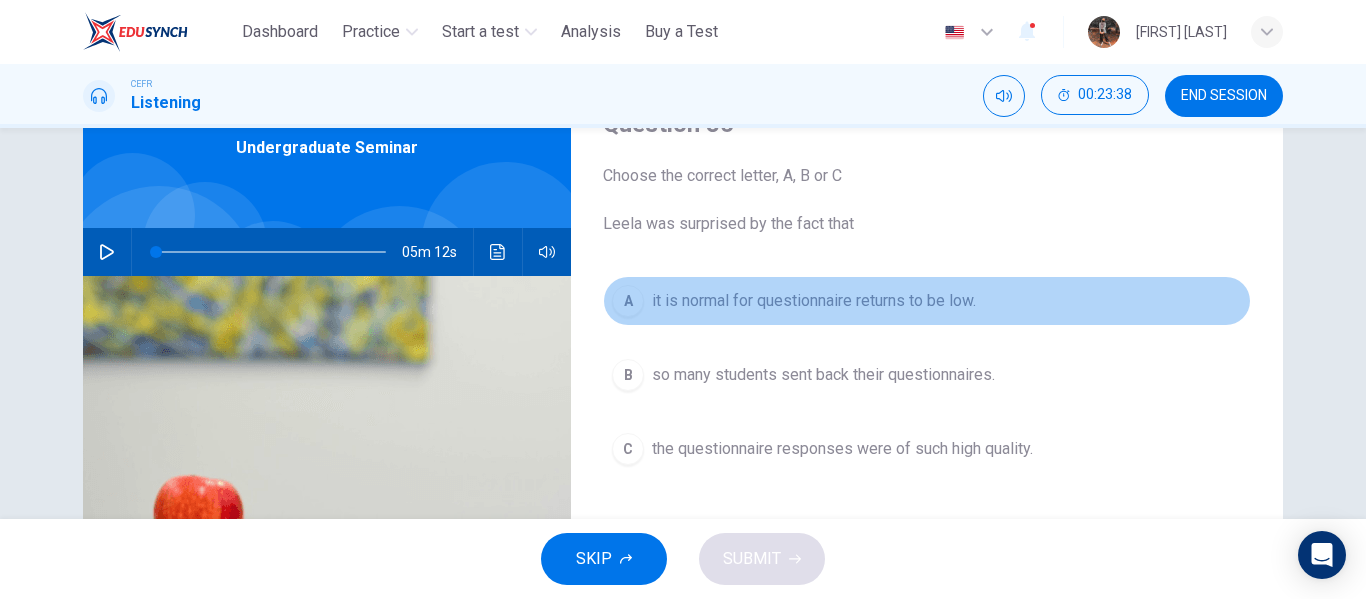 click on "it is normal for questionnaire returns to be low." at bounding box center [814, 301] 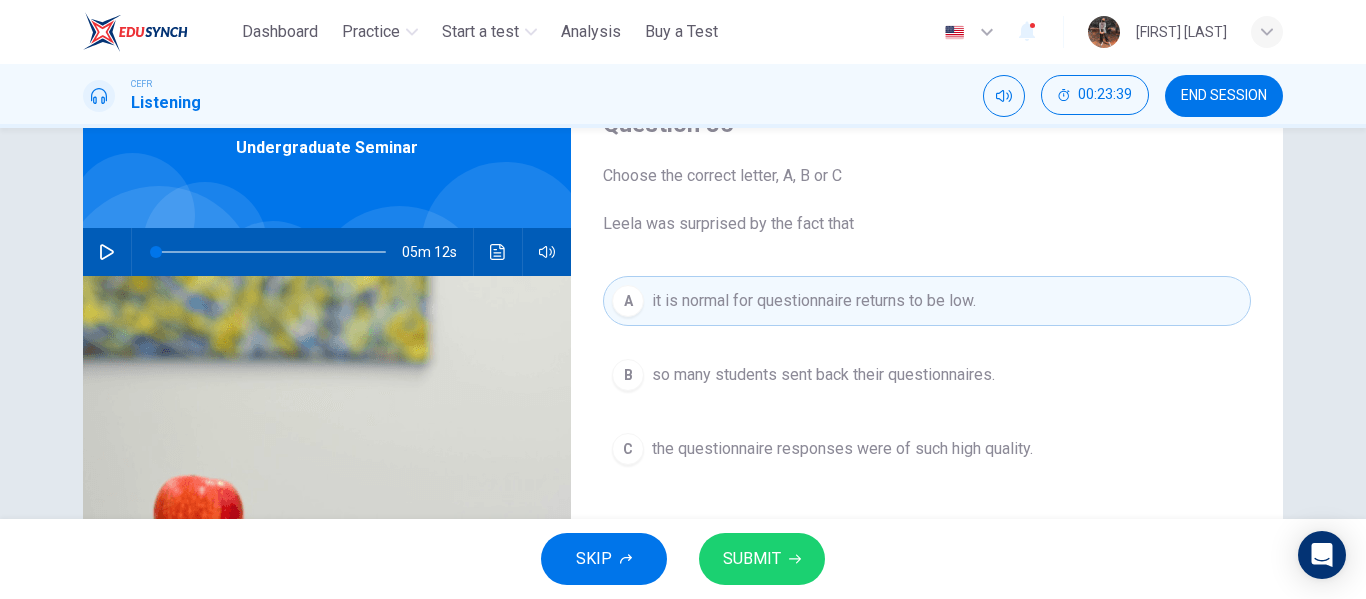 click on "SUBMIT" at bounding box center [752, 559] 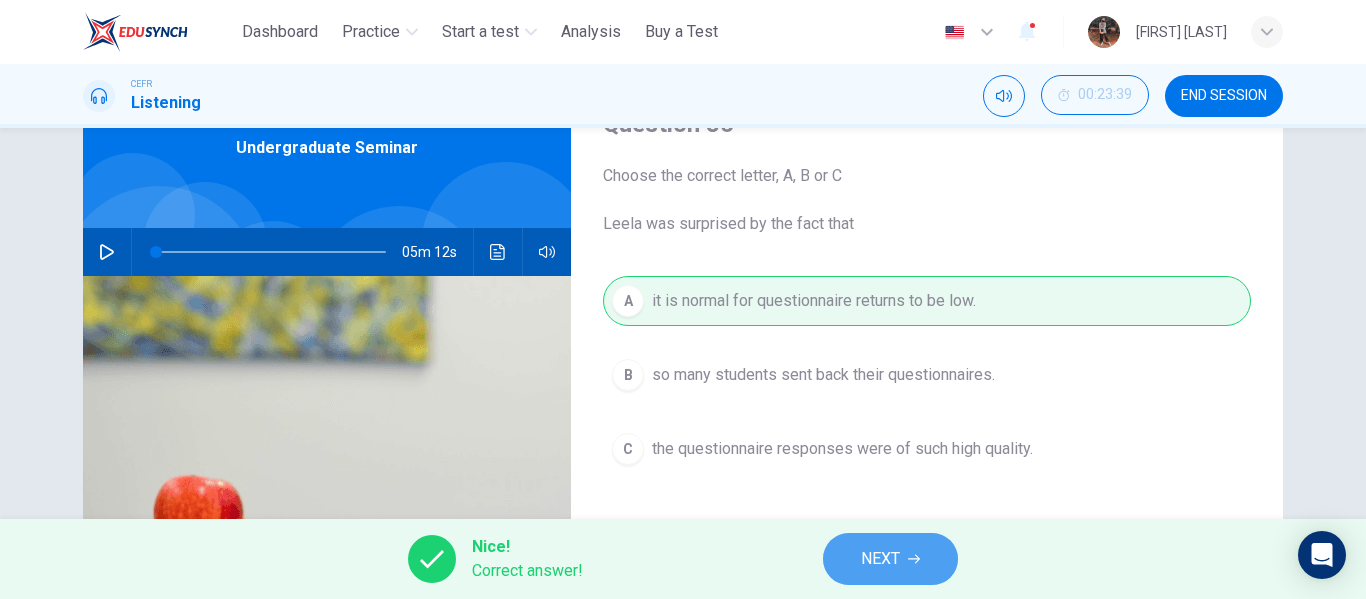 click on "NEXT" at bounding box center (880, 559) 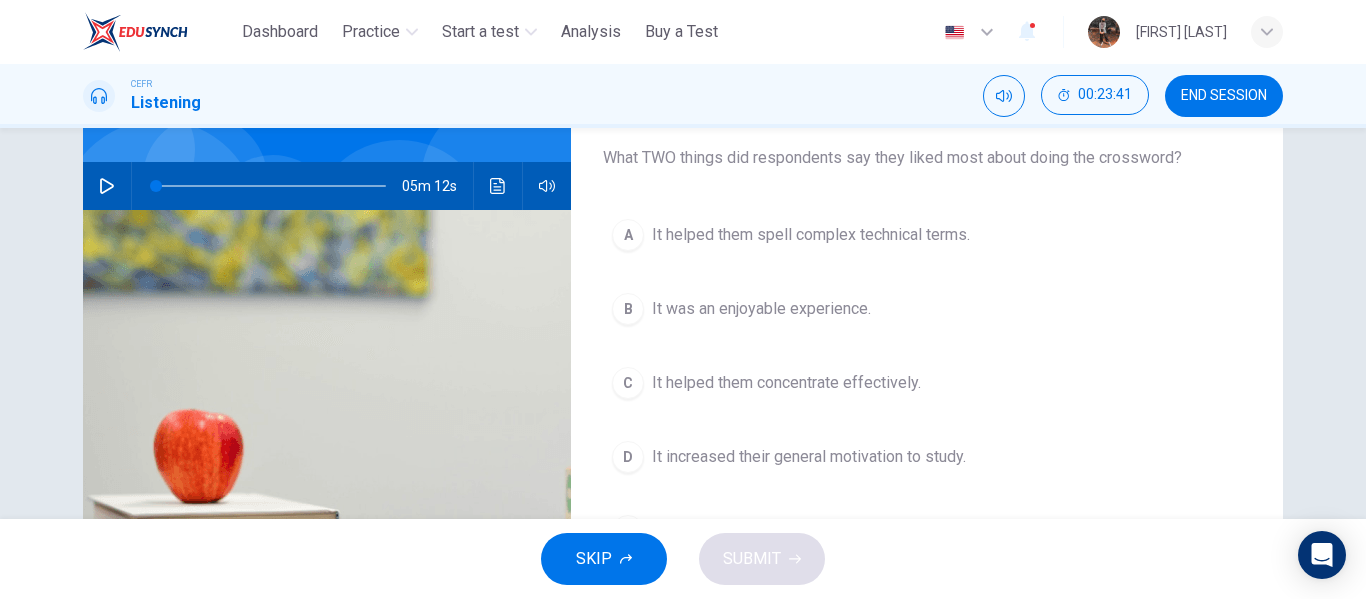 scroll, scrollTop: 200, scrollLeft: 0, axis: vertical 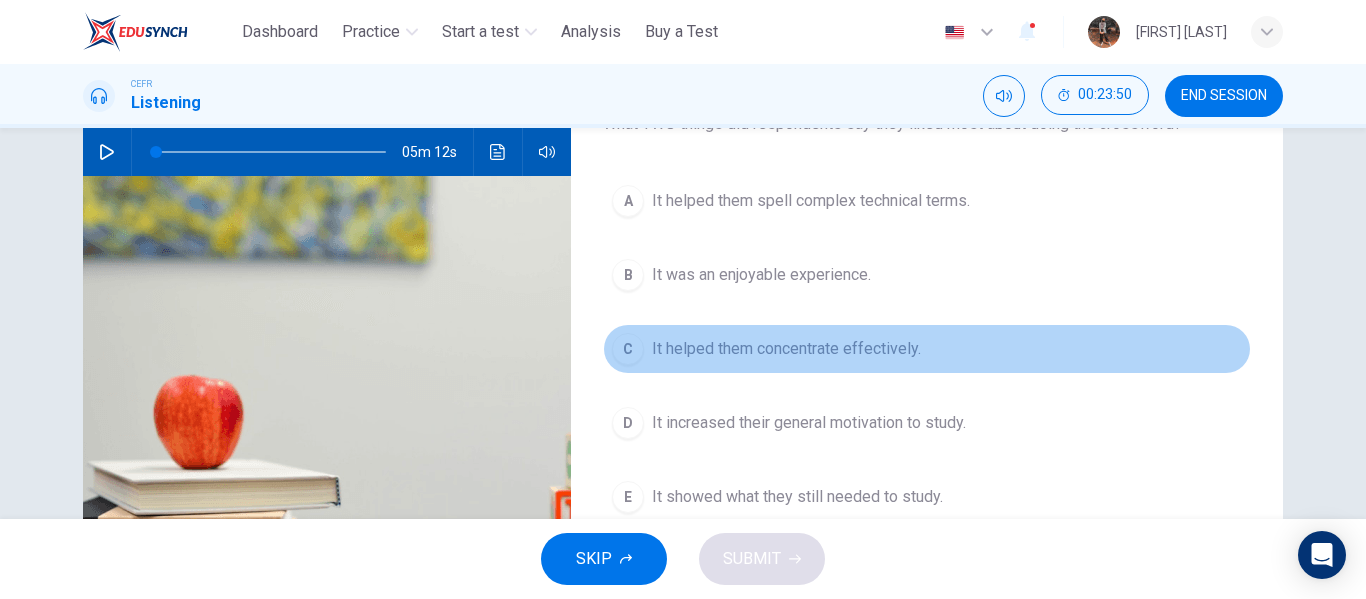 click on "It helped them concentrate effectively." at bounding box center [786, 349] 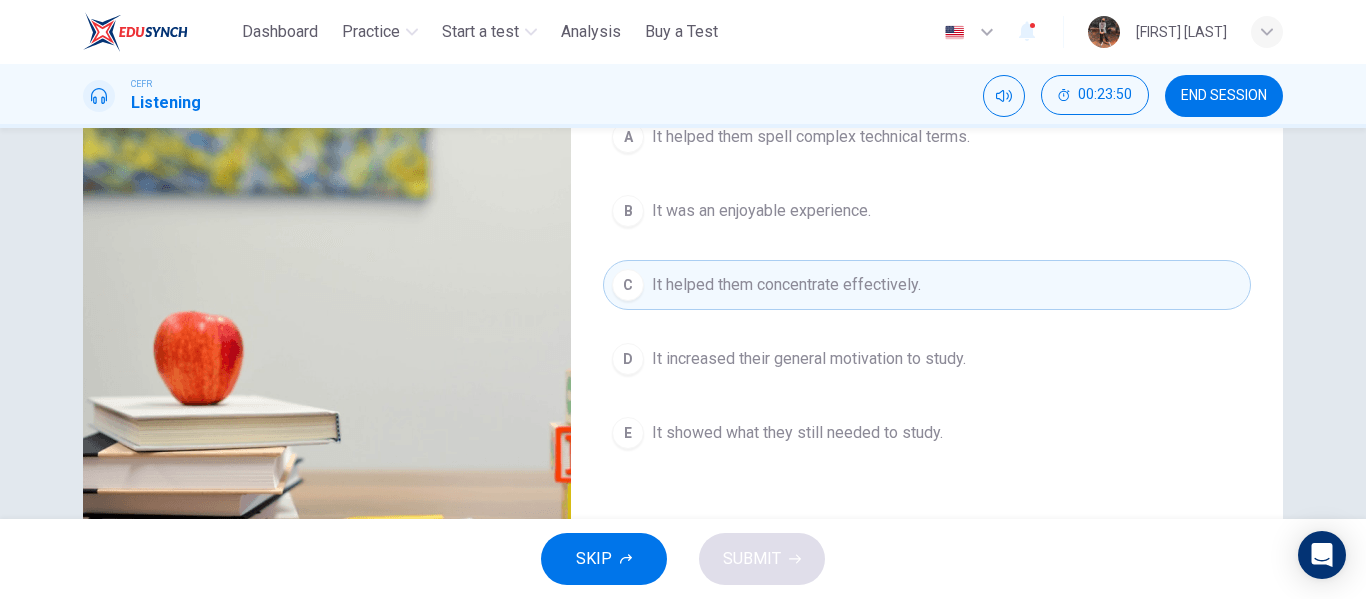 scroll, scrollTop: 300, scrollLeft: 0, axis: vertical 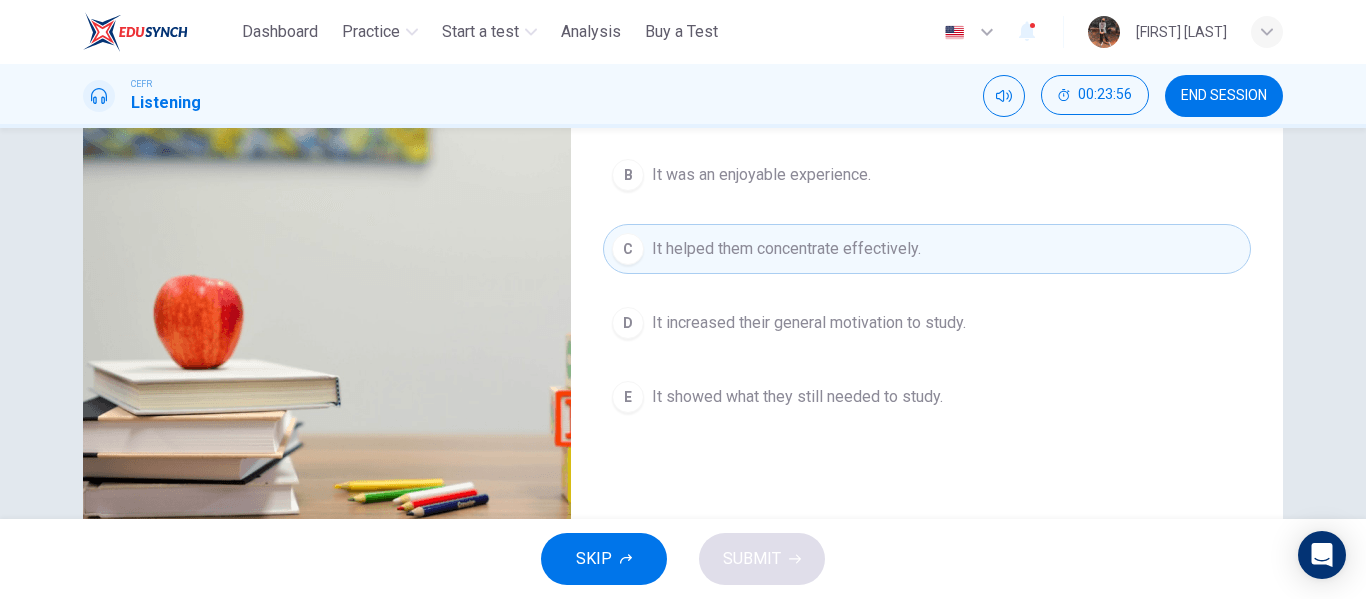 click on "It showed what they still needed to study." at bounding box center [797, 397] 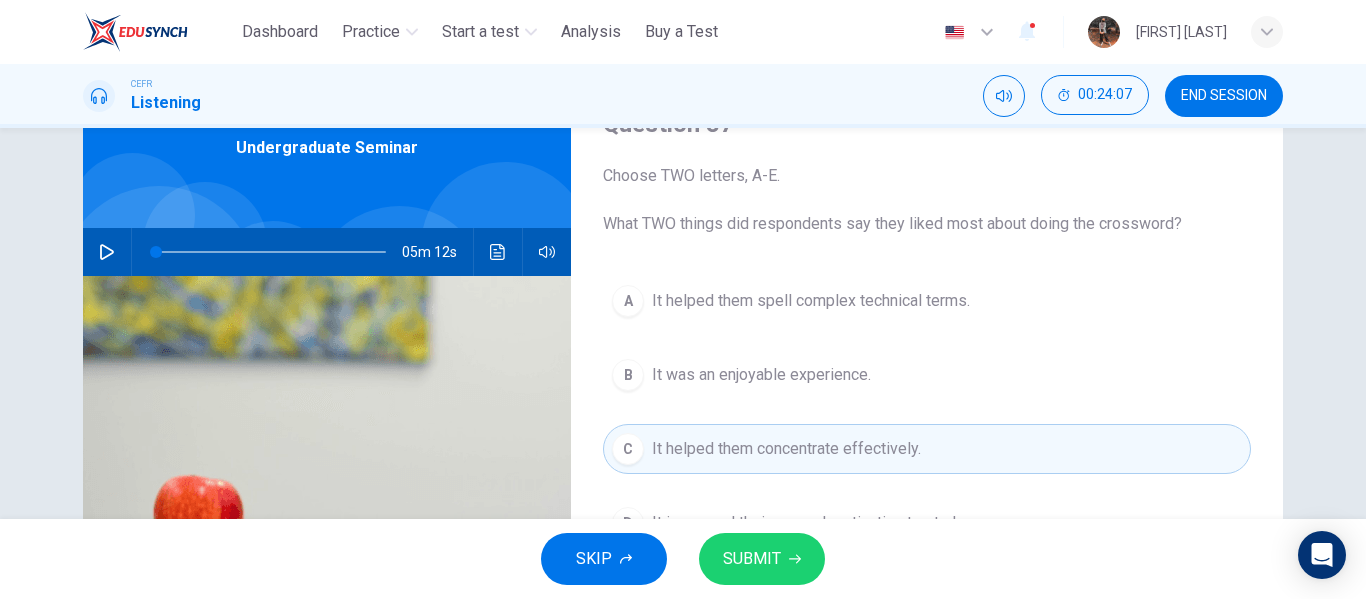 scroll, scrollTop: 200, scrollLeft: 0, axis: vertical 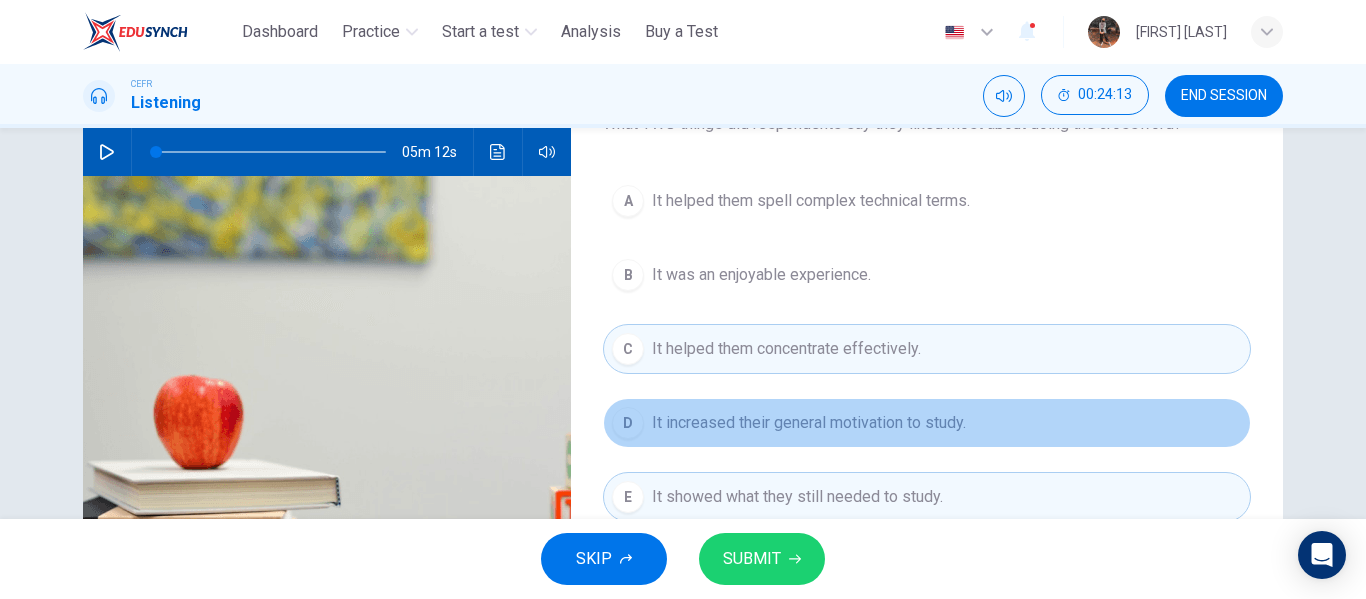 click on "It increased their general motivation to study." at bounding box center [809, 423] 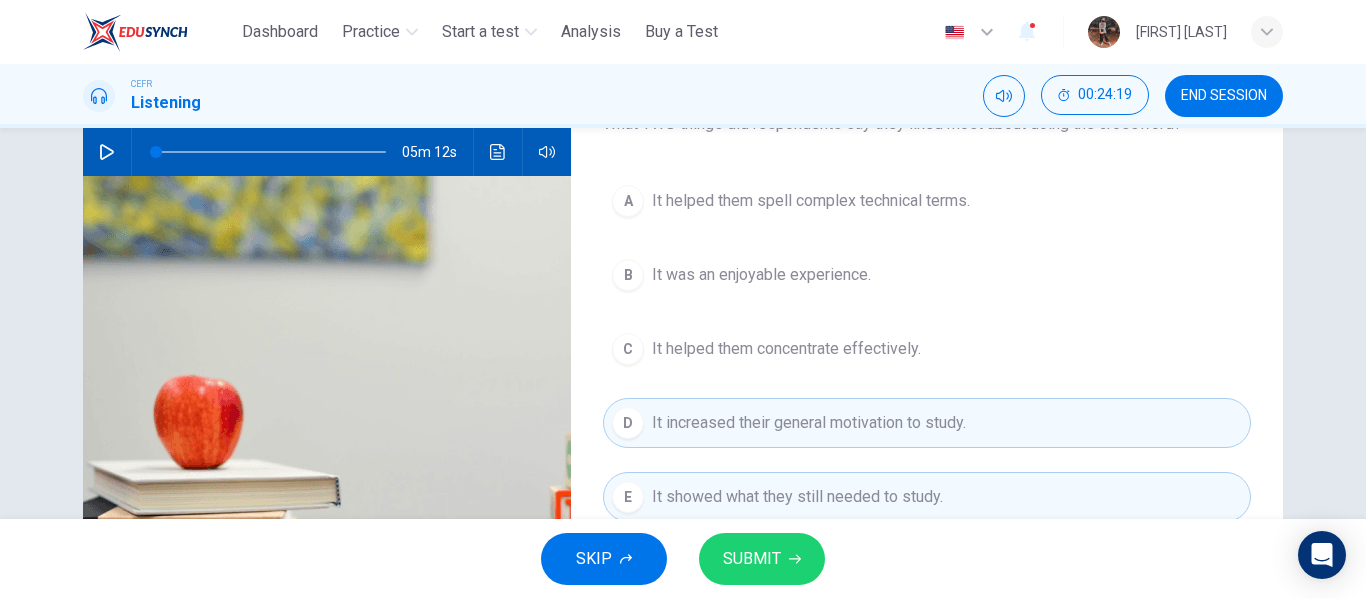 scroll, scrollTop: 300, scrollLeft: 0, axis: vertical 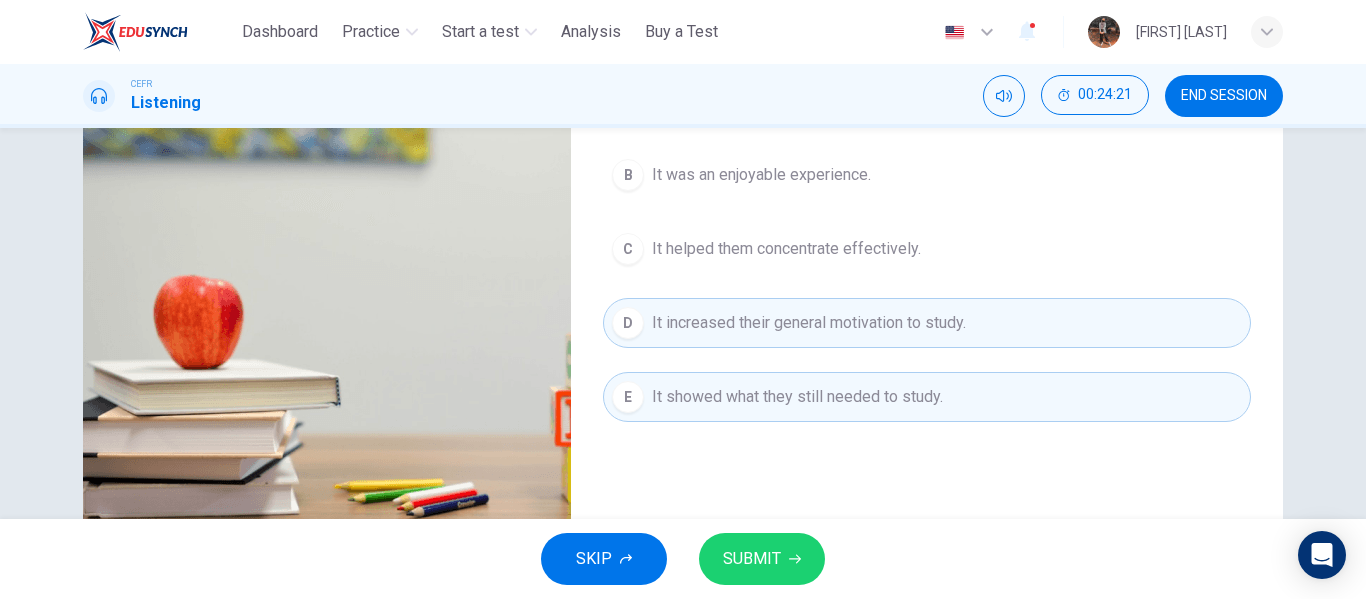 click on "It helped them concentrate effectively." at bounding box center (786, 249) 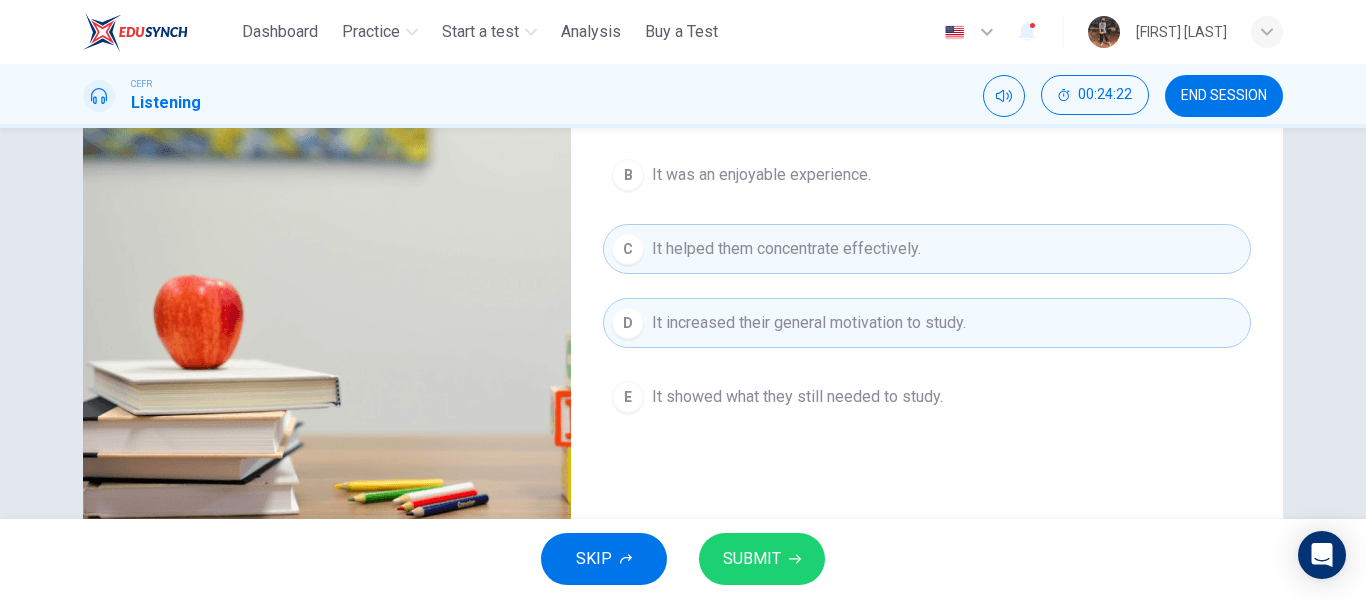 click on "It increased their general motivation to study." at bounding box center [809, 323] 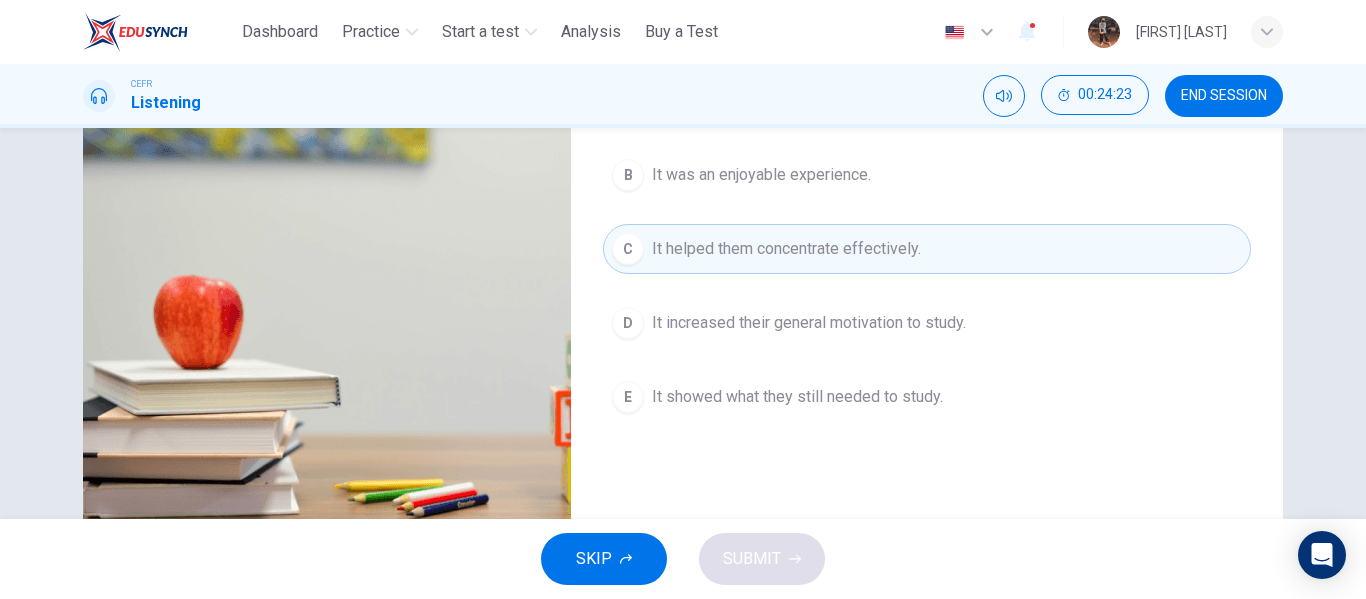 click on "It showed what they still needed to study." at bounding box center [797, 397] 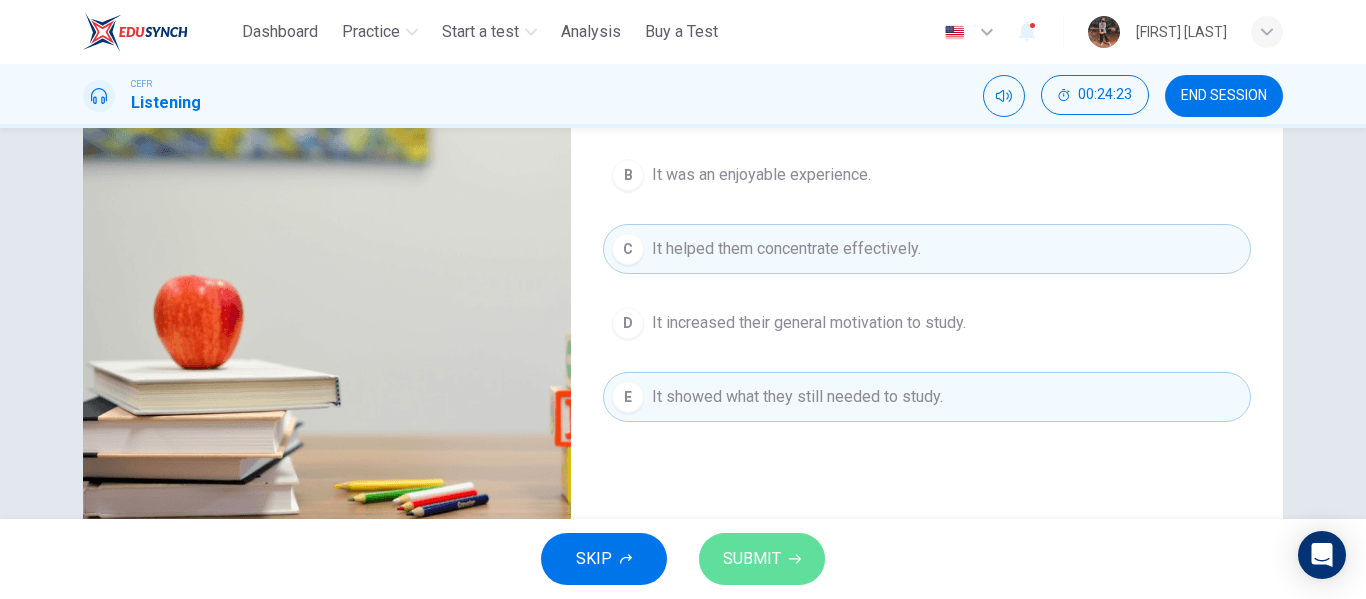 click on "SUBMIT" at bounding box center [752, 559] 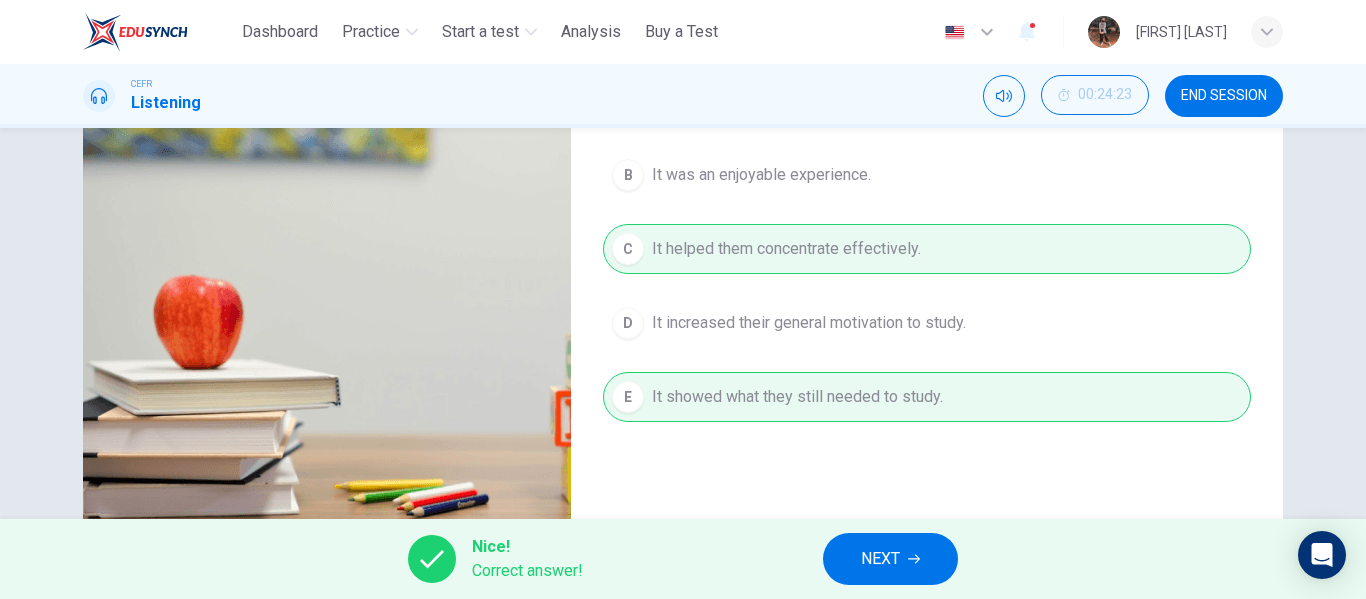 click on "NEXT" at bounding box center (880, 559) 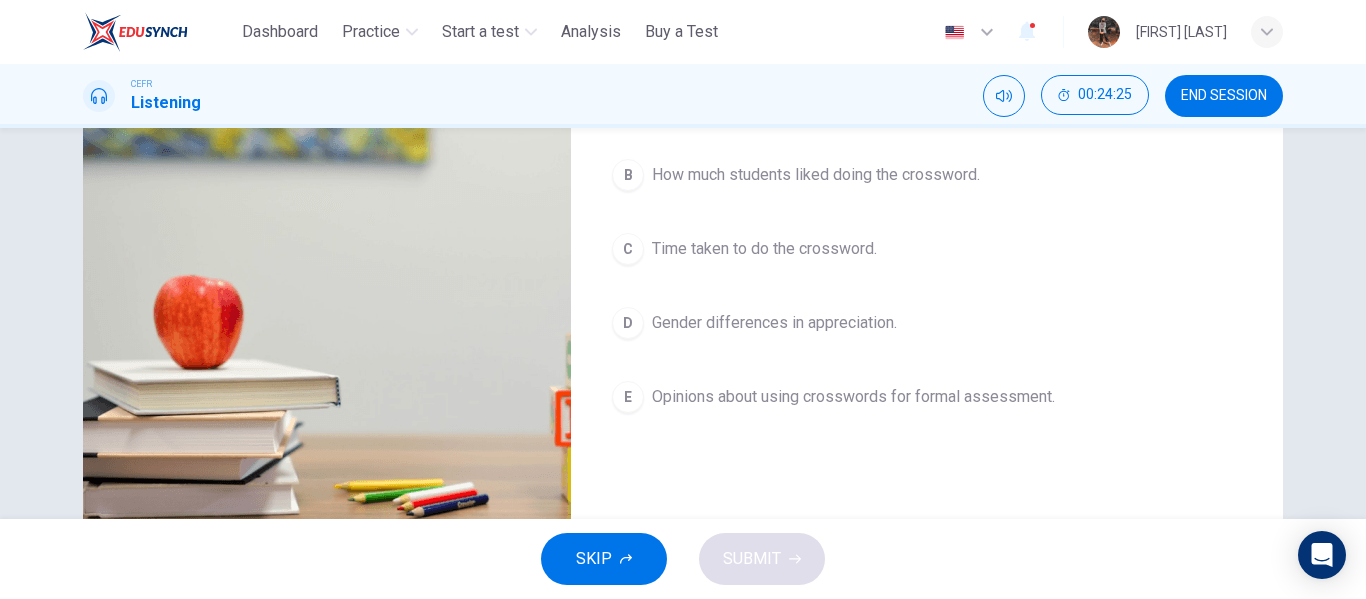 click on "Gender differences in appreciation." at bounding box center (774, 323) 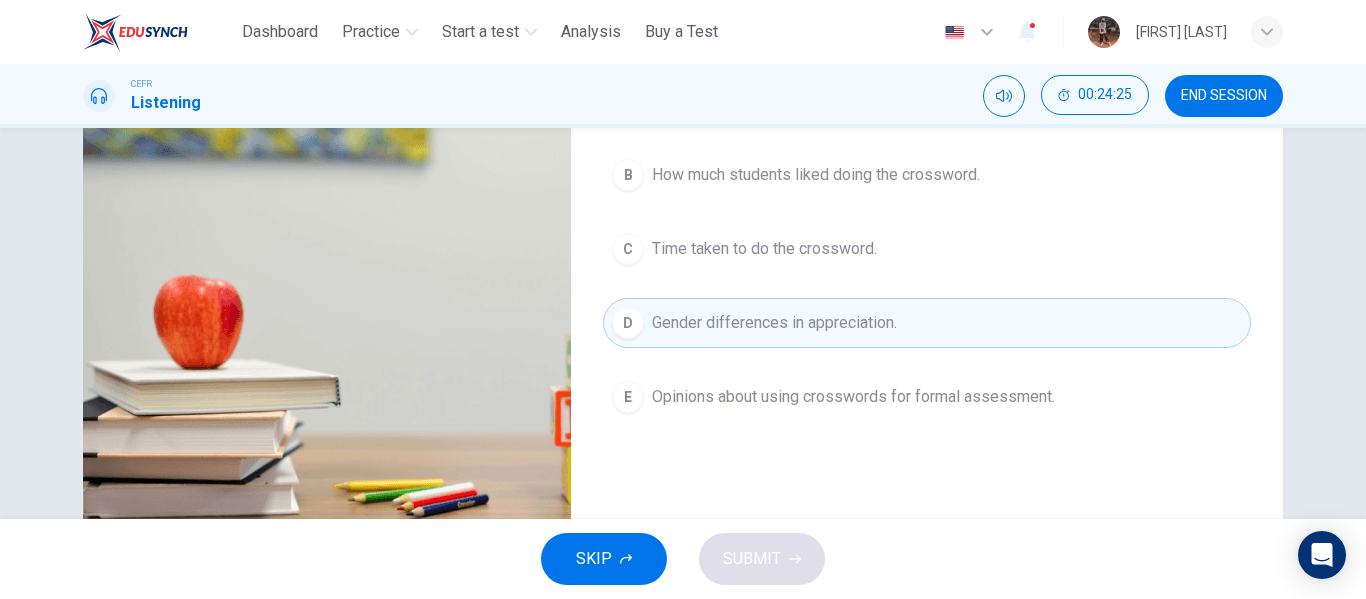 click on "Opinions about using crosswords for formal assessment." at bounding box center [853, 397] 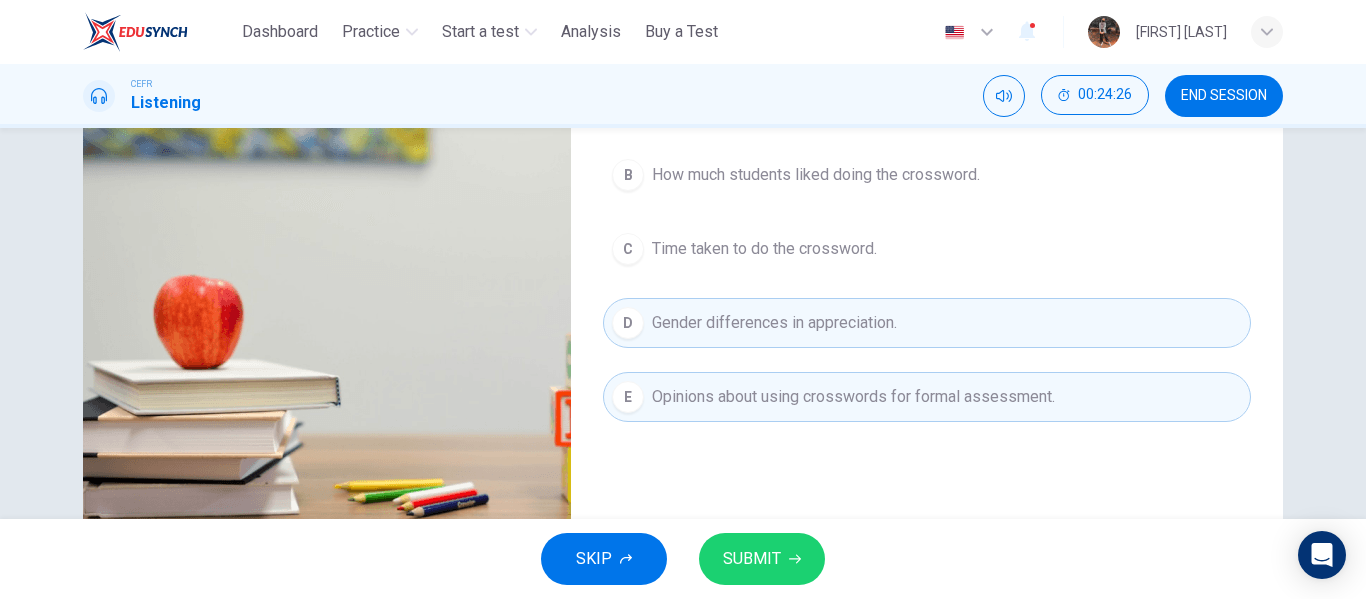 click on "SUBMIT" at bounding box center (752, 559) 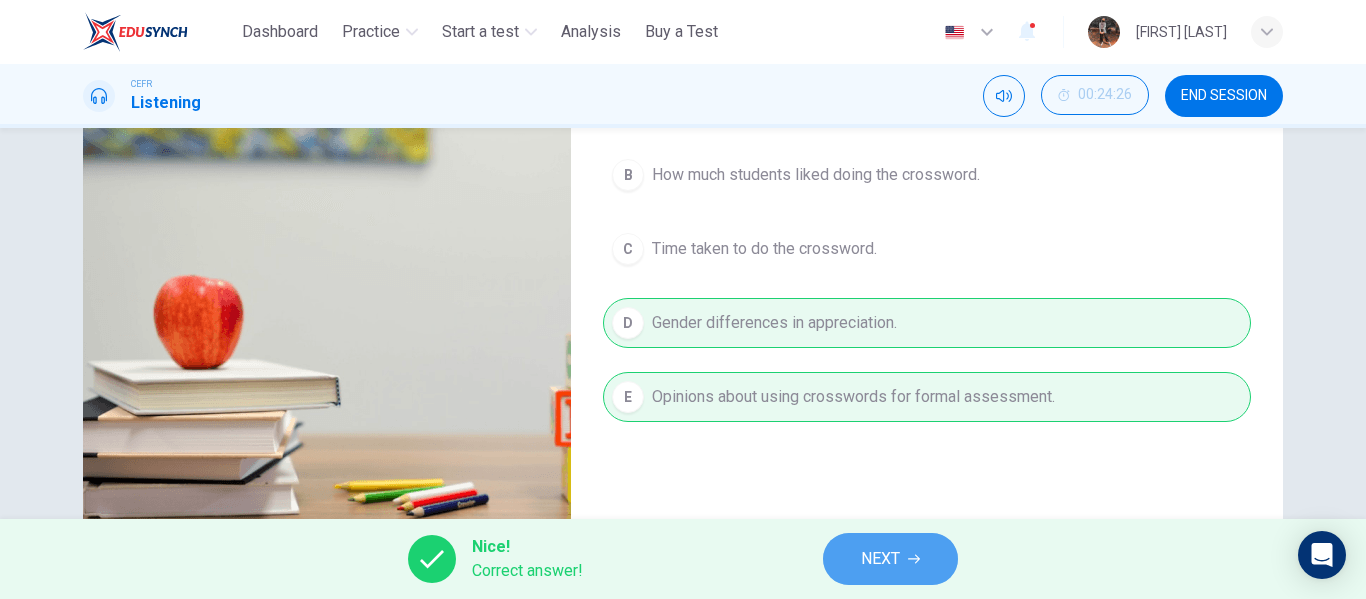 click on "NEXT" at bounding box center (880, 559) 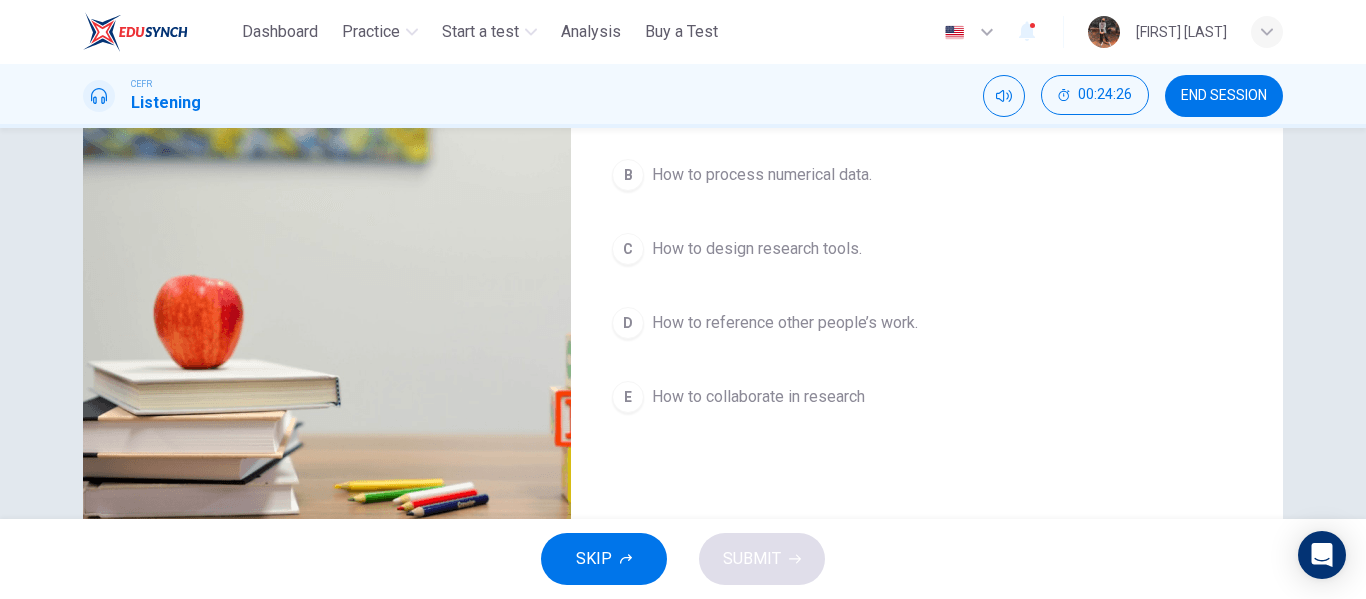 click on "How to design research tools." at bounding box center (757, 249) 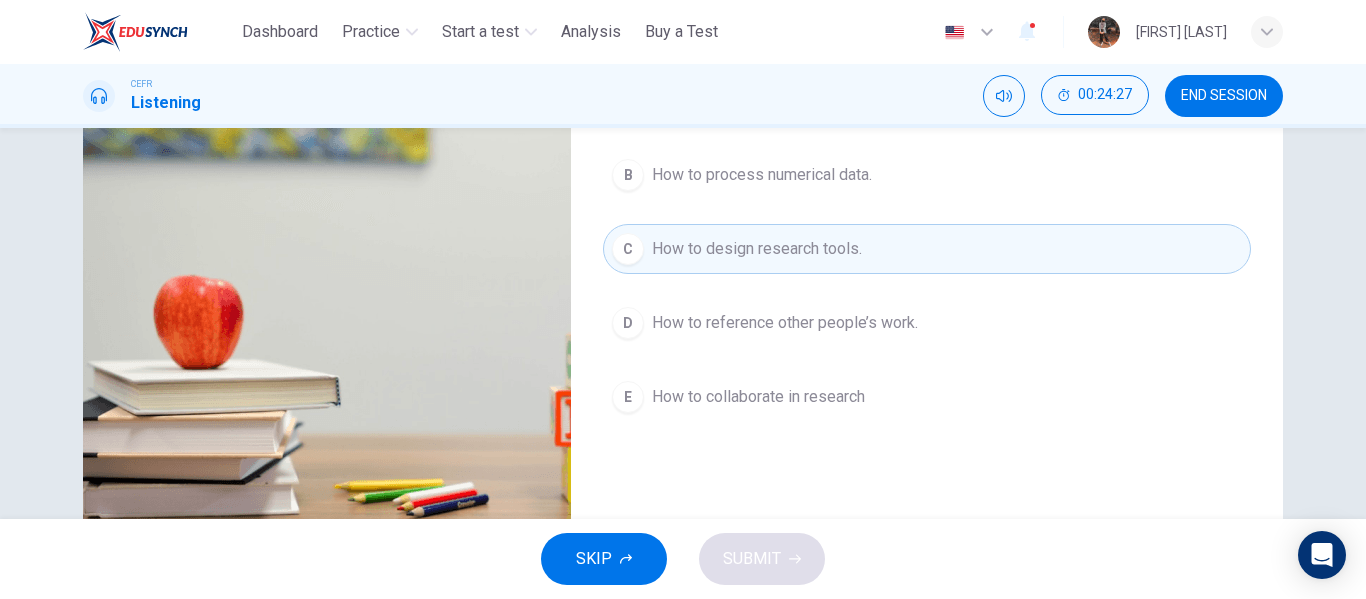 click on "How to collaborate in research" at bounding box center (758, 397) 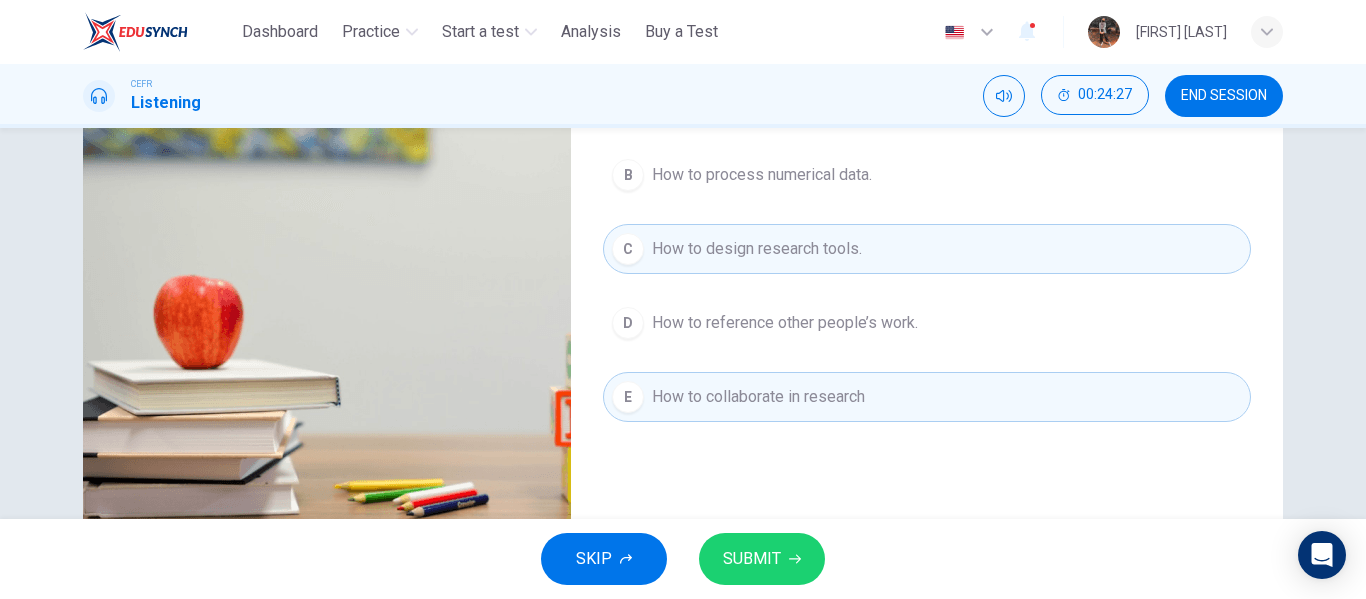 click on "SUBMIT" at bounding box center [752, 559] 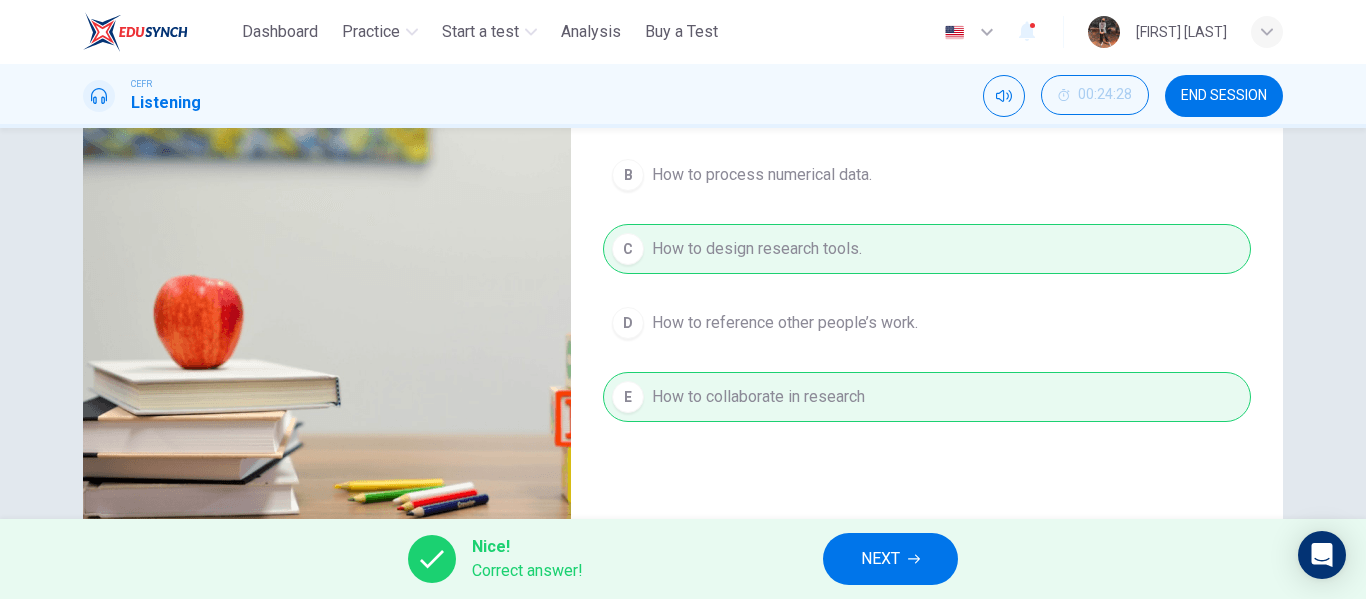 click on "NEXT" at bounding box center (890, 559) 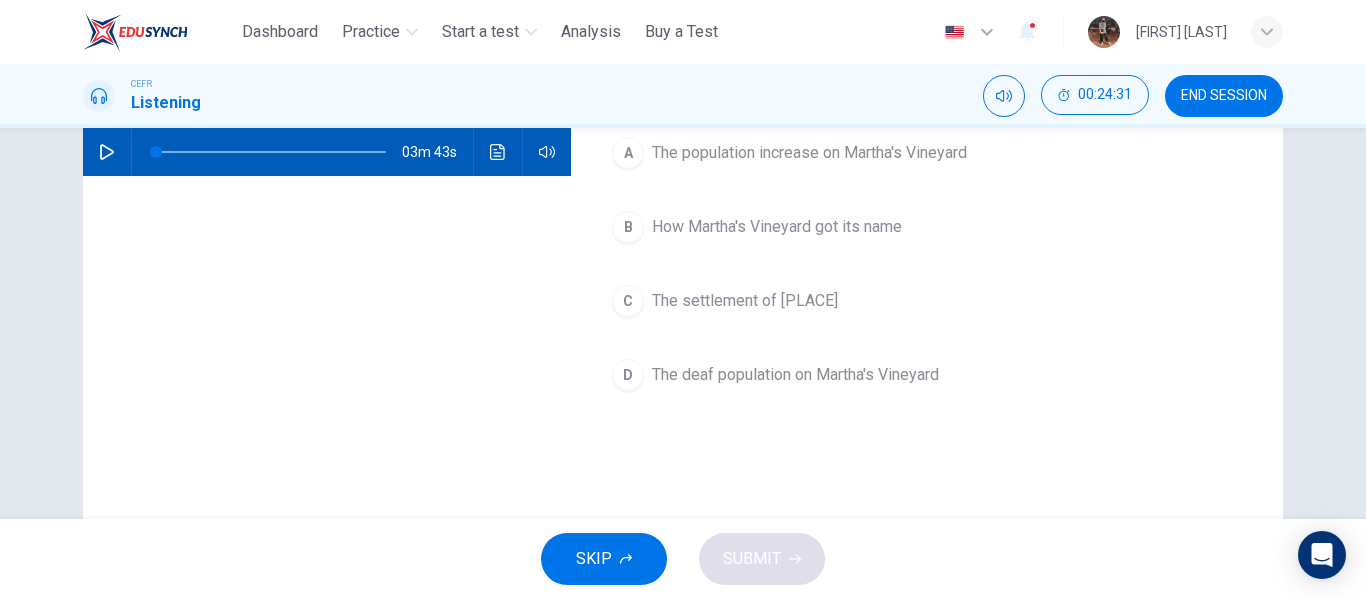 scroll, scrollTop: 100, scrollLeft: 0, axis: vertical 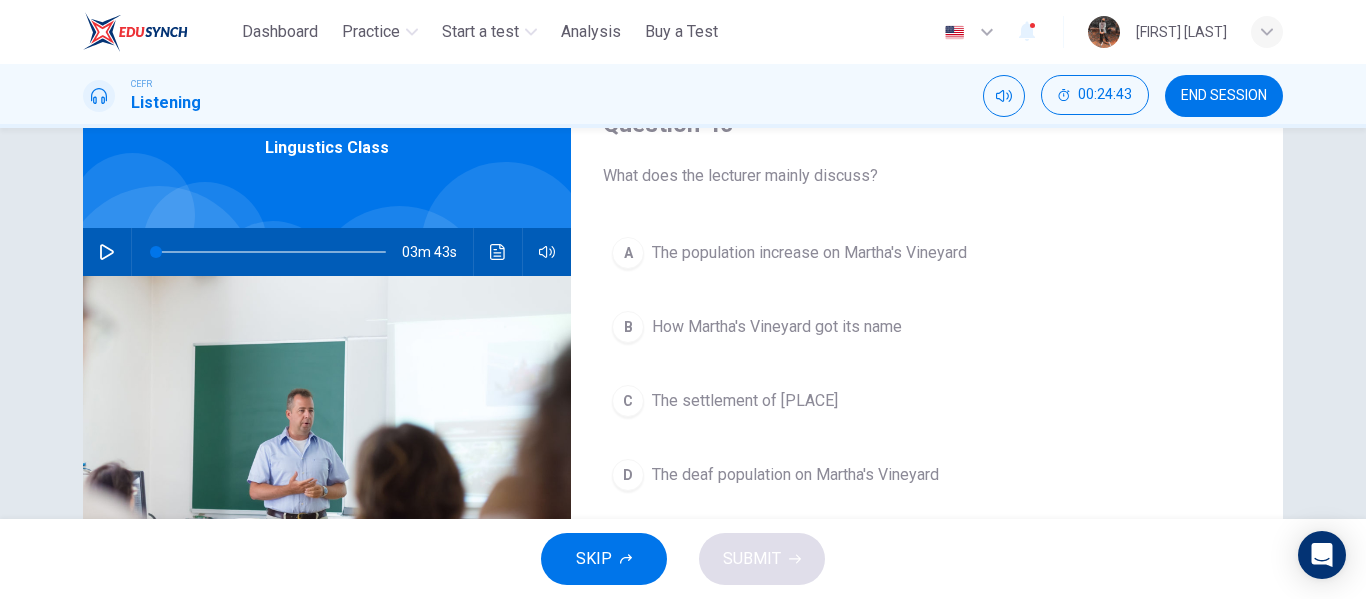 click on "A The population increase on Martha's Vineyard B How Martha's Vineyard got its name C The settlement of Martha's Vineyard D The deaf population on Martha's Vineyard" at bounding box center (927, 384) 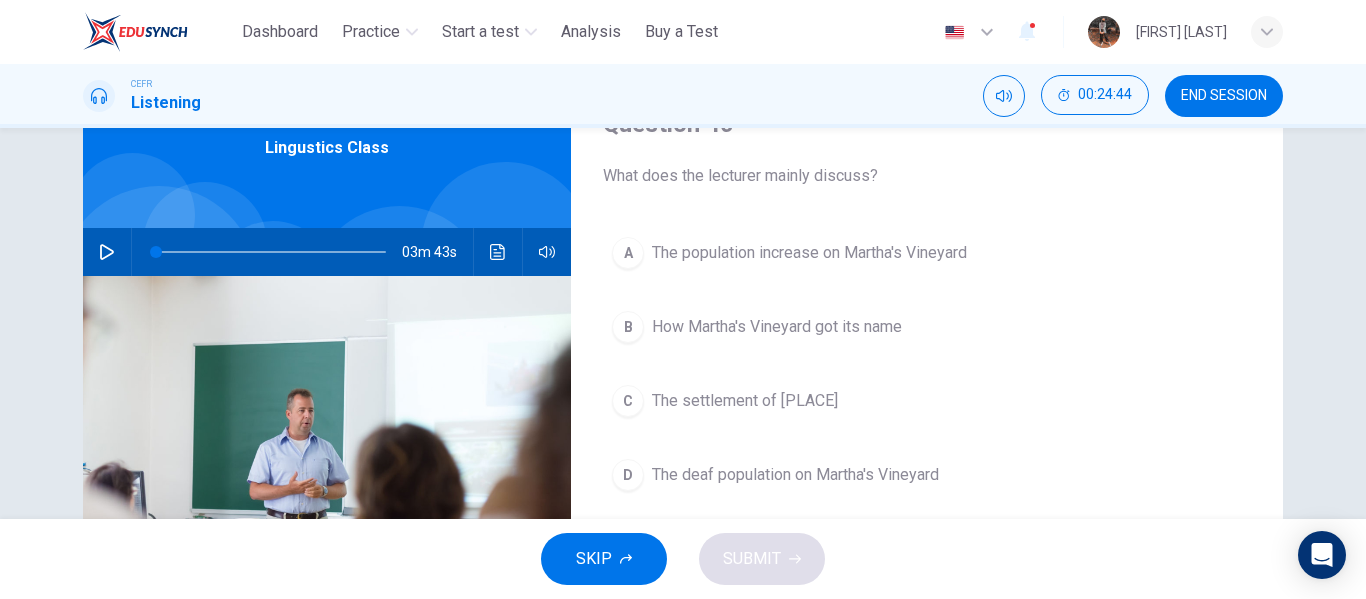 click on "The deaf population on Martha's Vineyard" at bounding box center (795, 475) 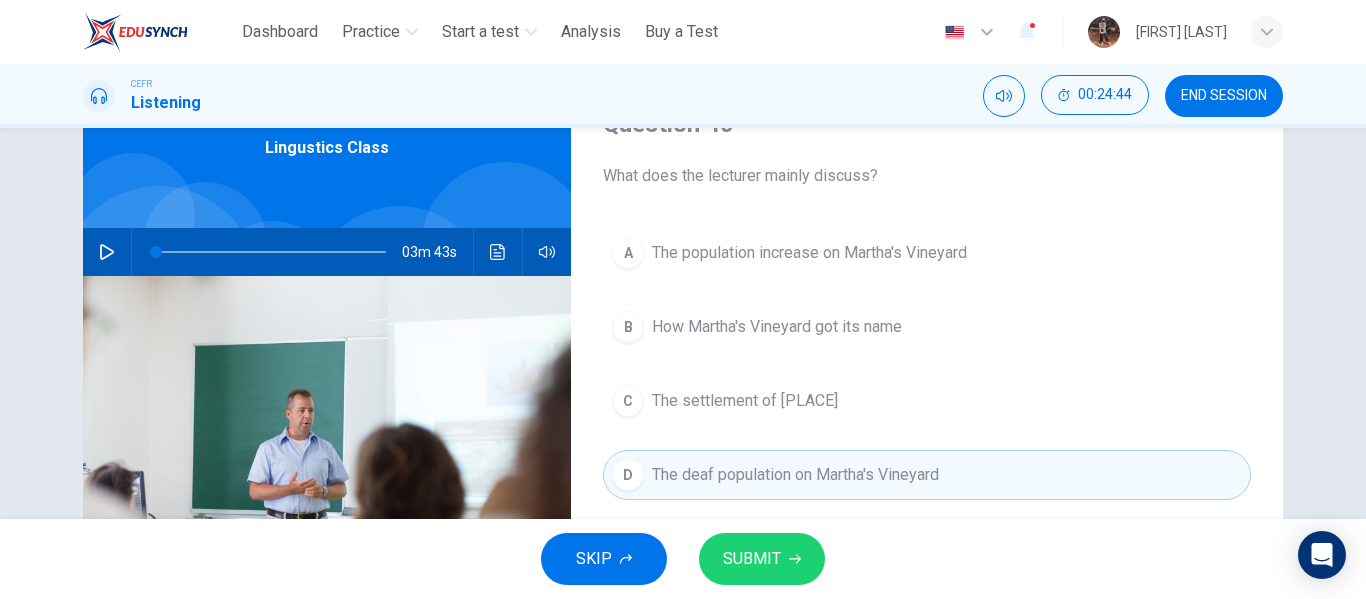 click on "SUBMIT" at bounding box center [752, 559] 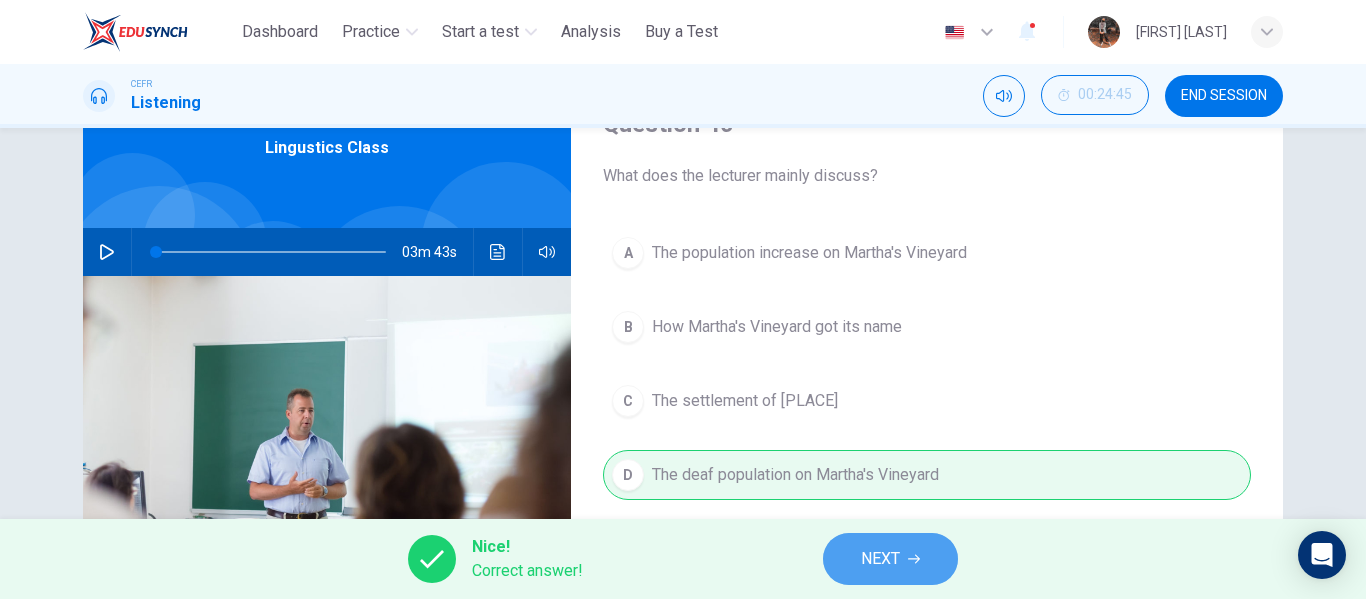 click on "NEXT" at bounding box center [890, 559] 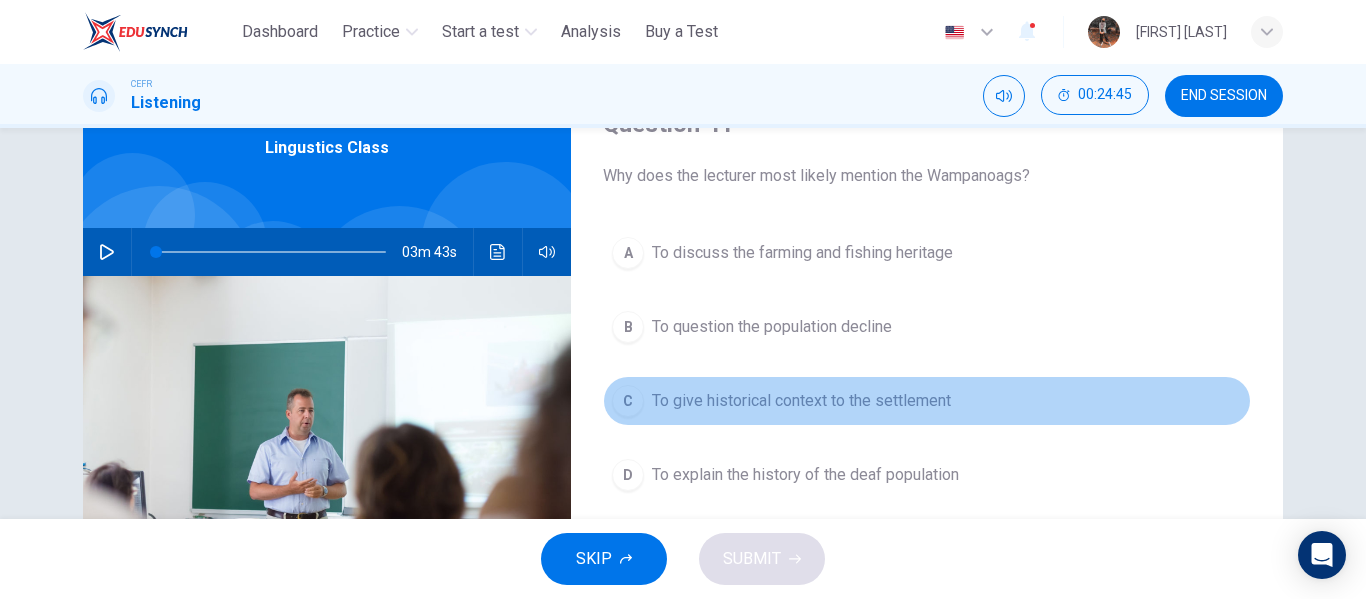 click on "To give historical context to the settlement" at bounding box center (801, 401) 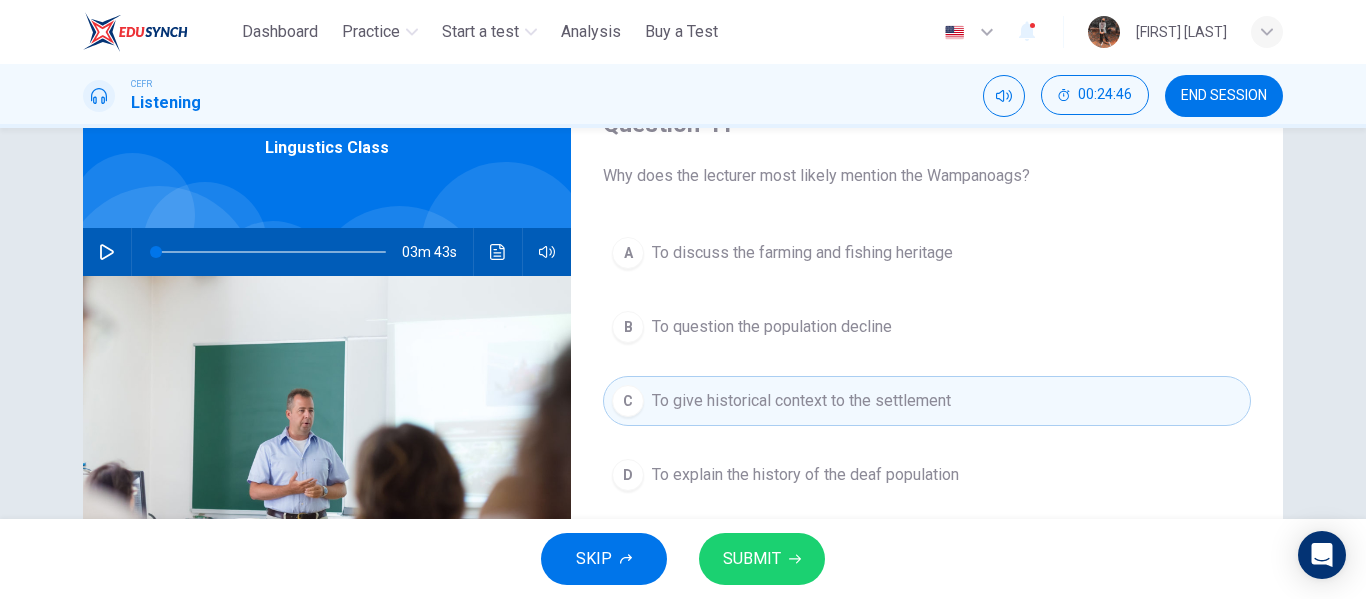 click on "SUBMIT" at bounding box center [752, 559] 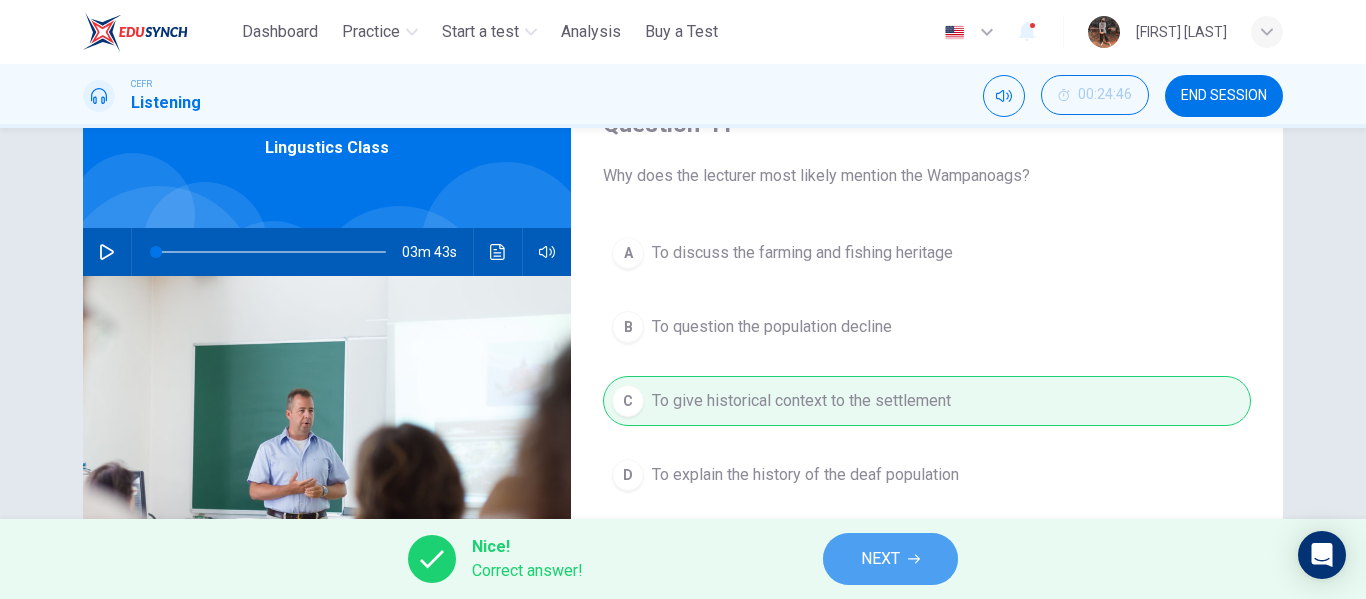 click on "NEXT" at bounding box center [880, 559] 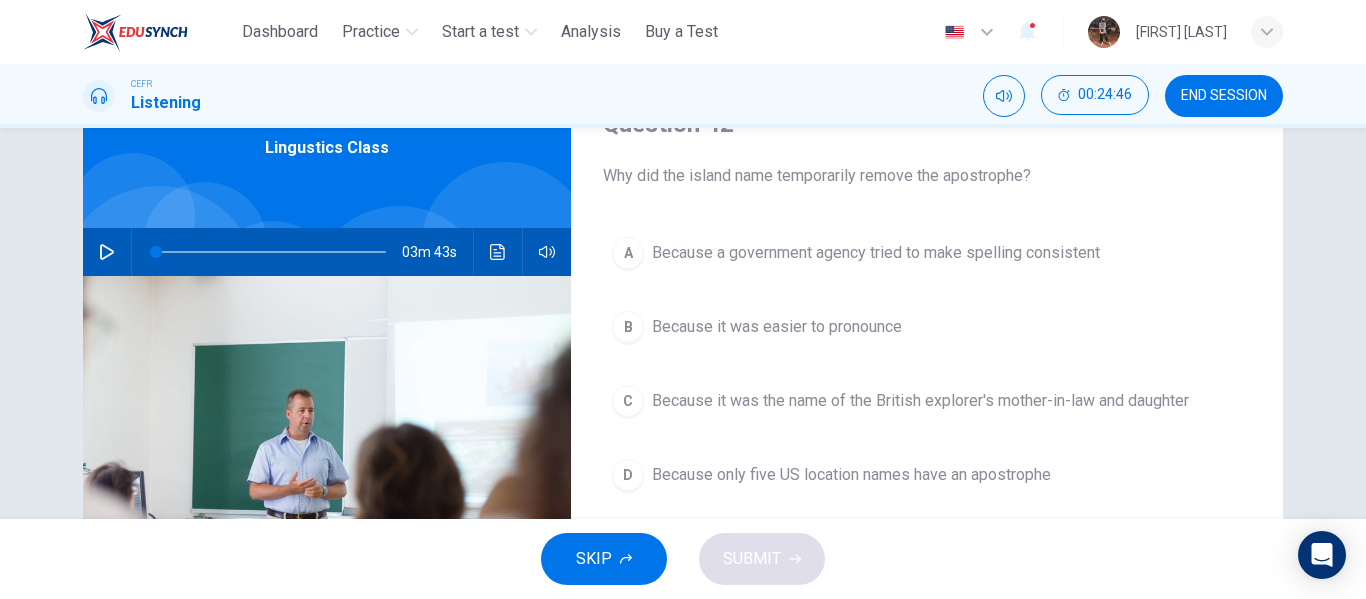 click on "A Because a government agency tried to make spelling consistent" at bounding box center (927, 253) 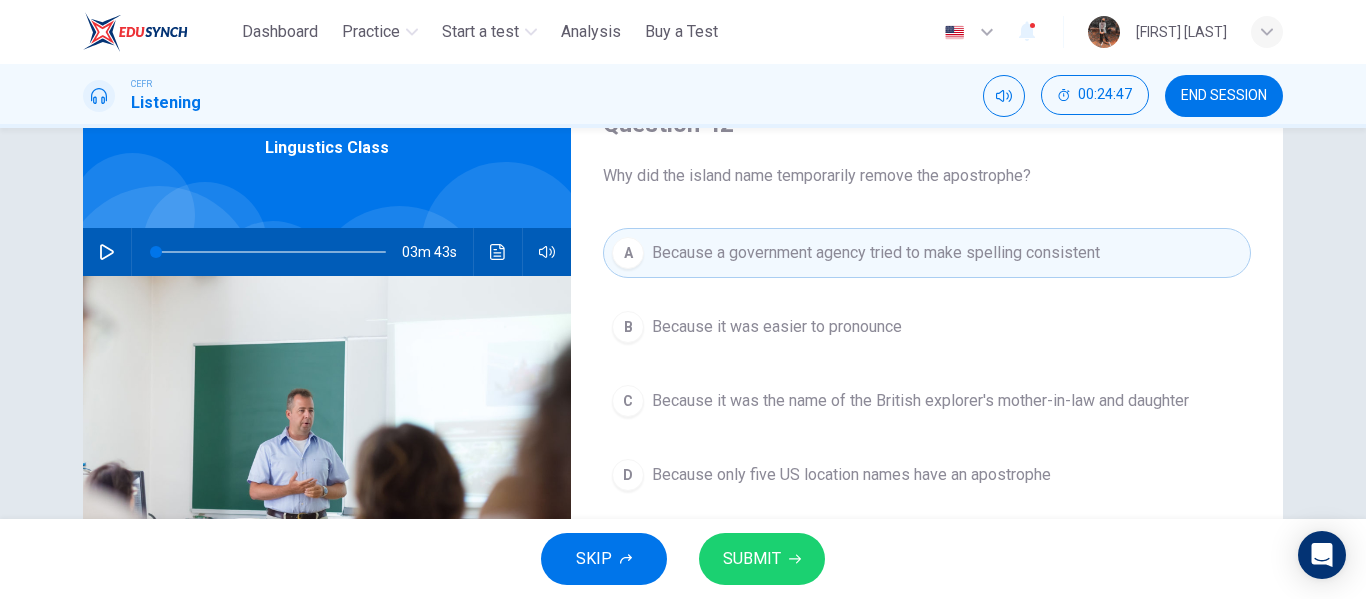 click on "SUBMIT" at bounding box center [752, 559] 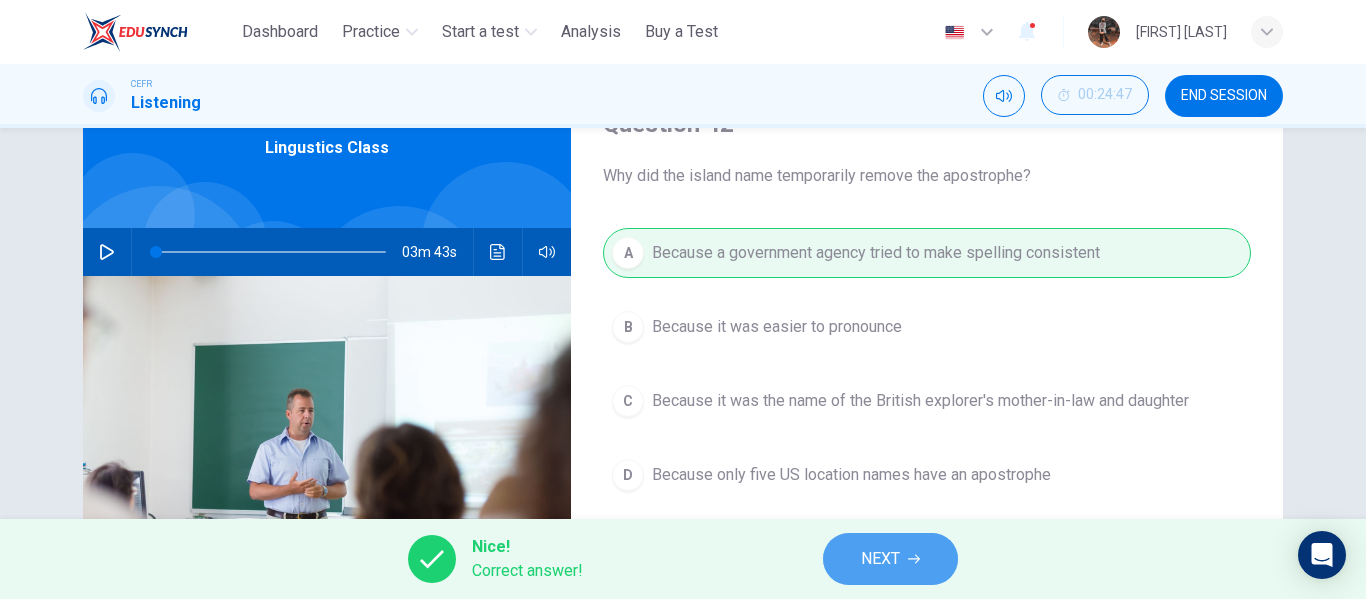 click on "NEXT" at bounding box center [890, 559] 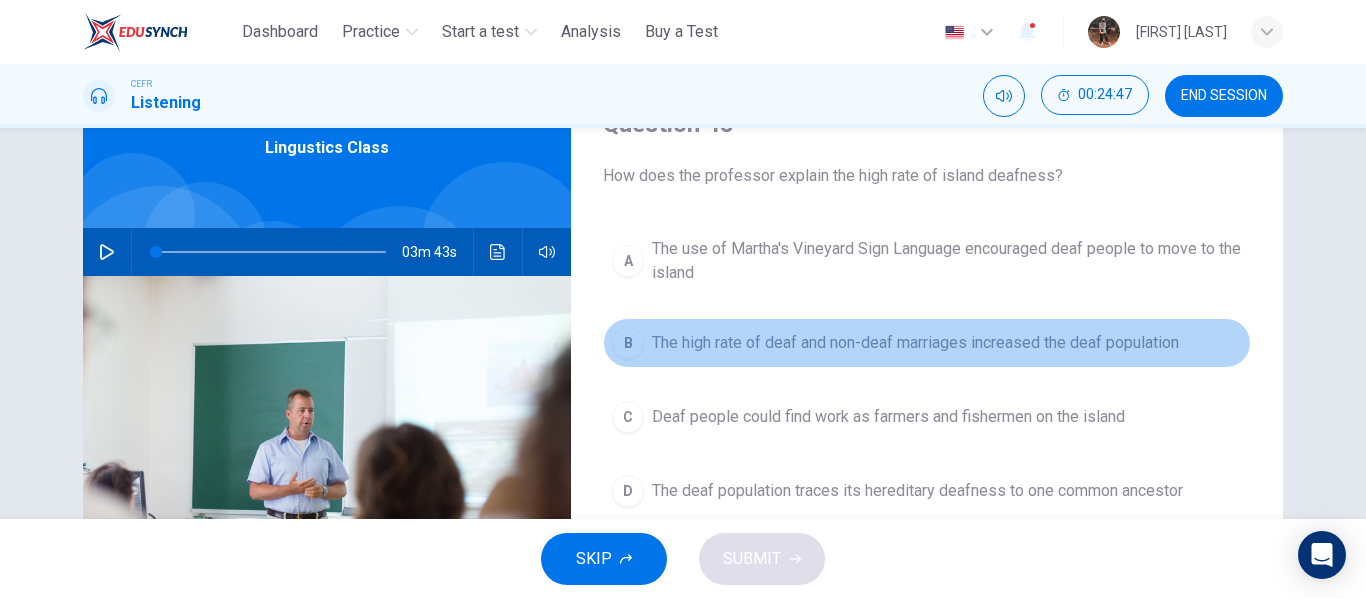 click on "The high rate of deaf and non-deaf marriages increased the deaf population" at bounding box center [915, 343] 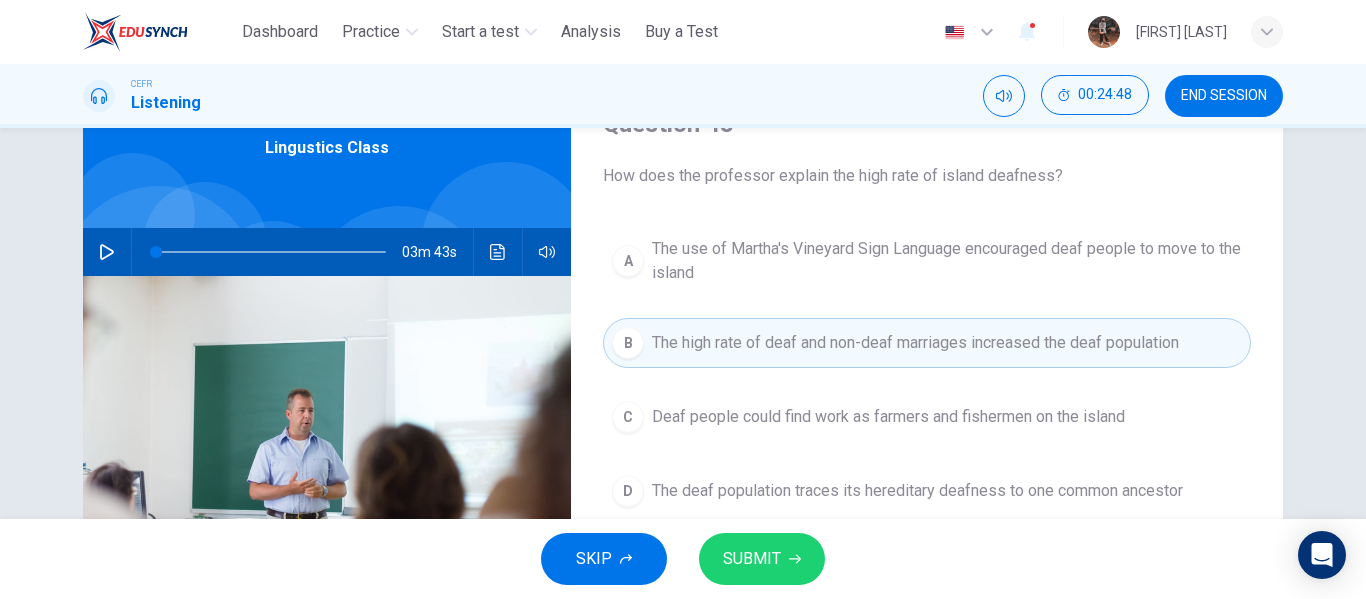 click on "SUBMIT" at bounding box center [762, 559] 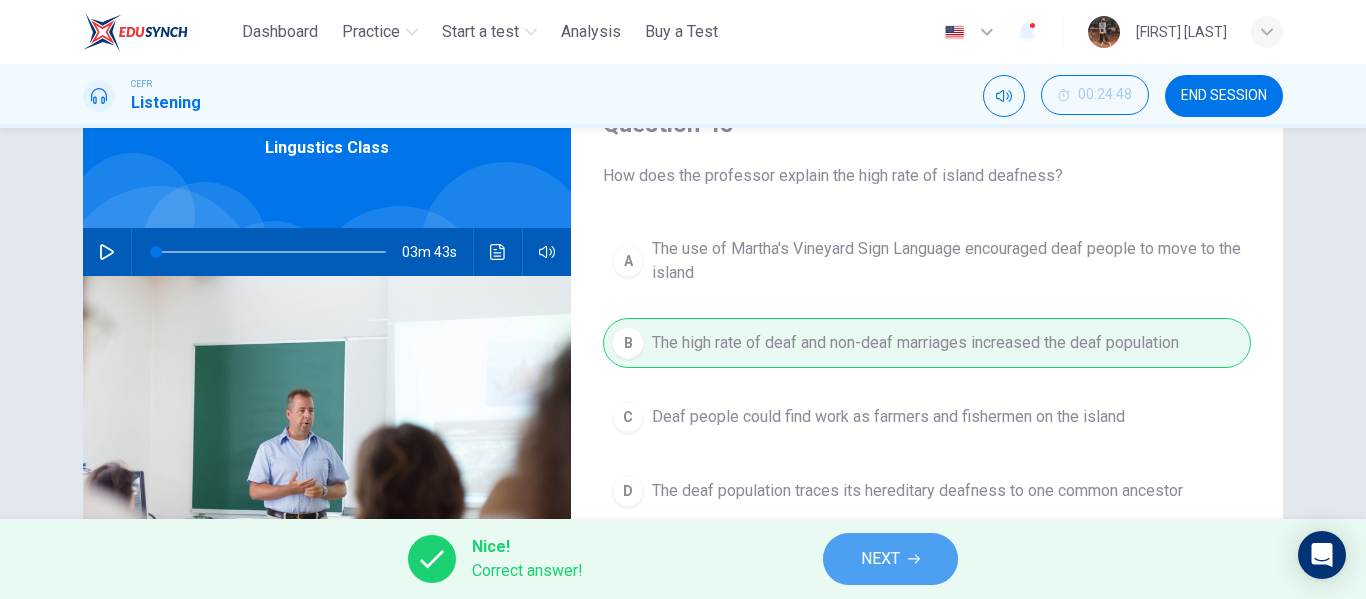 click on "NEXT" at bounding box center (880, 559) 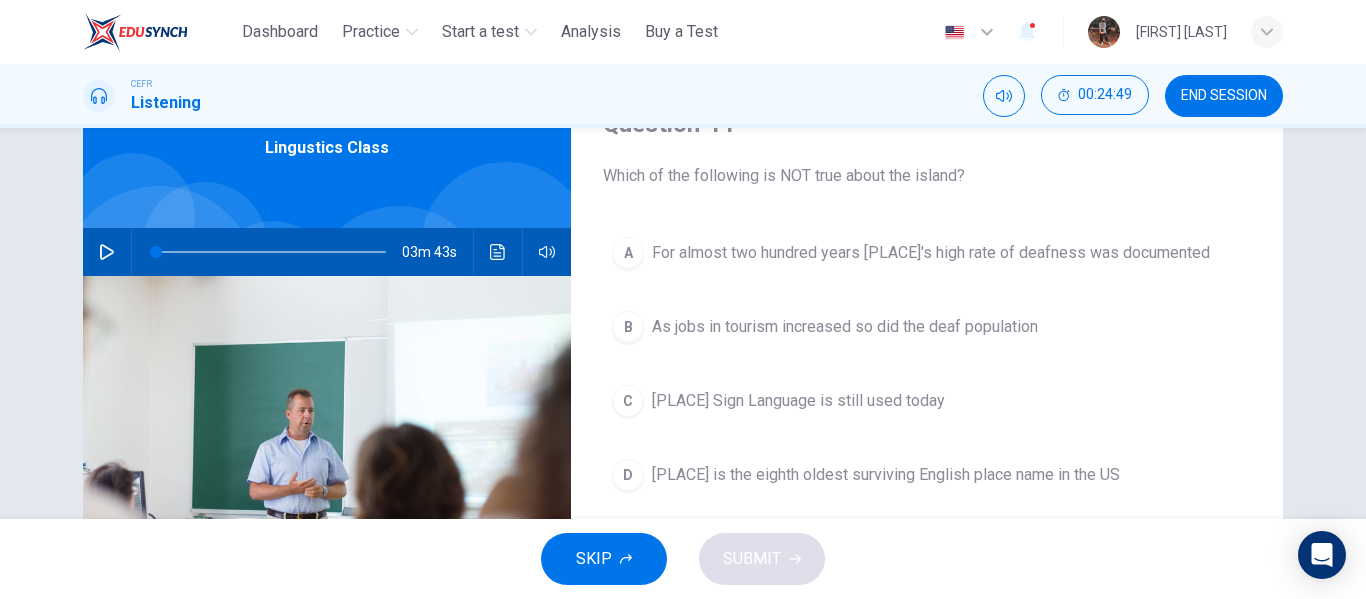 click on "As jobs in tourism increased so did the deaf population" at bounding box center (845, 327) 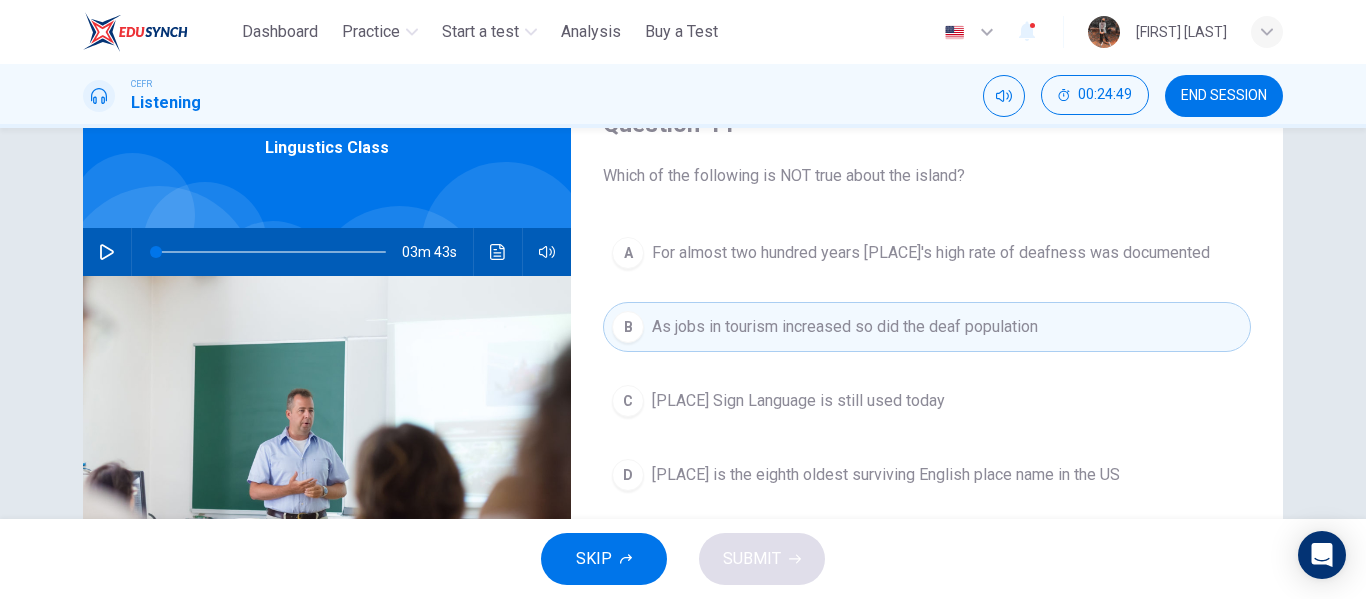 click on "[PLACE] Sign Language is still used today" at bounding box center [798, 401] 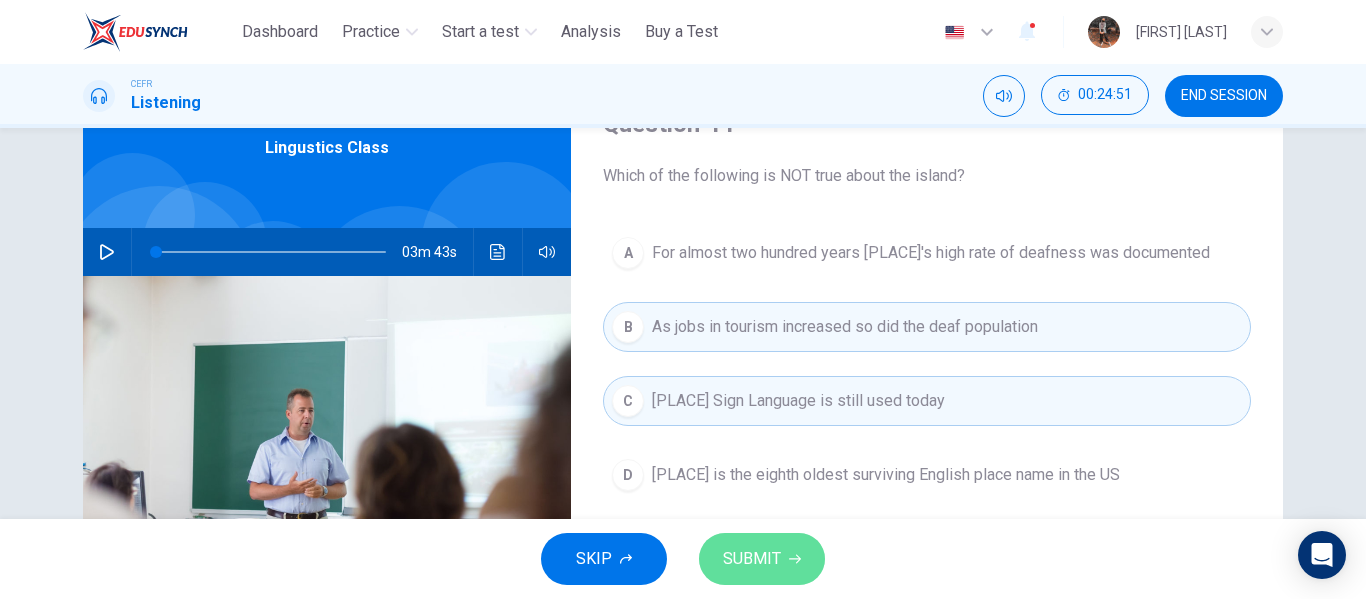 click on "SUBMIT" at bounding box center [762, 559] 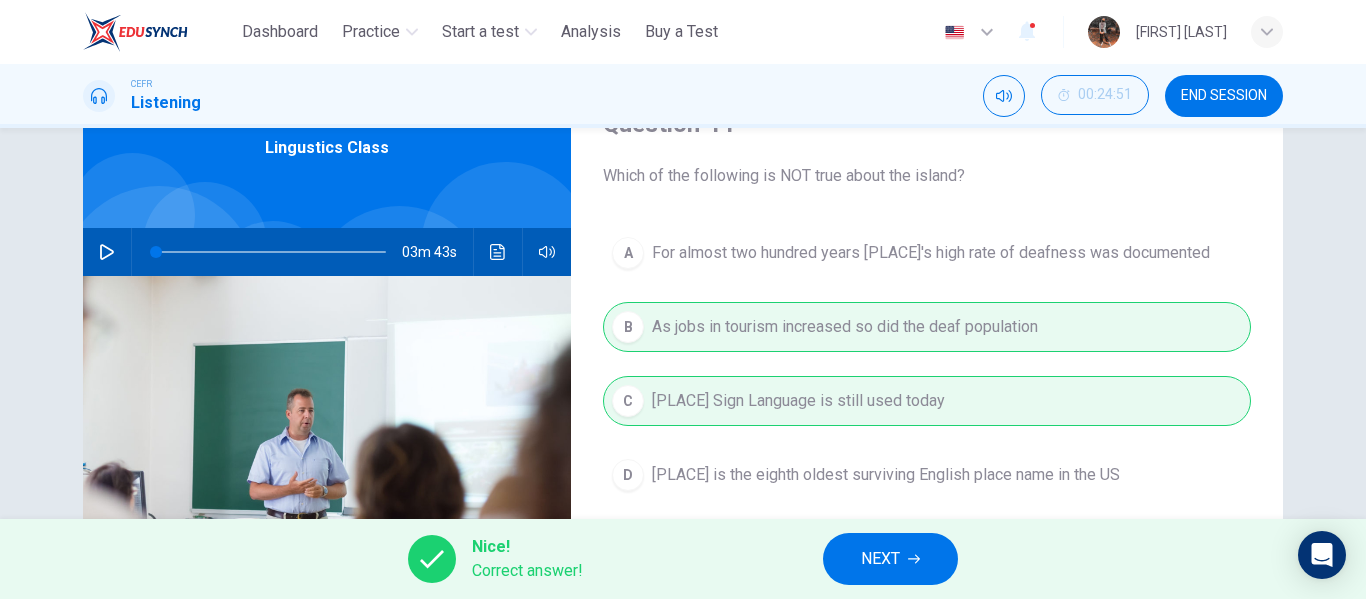 click on "NEXT" at bounding box center (880, 559) 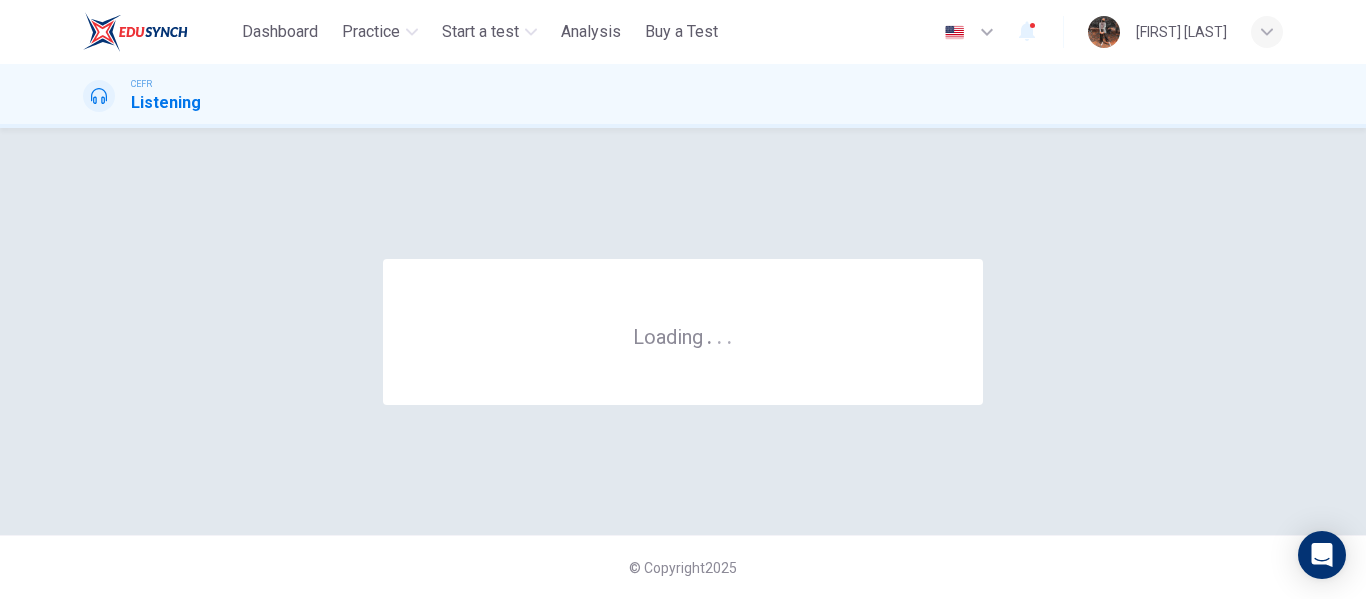 scroll, scrollTop: 0, scrollLeft: 0, axis: both 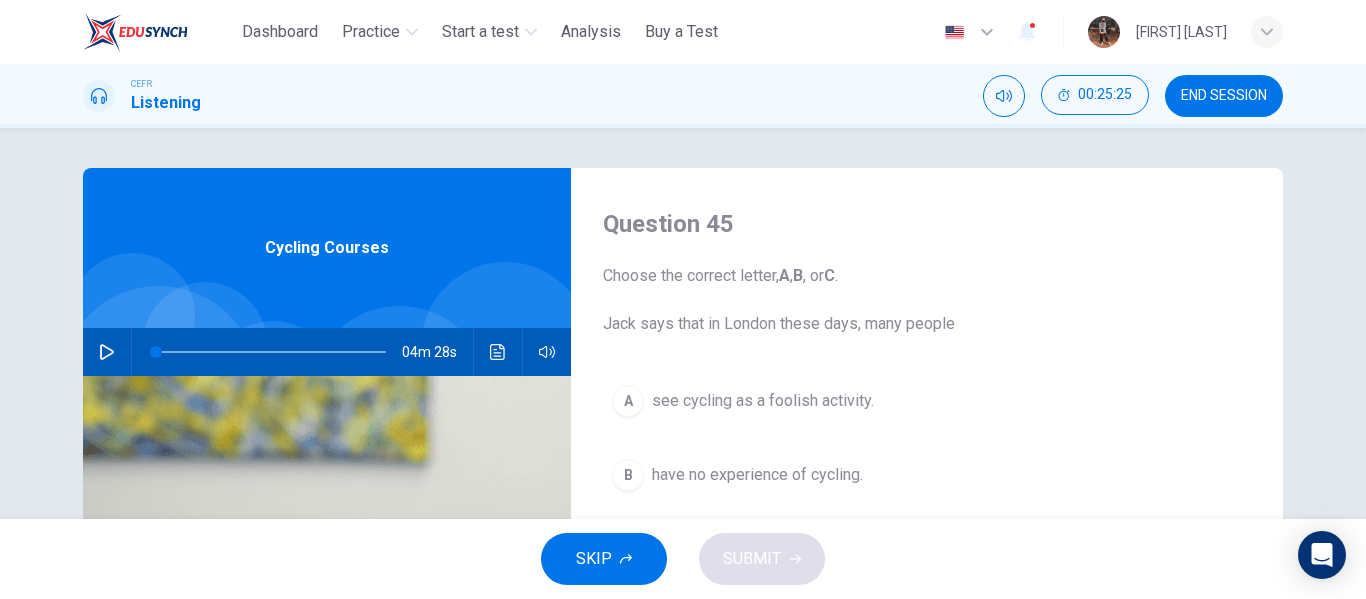 click on "A see cycling as a foolish activity. B have no experience of cycling. C take too many risks when cycling." at bounding box center [927, 495] 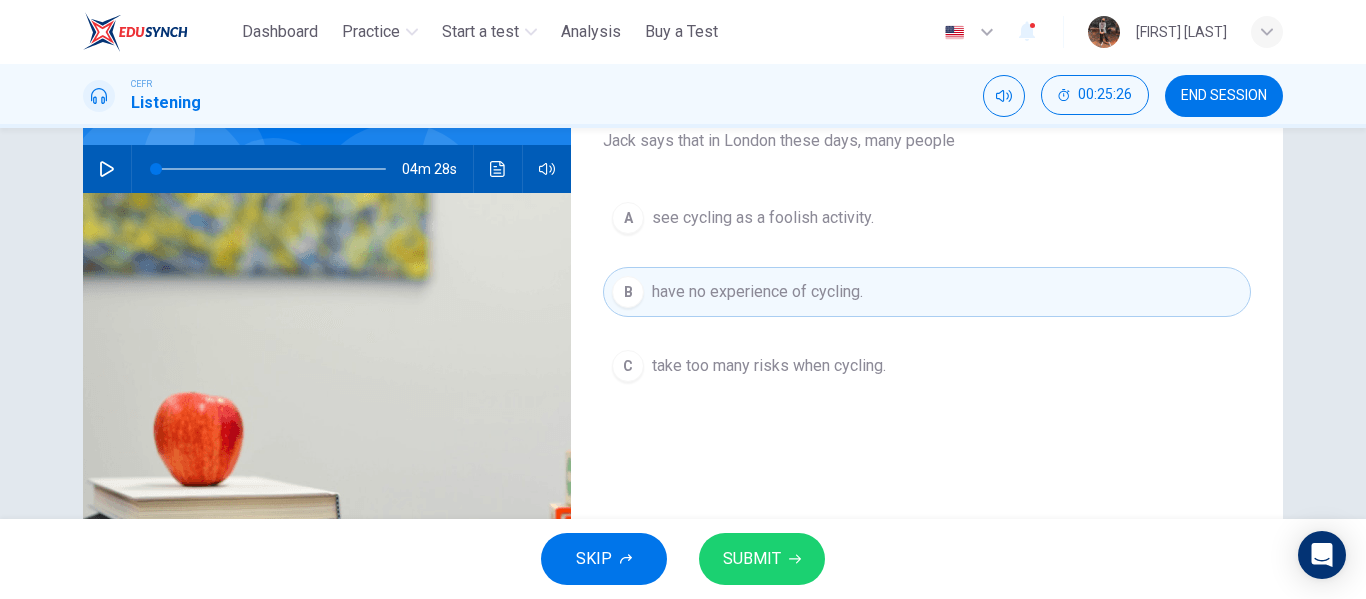 scroll, scrollTop: 200, scrollLeft: 0, axis: vertical 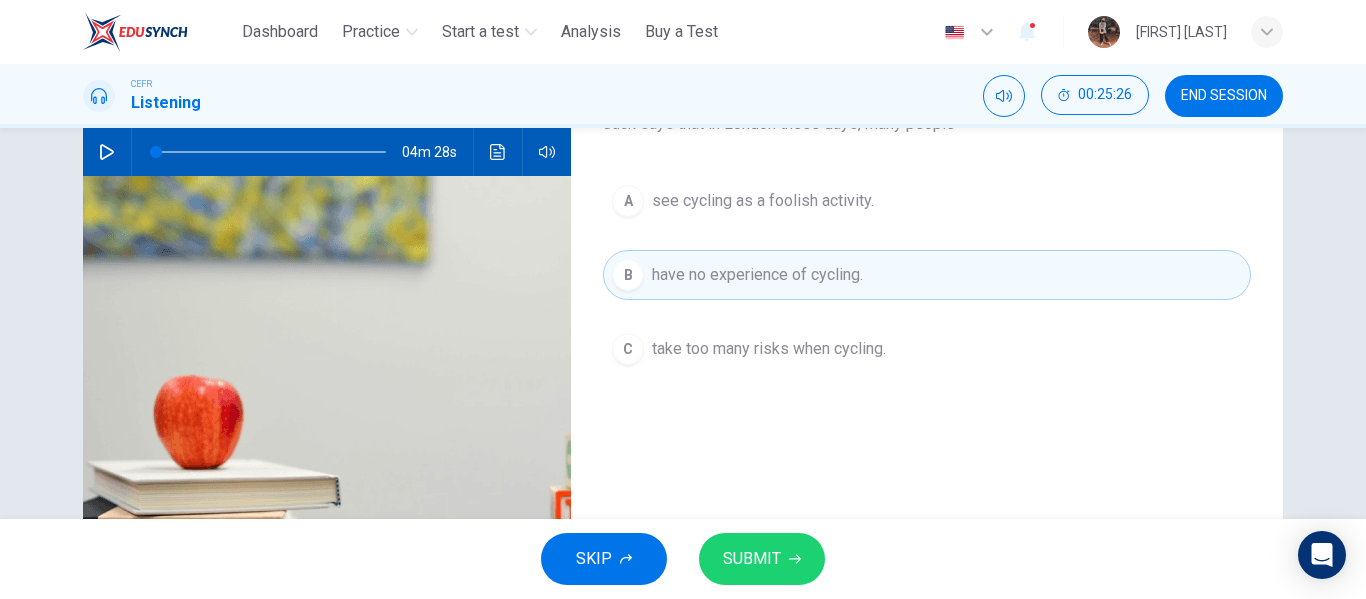 click on "SUBMIT" at bounding box center [752, 559] 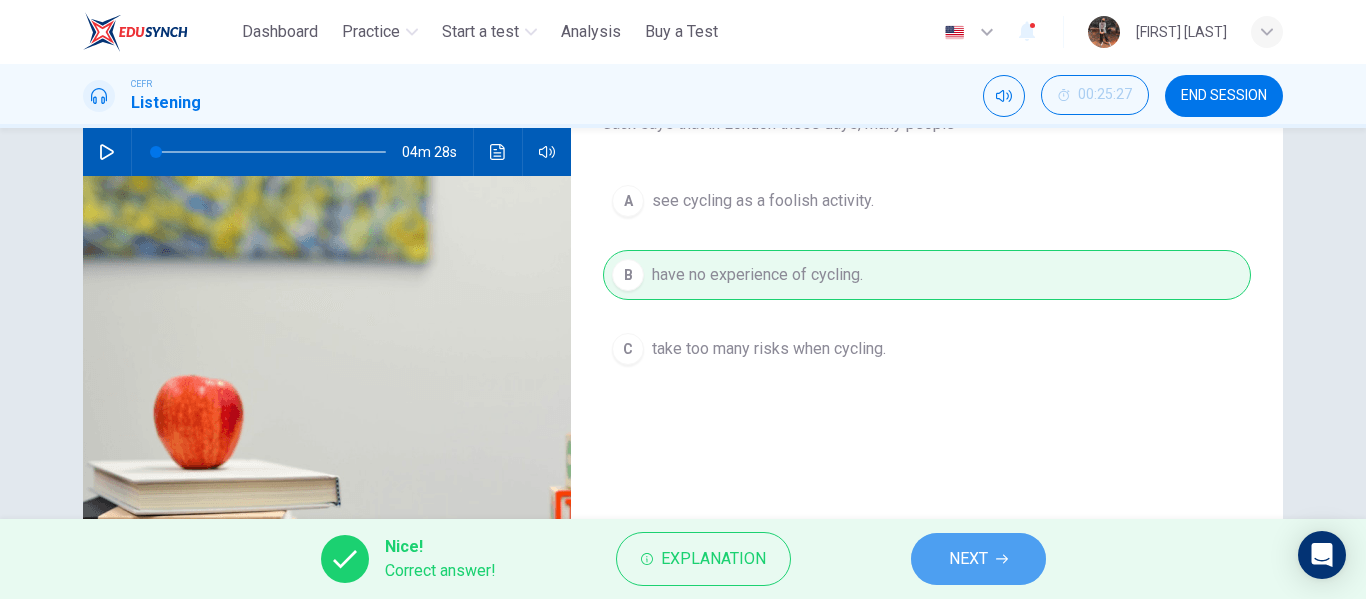 click on "NEXT" at bounding box center [968, 559] 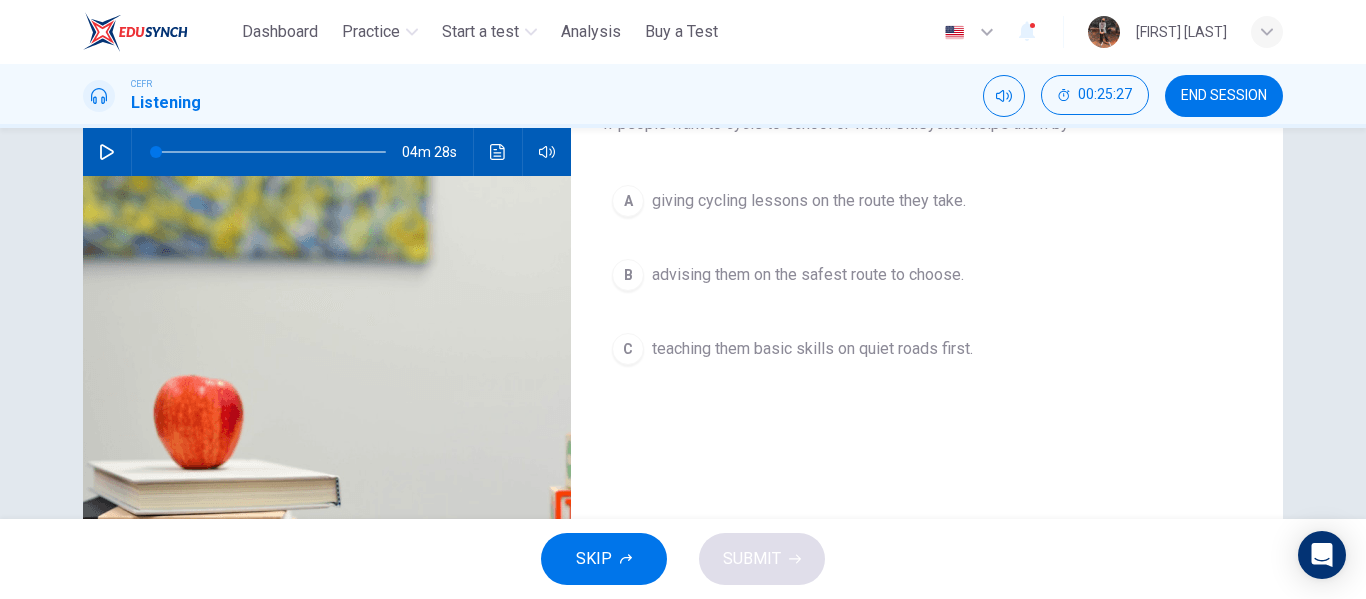 click on "giving cycling lessons on the route they take." at bounding box center (809, 201) 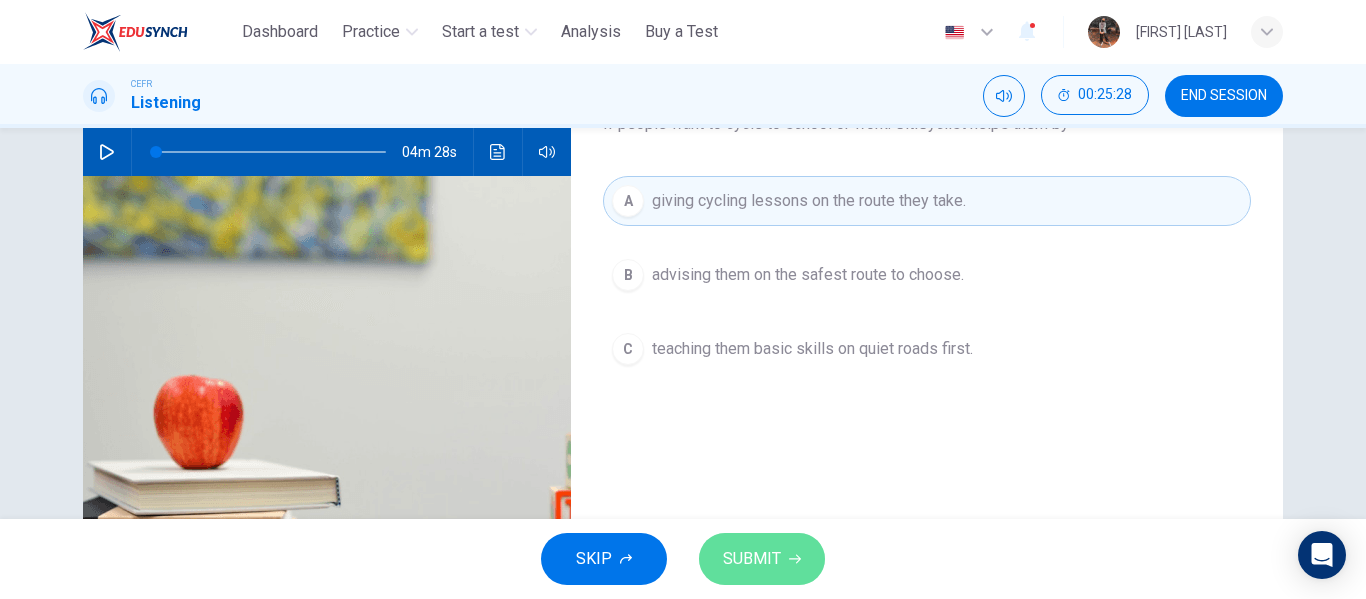 click on "SUBMIT" at bounding box center (762, 559) 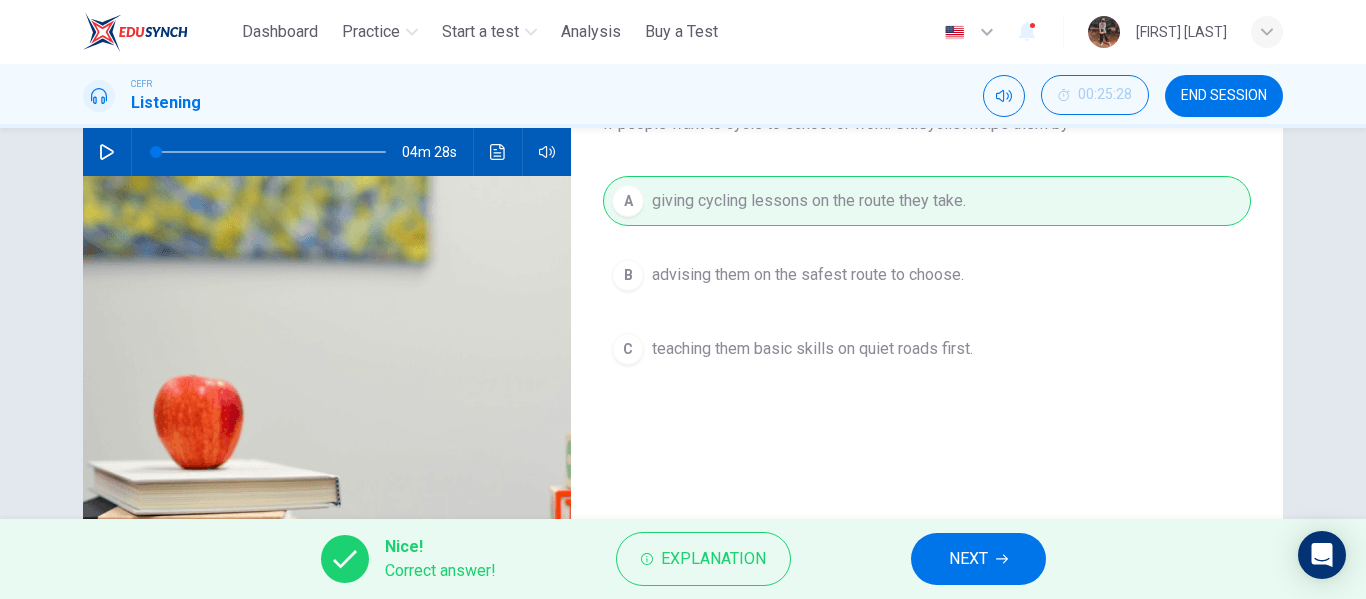 click on "NEXT" at bounding box center (968, 559) 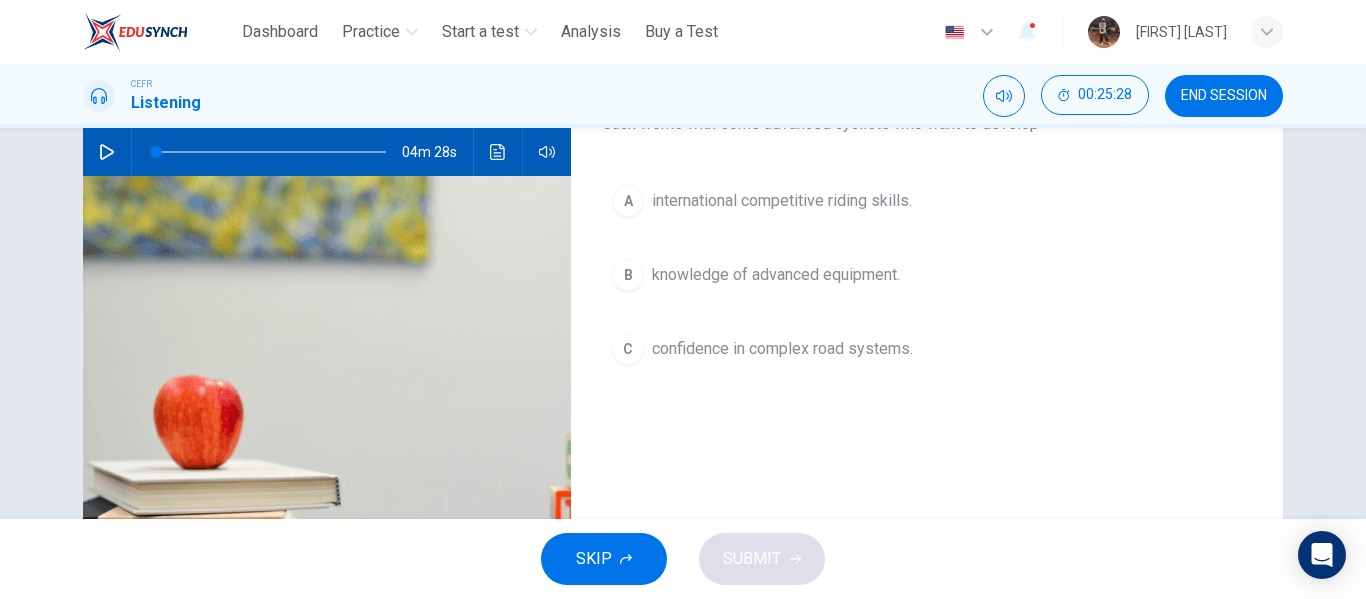 click on "C confidence in complex road systems." at bounding box center [927, 349] 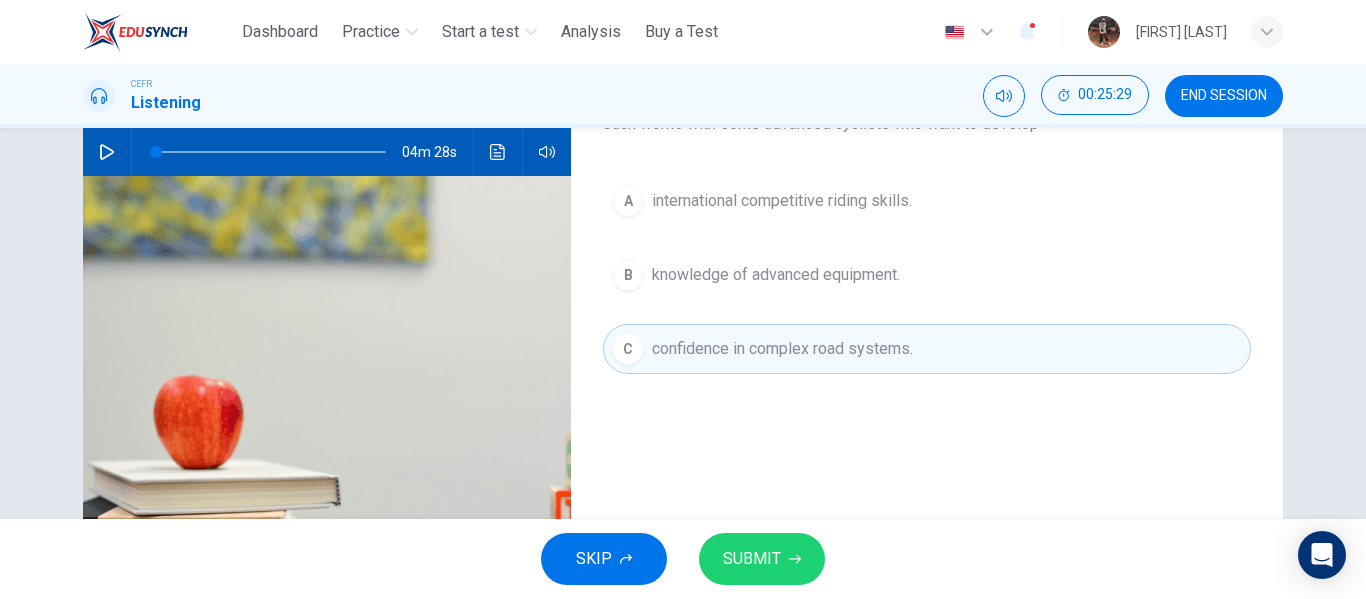 click on "SUBMIT" at bounding box center [762, 559] 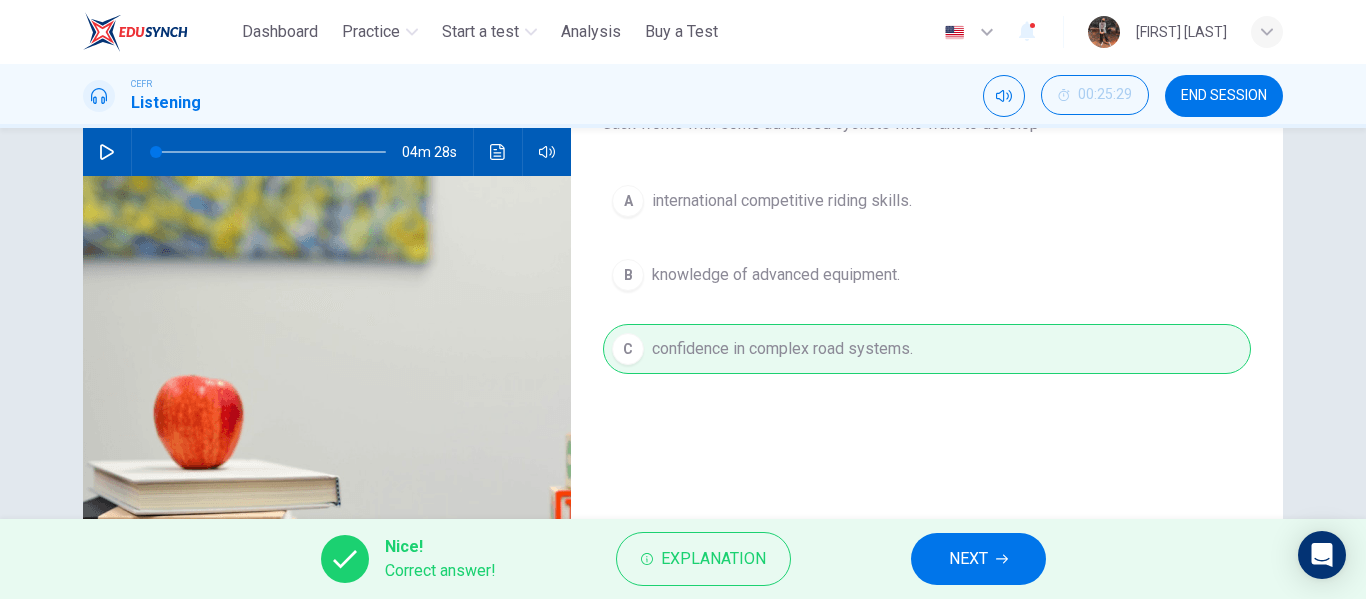 click on "NEXT" at bounding box center (978, 559) 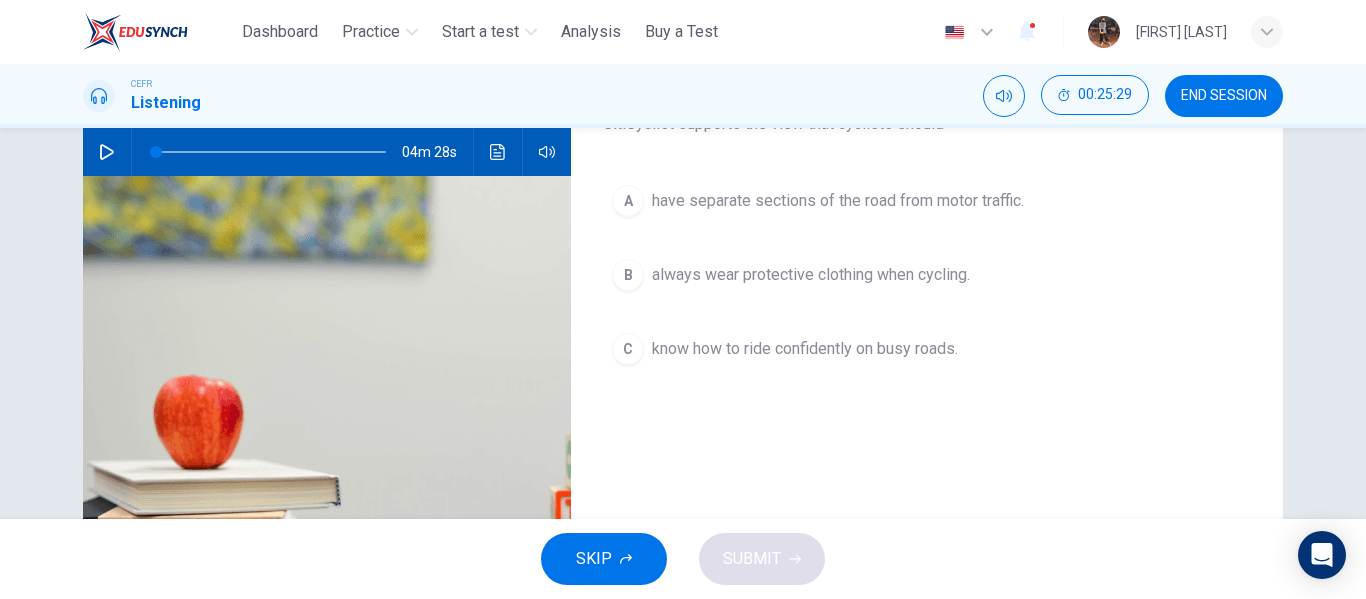 click on "know how to ride confidently on busy roads." at bounding box center [805, 349] 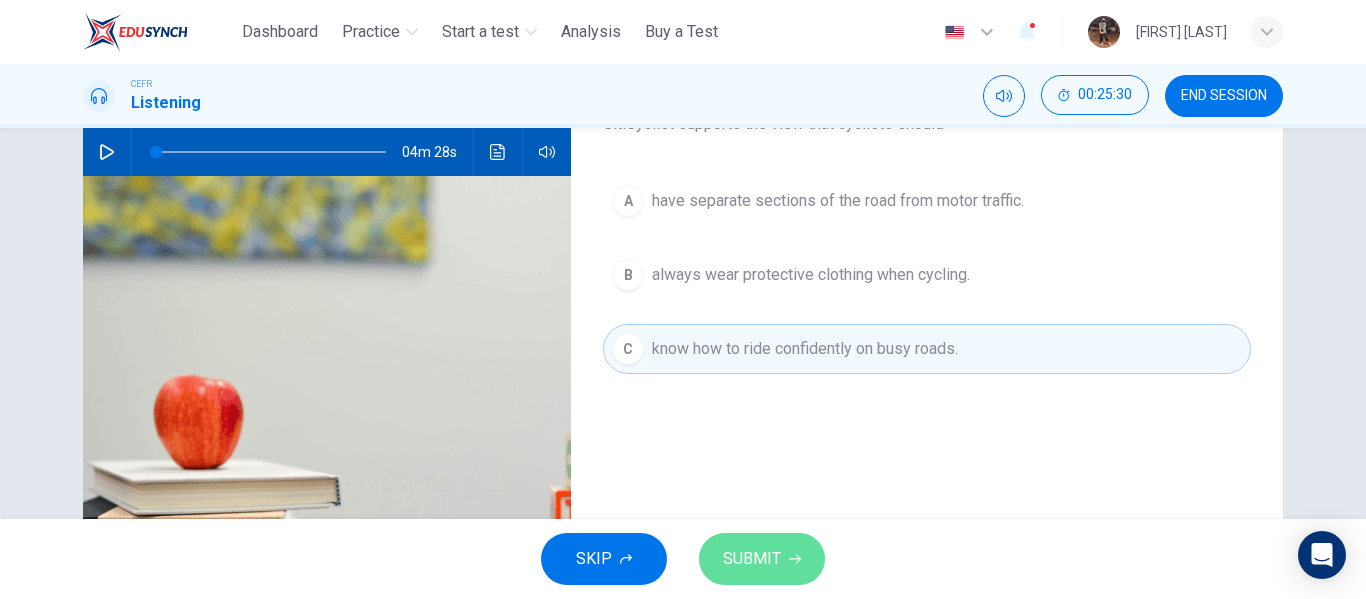click on "SUBMIT" at bounding box center [762, 559] 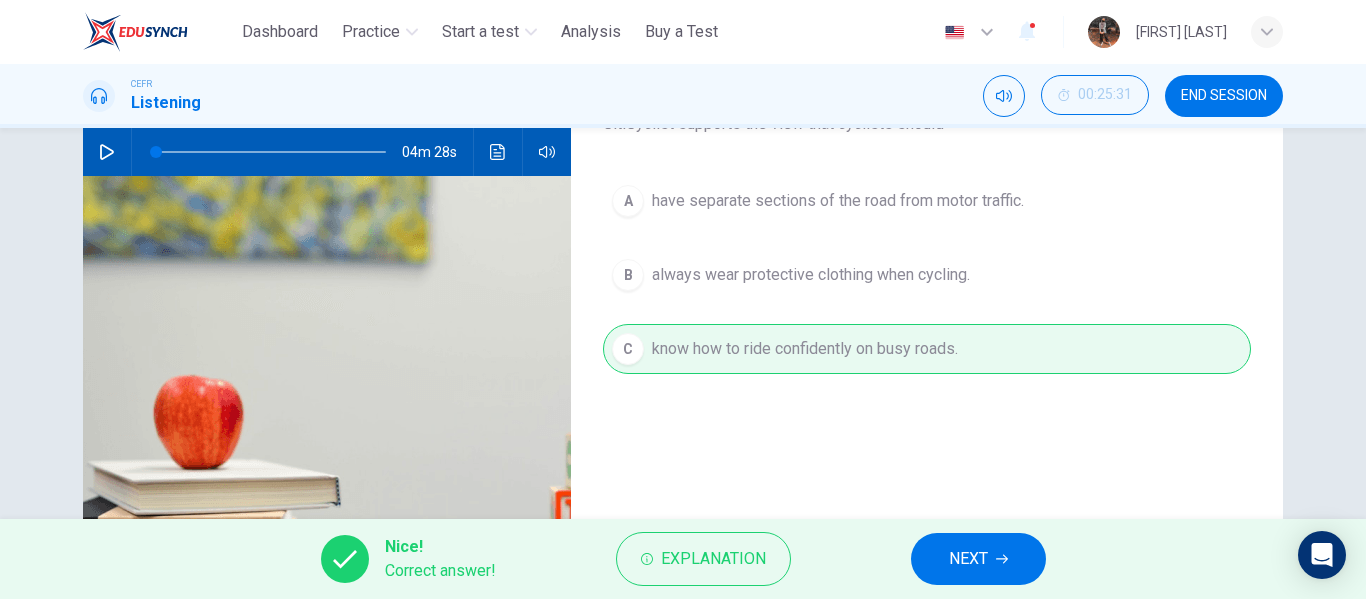 click on "NEXT" at bounding box center (968, 559) 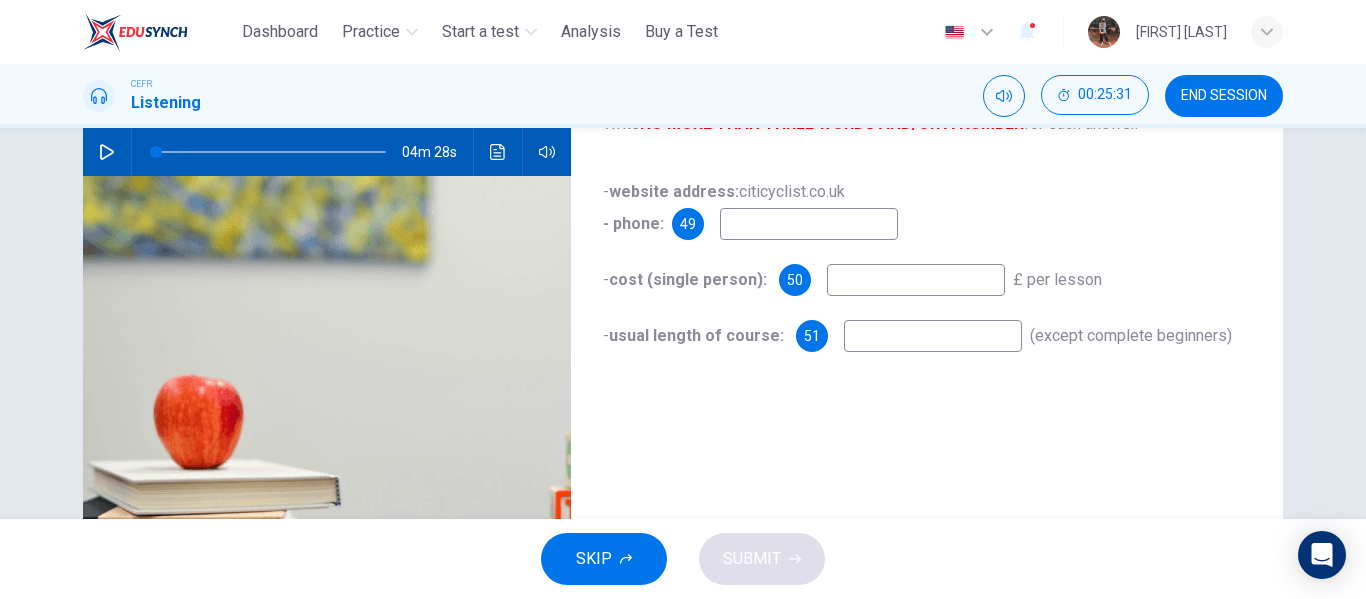click at bounding box center (809, 224) 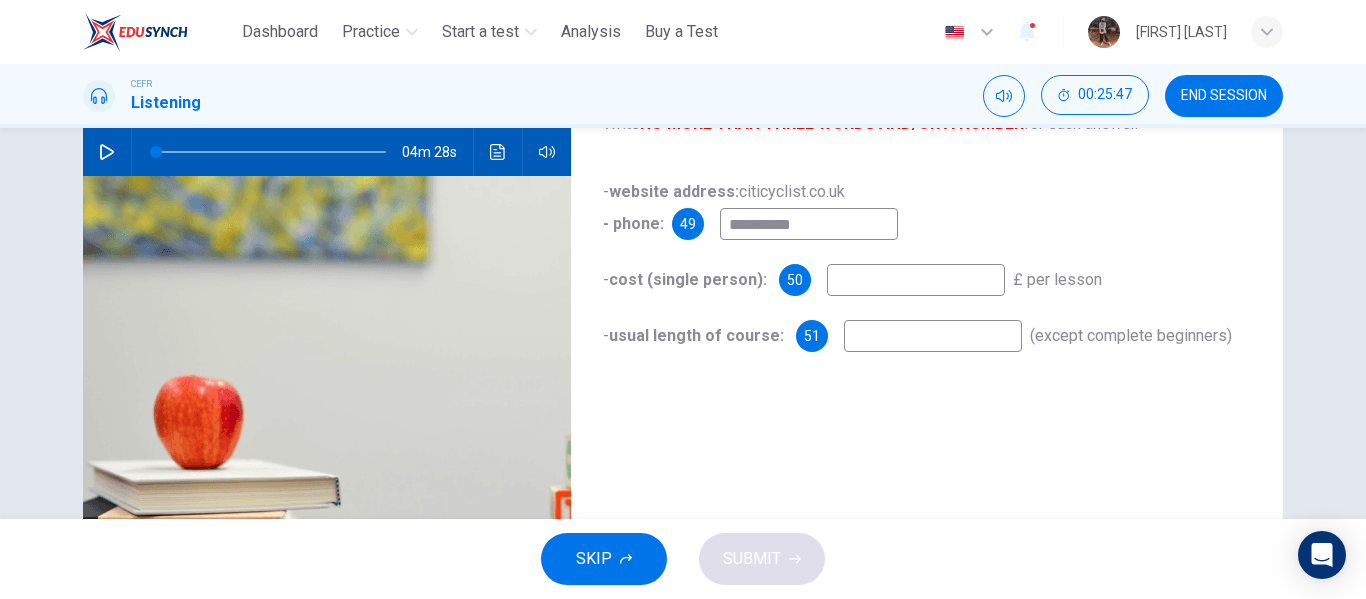 click on "**********" at bounding box center [809, 224] 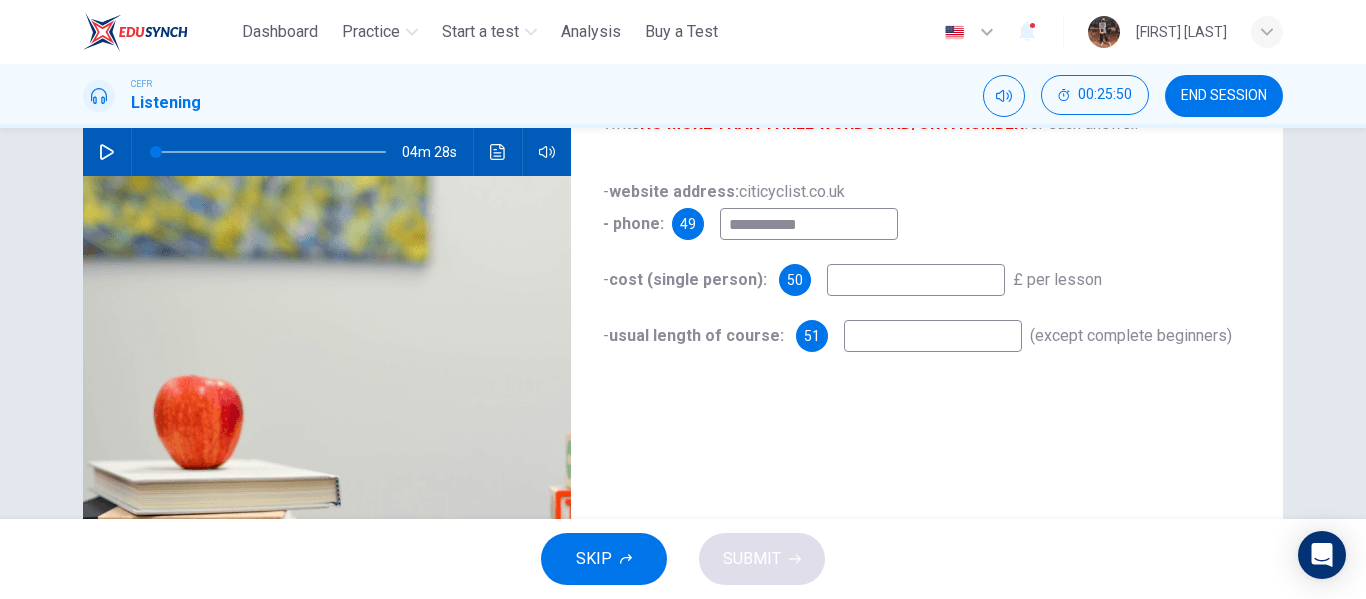 type on "**********" 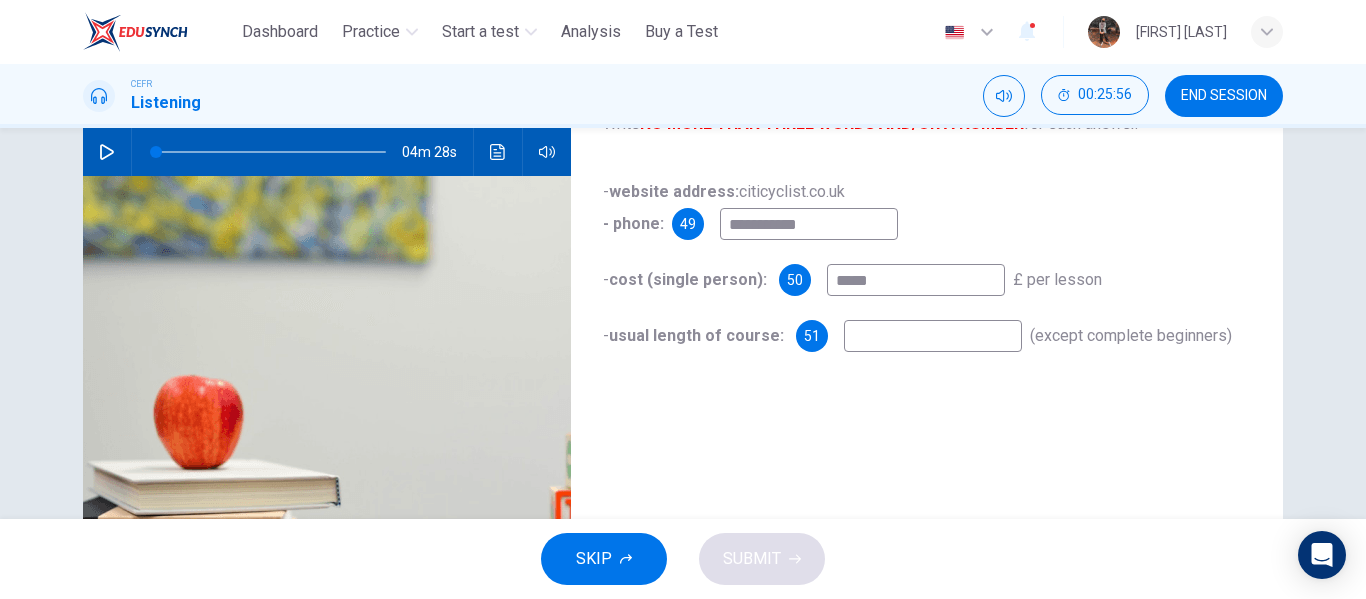 type on "*****" 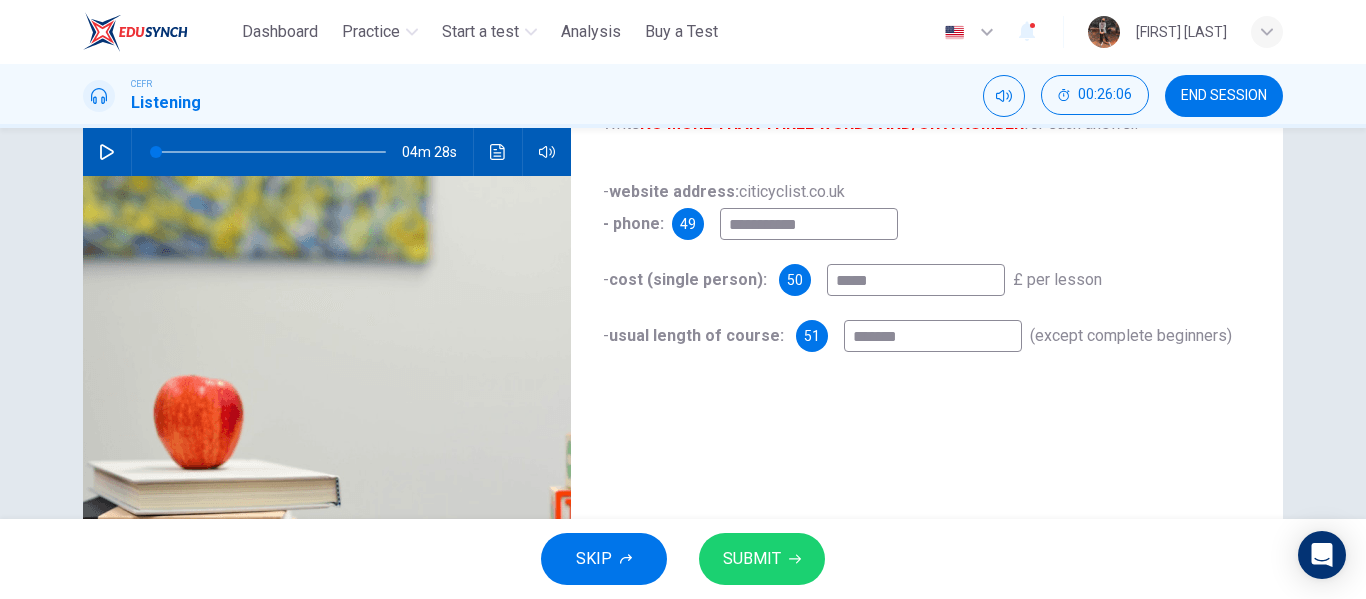 type on "*******" 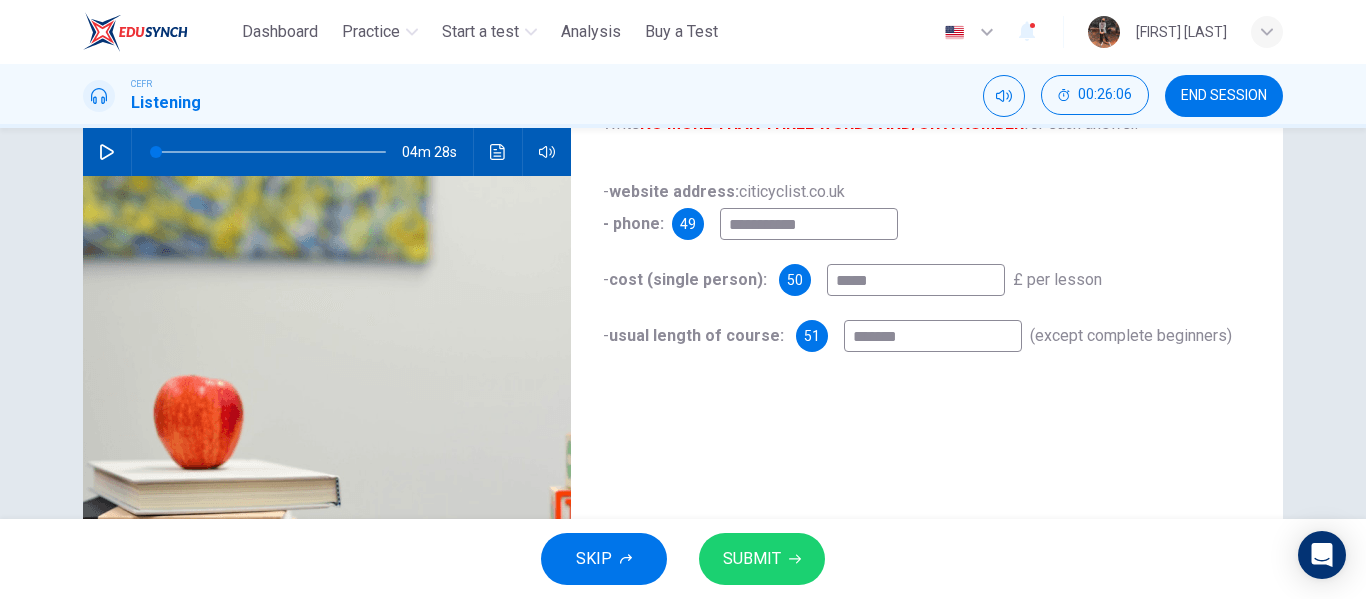 click on "SUBMIT" at bounding box center [752, 559] 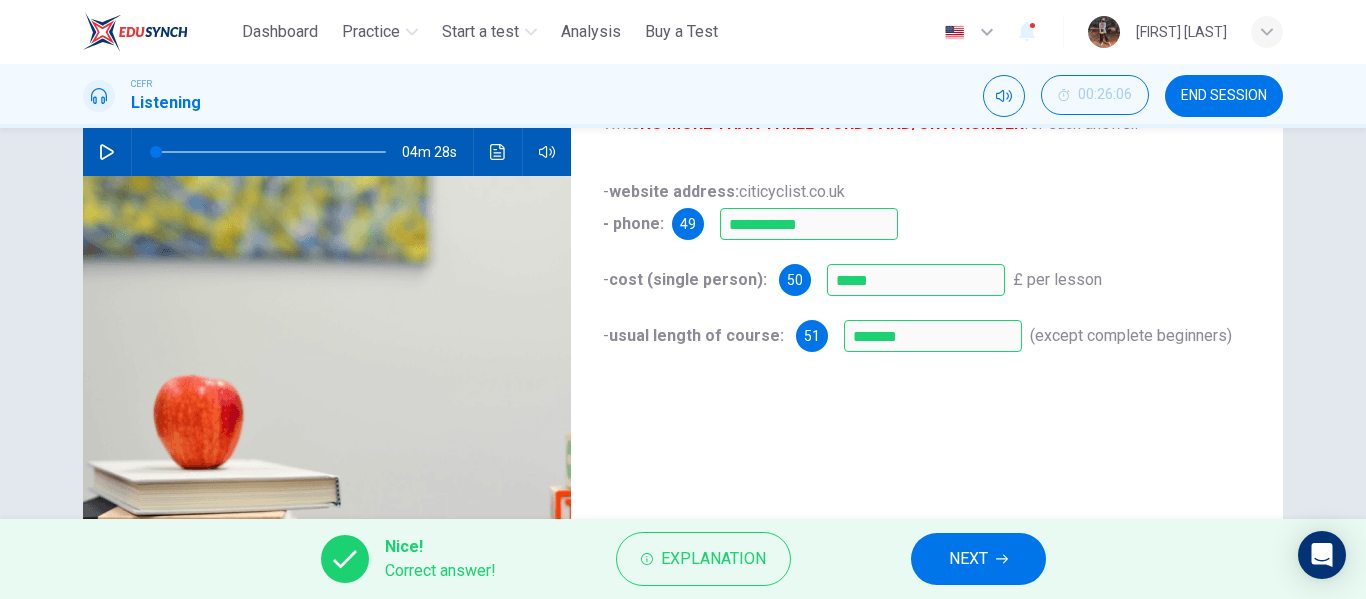 click on "NEXT" at bounding box center (978, 559) 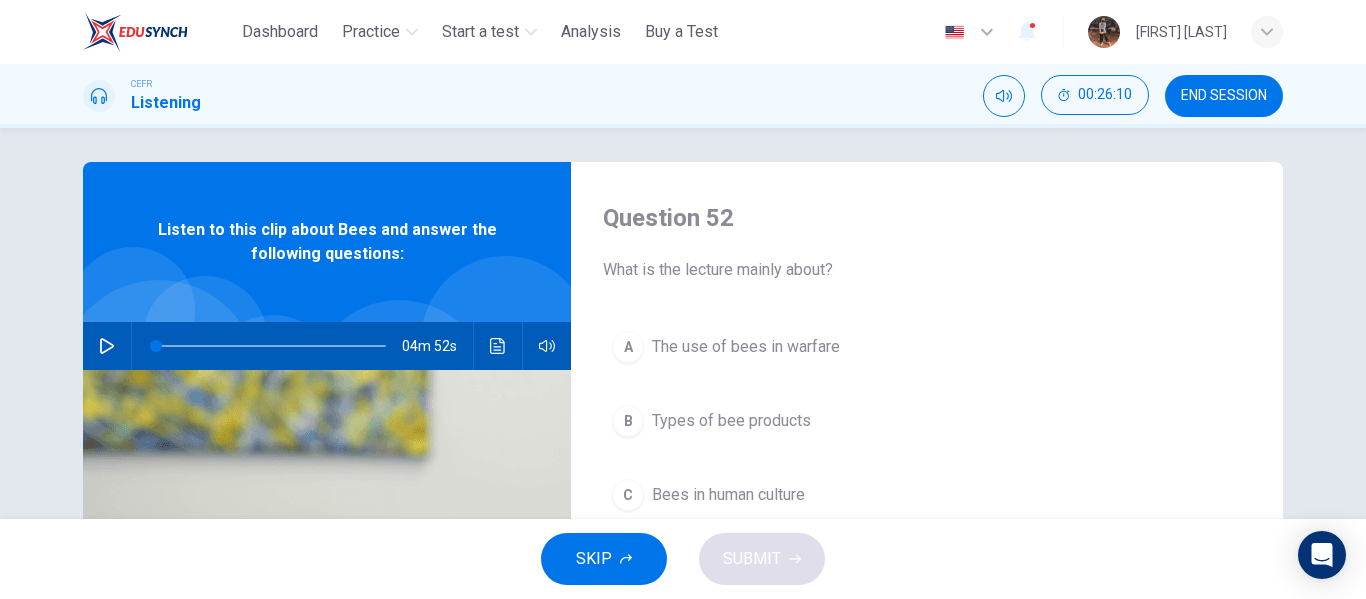 scroll, scrollTop: 0, scrollLeft: 0, axis: both 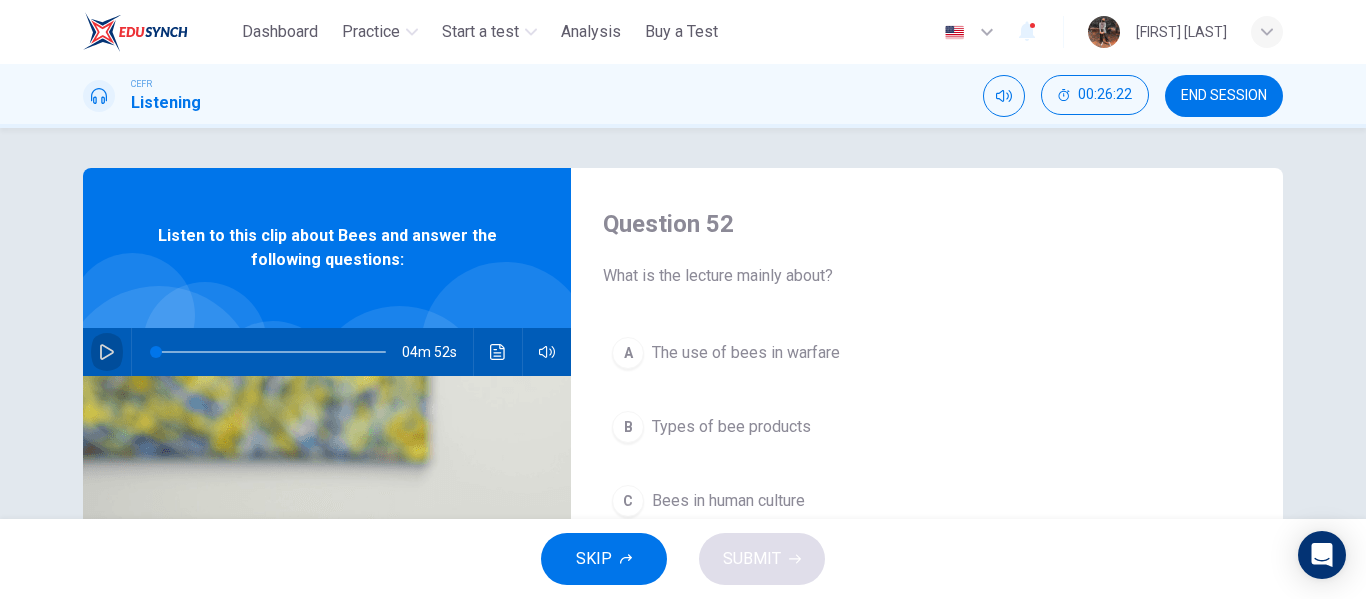 click at bounding box center (107, 352) 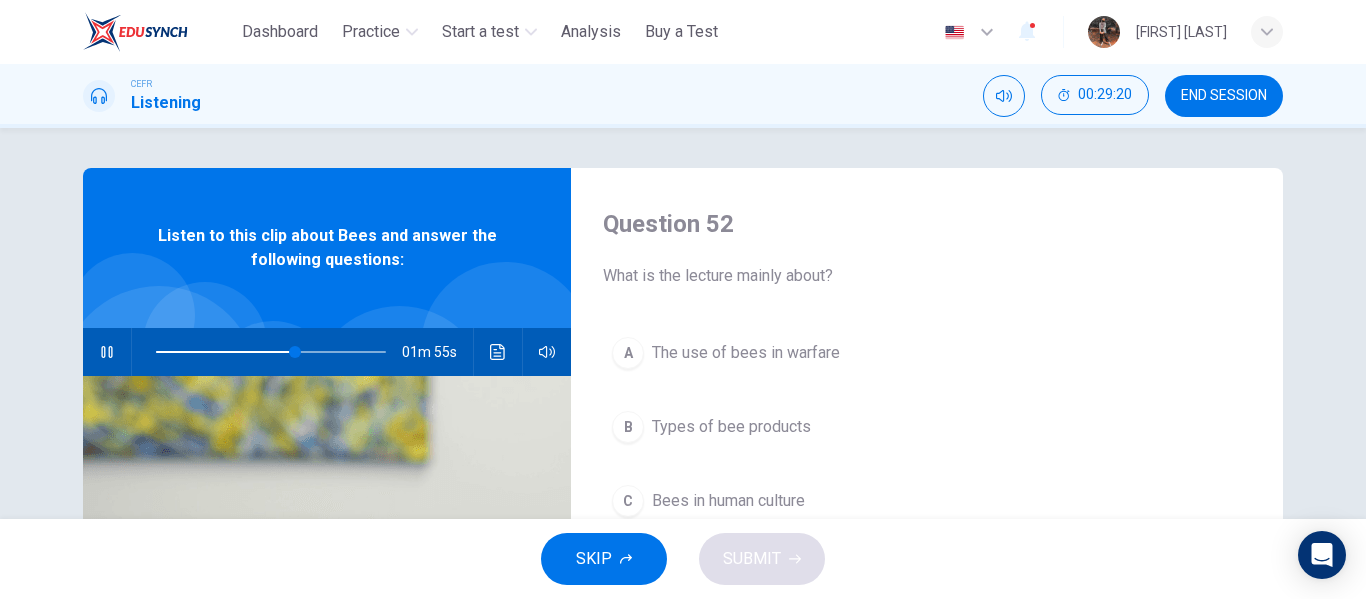 type on "**" 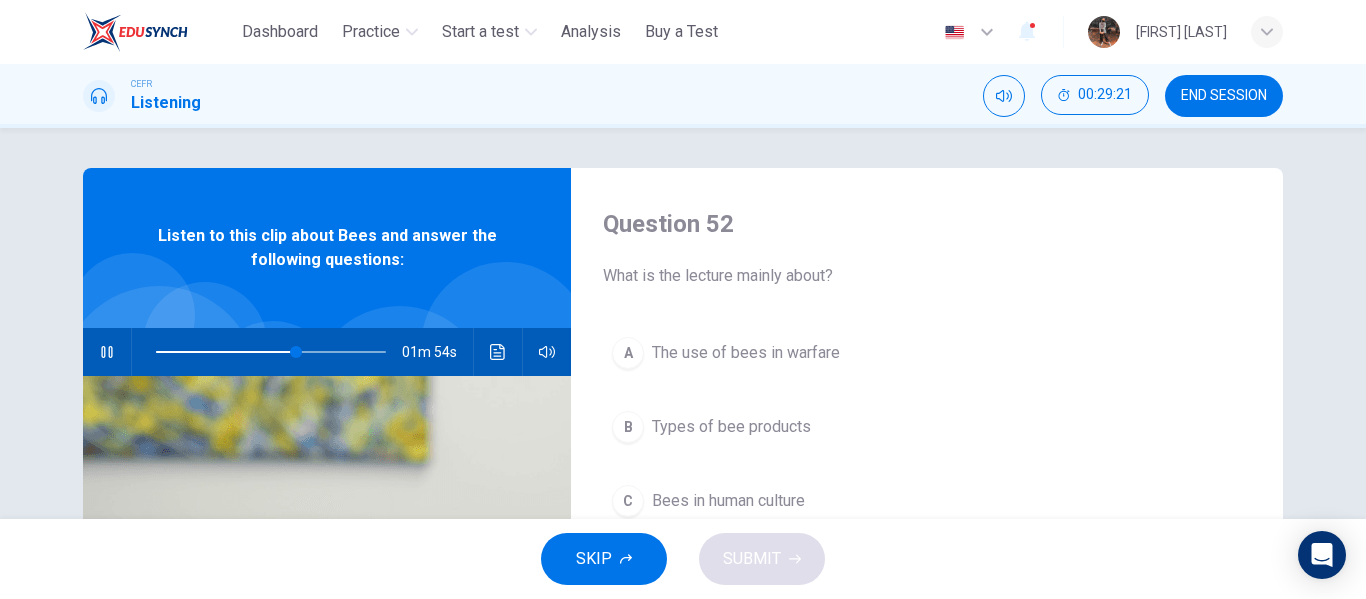 type 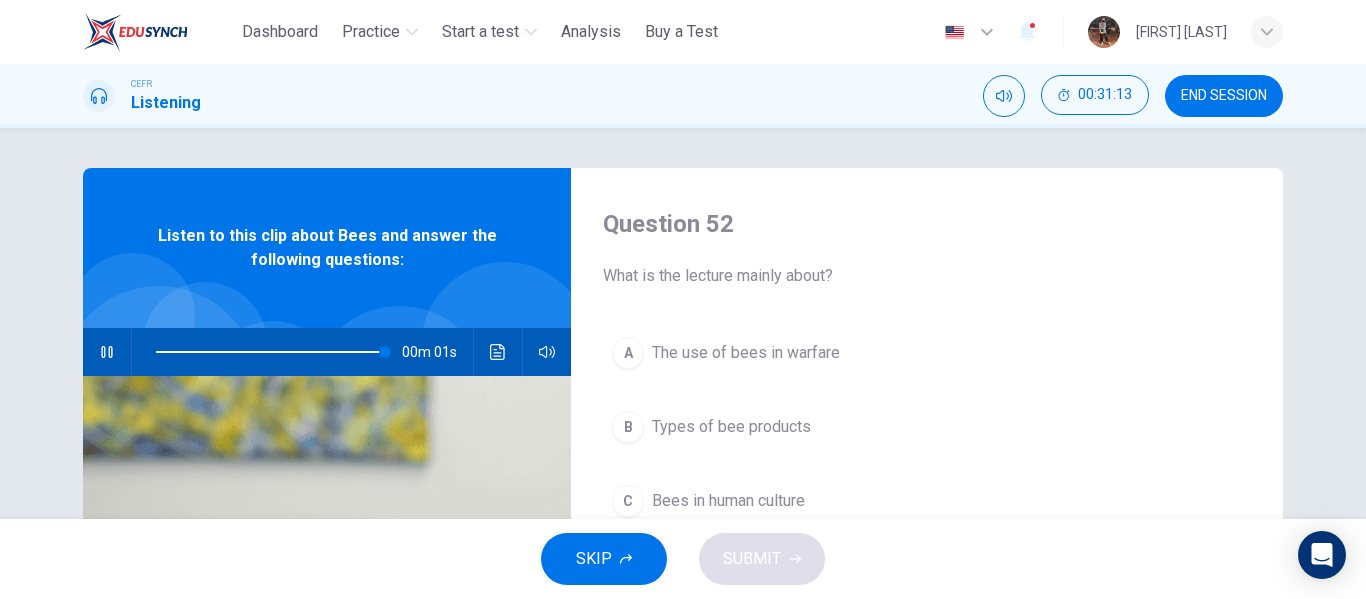 scroll, scrollTop: 100, scrollLeft: 0, axis: vertical 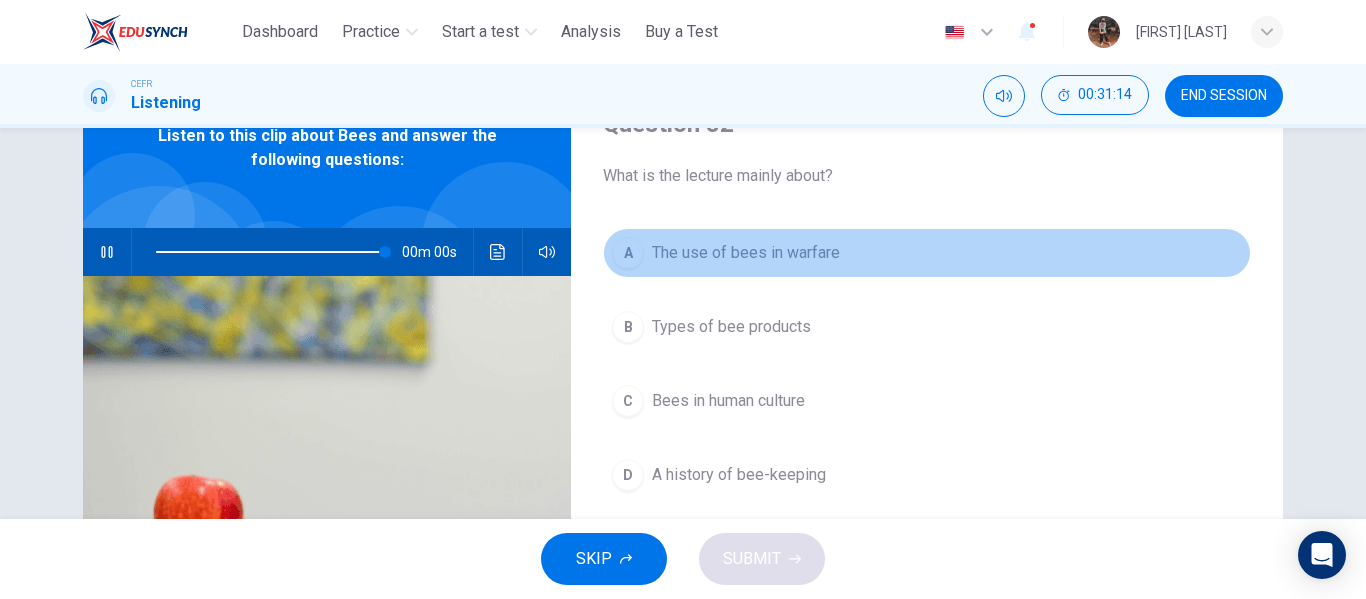 click on "The use of bees in warfare" at bounding box center (746, 253) 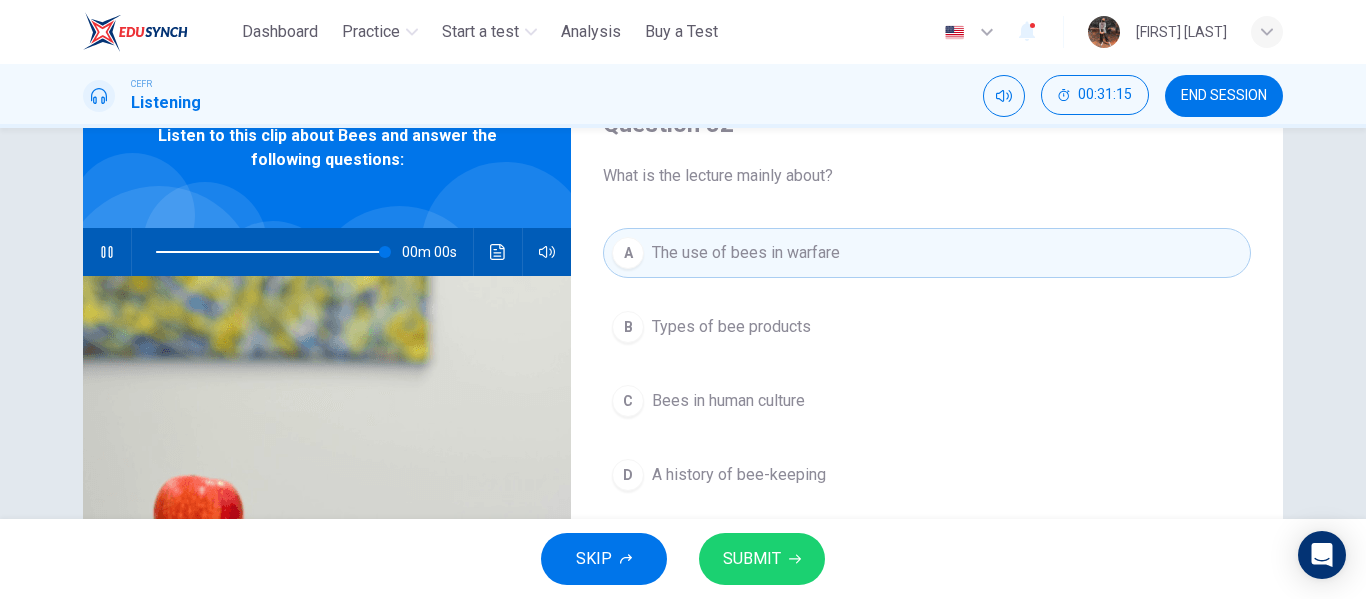 type on "*" 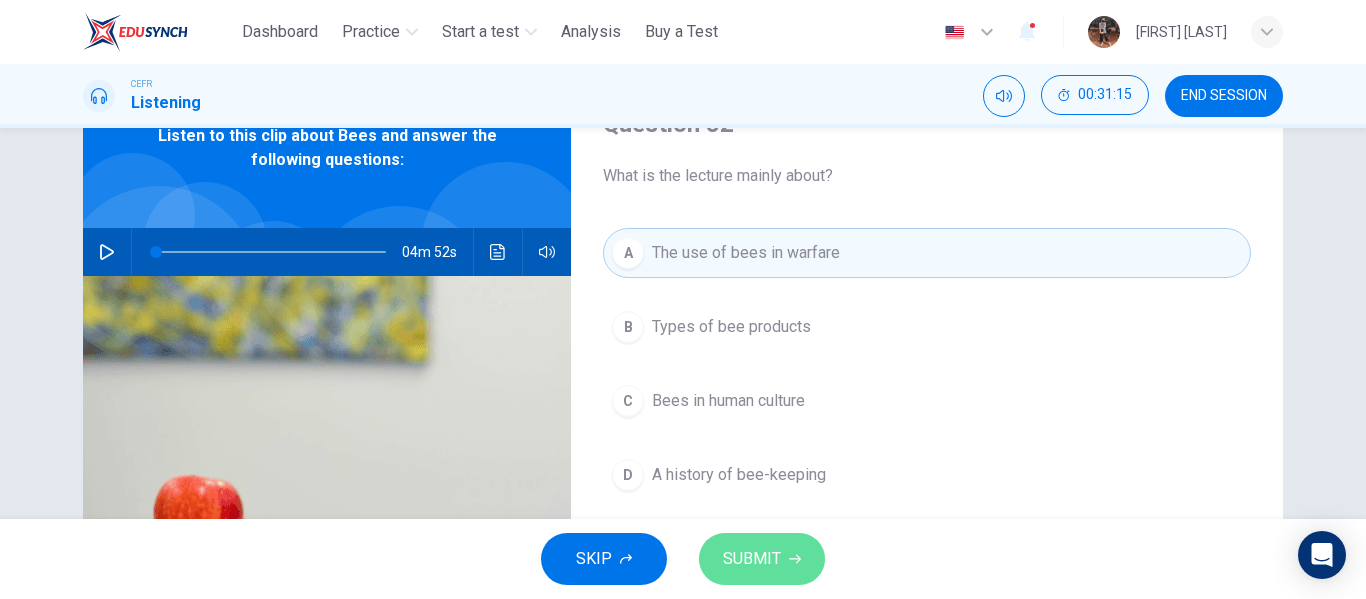 click on "SUBMIT" at bounding box center (752, 559) 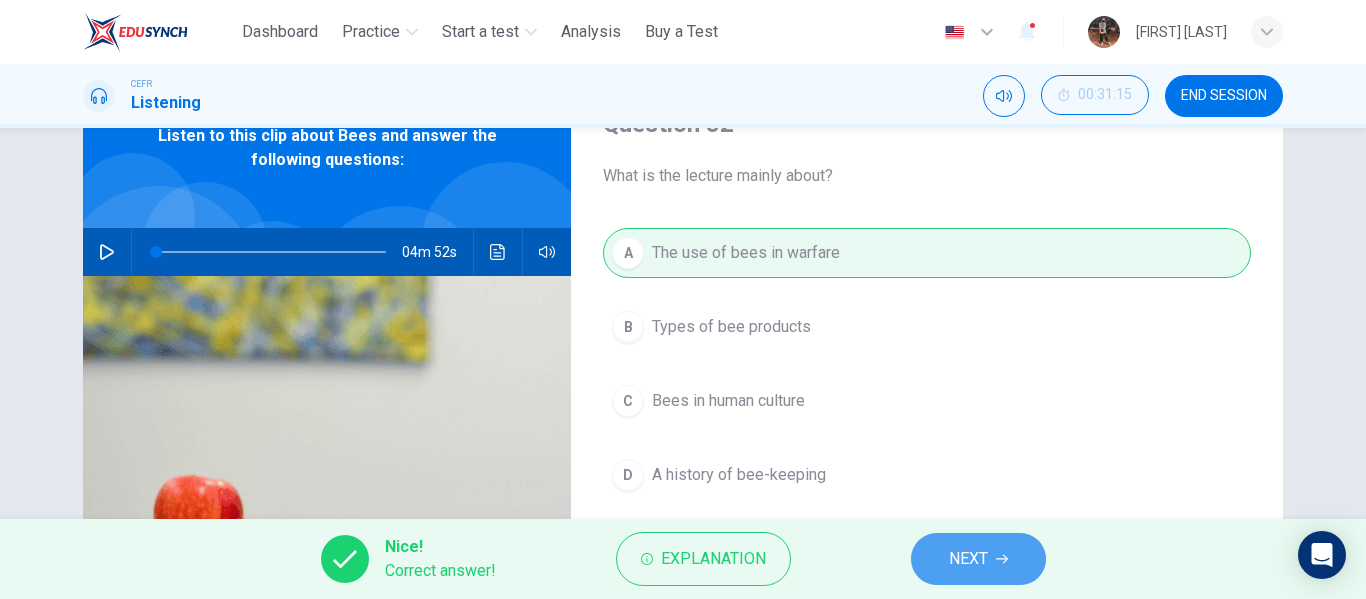 click on "NEXT" at bounding box center (968, 559) 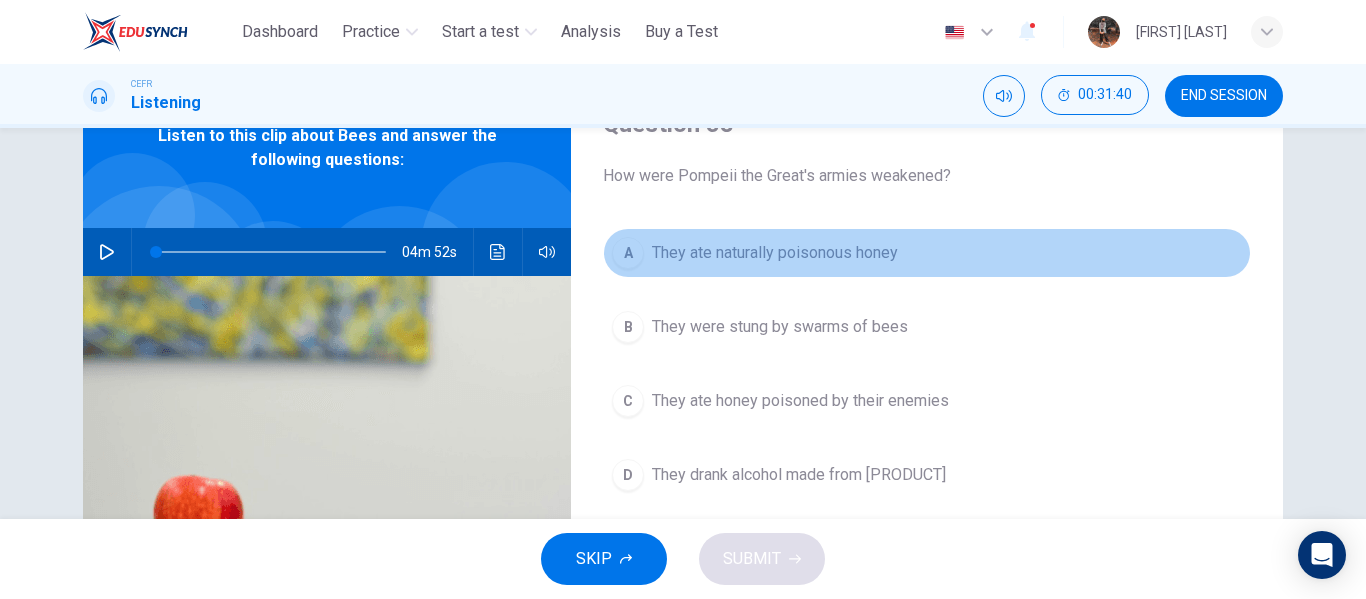 click on "A They ate naturally poisonous honey" at bounding box center [927, 253] 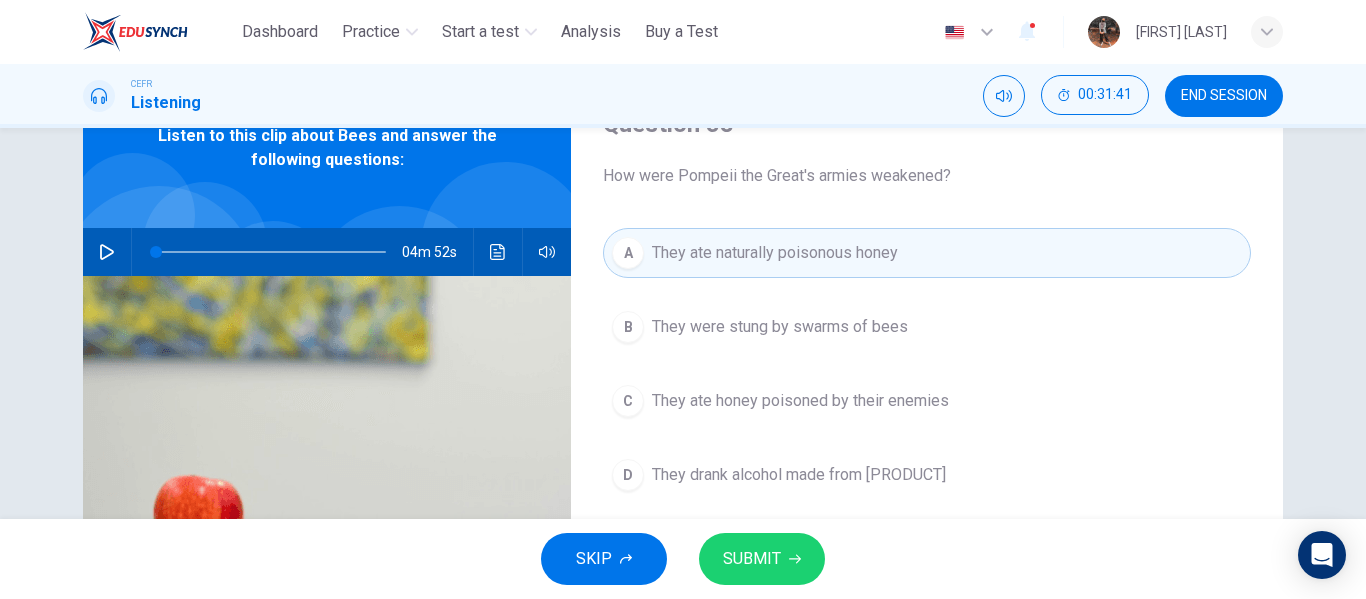 click on "SUBMIT" at bounding box center (752, 559) 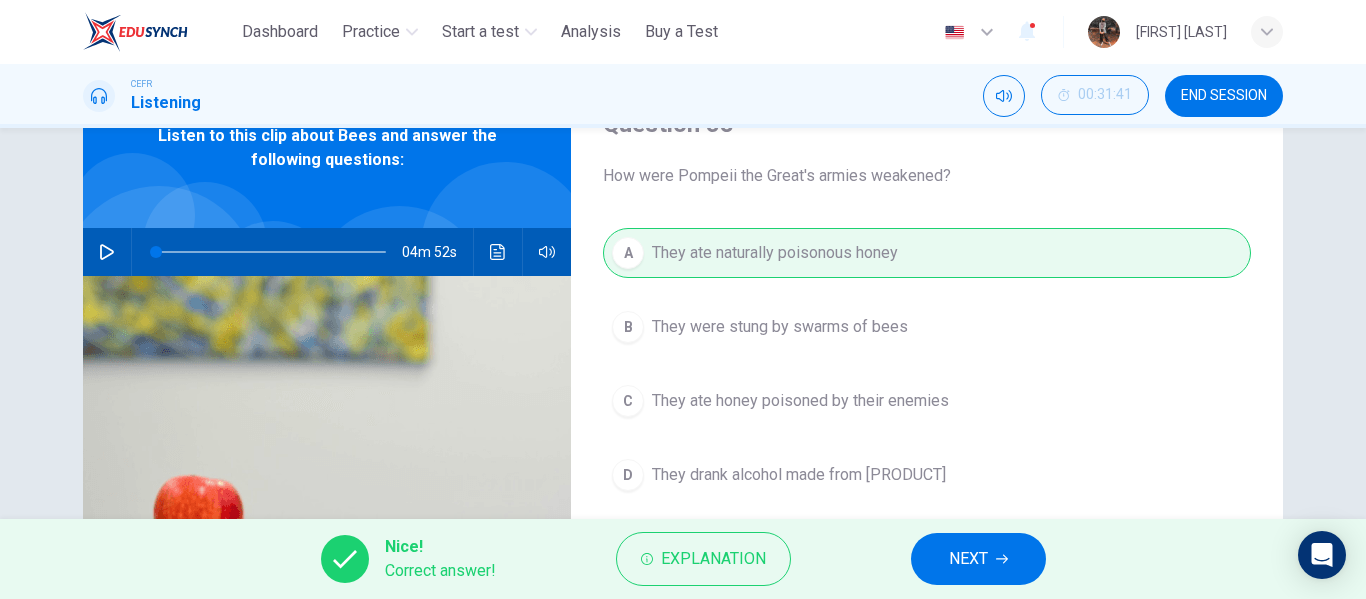 click on "NEXT" at bounding box center [968, 559] 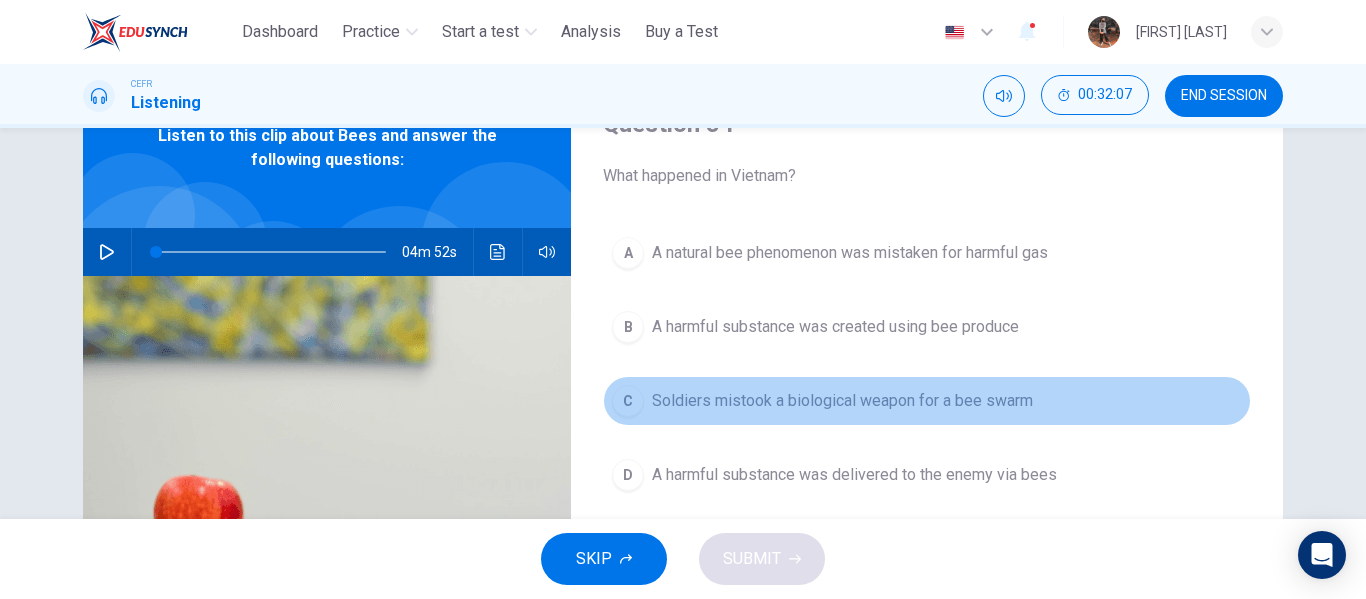 click on "Soldiers mistook a biological weapon for a bee swarm" at bounding box center [842, 401] 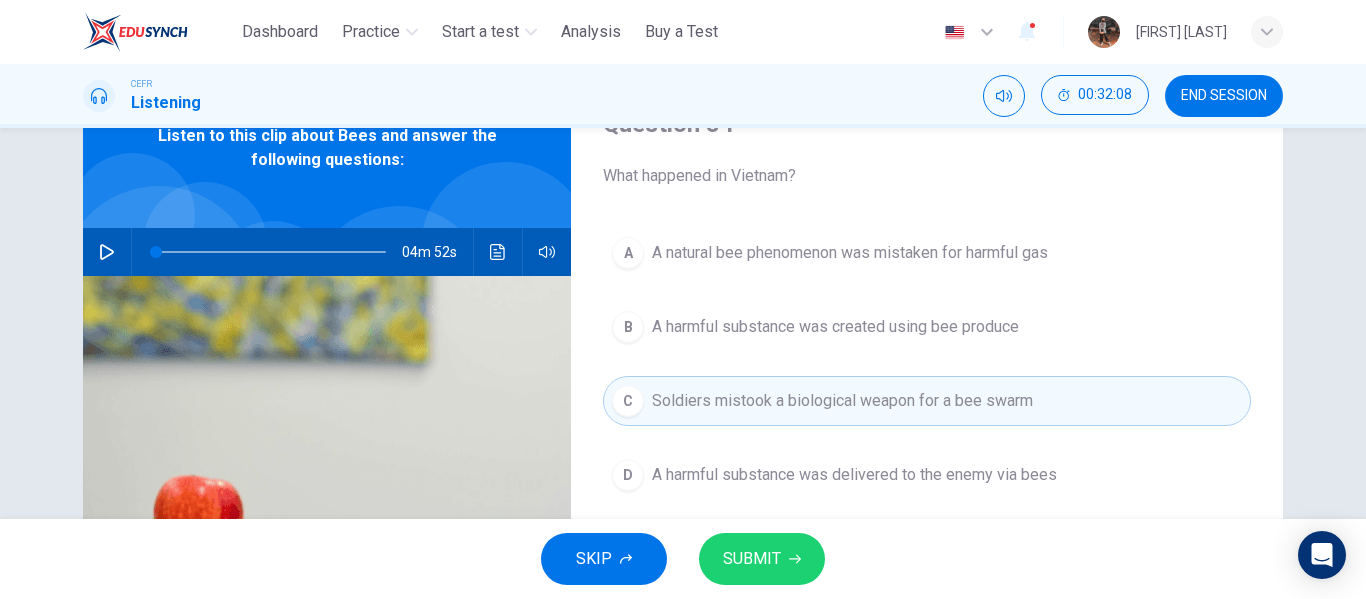 click on "SUBMIT" at bounding box center (752, 559) 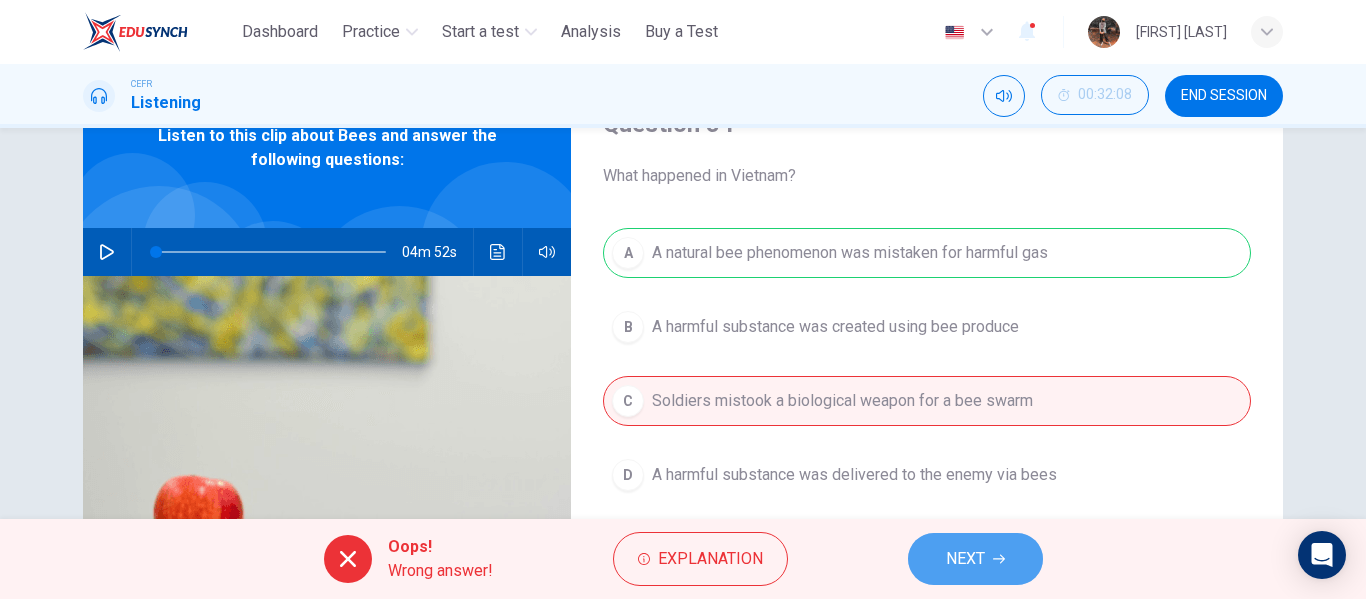 click on "NEXT" at bounding box center [975, 559] 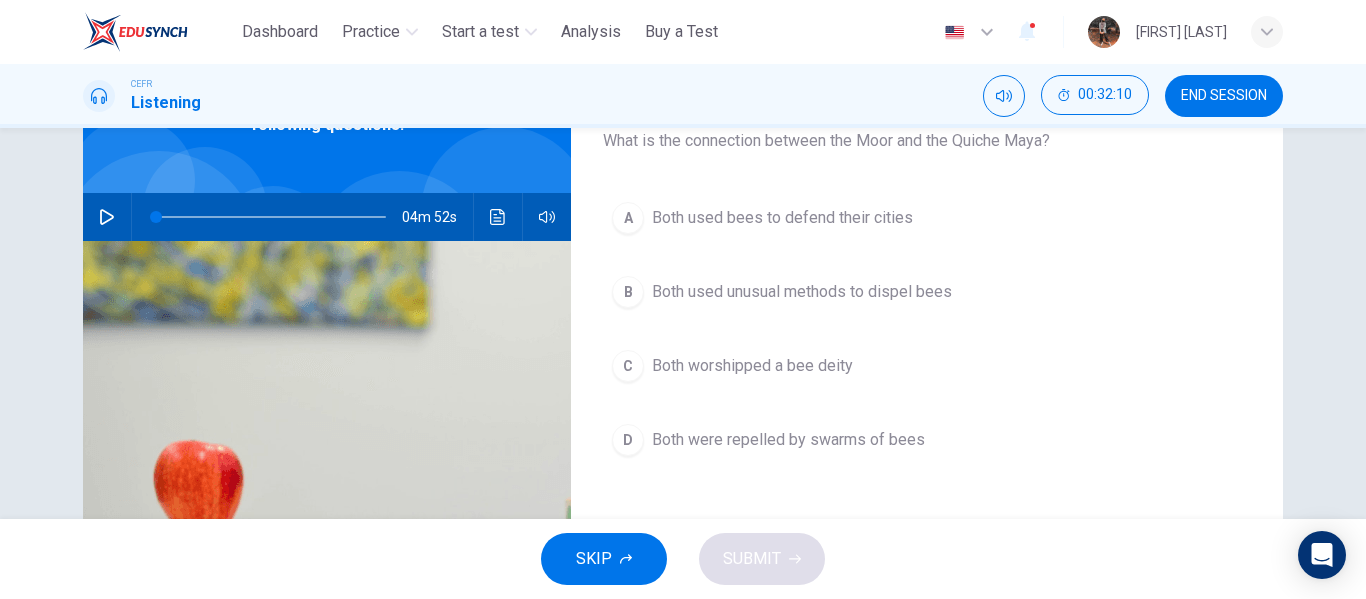 scroll, scrollTop: 100, scrollLeft: 0, axis: vertical 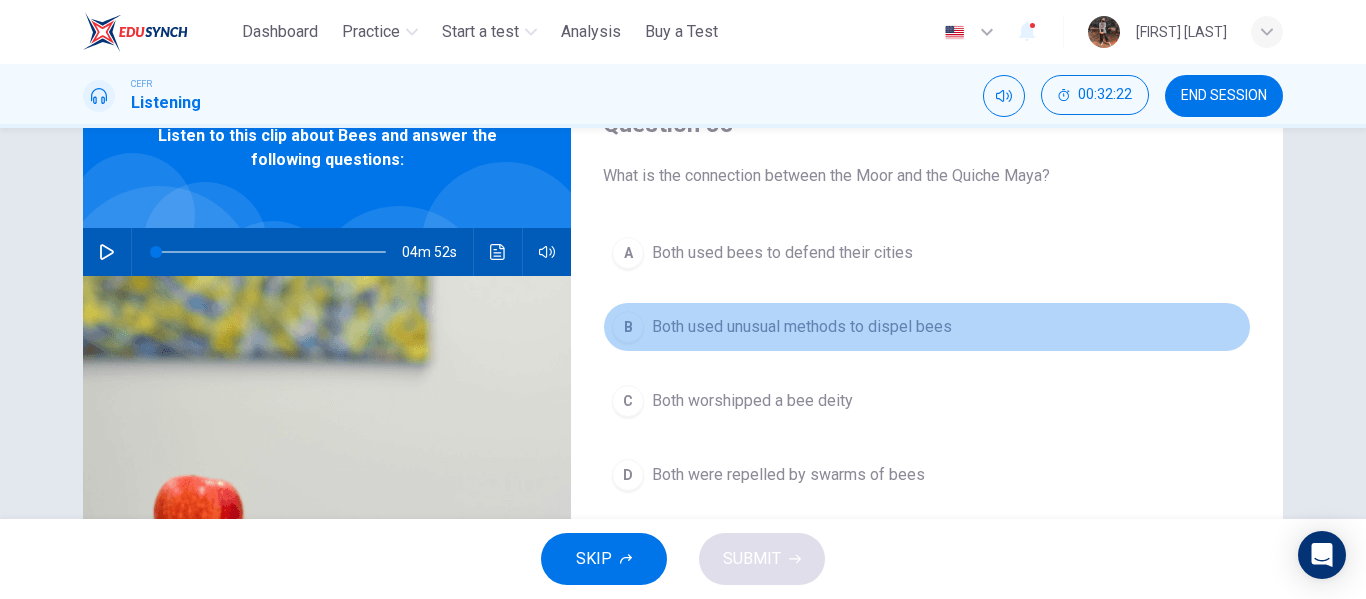click on "B Both used unusual methods to dispel bees" at bounding box center [927, 327] 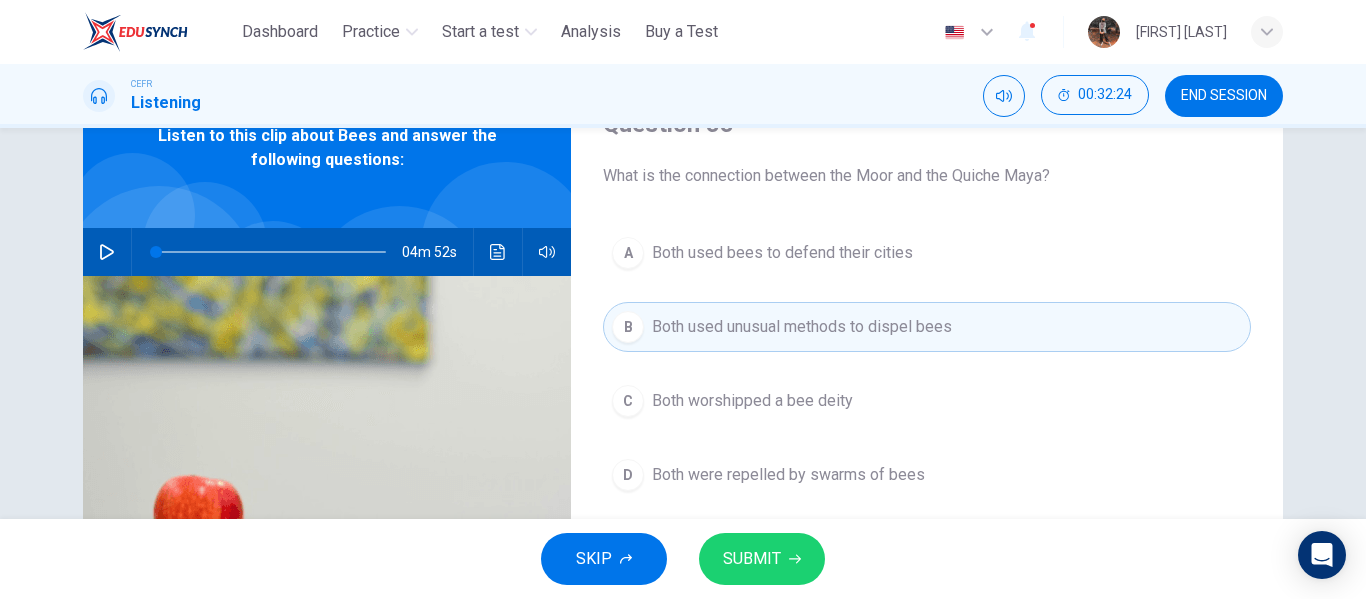 click on "SUBMIT" at bounding box center (762, 559) 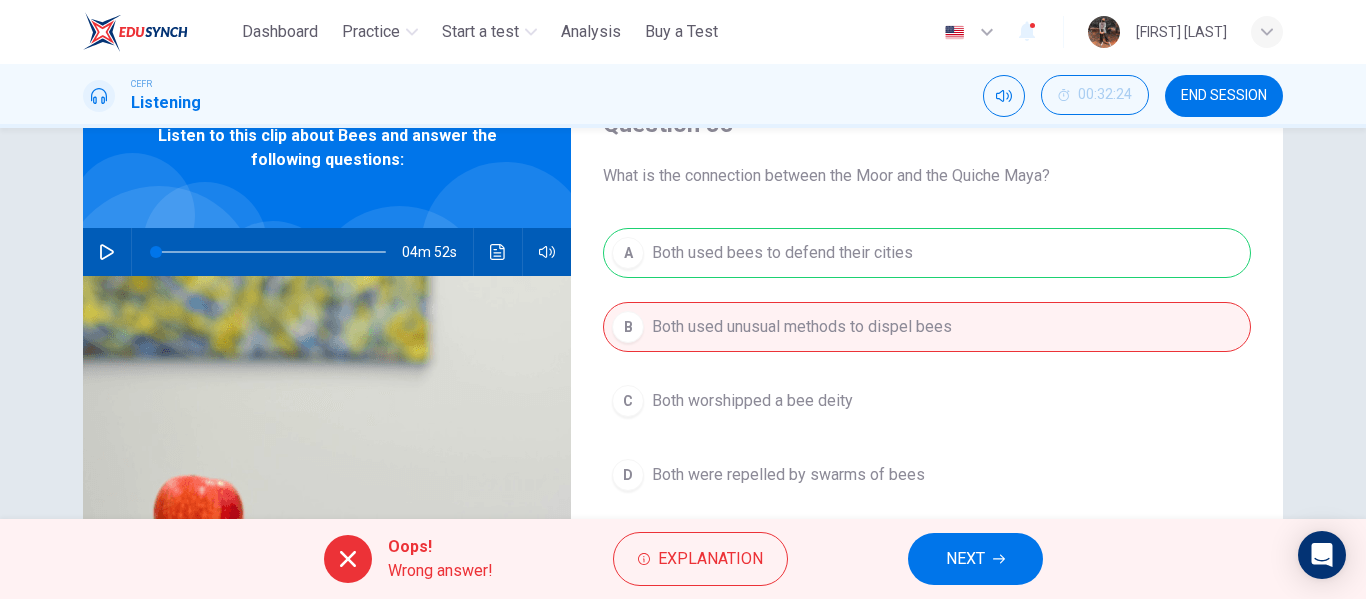 click on "NEXT" at bounding box center (965, 559) 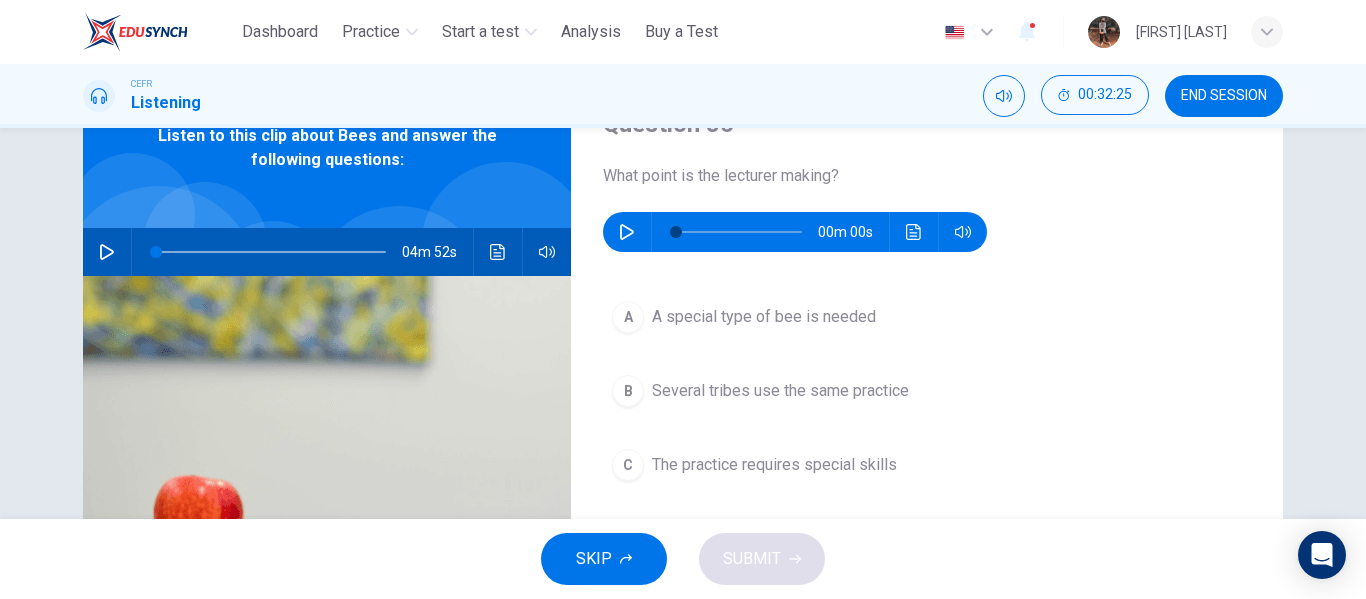 click 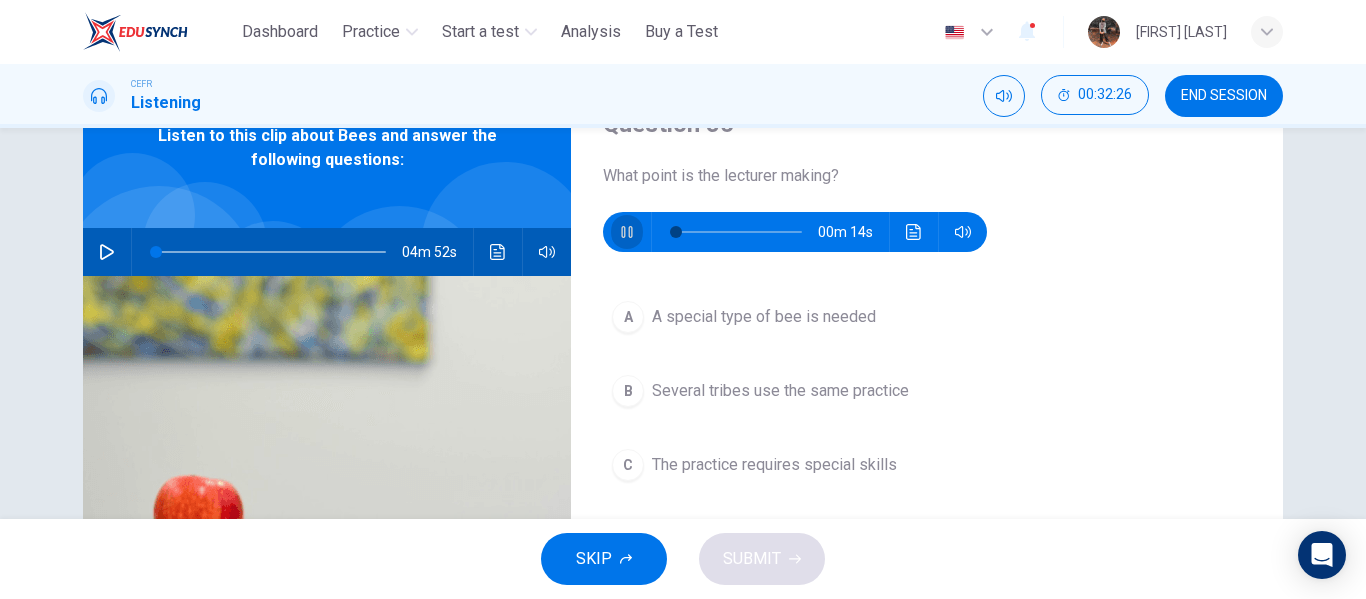 click 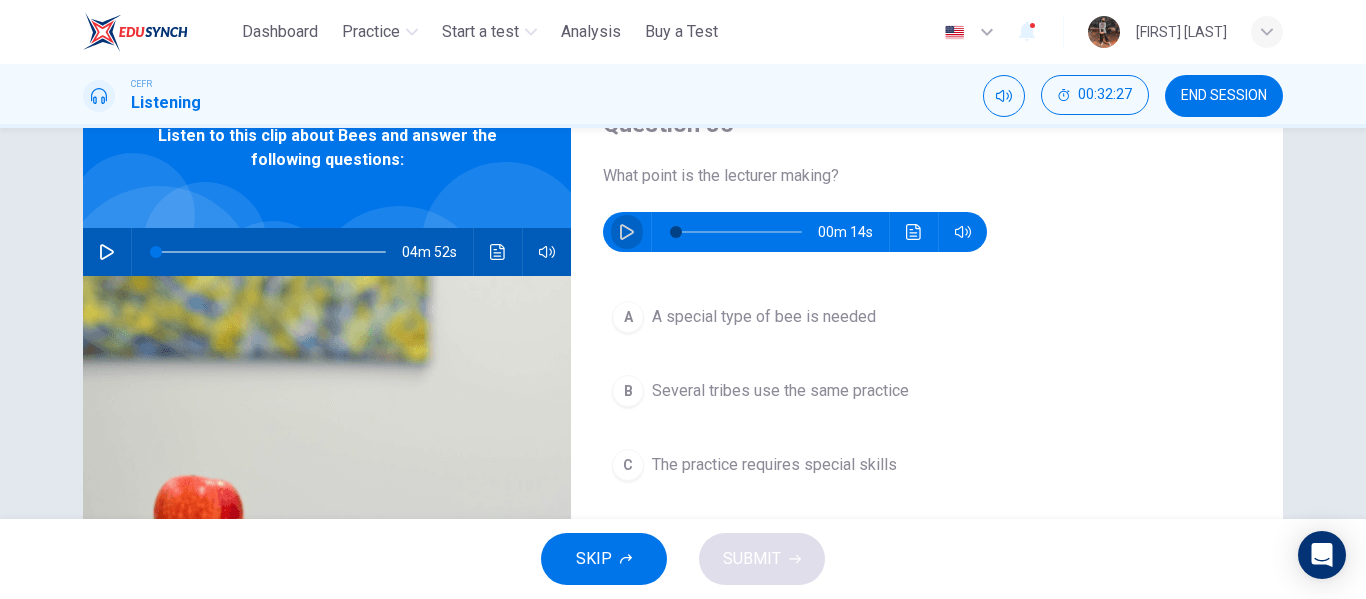 click at bounding box center (627, 232) 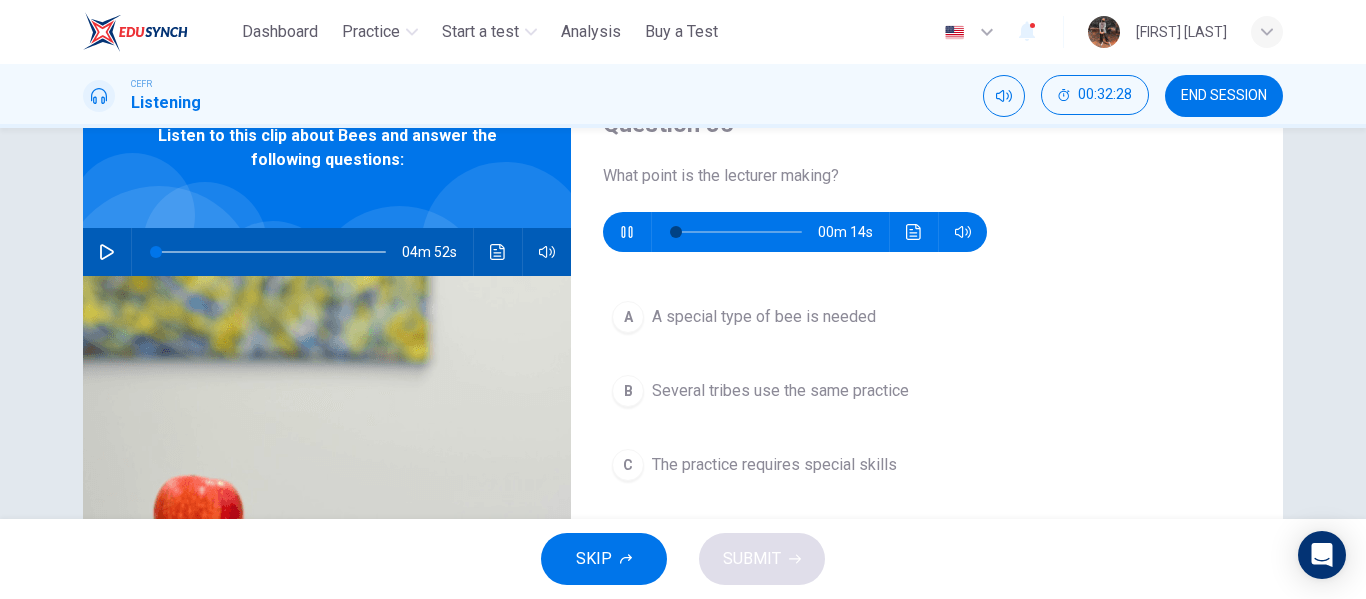 scroll, scrollTop: 200, scrollLeft: 0, axis: vertical 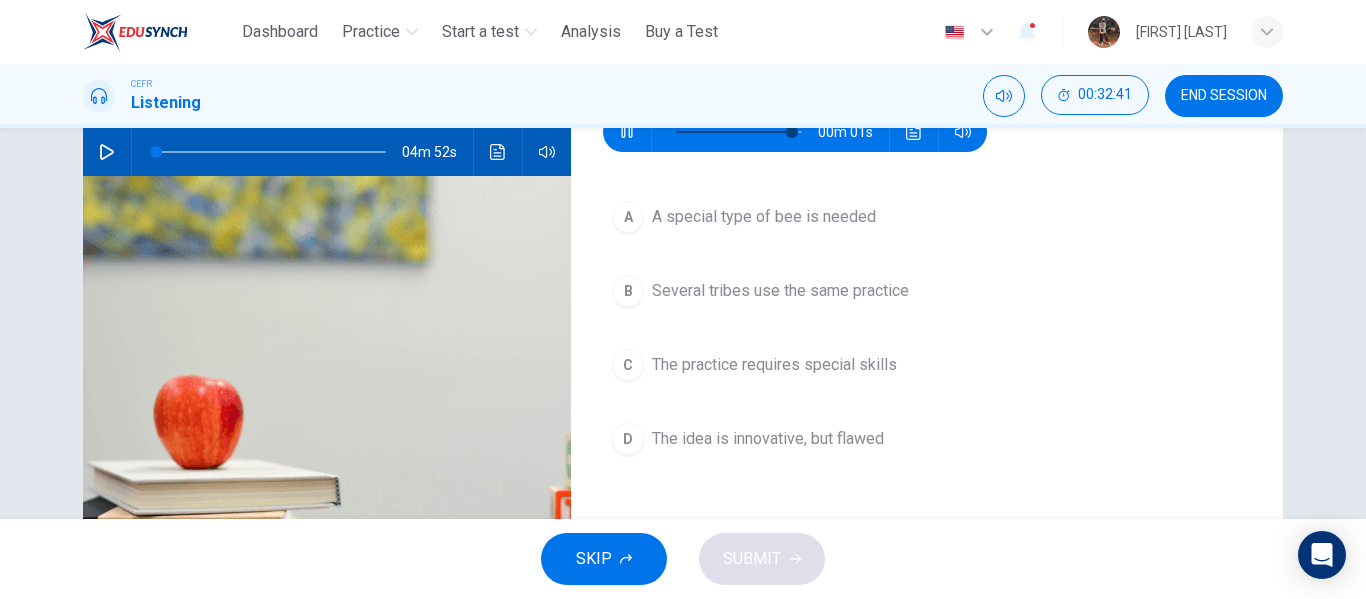 click on "The idea is innovative, but flawed" at bounding box center (768, 439) 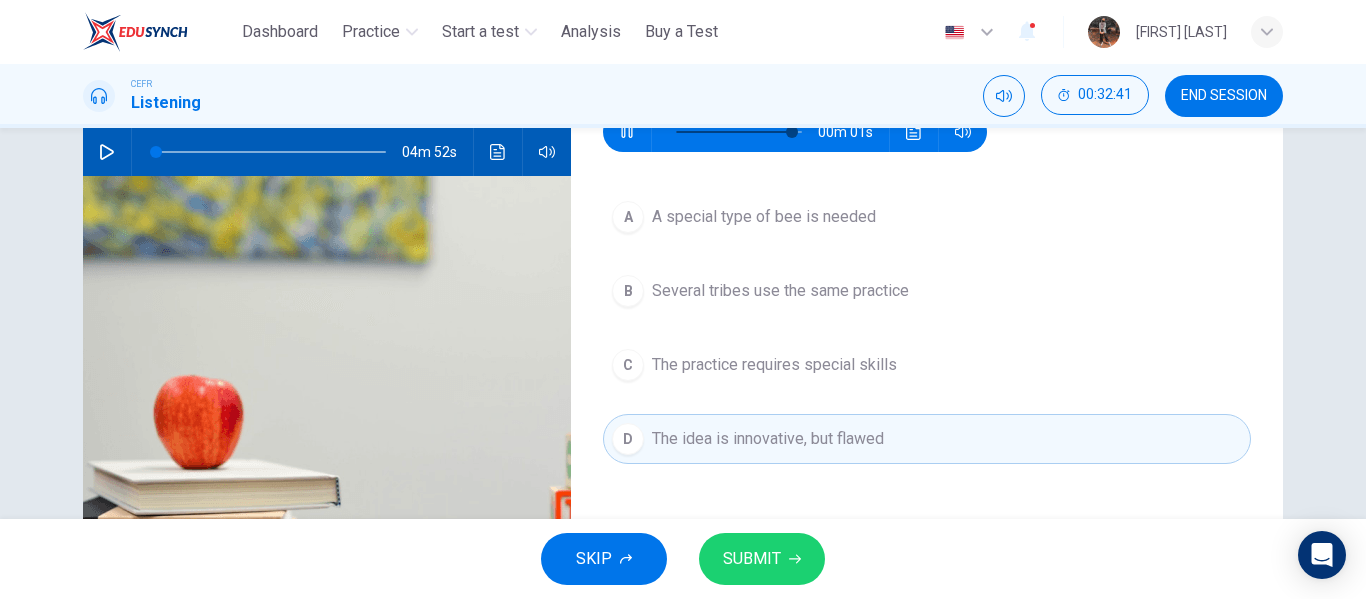 type on "*" 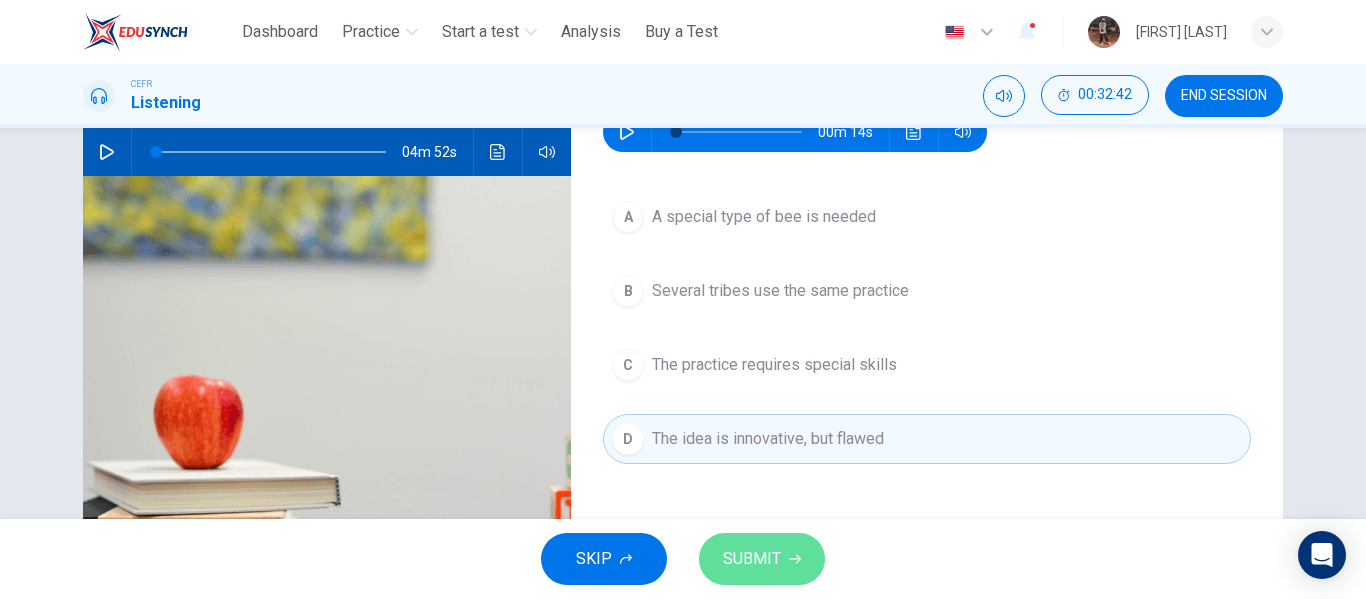 click on "SUBMIT" at bounding box center [762, 559] 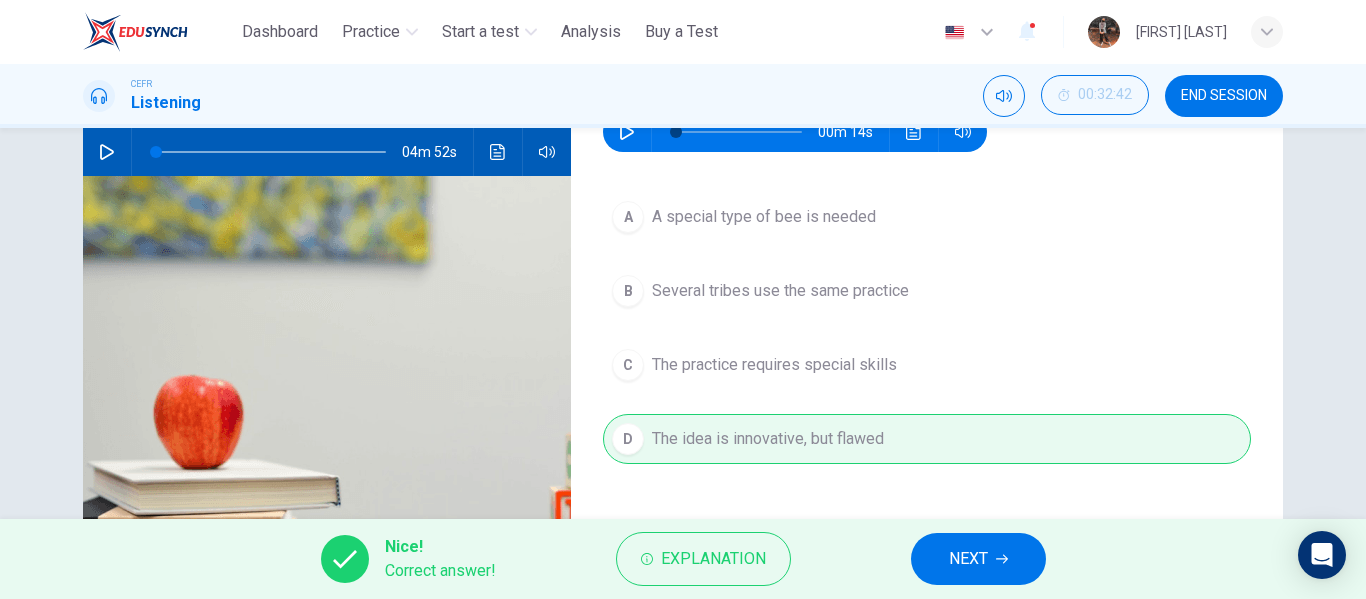 click on "Nice! Correct answer! Explanation NEXT" at bounding box center (683, 559) 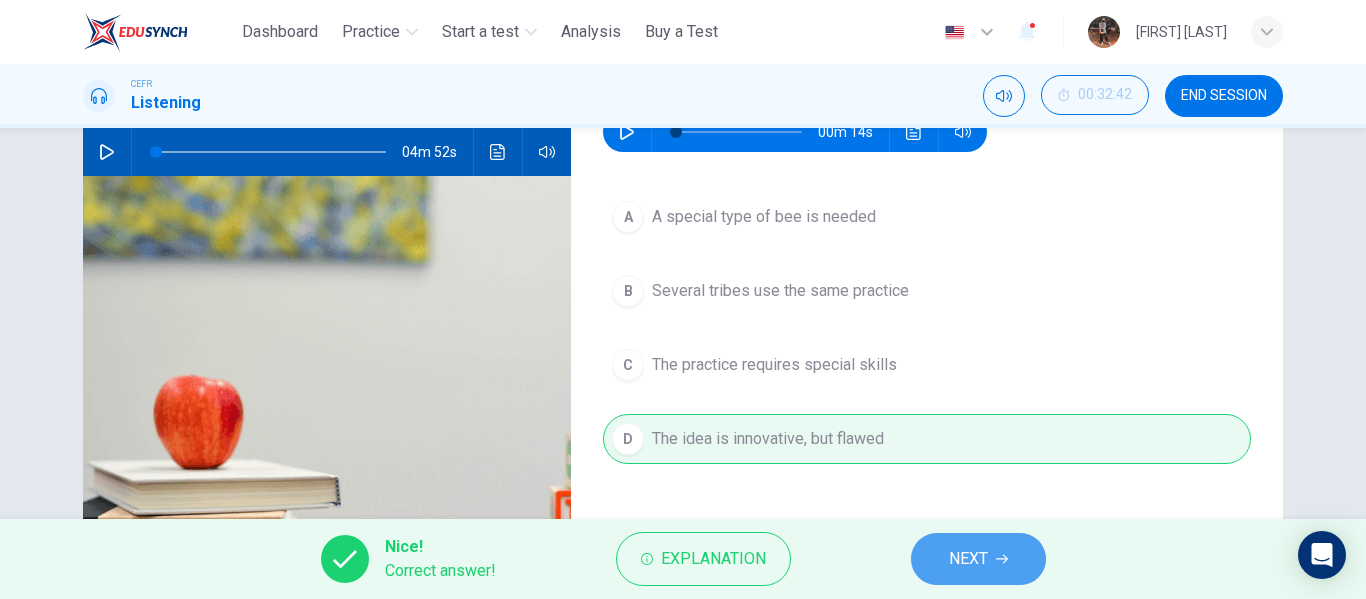 click on "NEXT" at bounding box center (978, 559) 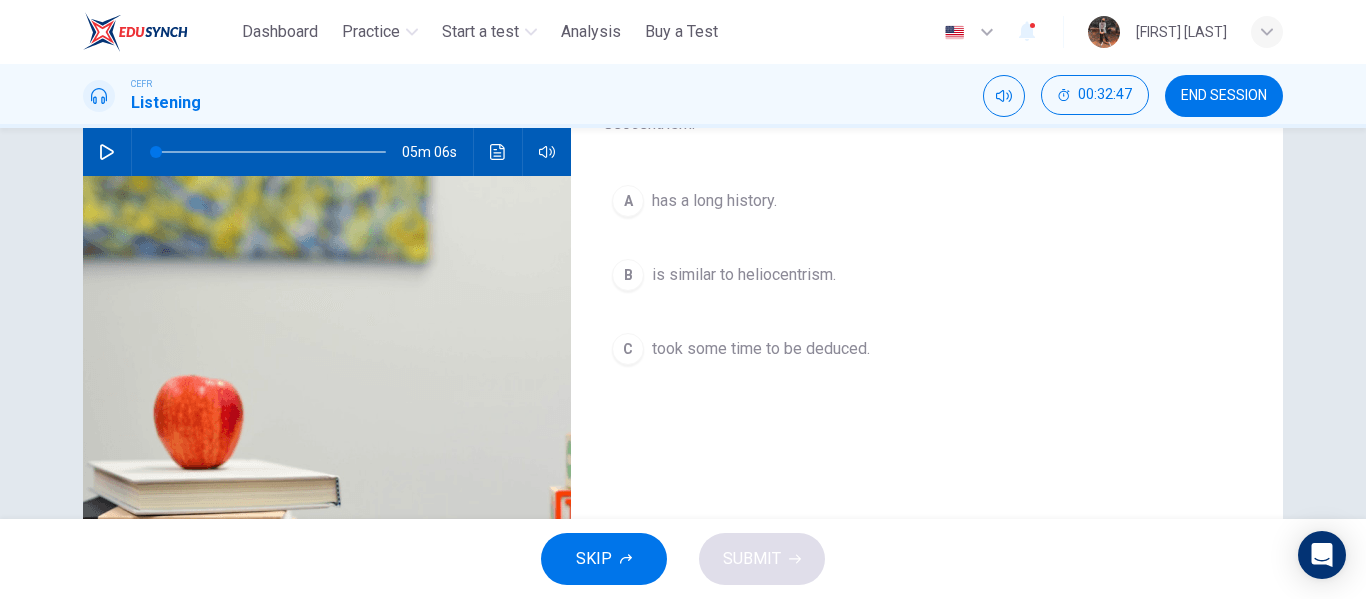scroll, scrollTop: 100, scrollLeft: 0, axis: vertical 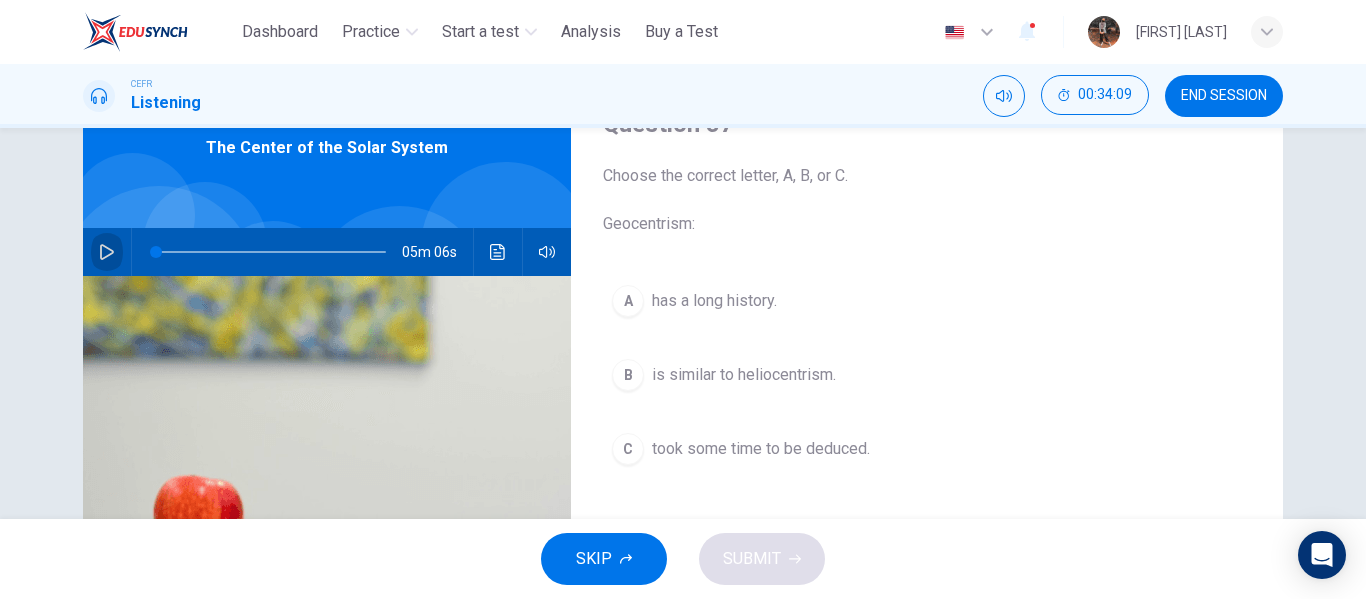 click 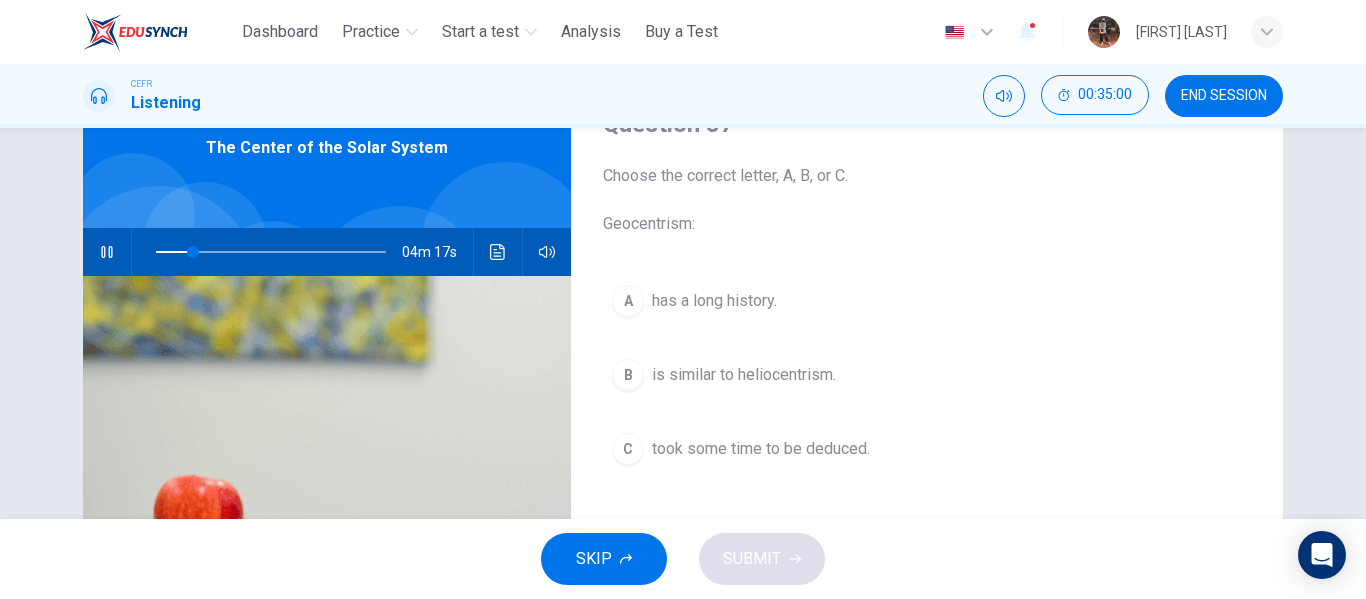 type on "**" 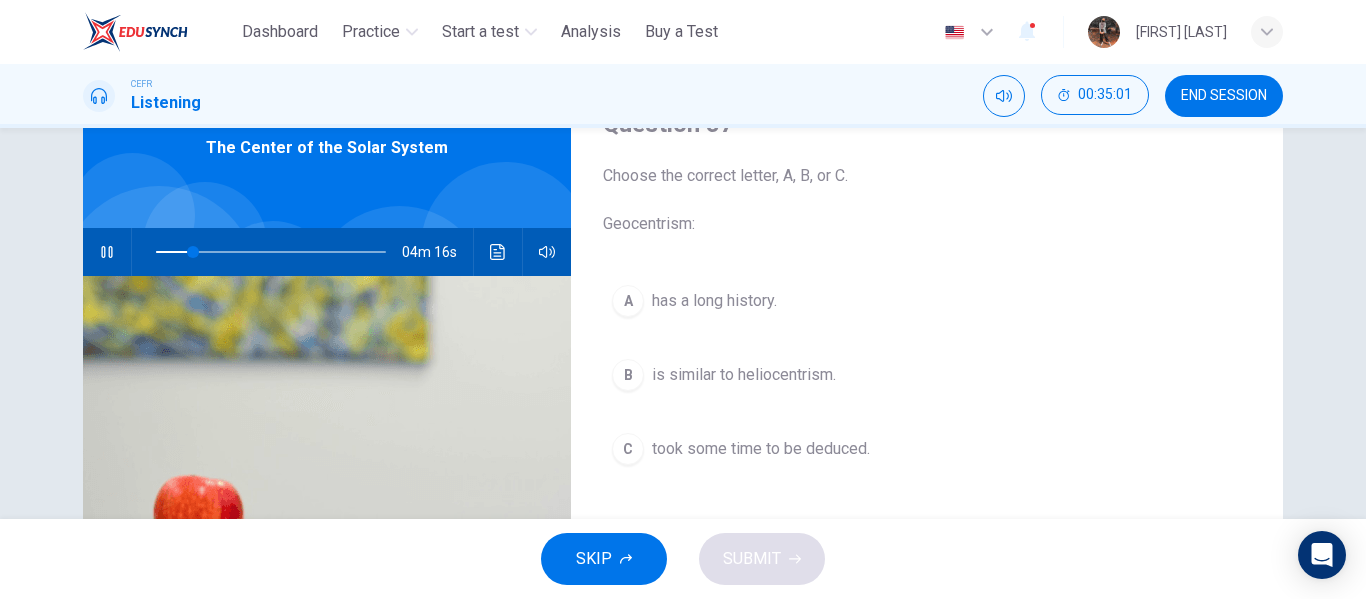 type 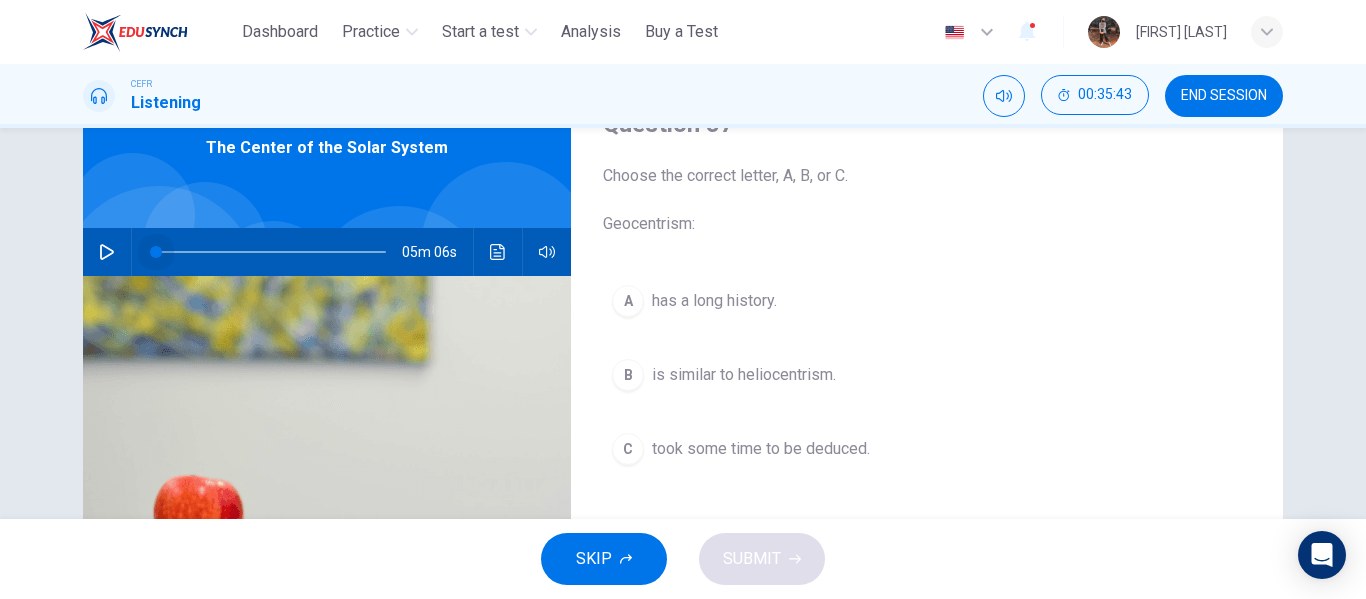 drag, startPoint x: 187, startPoint y: 255, endPoint x: 133, endPoint y: 250, distance: 54.230988 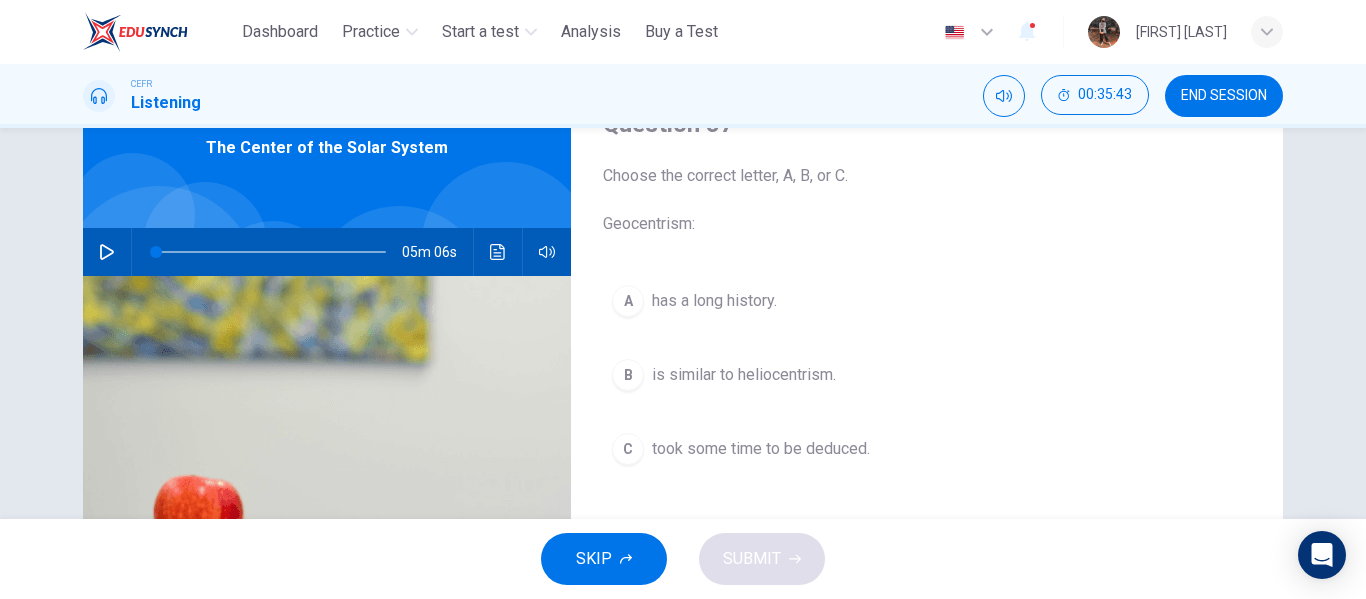 click 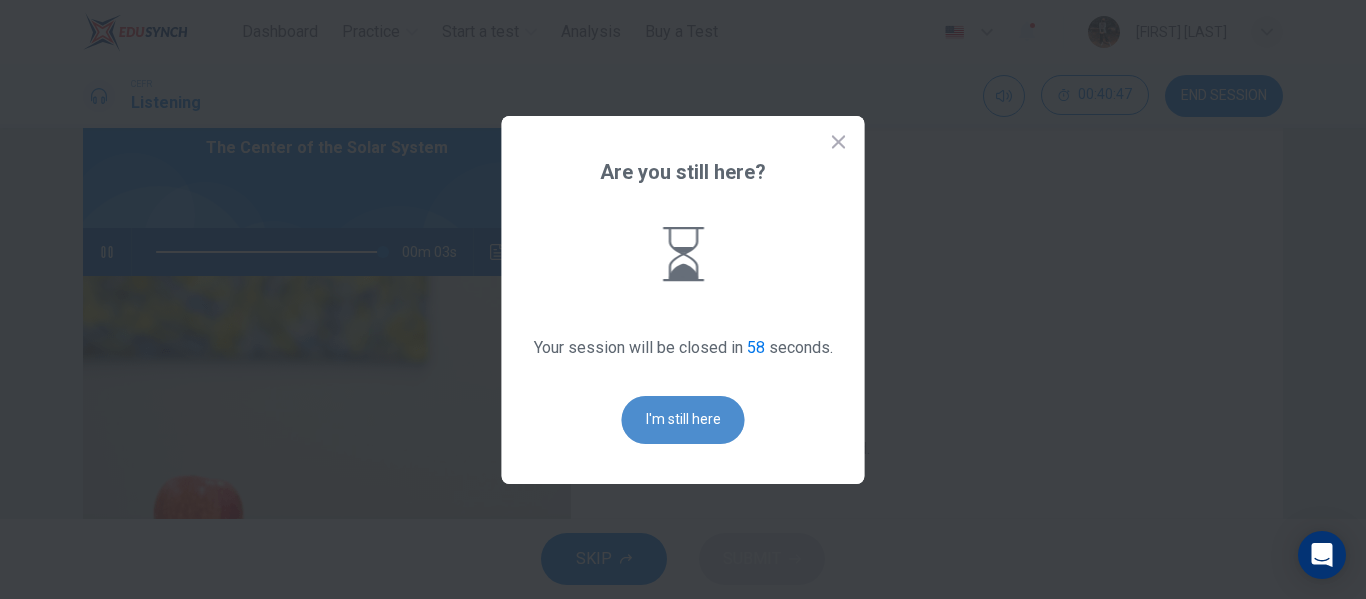 click on "I'm still here" at bounding box center (683, 420) 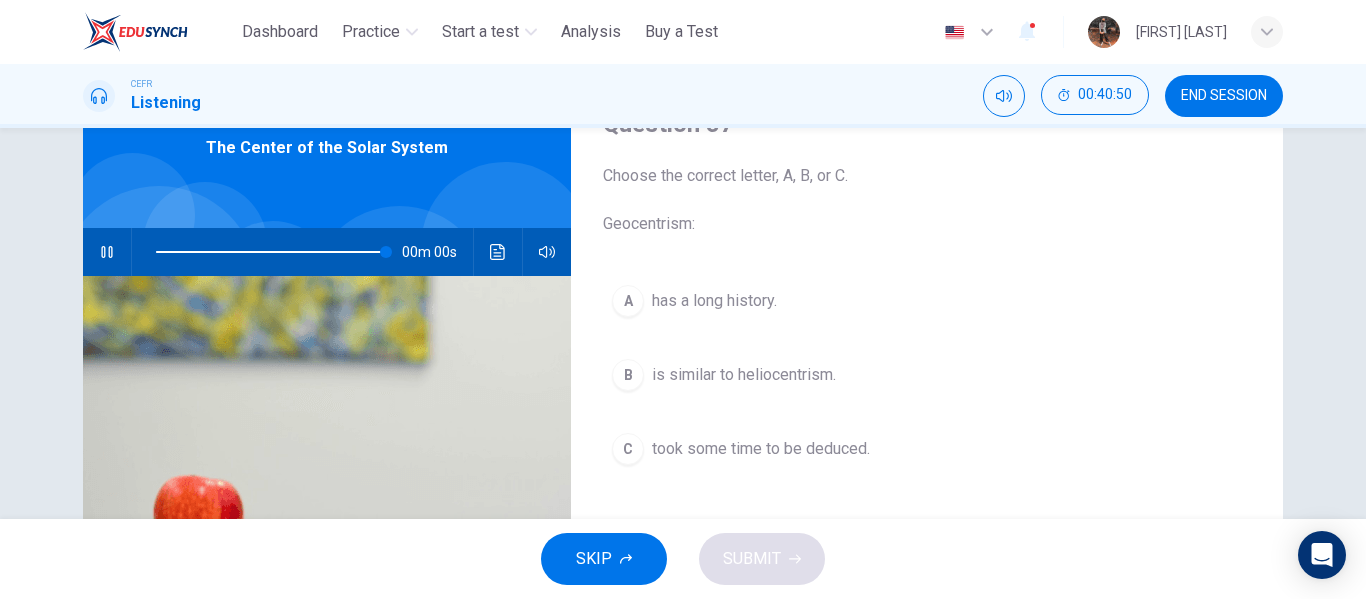 type on "*" 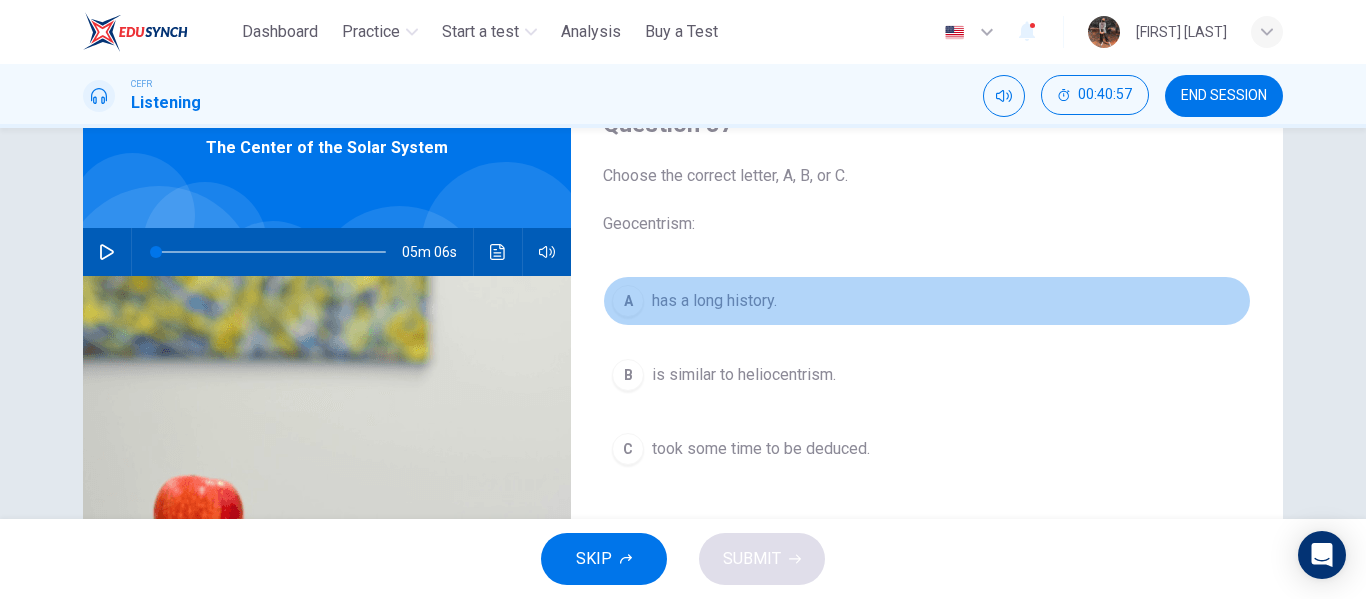 click on "A has a long history." at bounding box center (927, 301) 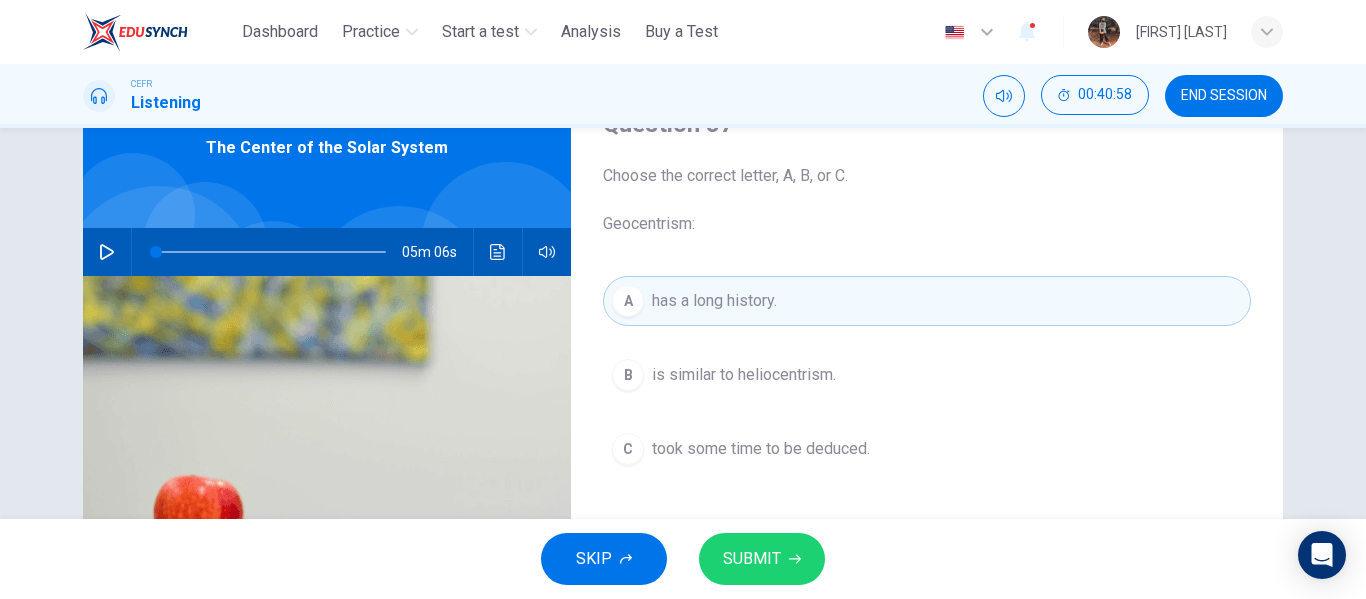 click 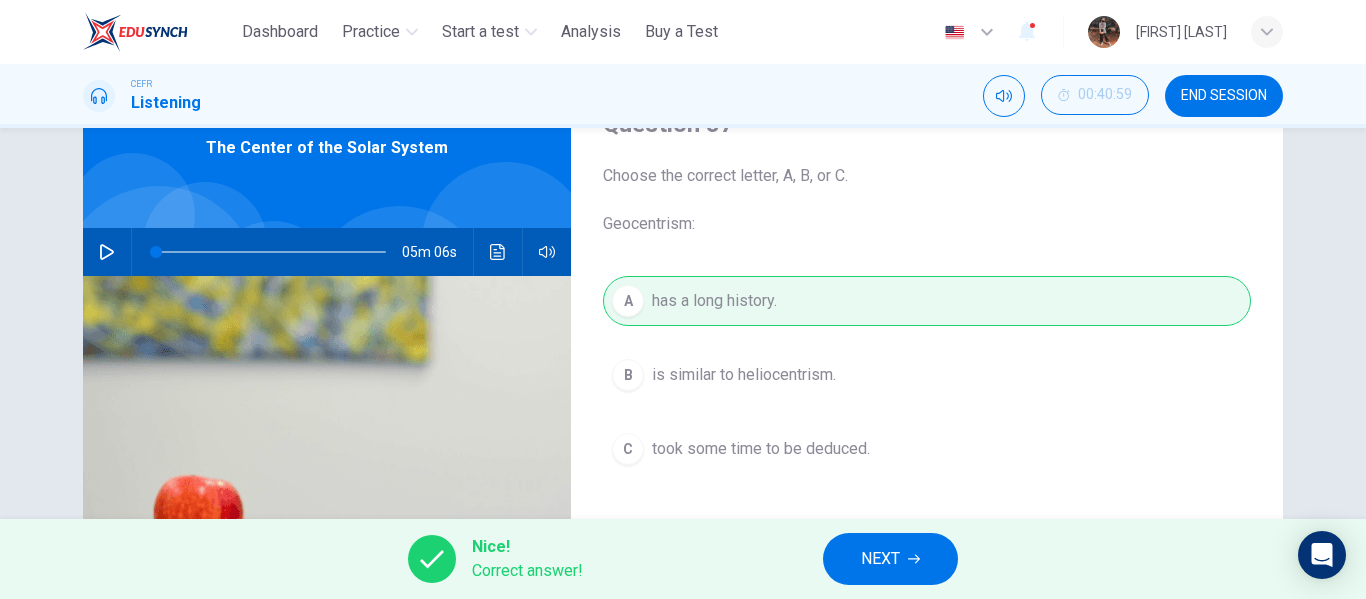 click 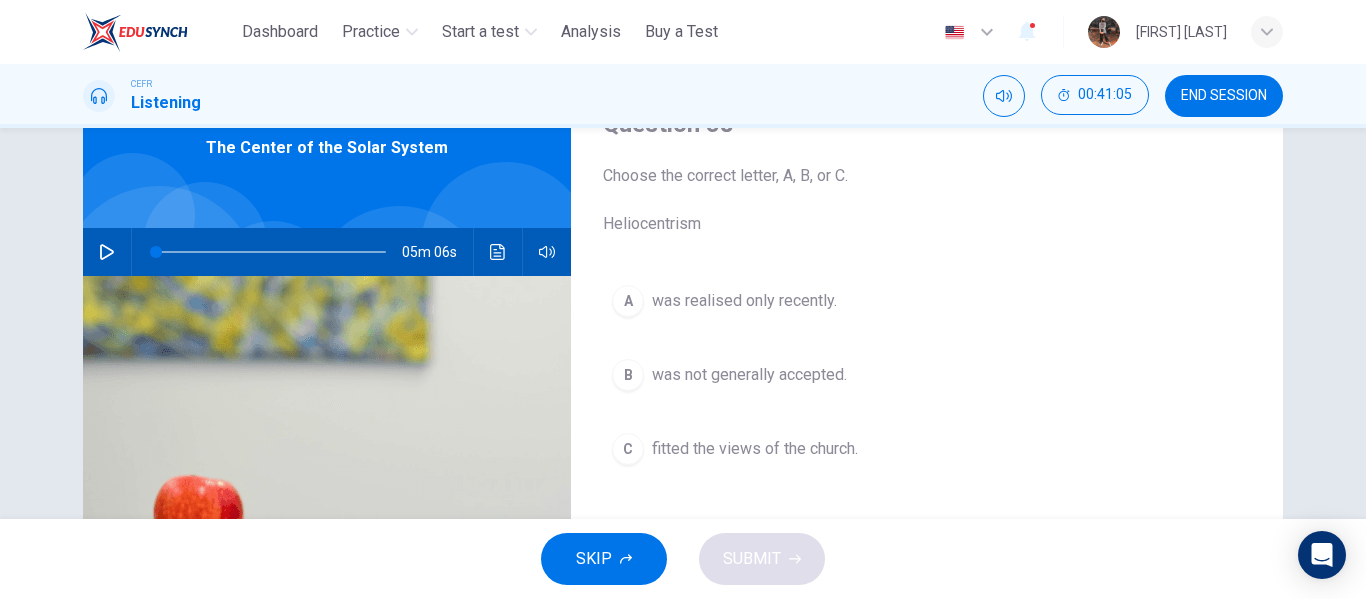 click on "B was not generally accepted." at bounding box center [927, 375] 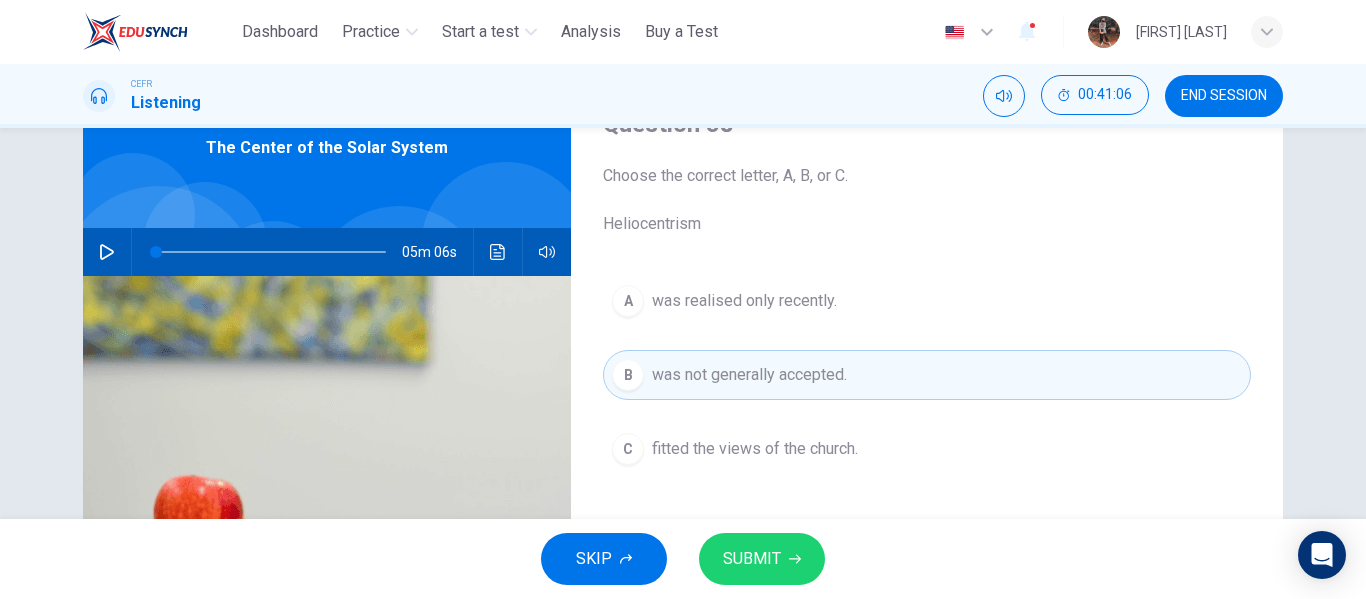 click on "SUBMIT" at bounding box center (762, 559) 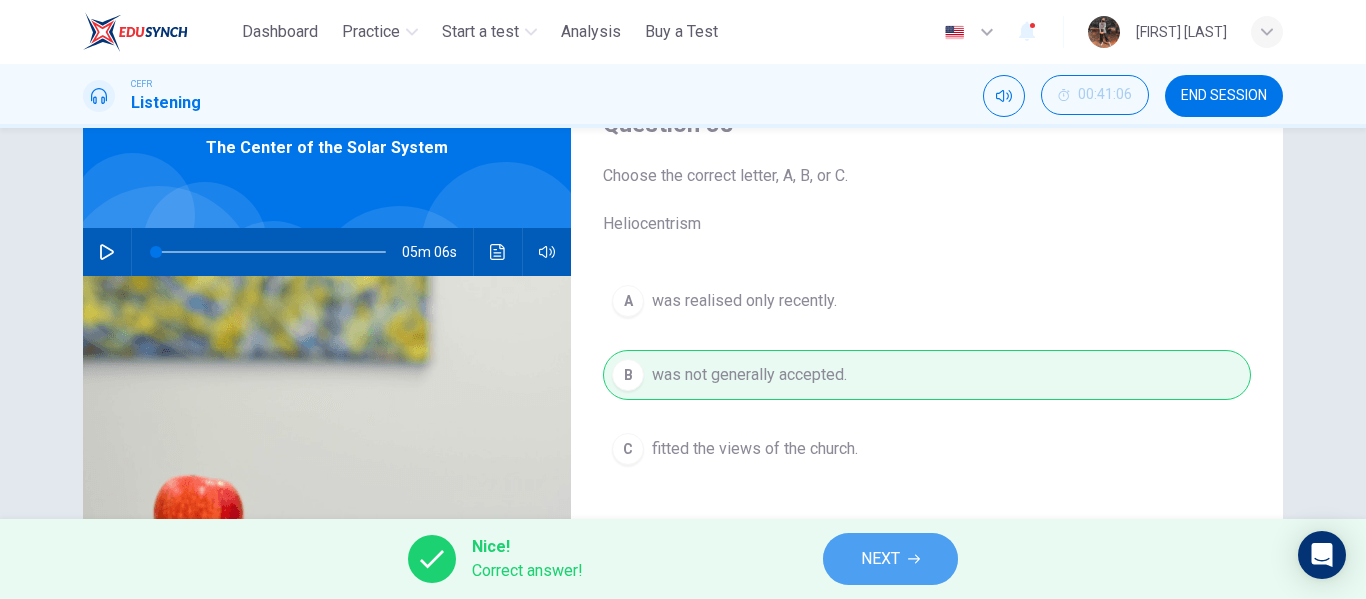 click on "NEXT" at bounding box center [880, 559] 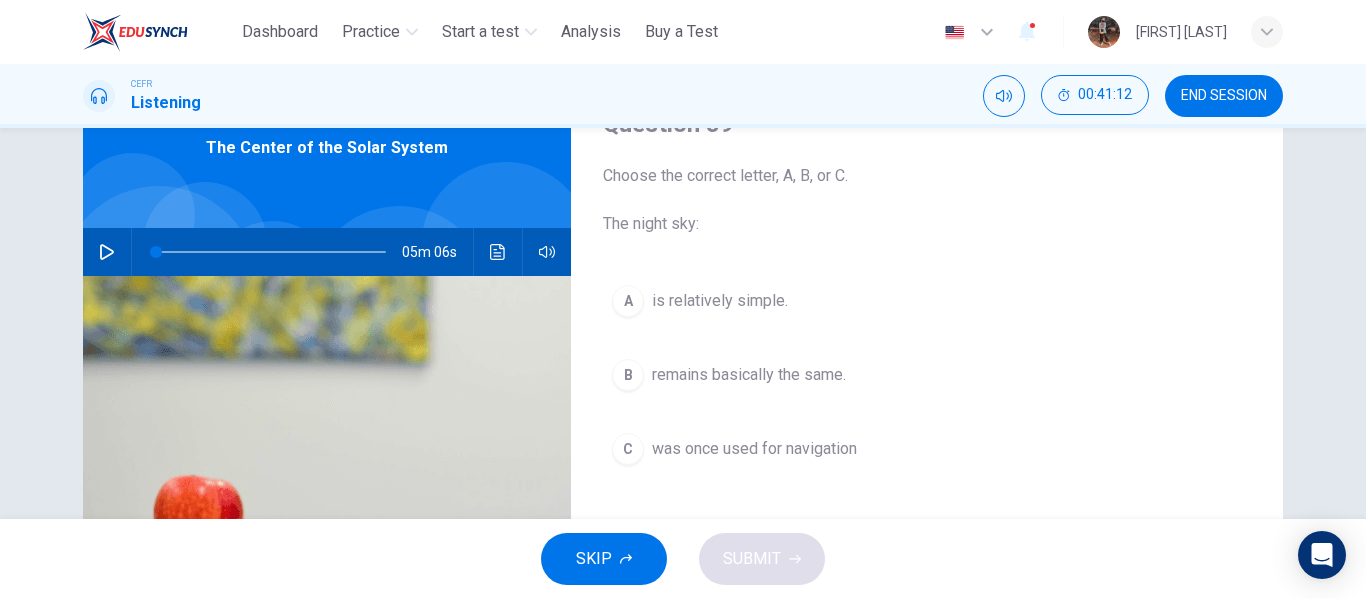 click on "C was once used for navigation" at bounding box center [927, 449] 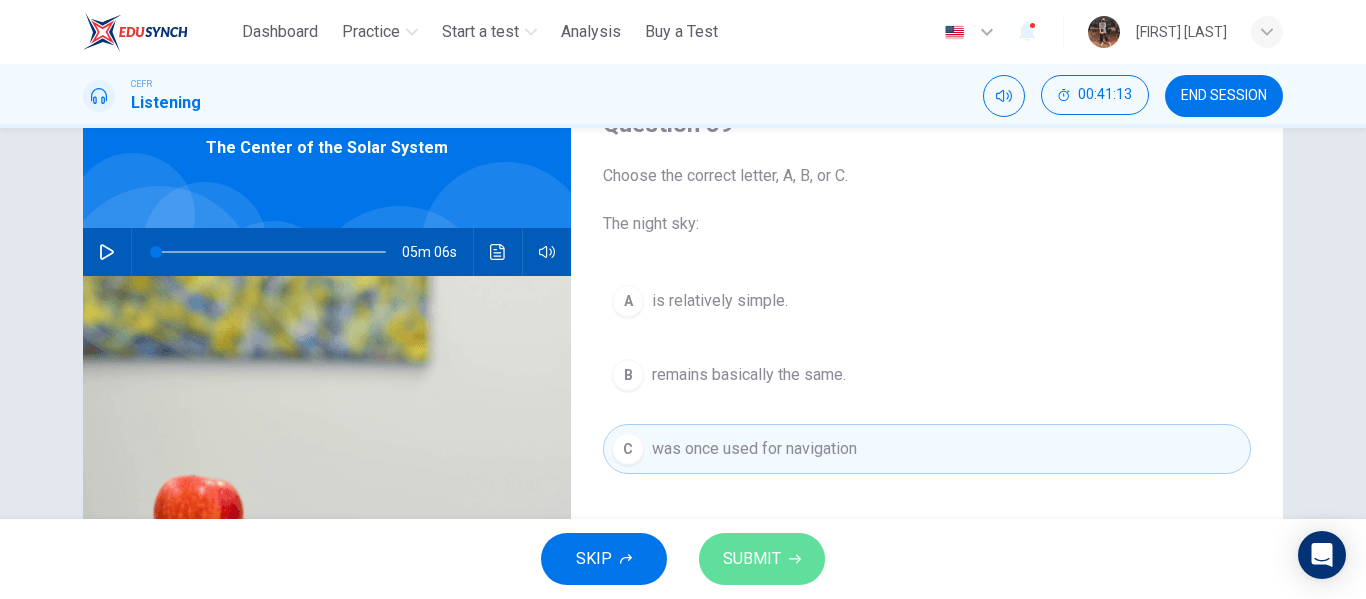 click on "SUBMIT" at bounding box center [752, 559] 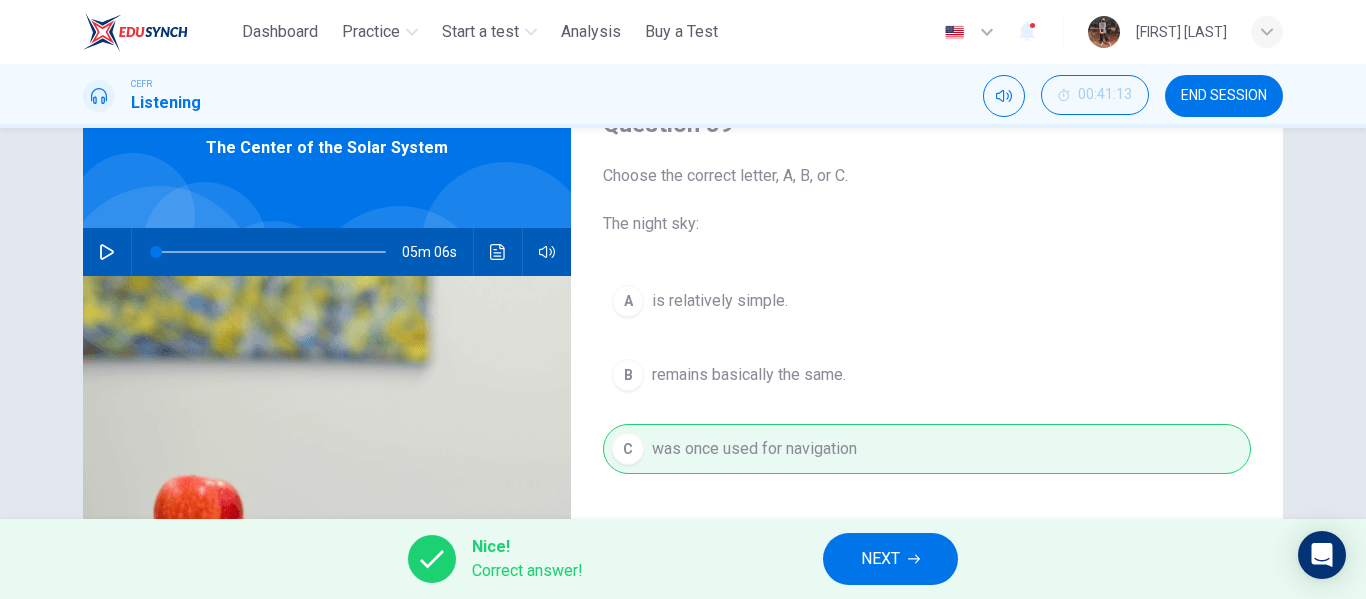 click on "NEXT" at bounding box center [890, 559] 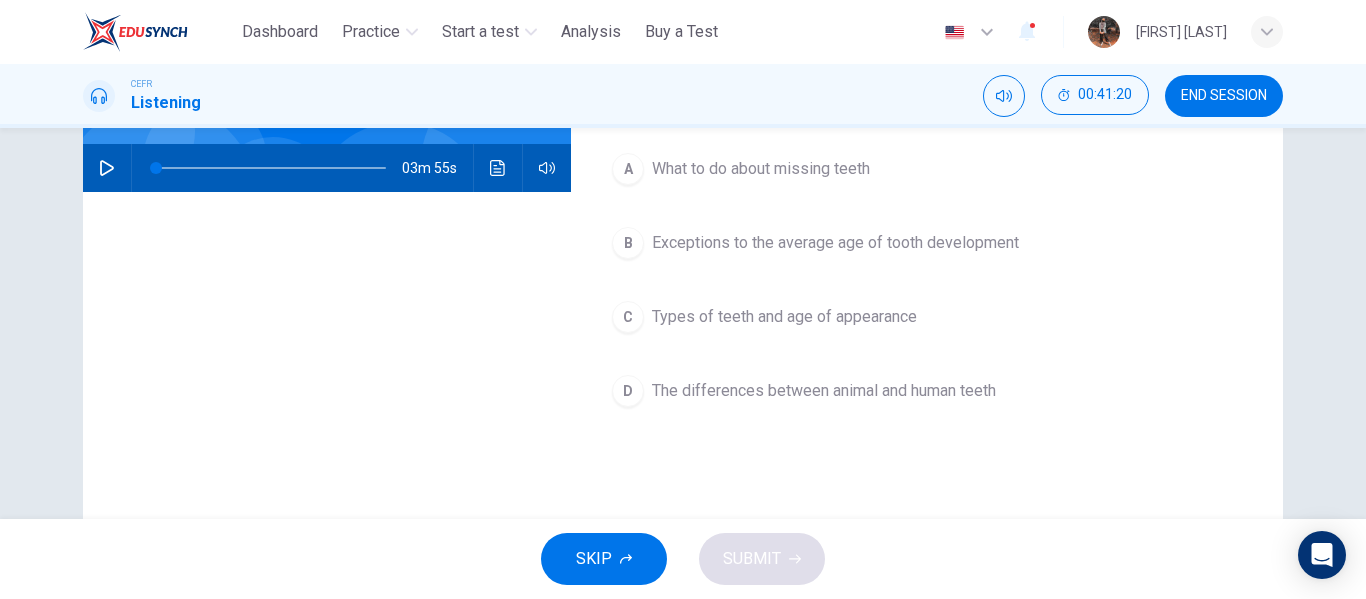 scroll, scrollTop: 84, scrollLeft: 0, axis: vertical 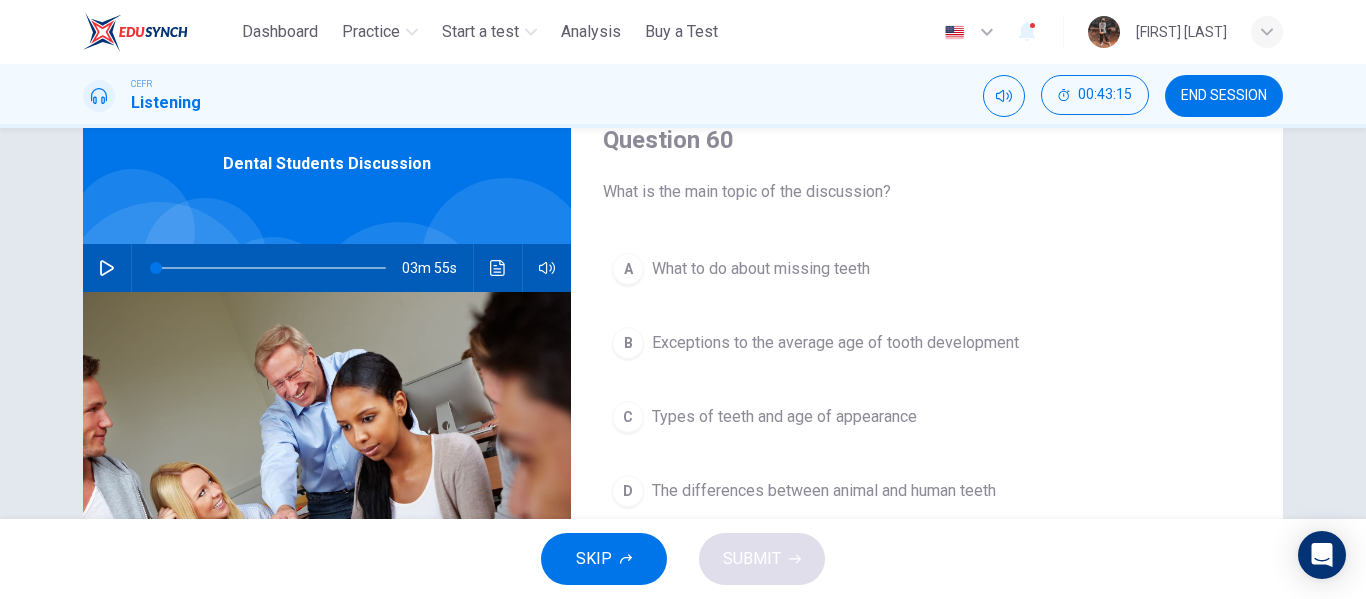 click at bounding box center (107, 268) 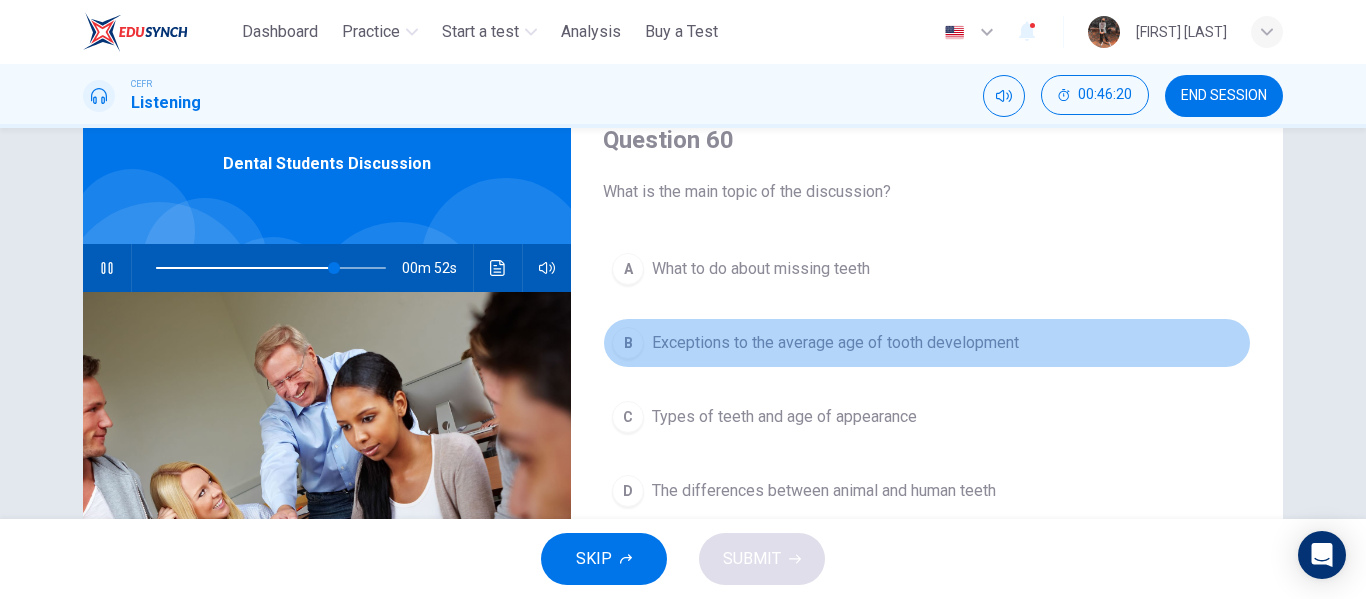 click on "B Exceptions to the average age of tooth development" at bounding box center [927, 343] 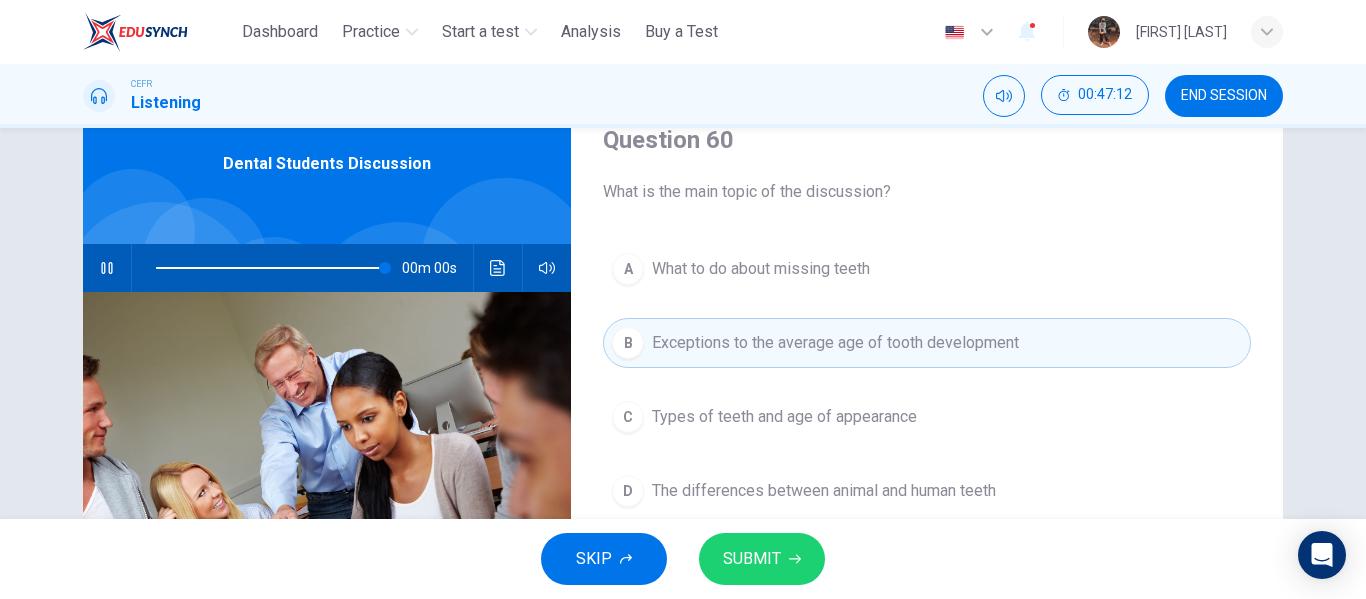 type on "*" 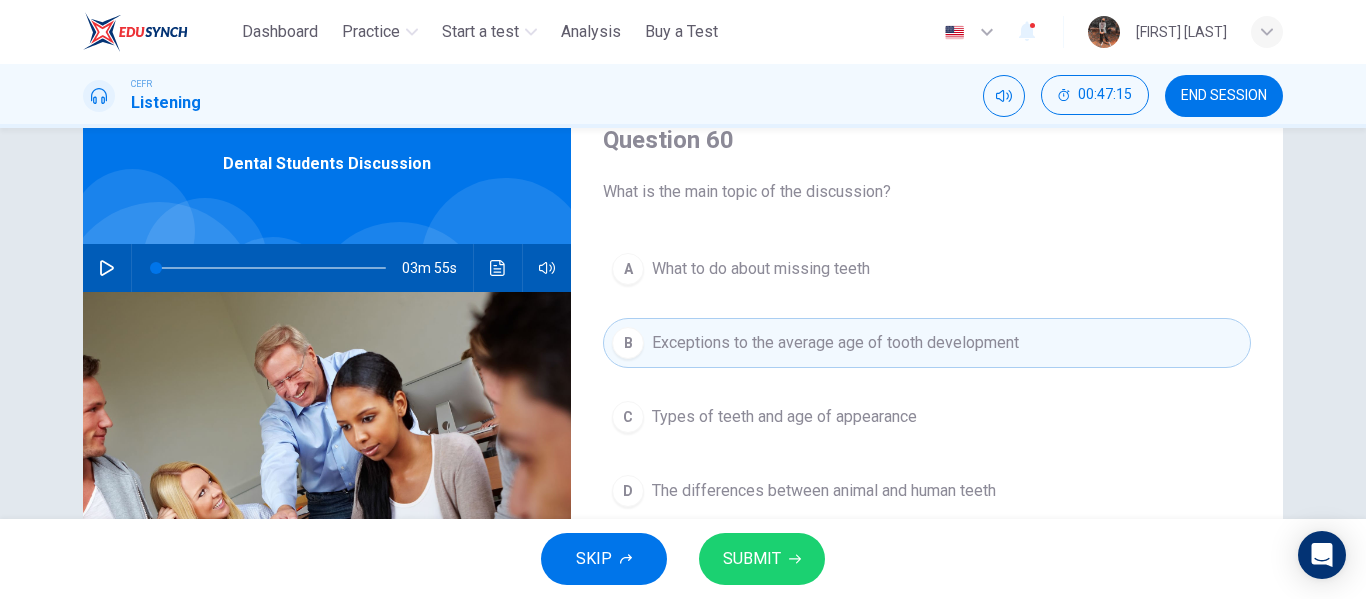 click on "SUBMIT" at bounding box center (762, 559) 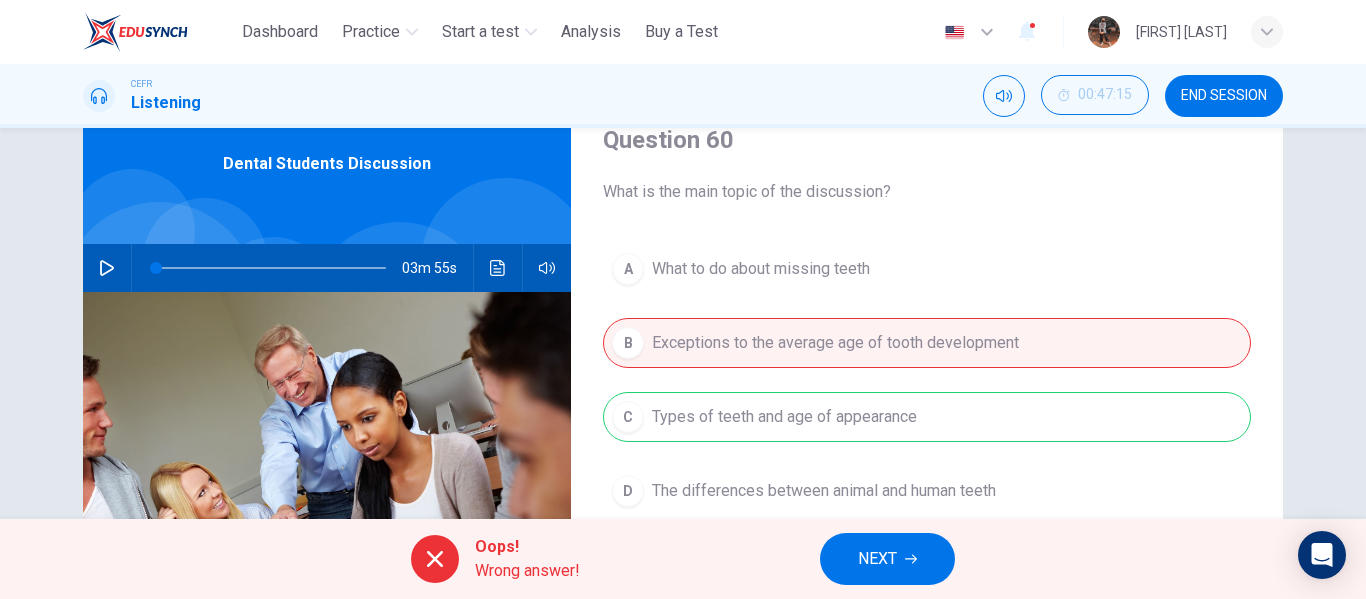 click on "NEXT" at bounding box center [887, 559] 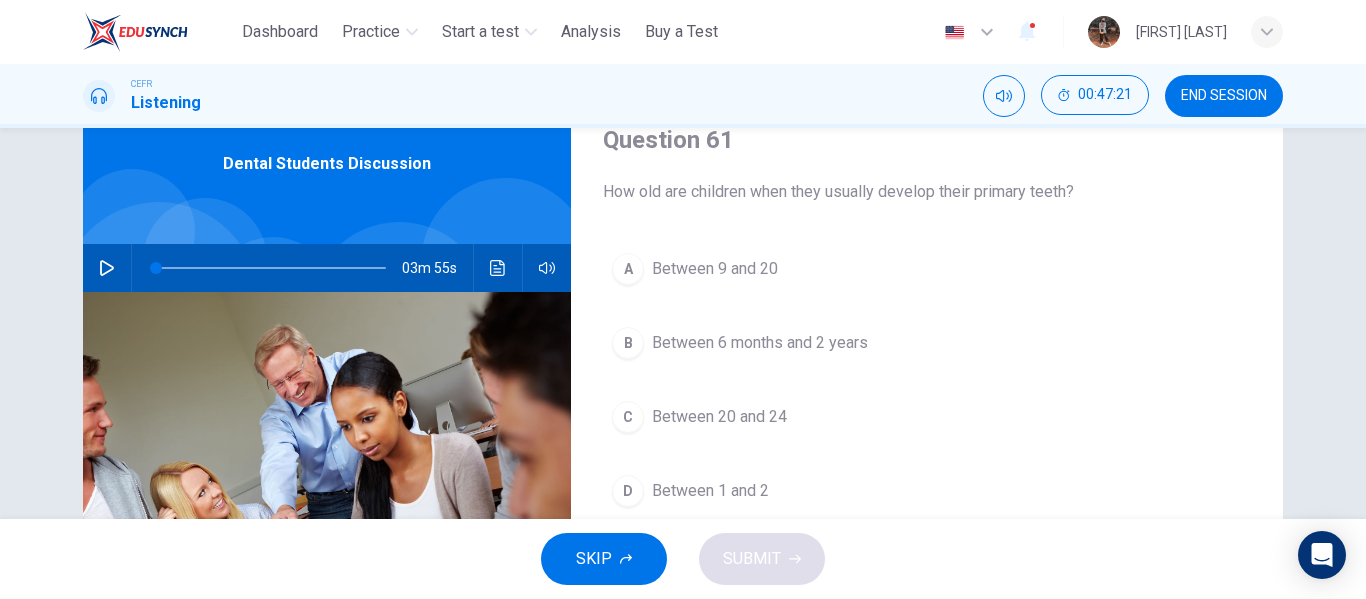 click on "B Between 6 months and 2 years" at bounding box center [927, 343] 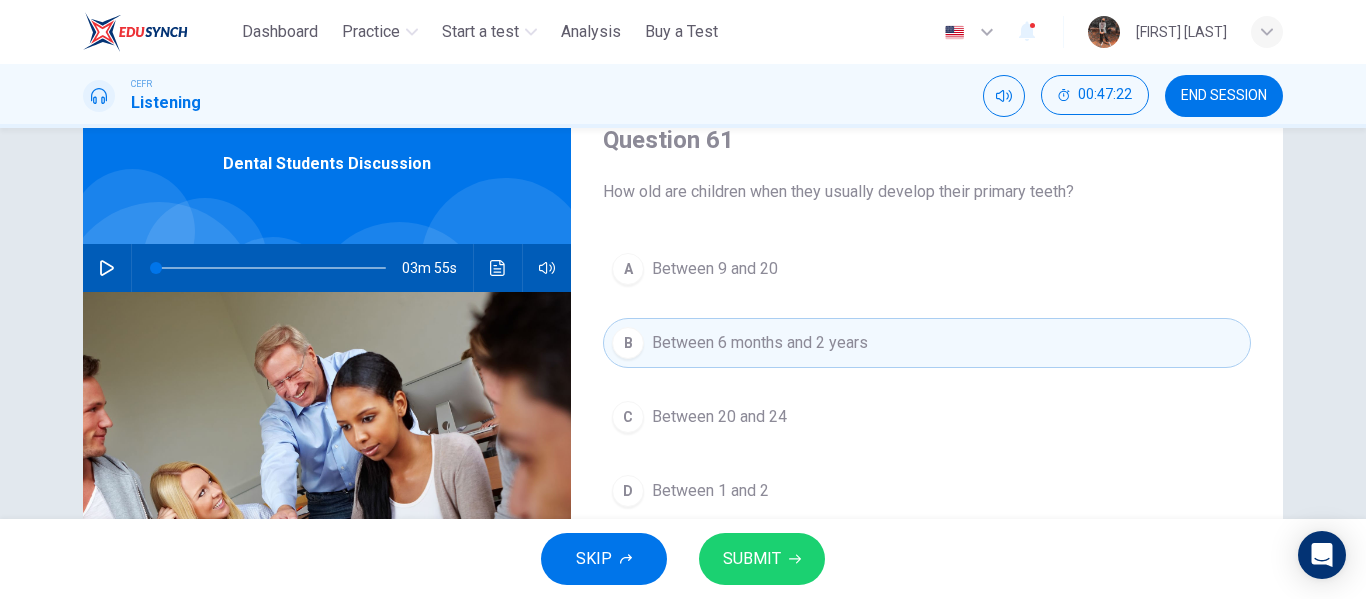 click on "SUBMIT" at bounding box center [762, 559] 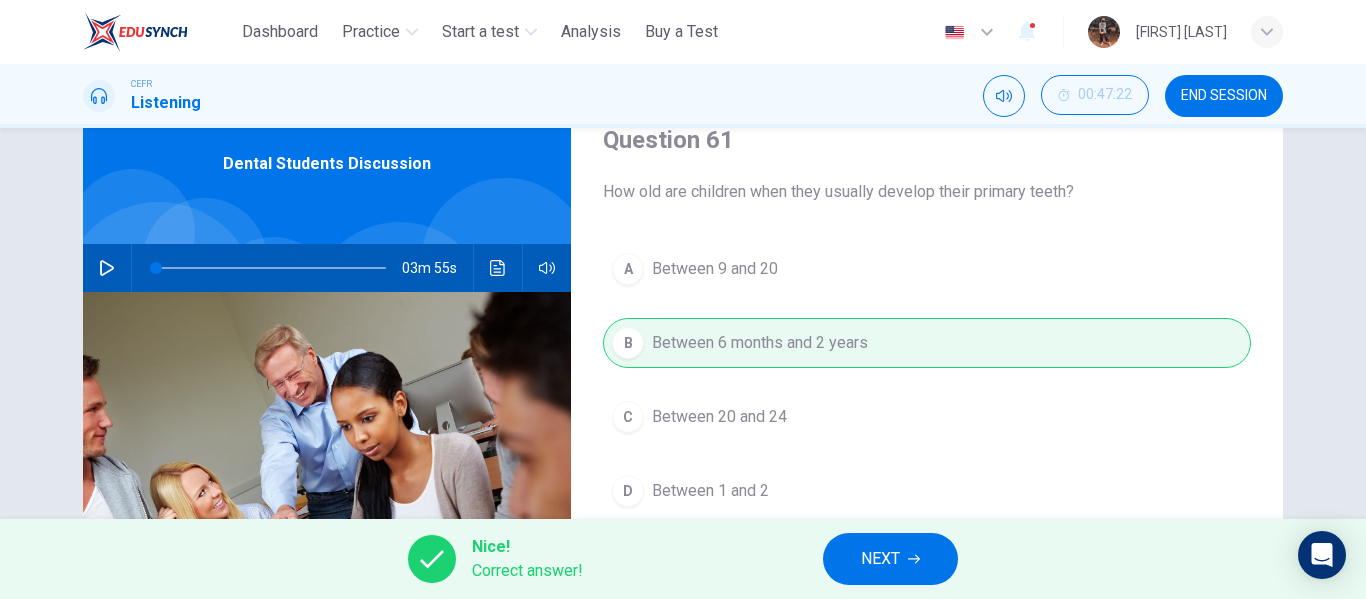 click on "NEXT" at bounding box center (890, 559) 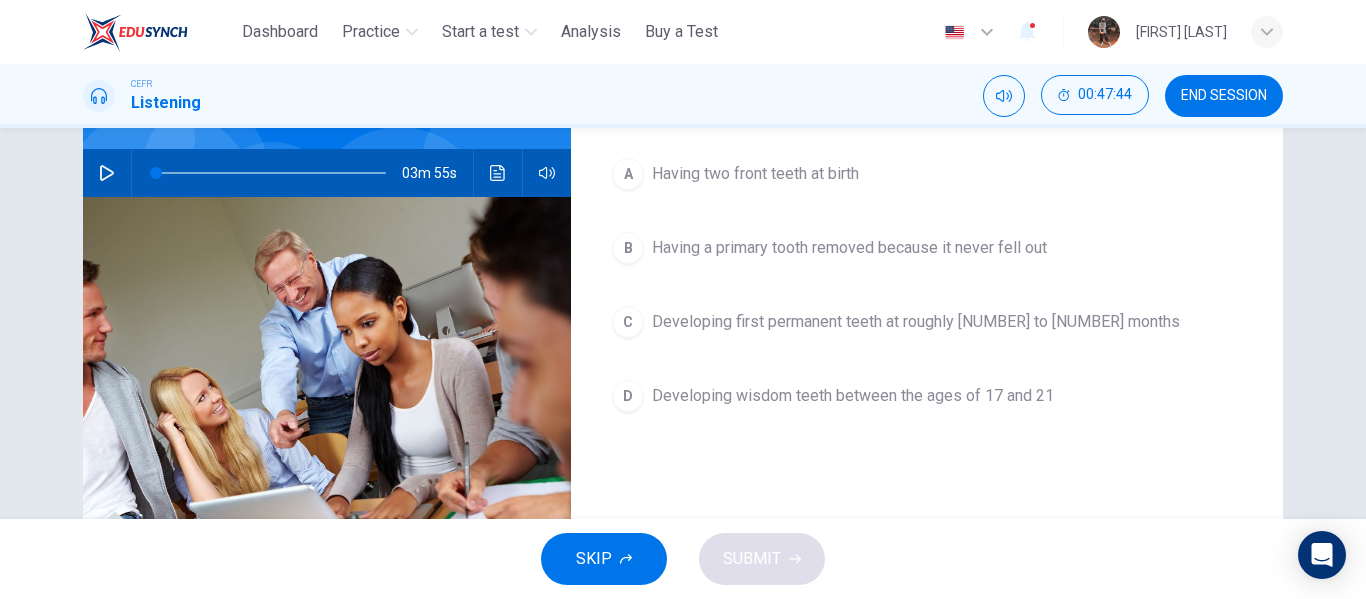 scroll, scrollTop: 184, scrollLeft: 0, axis: vertical 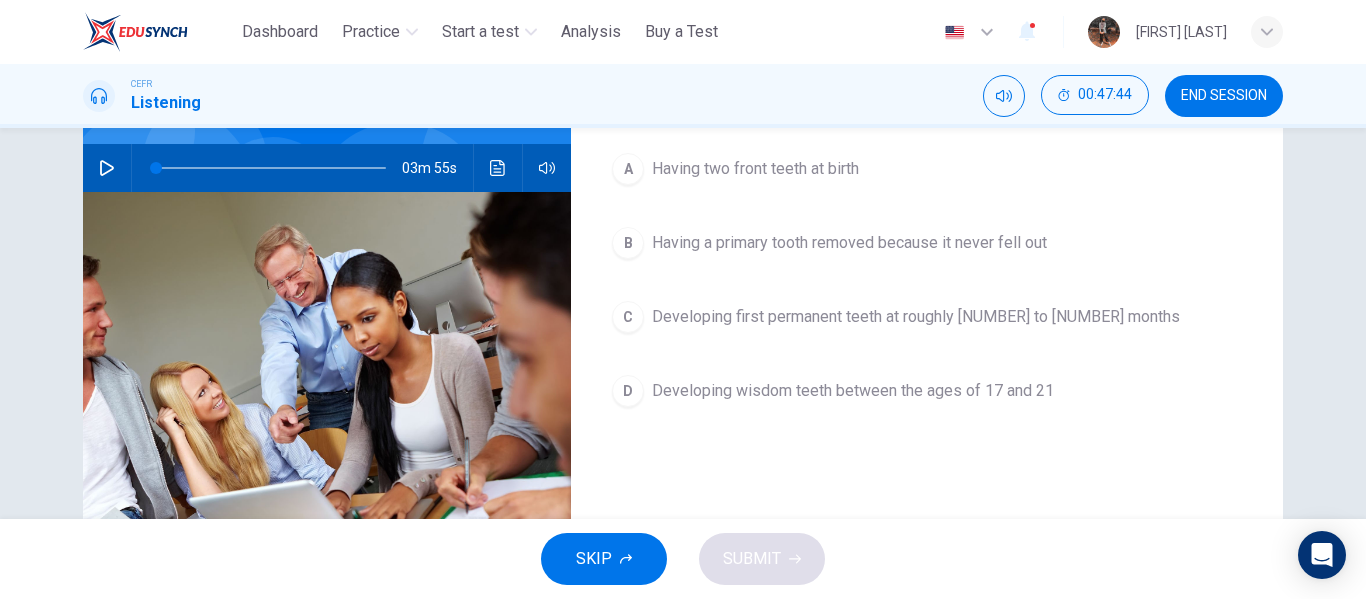 click on "A Having two front teeth at birth B Having a primary tooth removed because it never fell out C Developing first permanent teeth at roughly [NUMBER] to [NUMBER] months D Developing wisdom teeth between the ages of [NUMBER] and [NUMBER]" at bounding box center [927, 300] 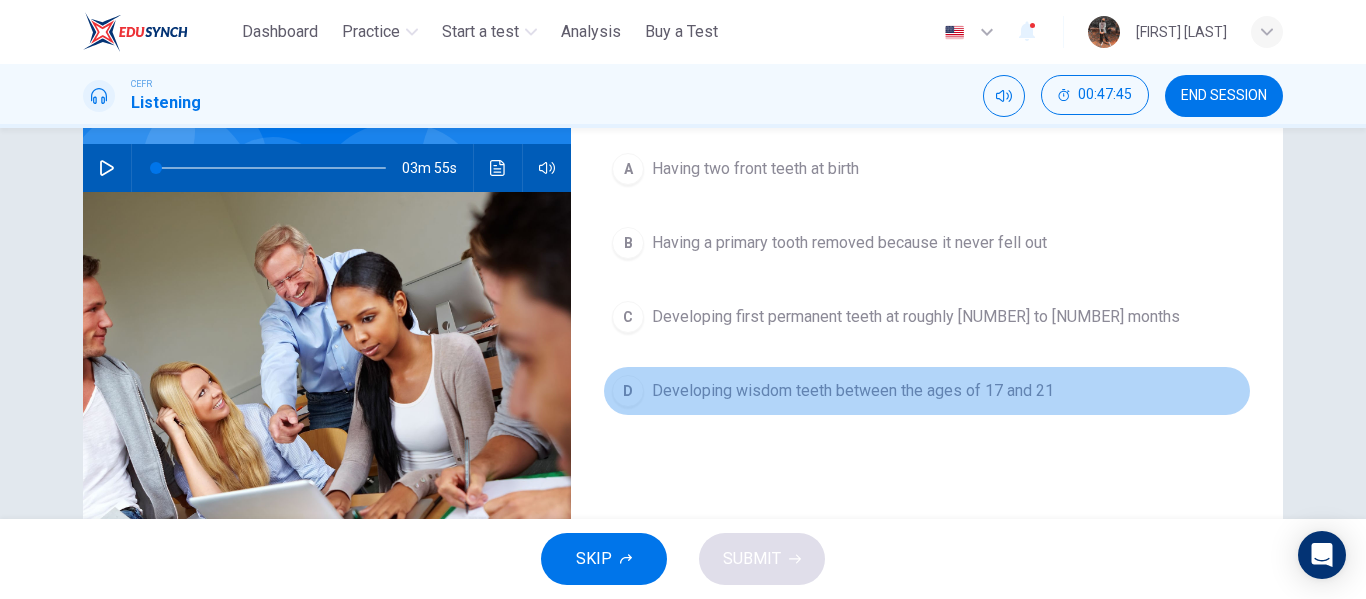 click on "Developing wisdom teeth between the ages of 17 and 21" at bounding box center [853, 391] 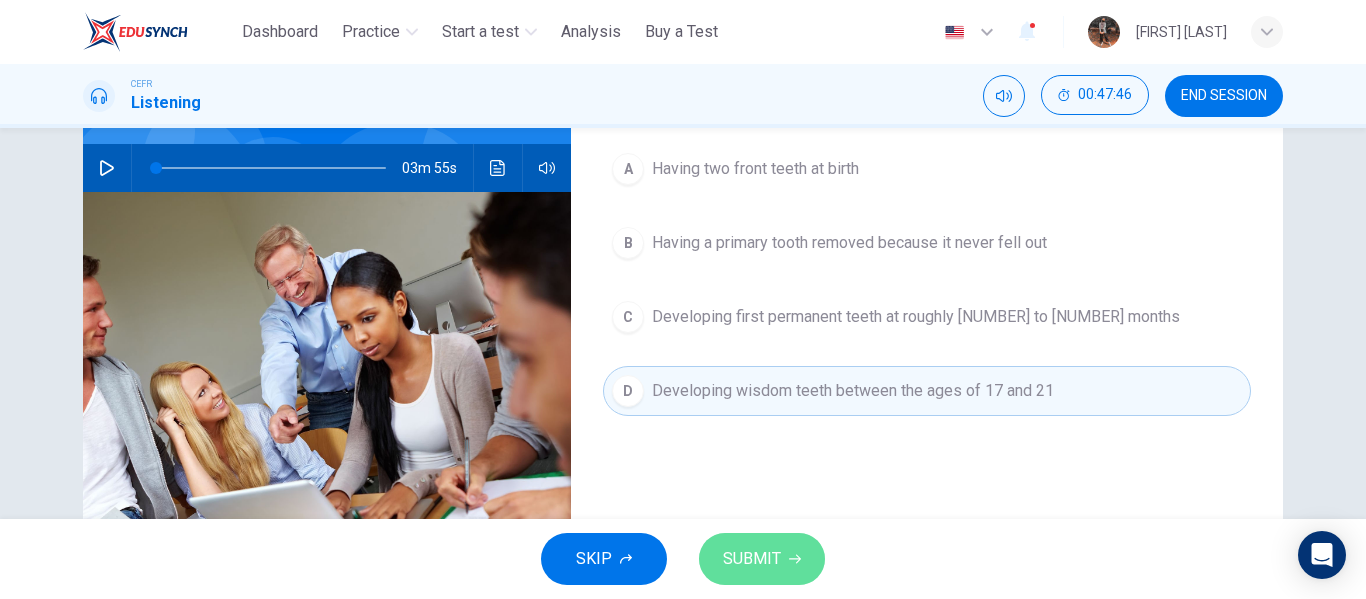 click on "SUBMIT" at bounding box center [762, 559] 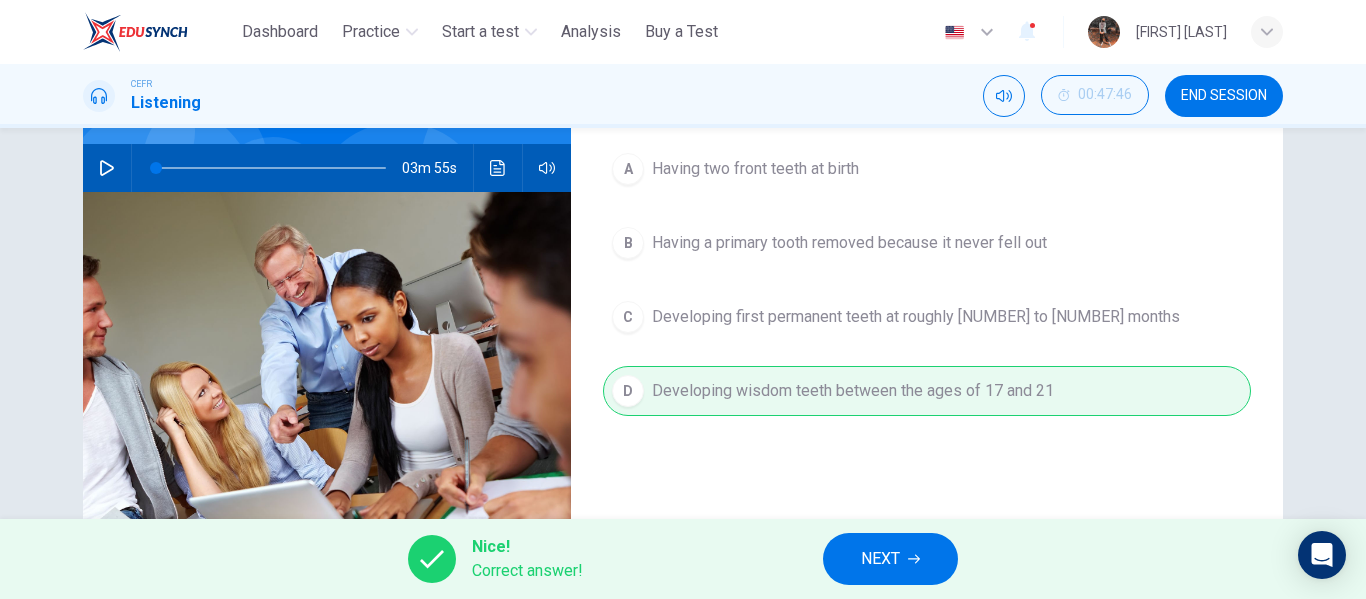 click on "NEXT" at bounding box center (880, 559) 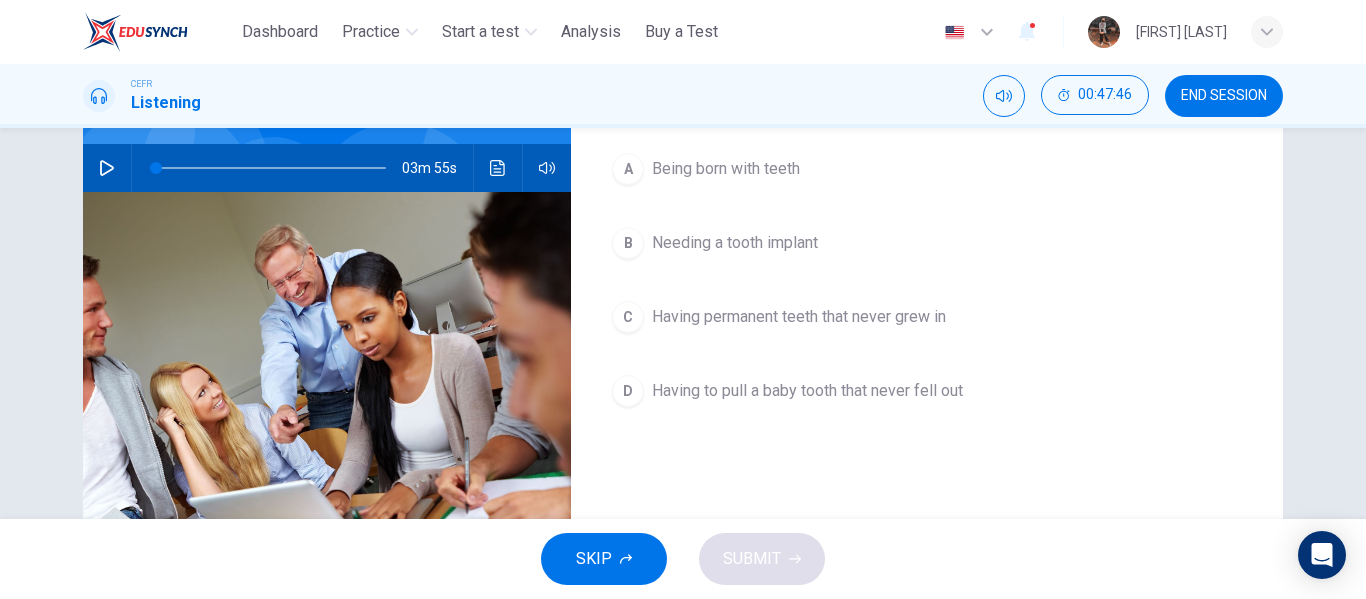 scroll, scrollTop: 84, scrollLeft: 0, axis: vertical 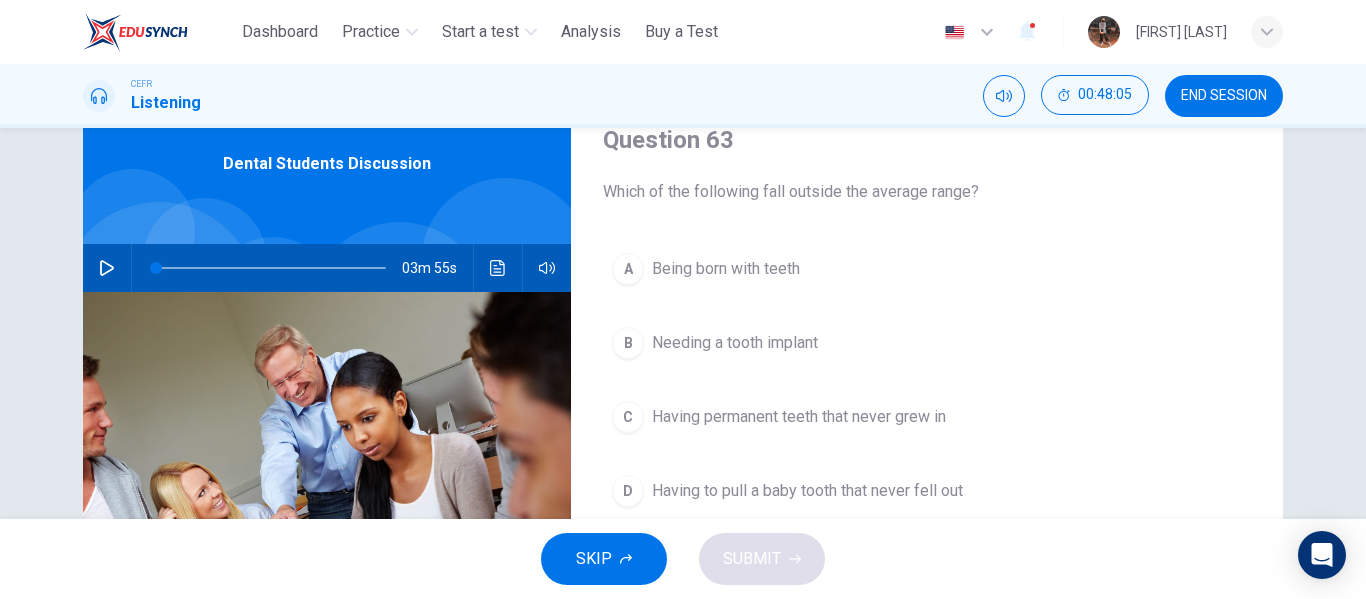 click on "Having to pull a baby tooth that never fell out" at bounding box center [807, 491] 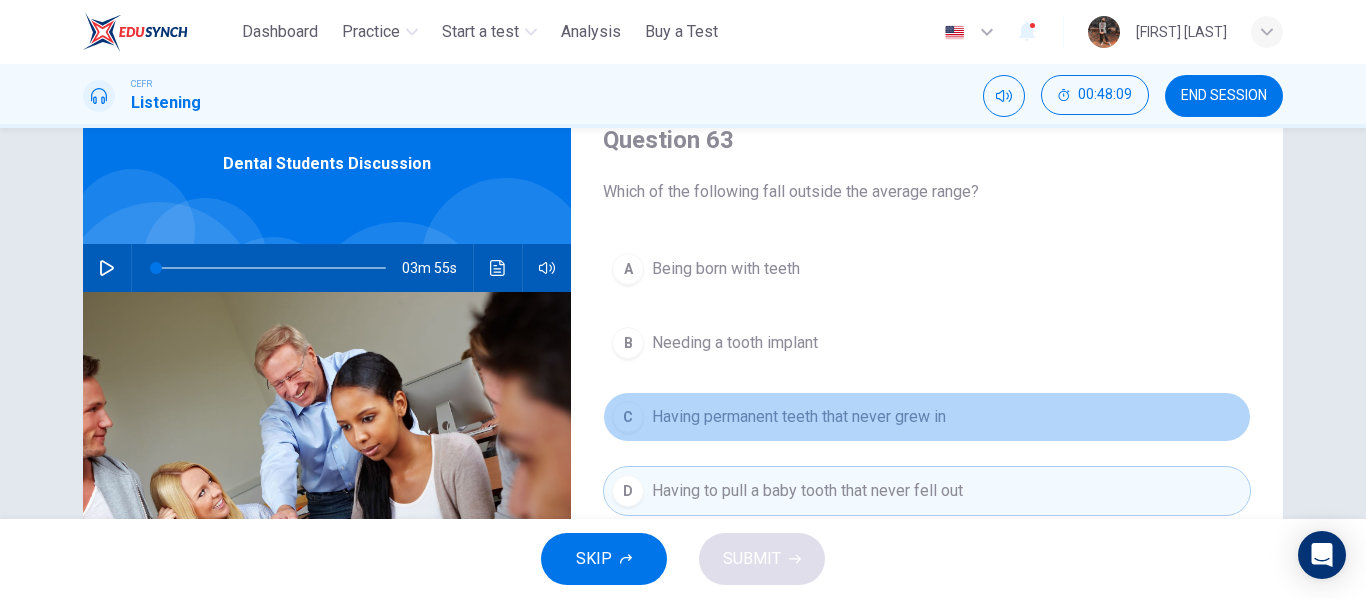 click on "C Having permanent teeth that never grew in" at bounding box center [927, 417] 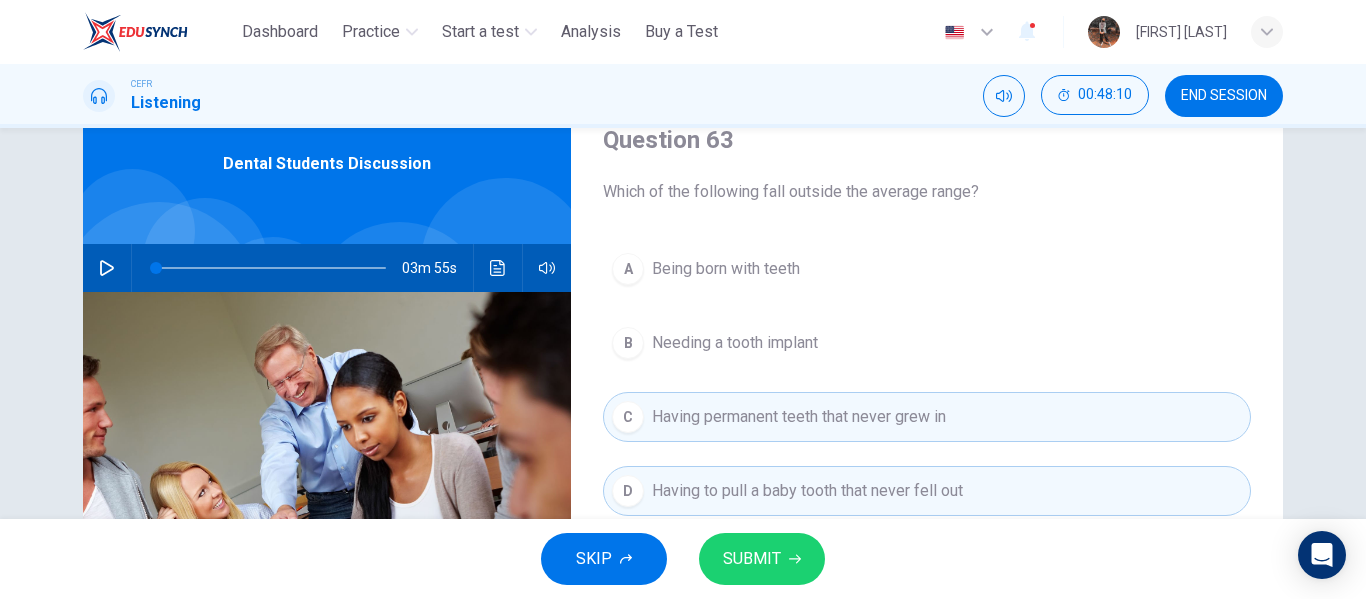 click on "SUBMIT" at bounding box center [752, 559] 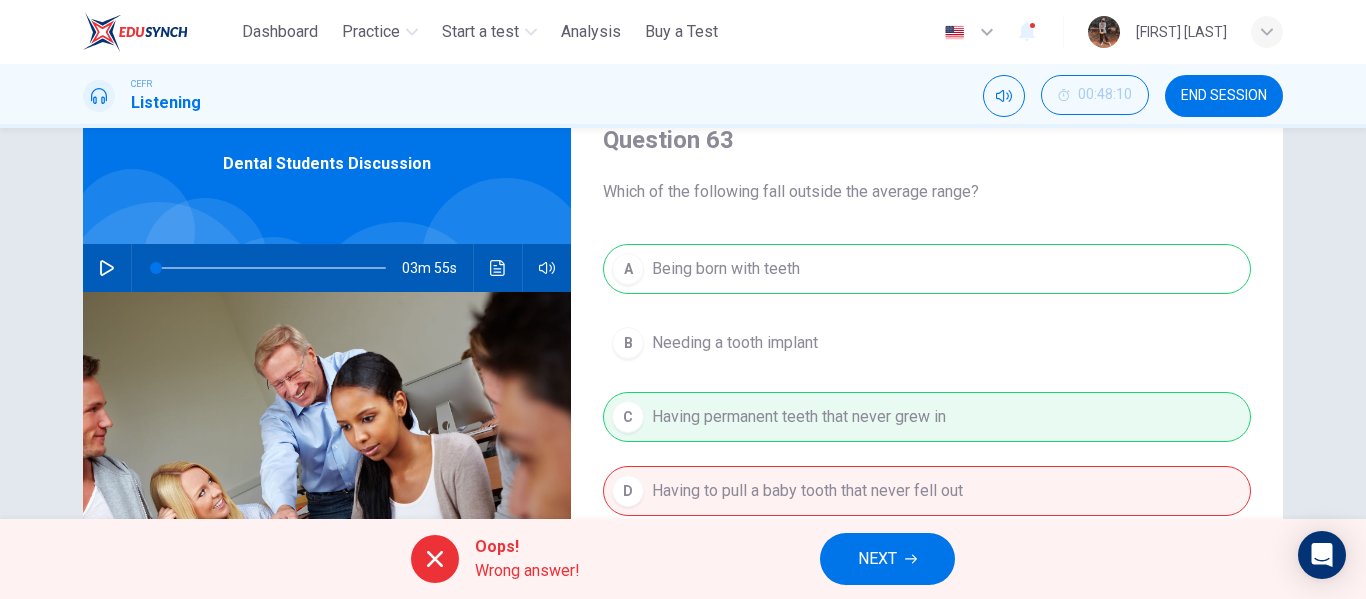 click on "NEXT" at bounding box center (877, 559) 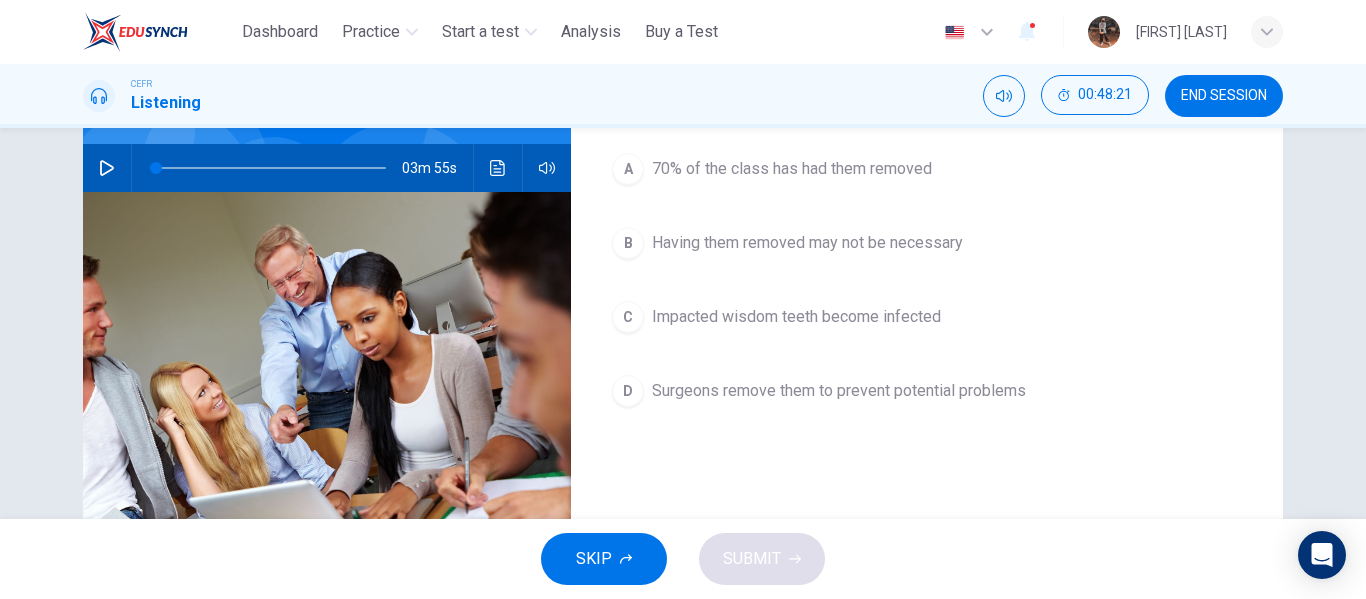 scroll, scrollTop: 84, scrollLeft: 0, axis: vertical 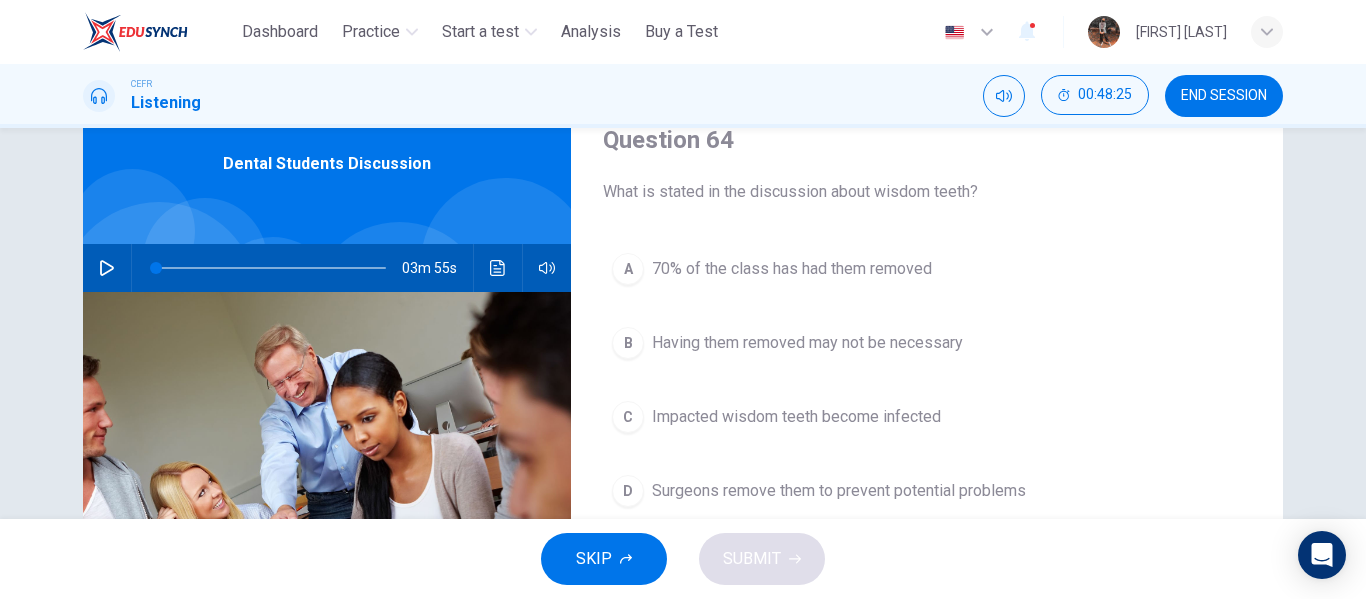 click on "Having them removed may not be necessary" at bounding box center (807, 343) 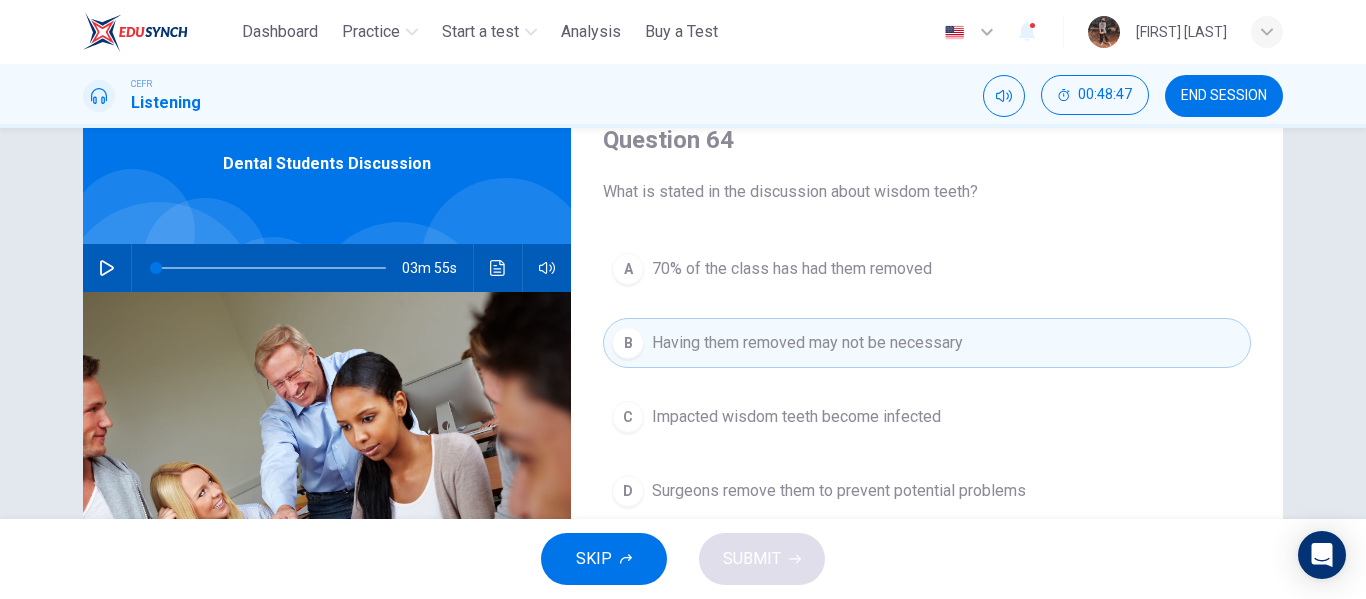 click on "Surgeons remove them to prevent potential problems" at bounding box center (839, 491) 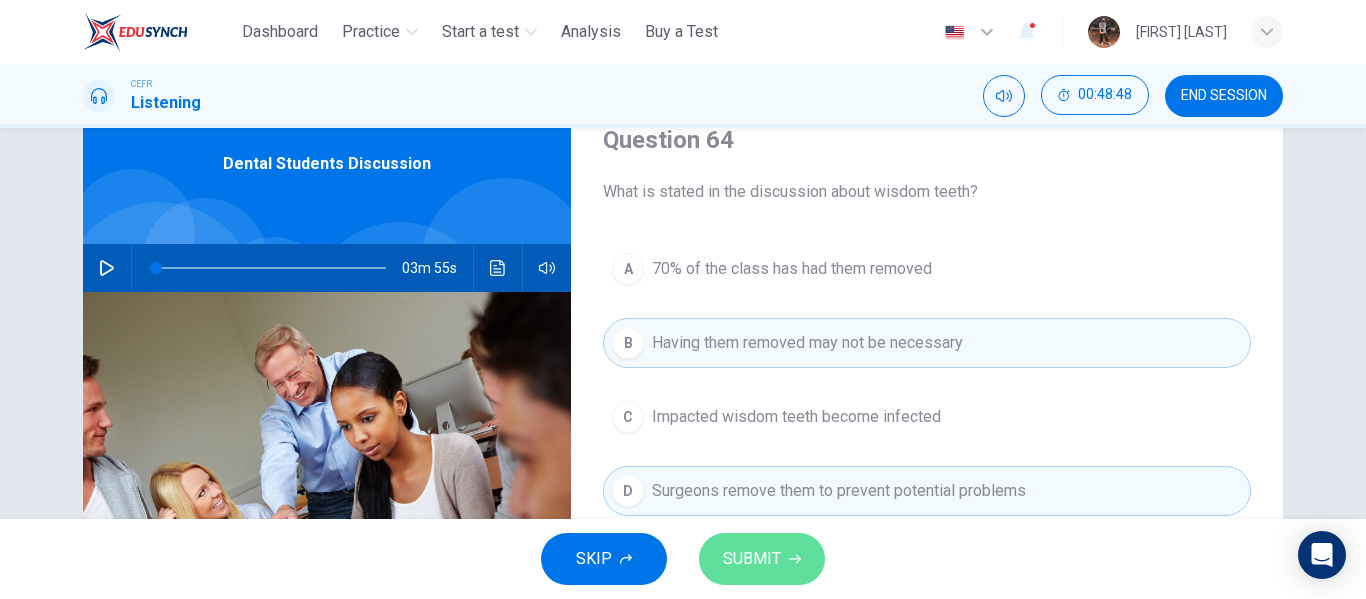 click on "SUBMIT" at bounding box center [762, 559] 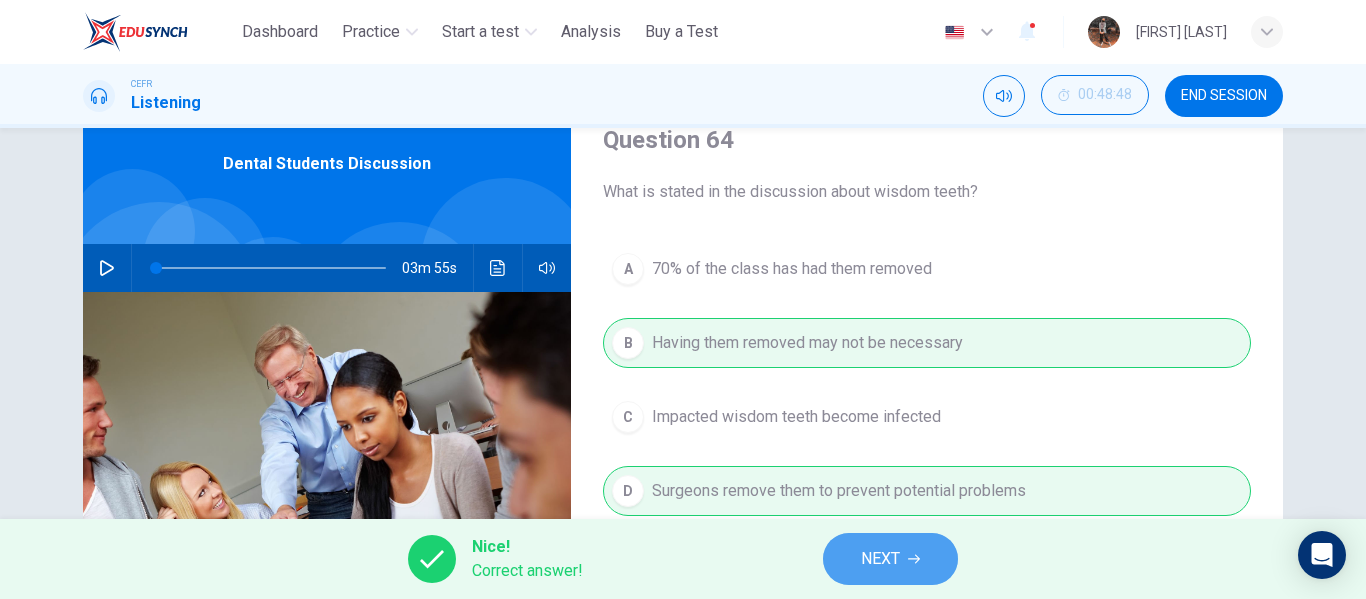 click on "NEXT" at bounding box center [880, 559] 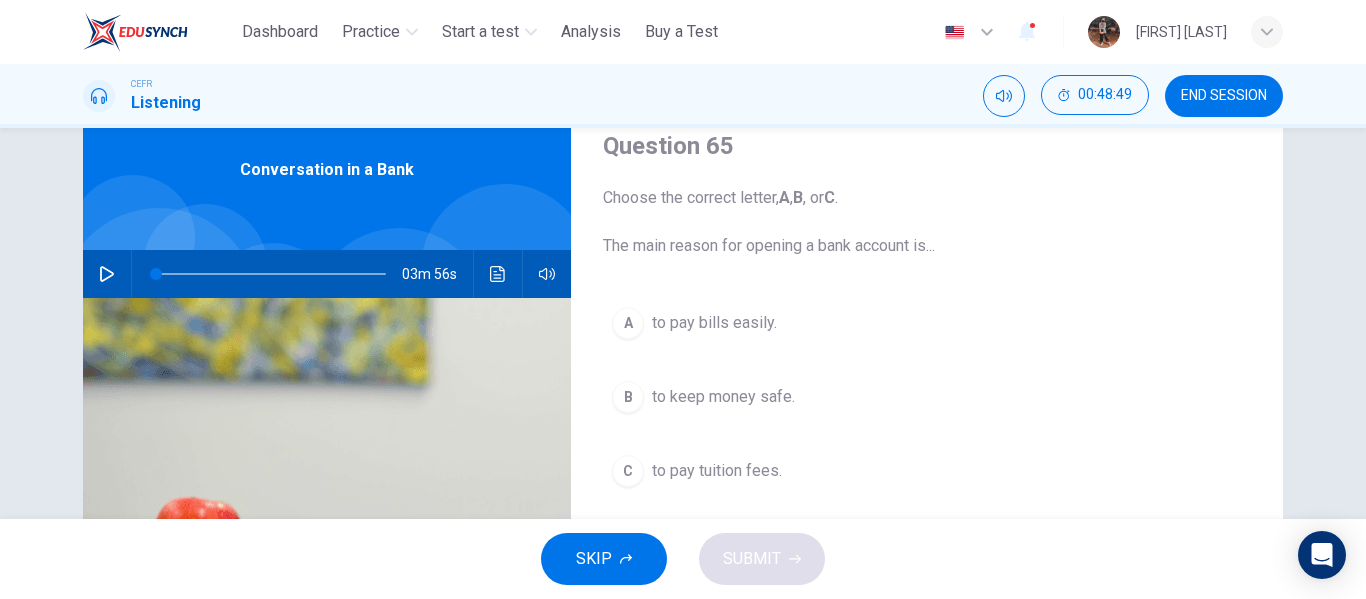 scroll, scrollTop: 100, scrollLeft: 0, axis: vertical 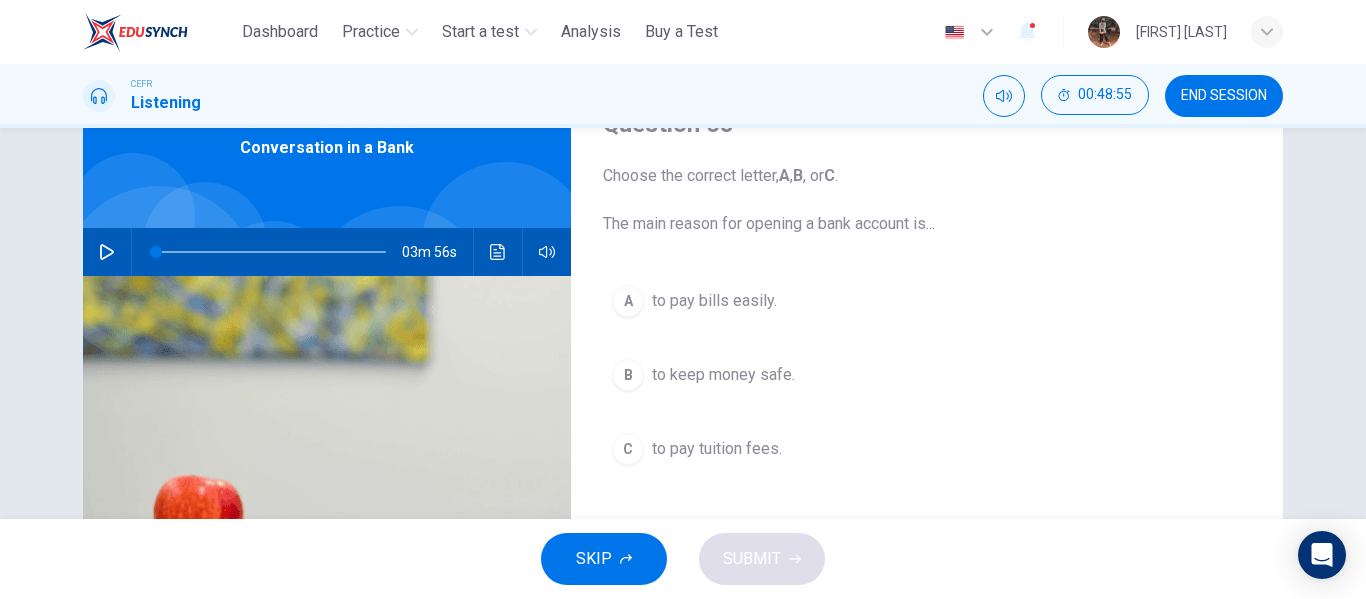 click on "to pay bills easily." at bounding box center (714, 301) 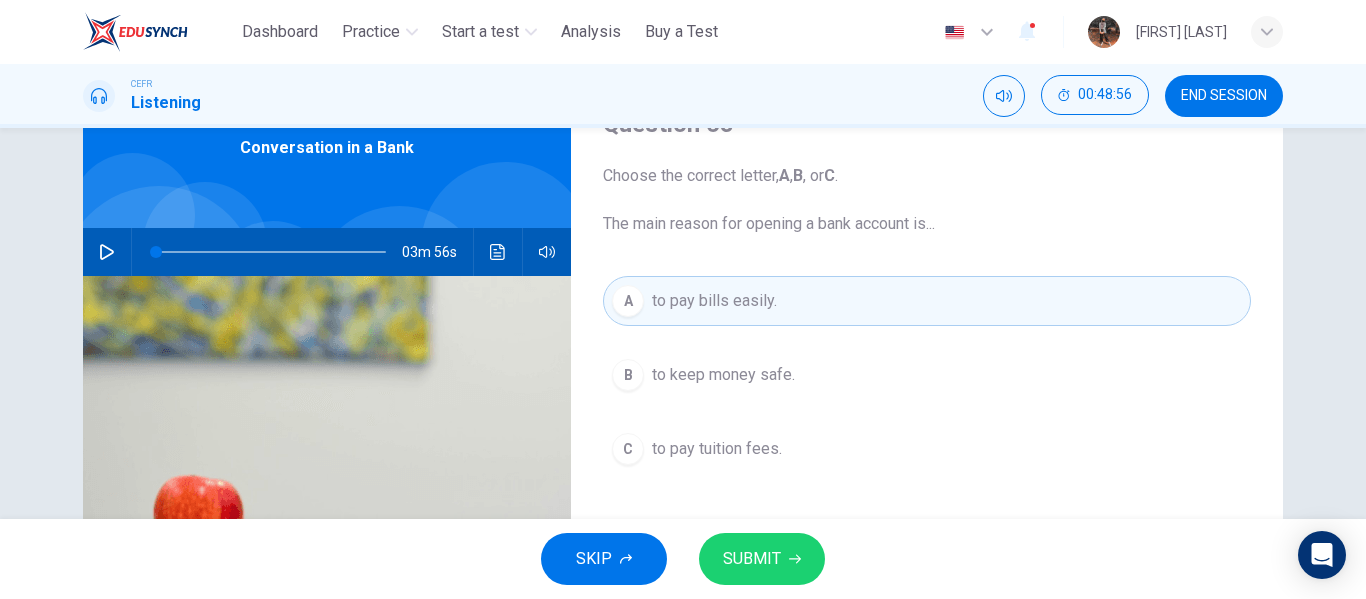 click on "SUBMIT" at bounding box center [752, 559] 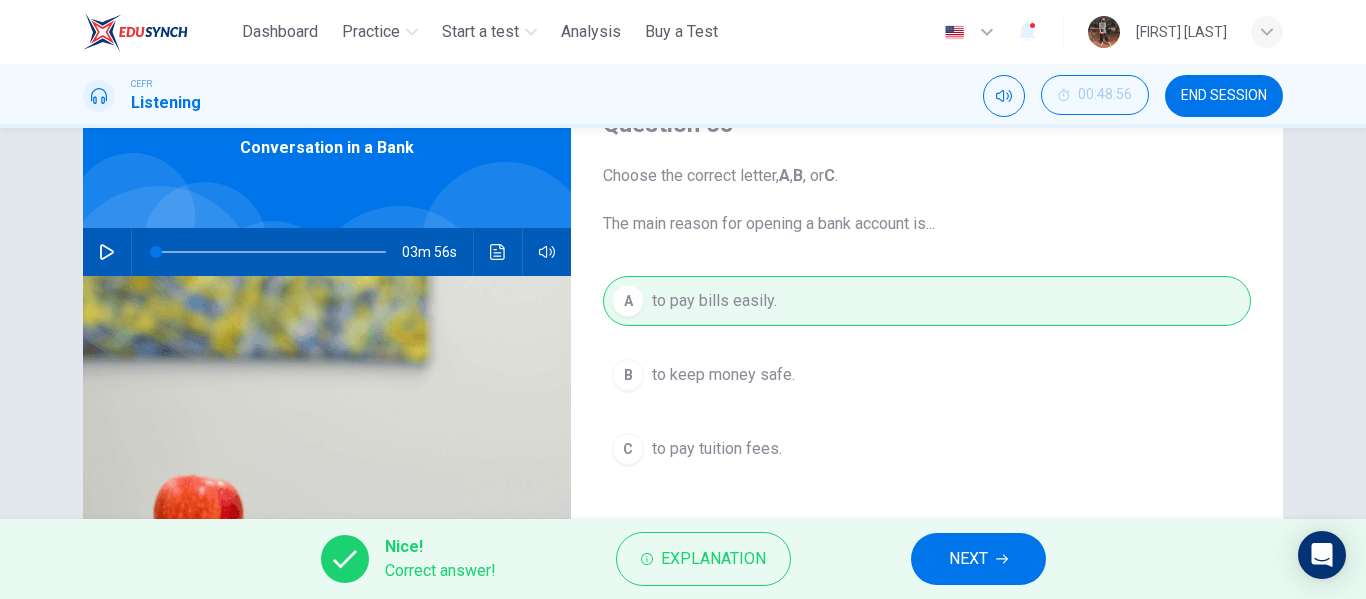 click on "NEXT" at bounding box center [968, 559] 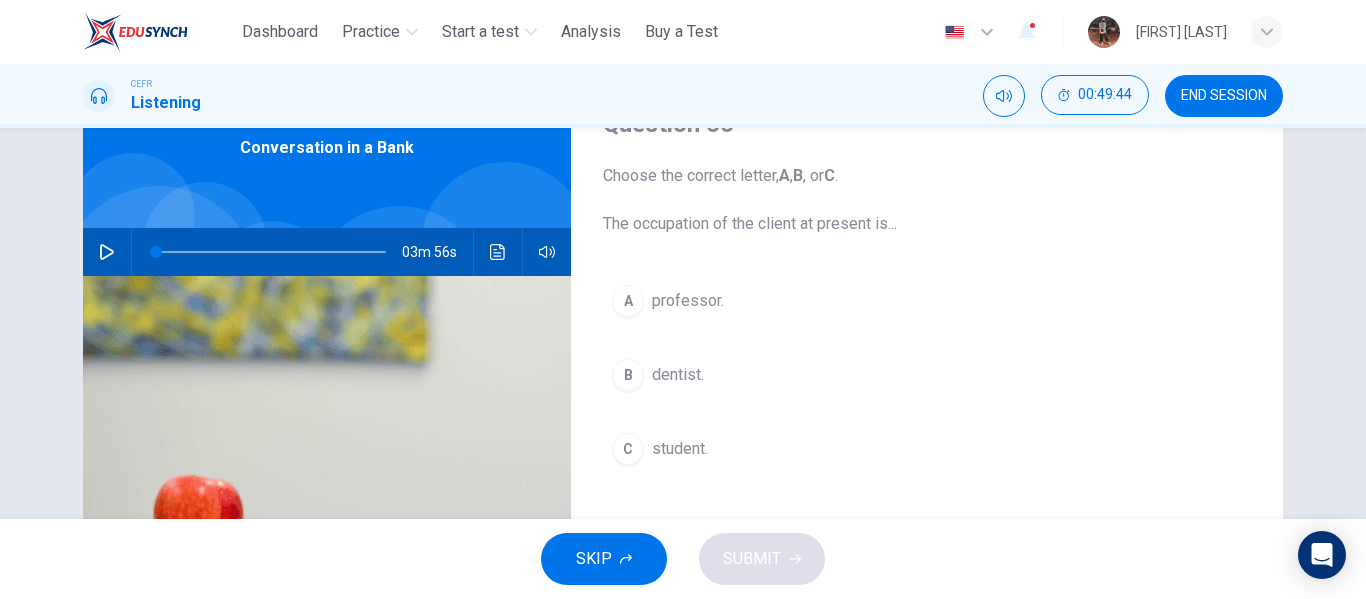 click at bounding box center (107, 252) 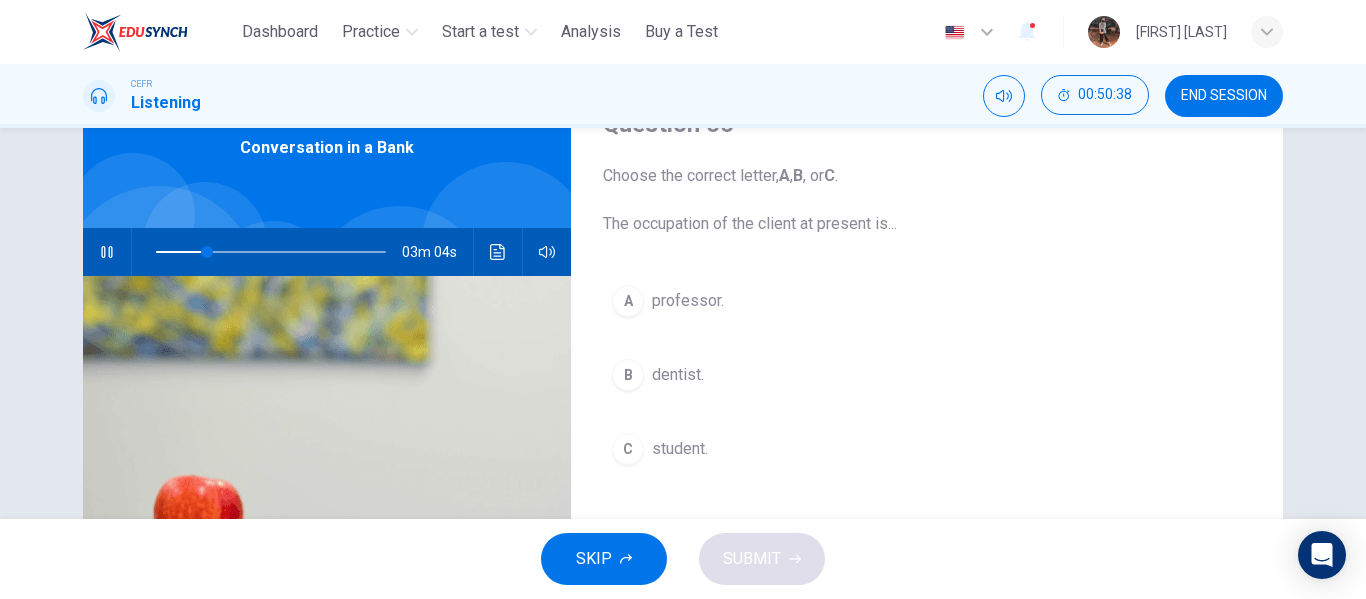 click on "C" at bounding box center [628, 449] 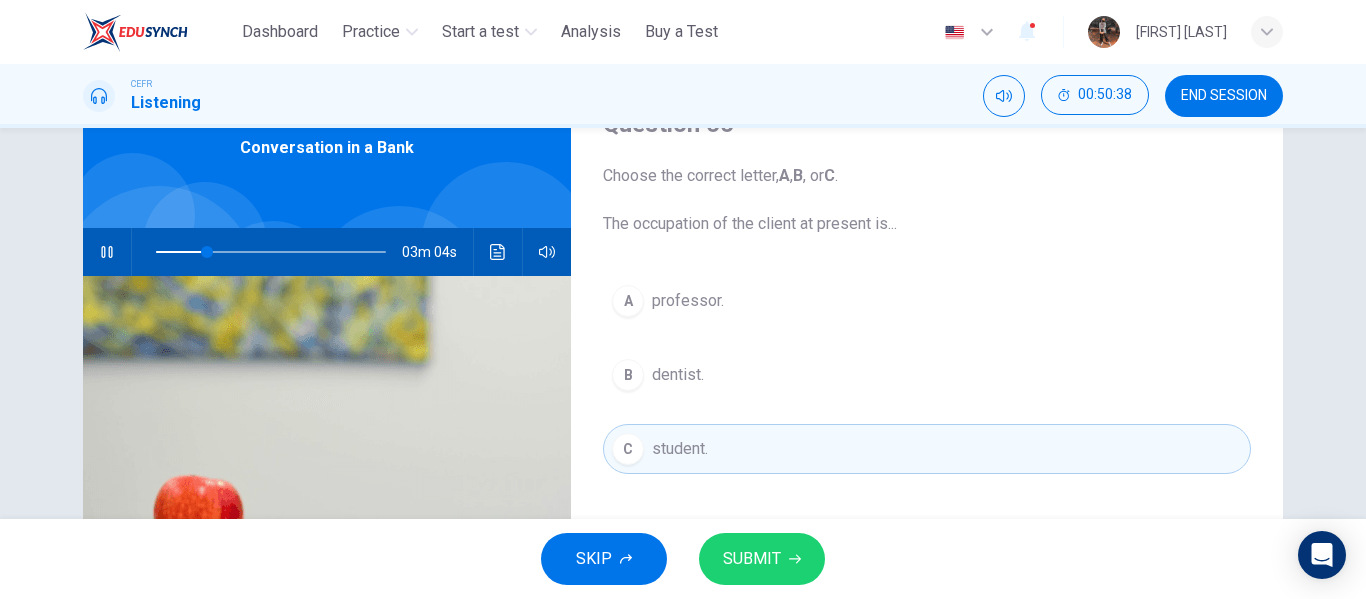 click on "SUBMIT" at bounding box center (752, 559) 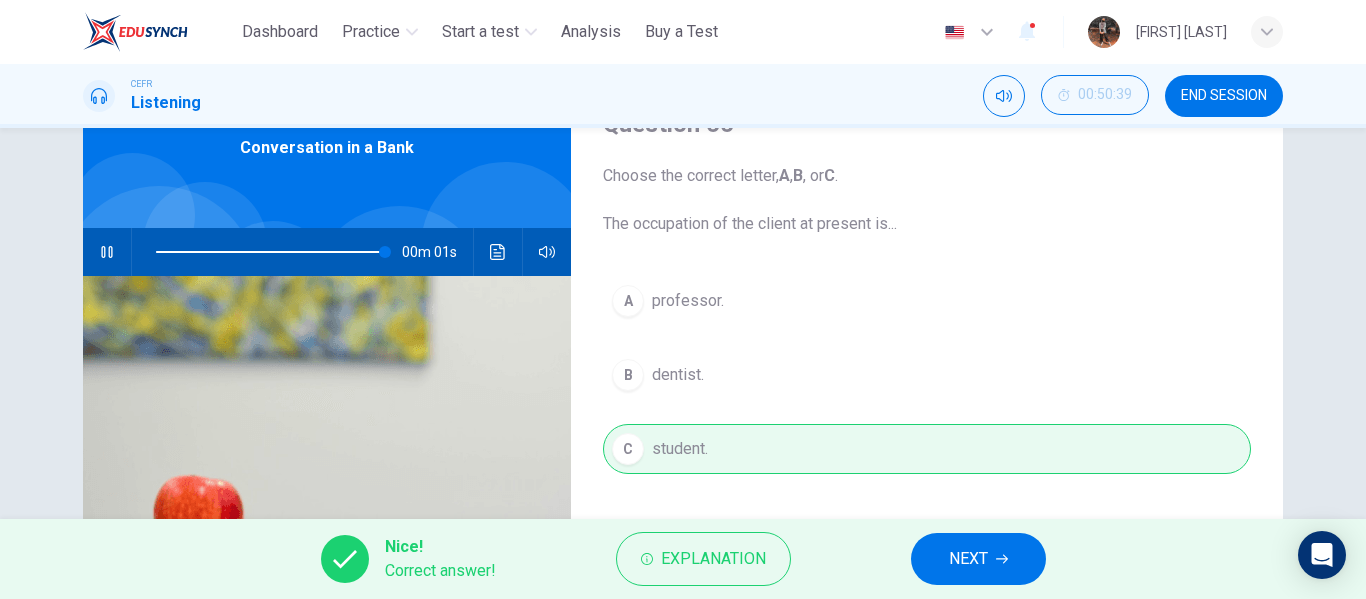 type on "*" 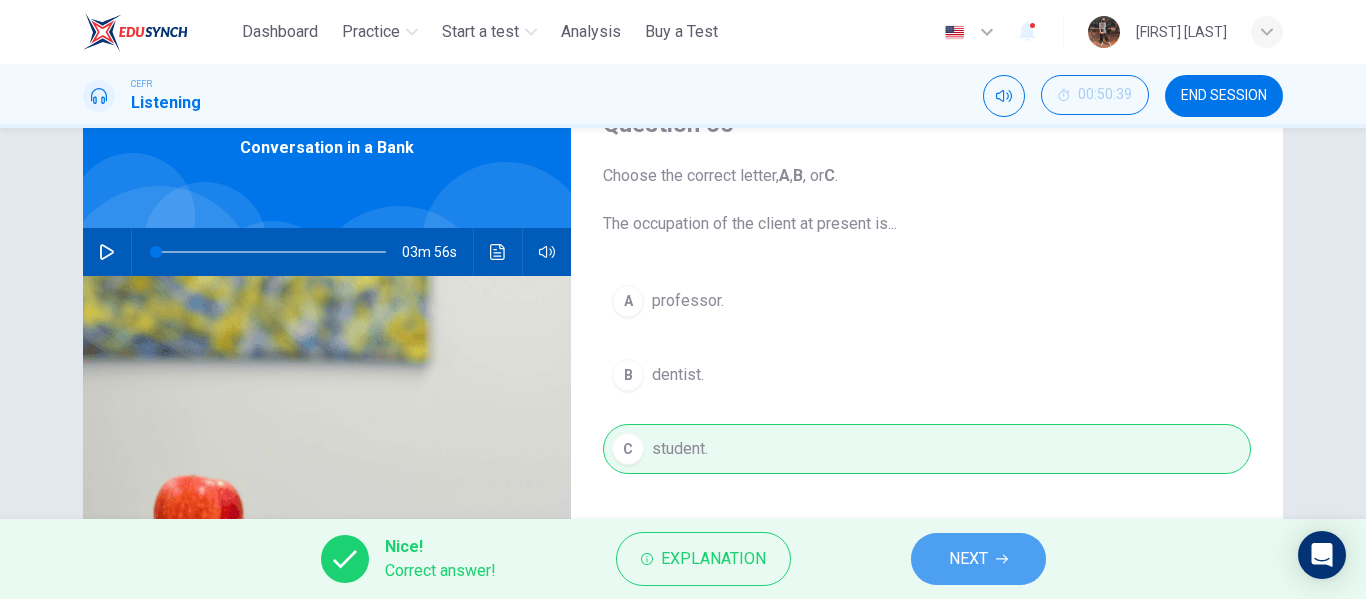 click on "NEXT" at bounding box center (968, 559) 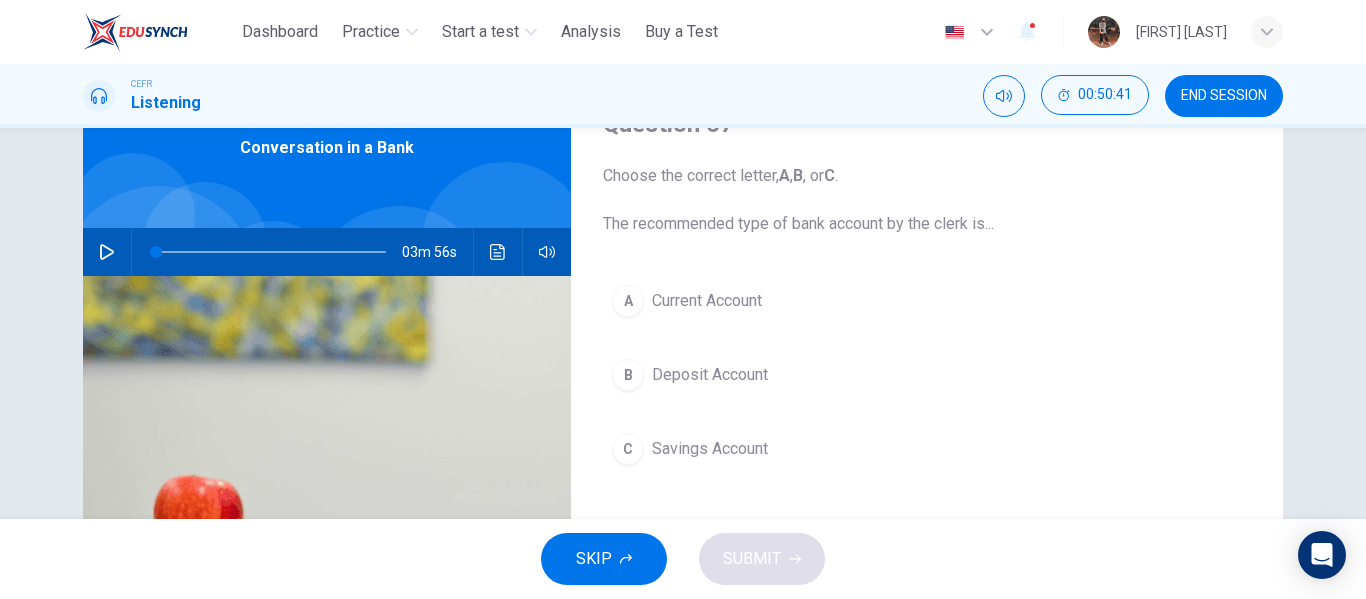 click on "B Deposit Account" at bounding box center [927, 375] 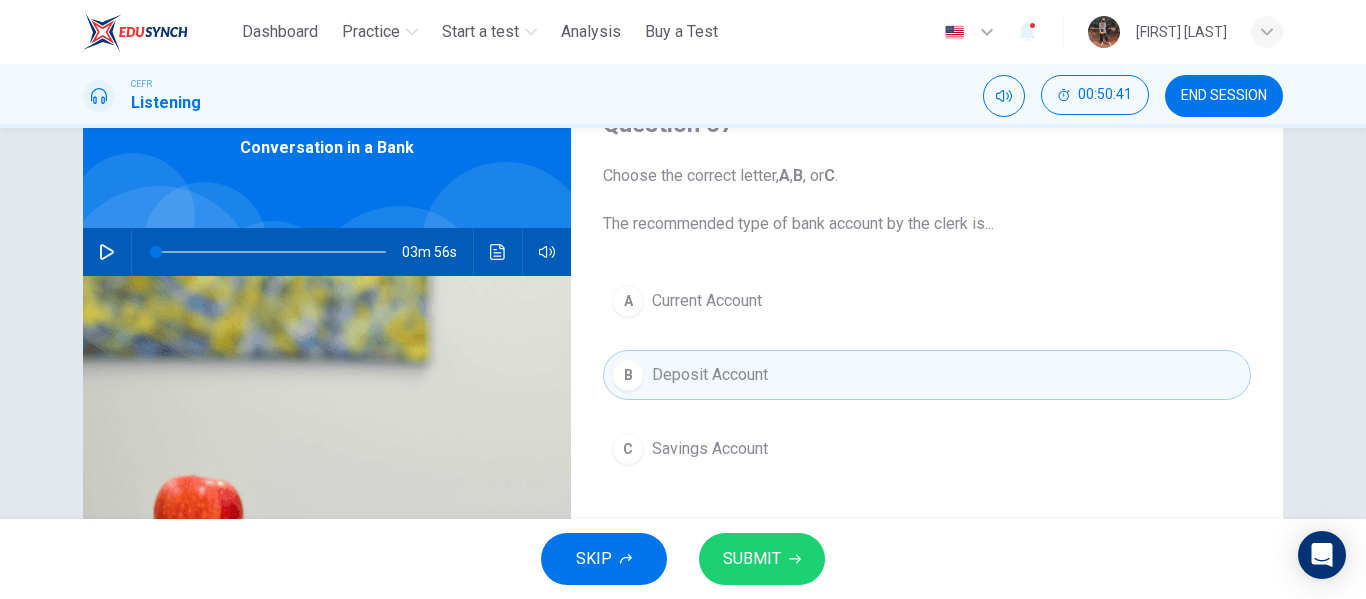click on "SUBMIT" at bounding box center [762, 559] 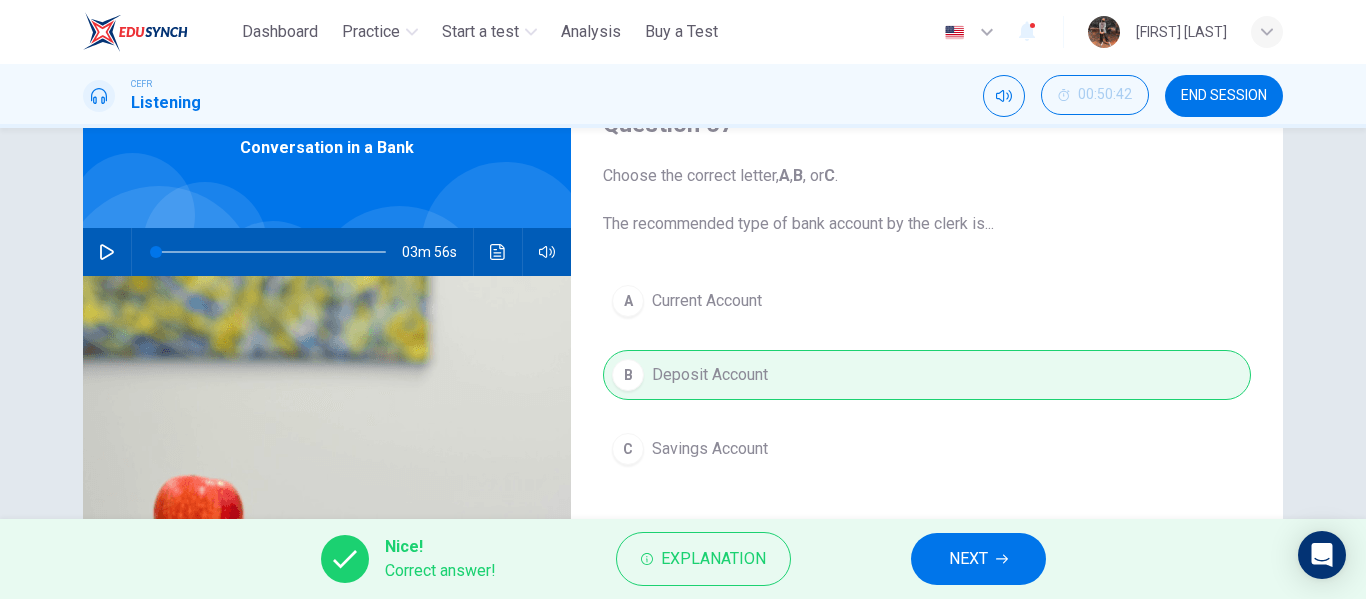 click on "NEXT" at bounding box center (978, 559) 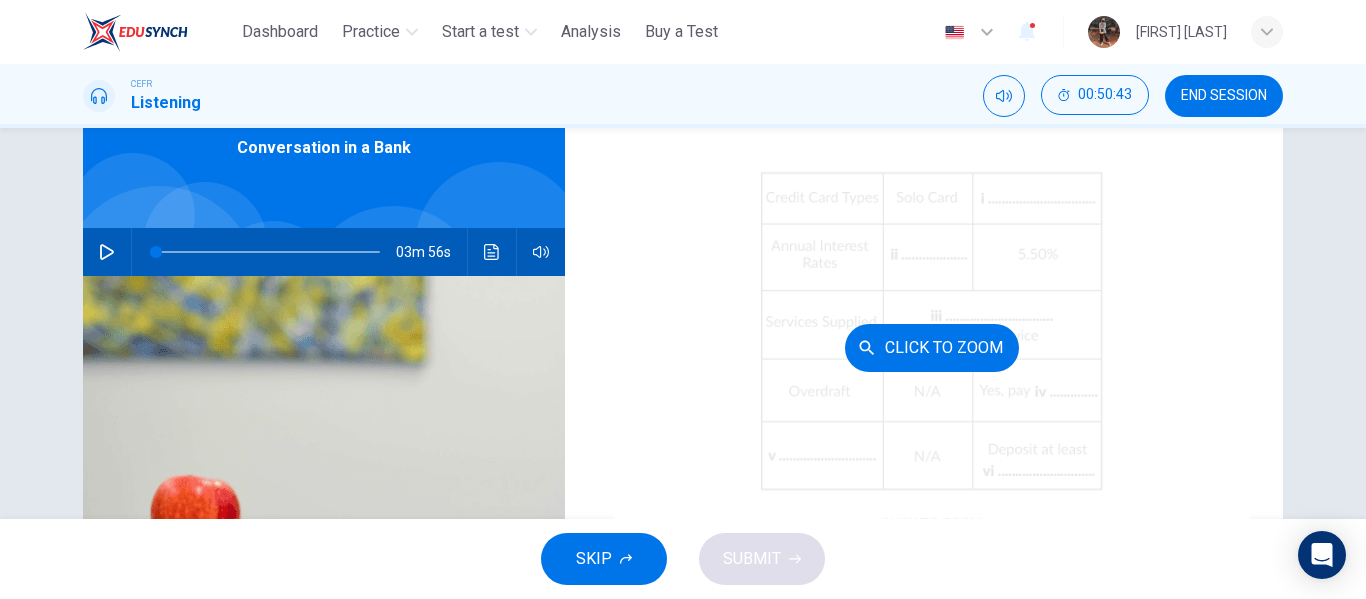 scroll, scrollTop: 286, scrollLeft: 0, axis: vertical 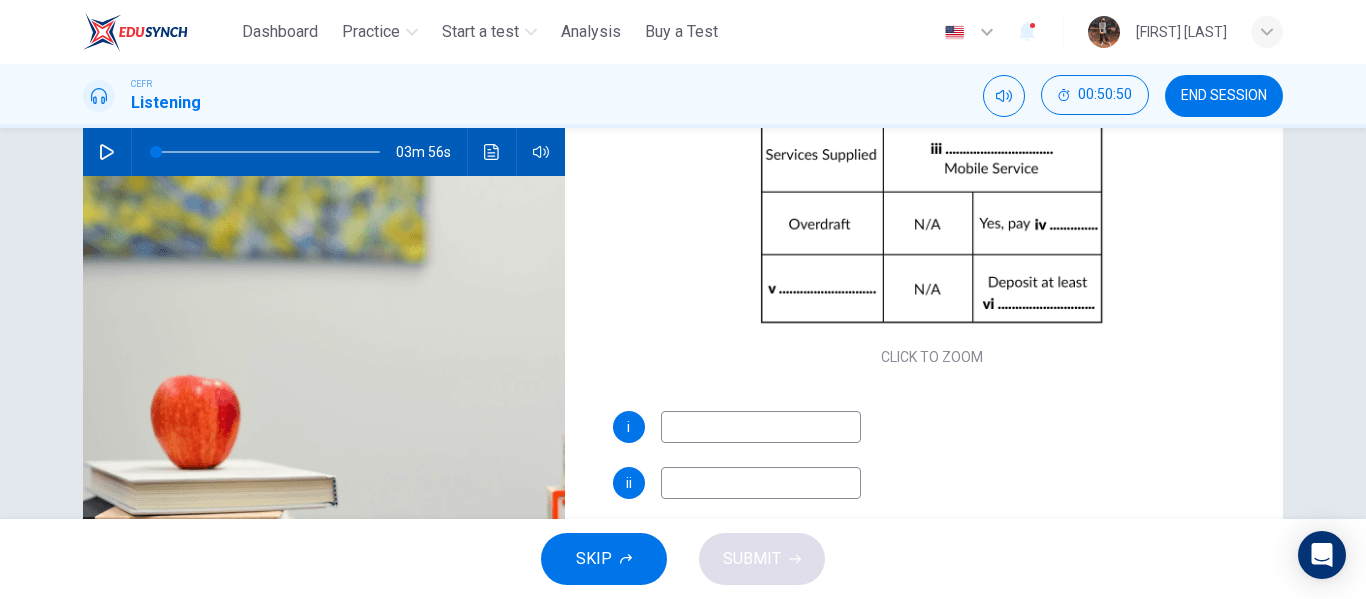 click at bounding box center [761, 427] 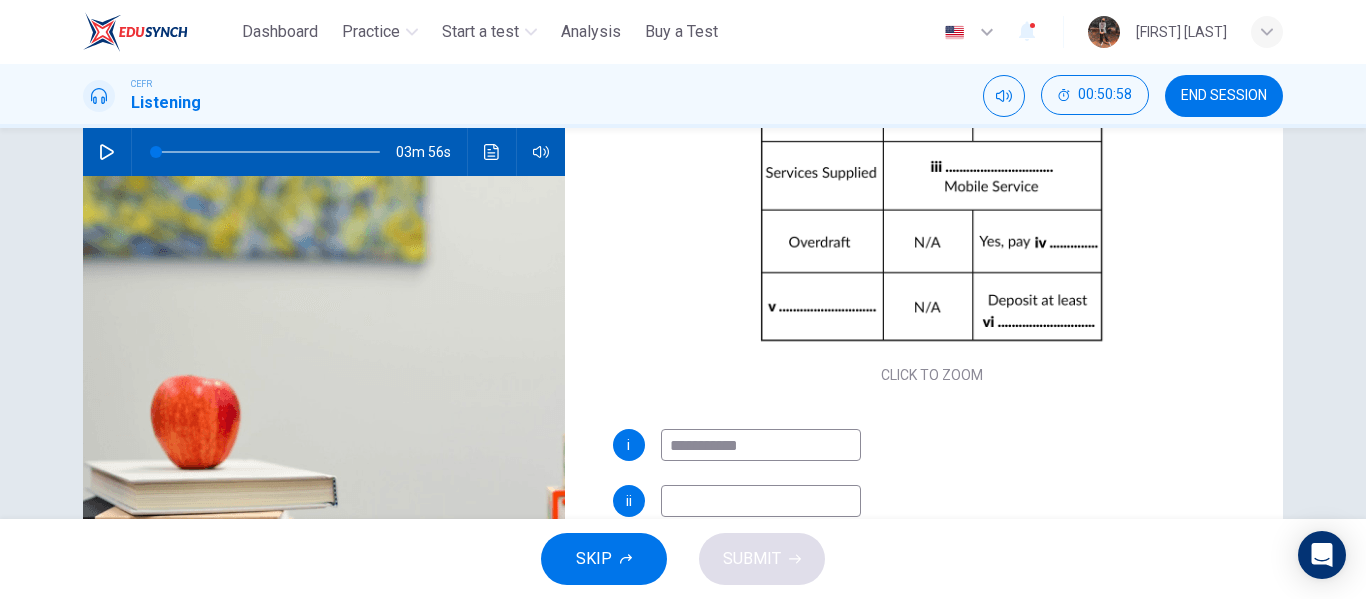scroll, scrollTop: 200, scrollLeft: 0, axis: vertical 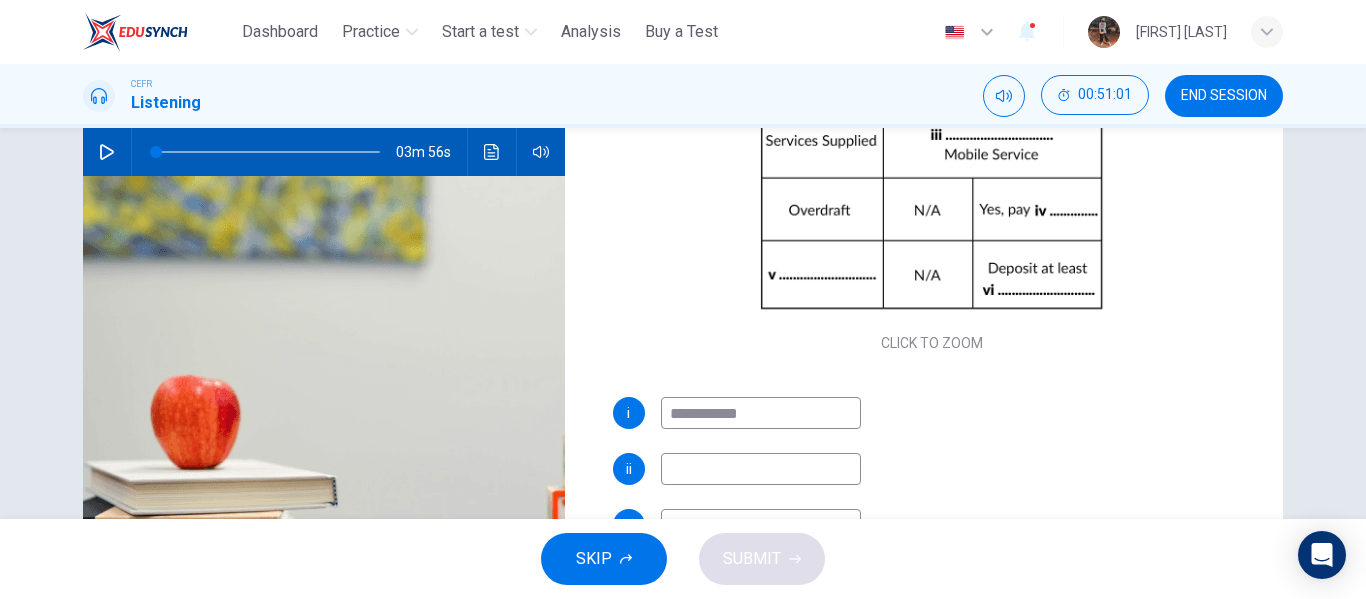 type on "**********" 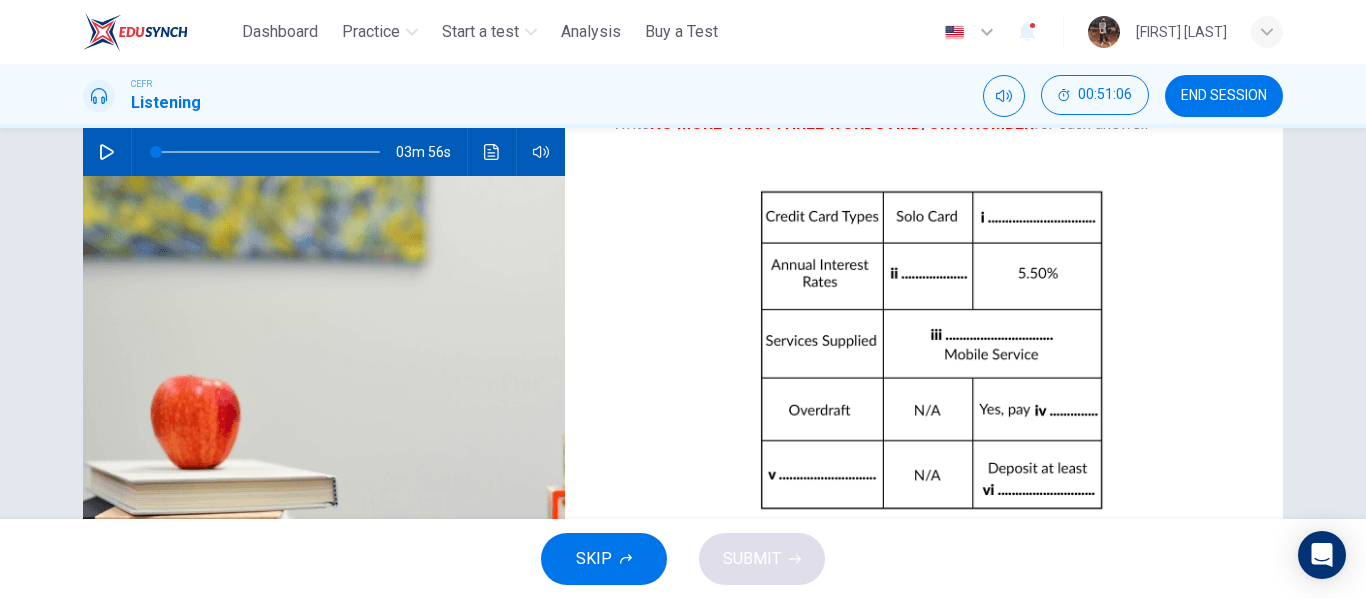scroll, scrollTop: 286, scrollLeft: 0, axis: vertical 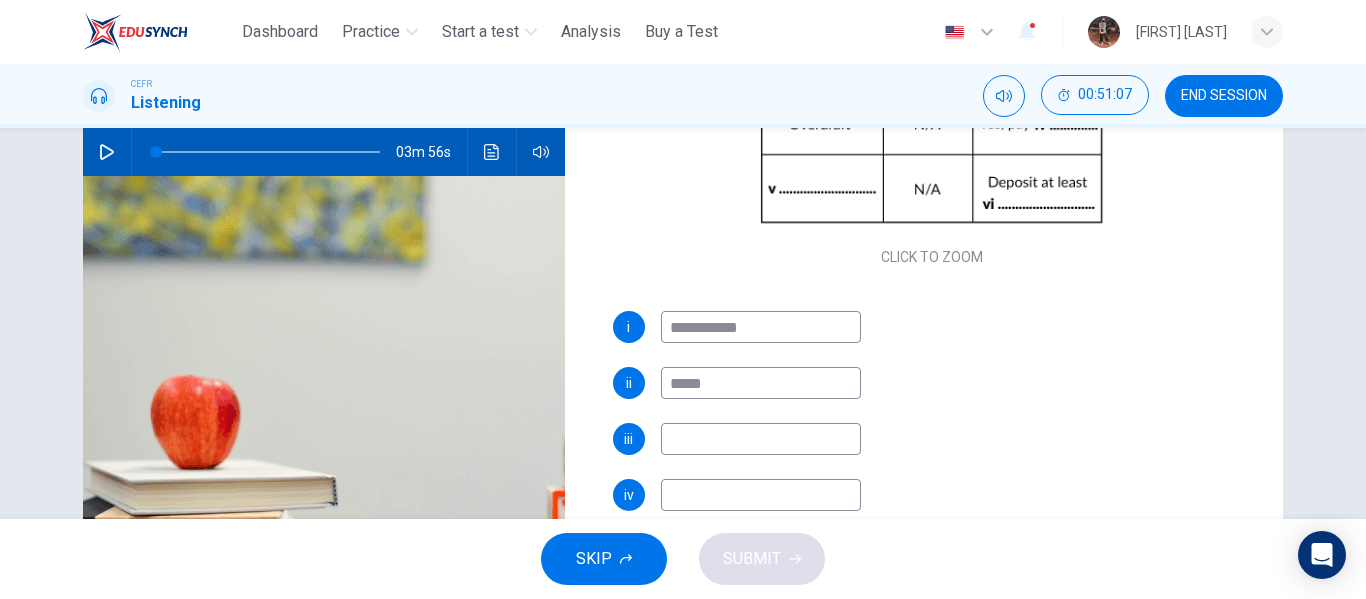 type on "*****" 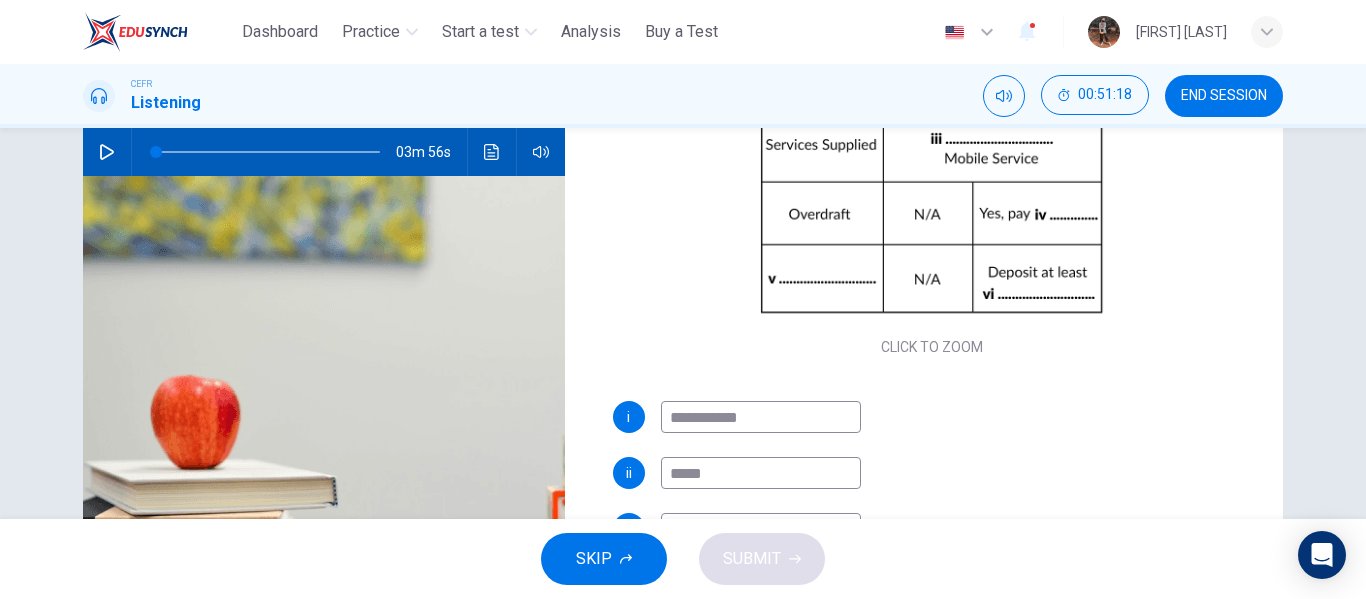 scroll, scrollTop: 286, scrollLeft: 0, axis: vertical 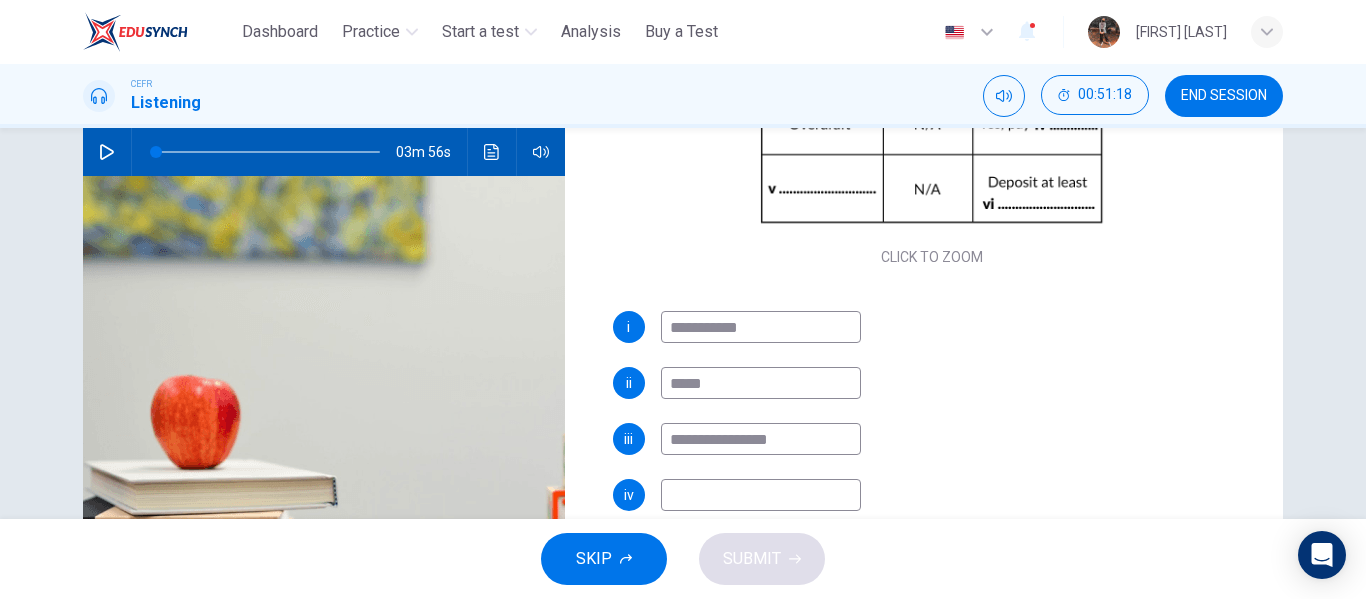 type on "**********" 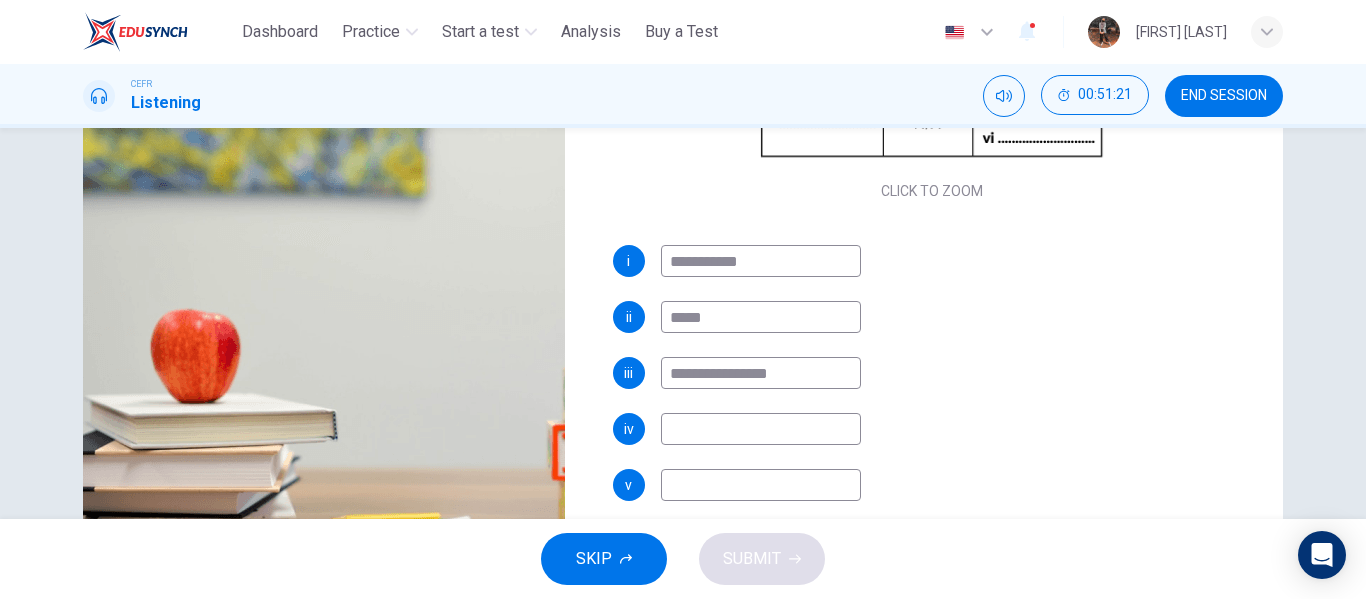 scroll, scrollTop: 300, scrollLeft: 0, axis: vertical 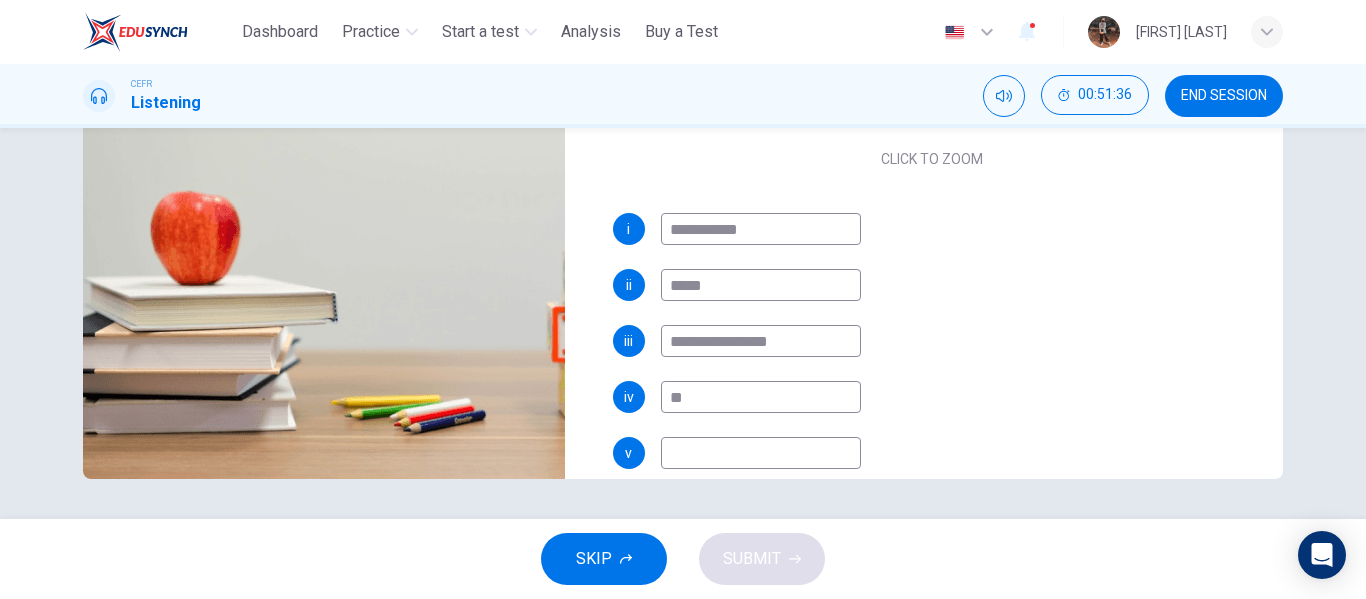 type on "**" 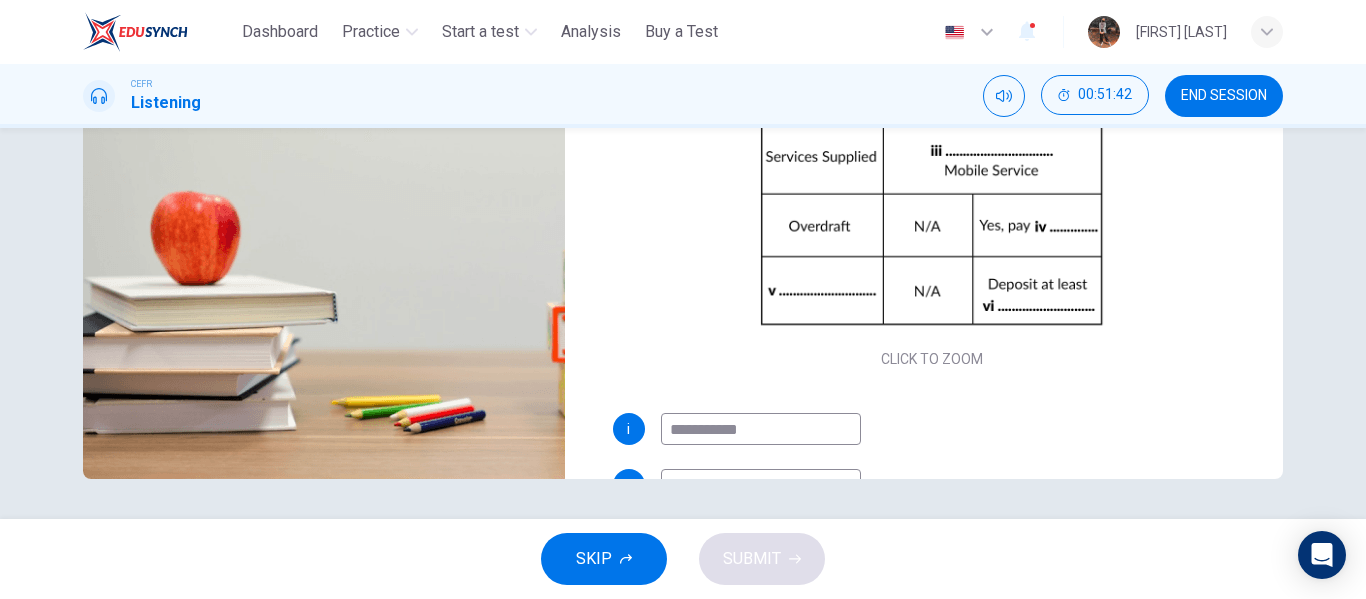 scroll, scrollTop: 286, scrollLeft: 0, axis: vertical 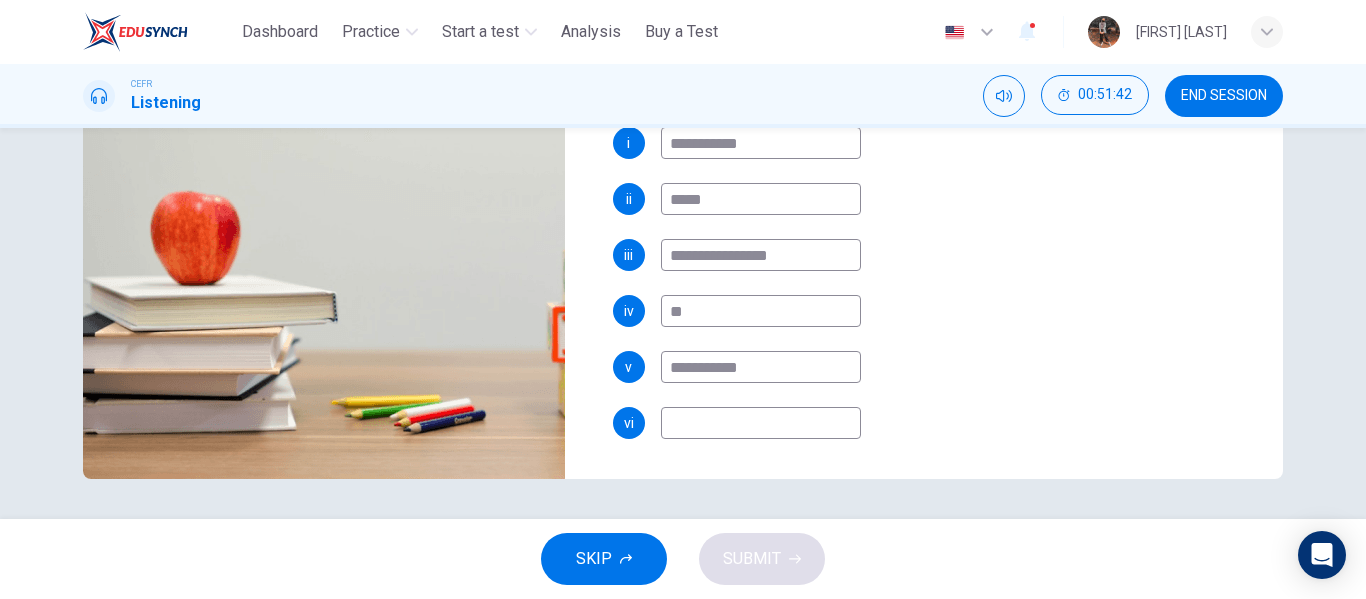 type on "**********" 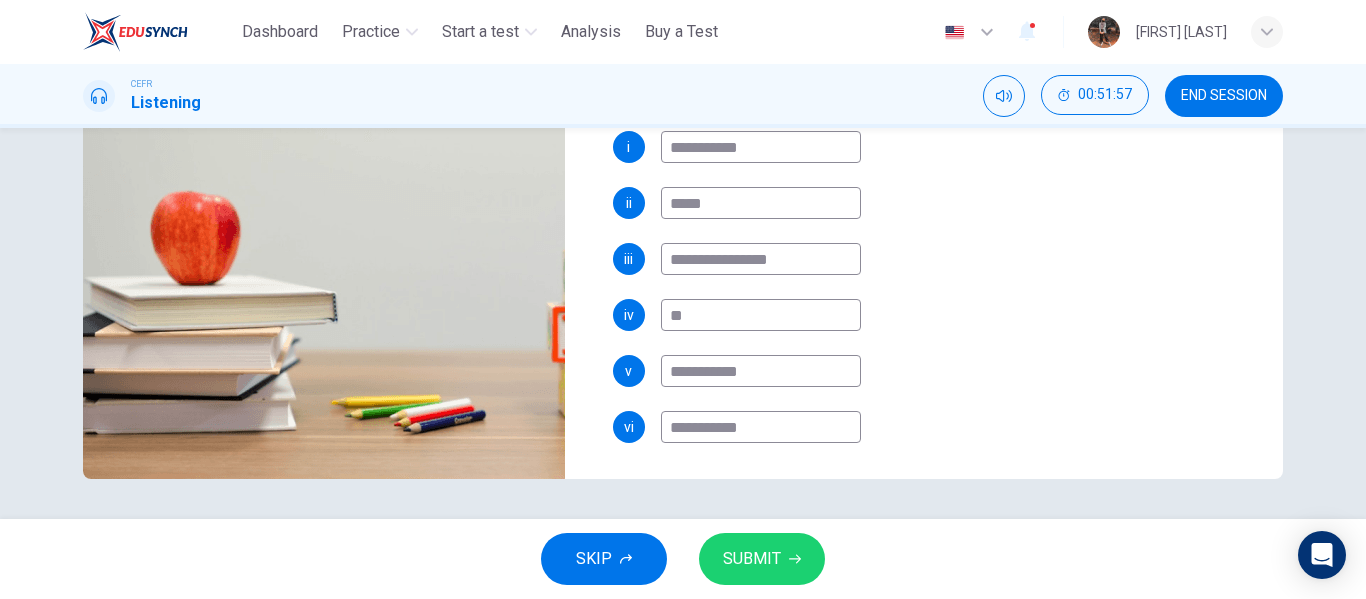 scroll, scrollTop: 286, scrollLeft: 0, axis: vertical 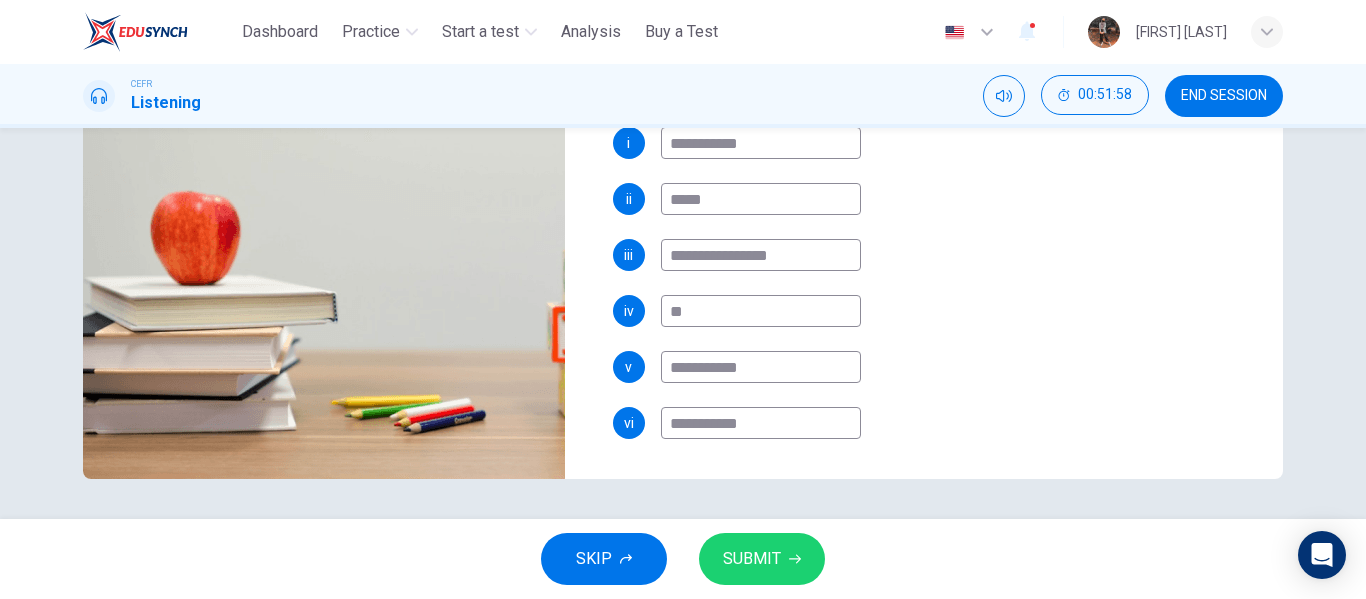 type on "**********" 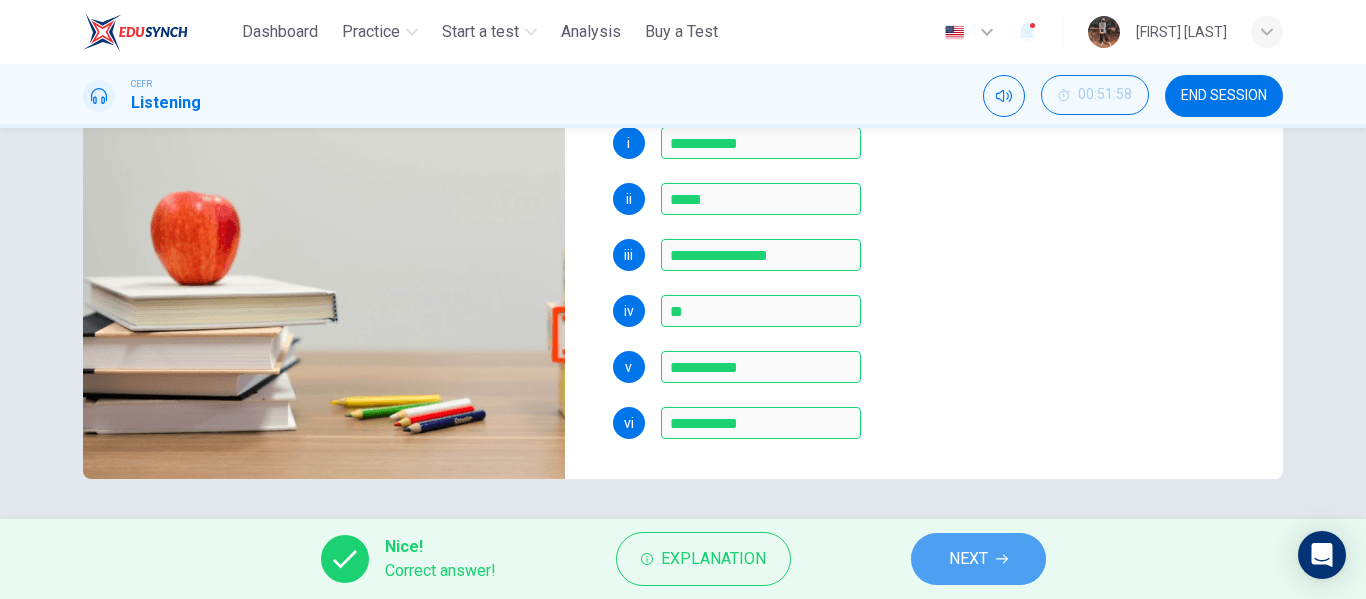 click on "NEXT" at bounding box center [968, 559] 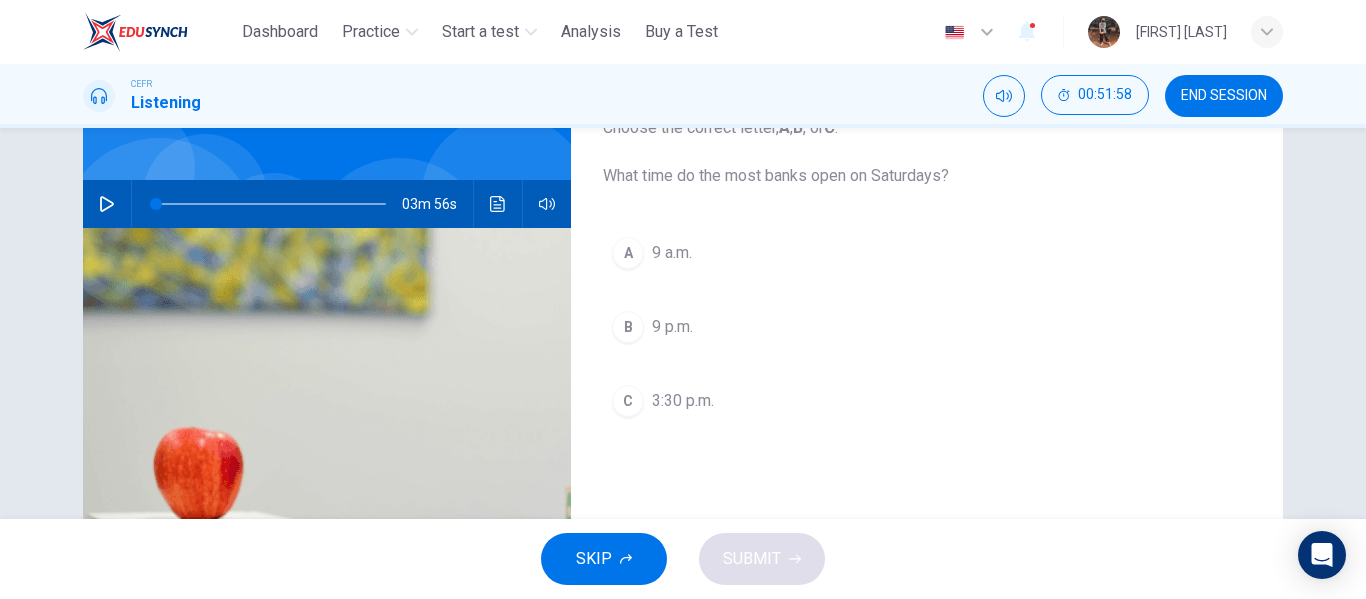 scroll, scrollTop: 84, scrollLeft: 0, axis: vertical 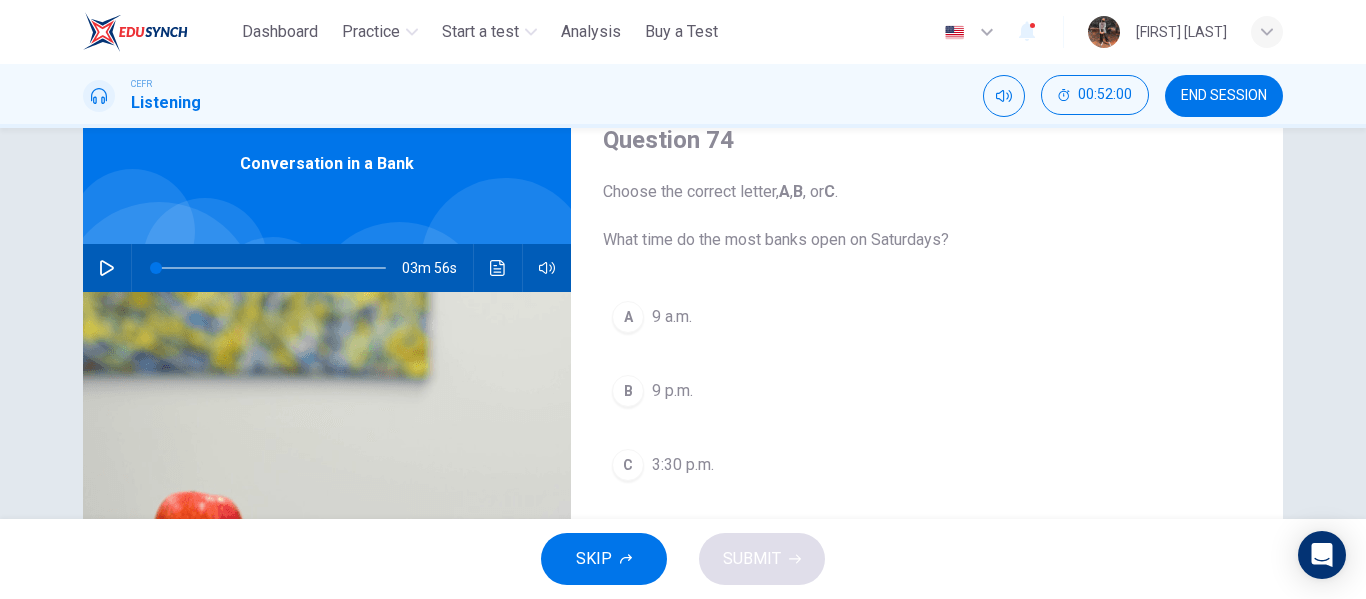 click on "C 3:30 p.m." at bounding box center [927, 465] 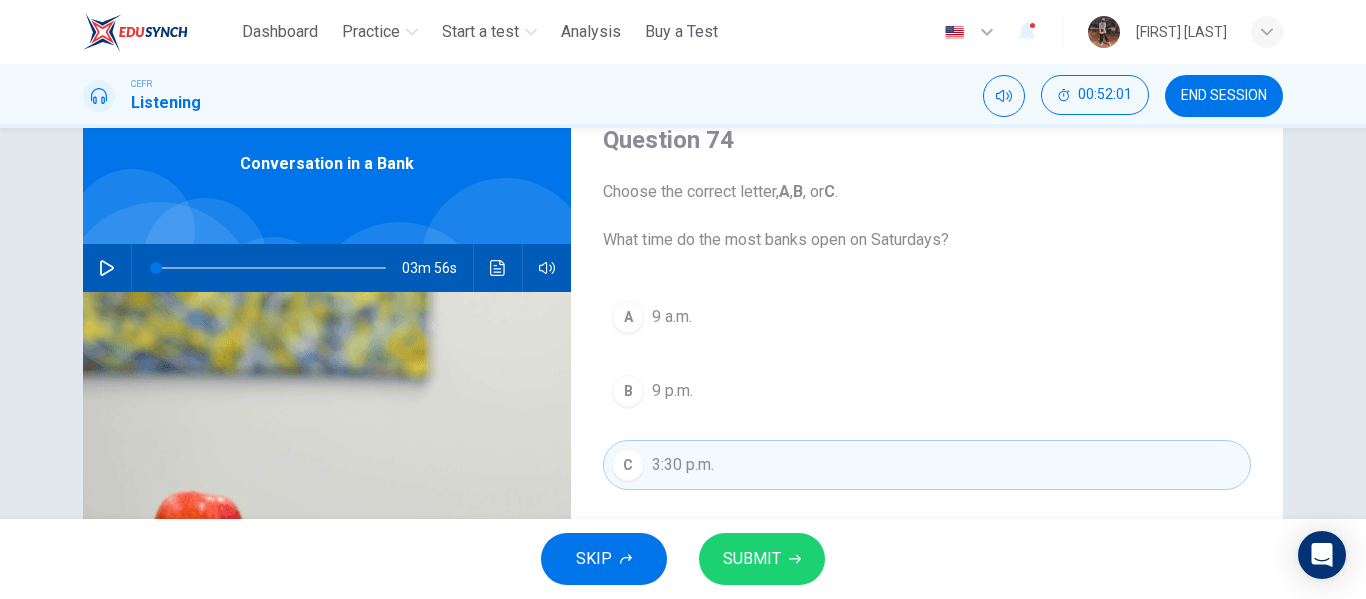 click on "SUBMIT" at bounding box center (752, 559) 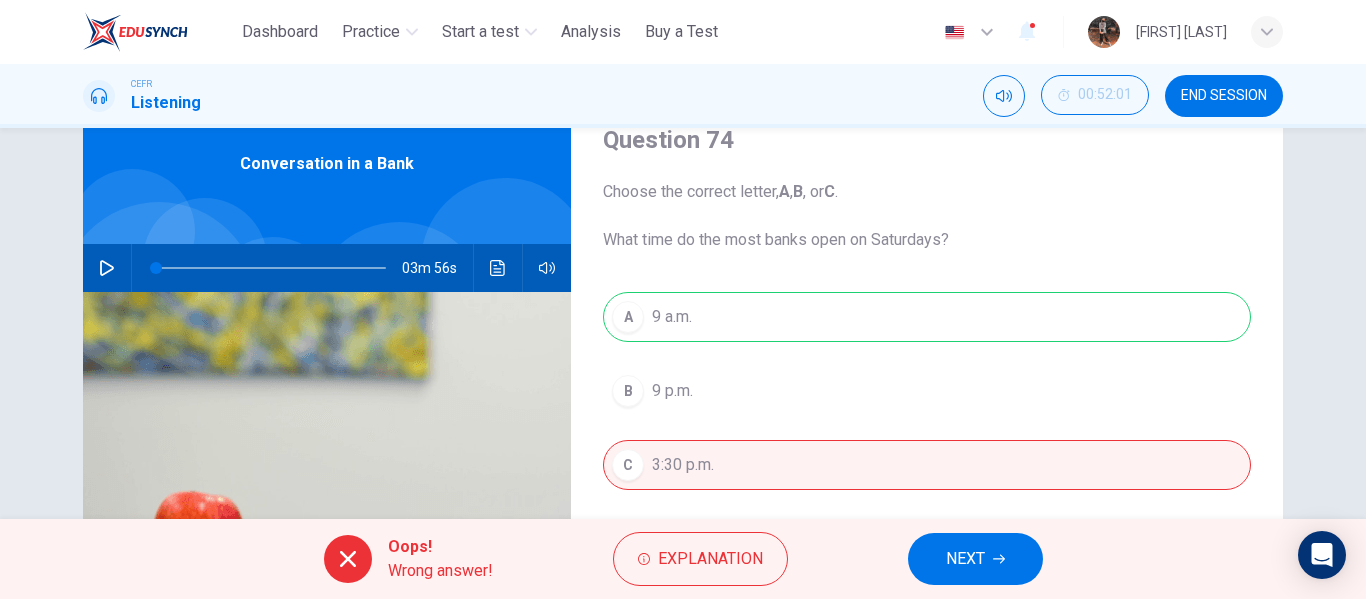 click on "NEXT" at bounding box center [975, 559] 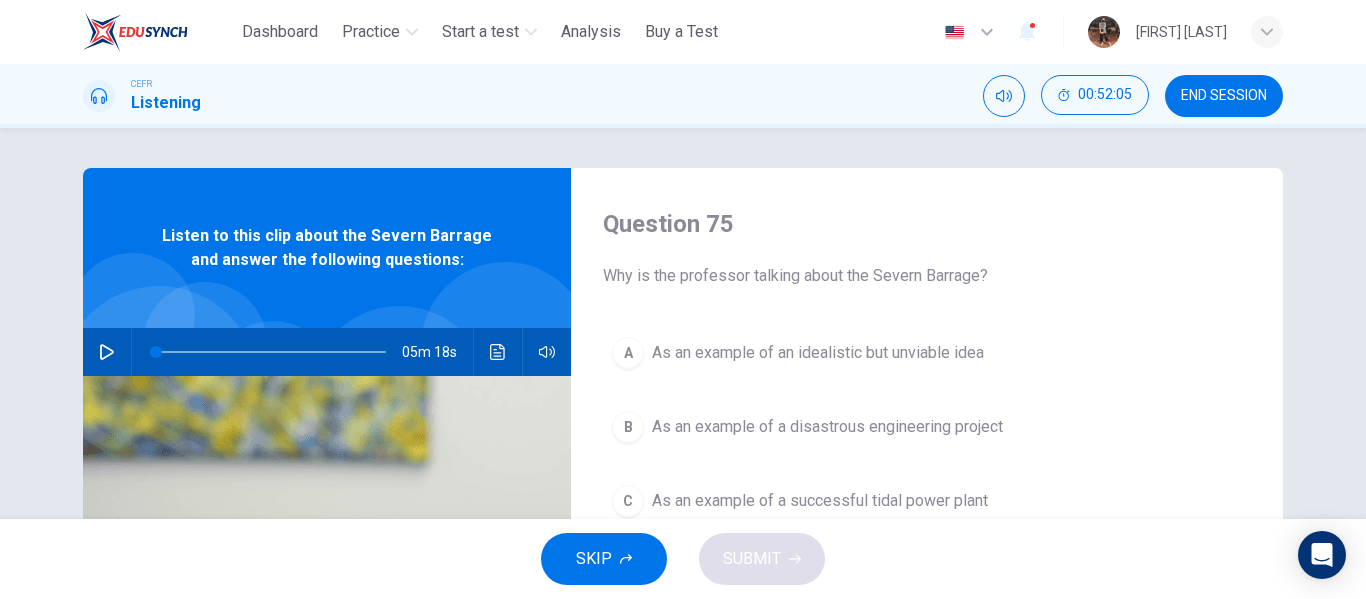 scroll, scrollTop: 100, scrollLeft: 0, axis: vertical 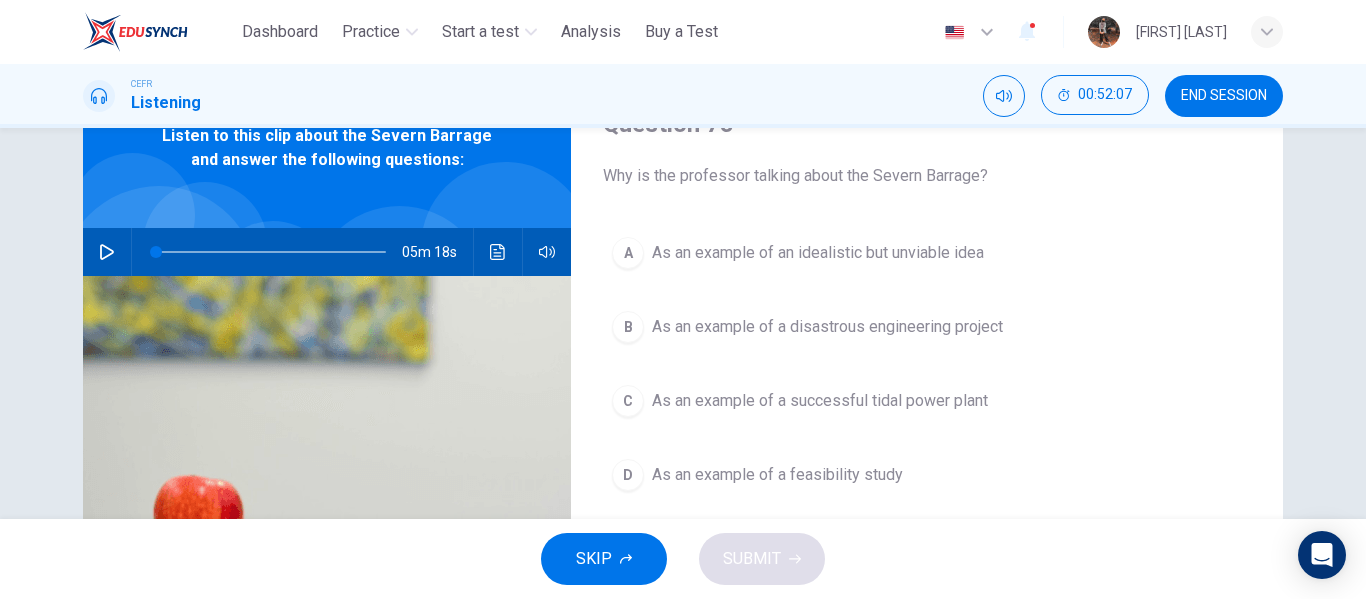 drag, startPoint x: 1212, startPoint y: 98, endPoint x: 772, endPoint y: 85, distance: 440.19202 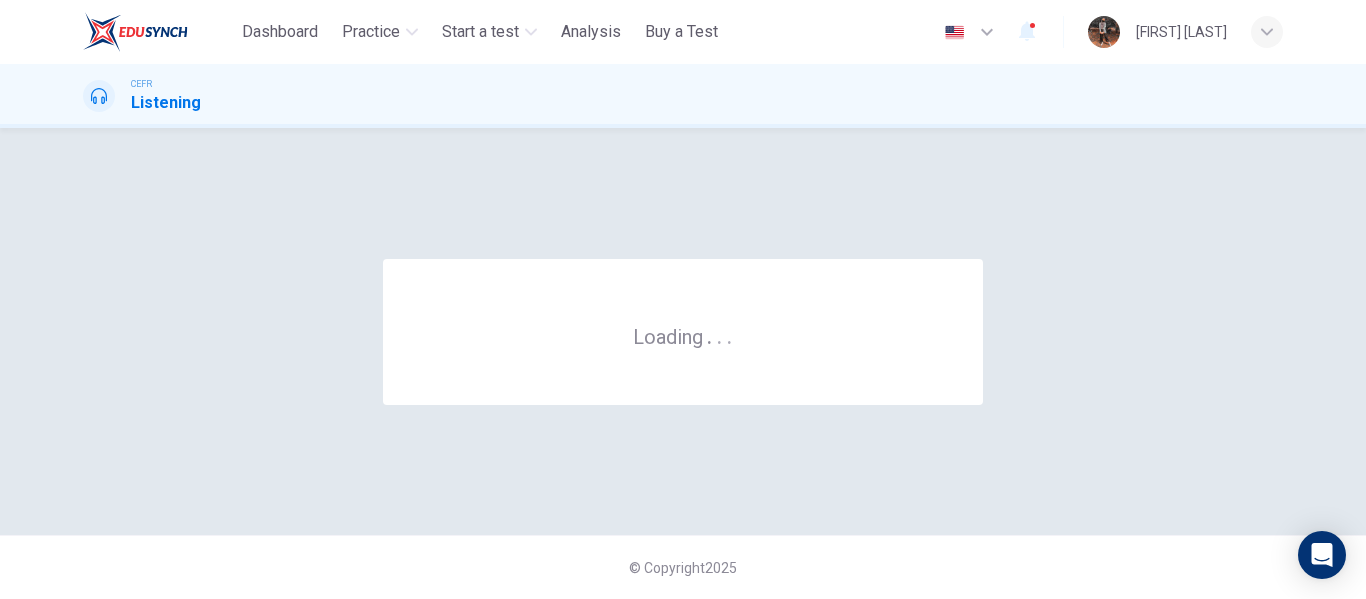 scroll, scrollTop: 0, scrollLeft: 0, axis: both 